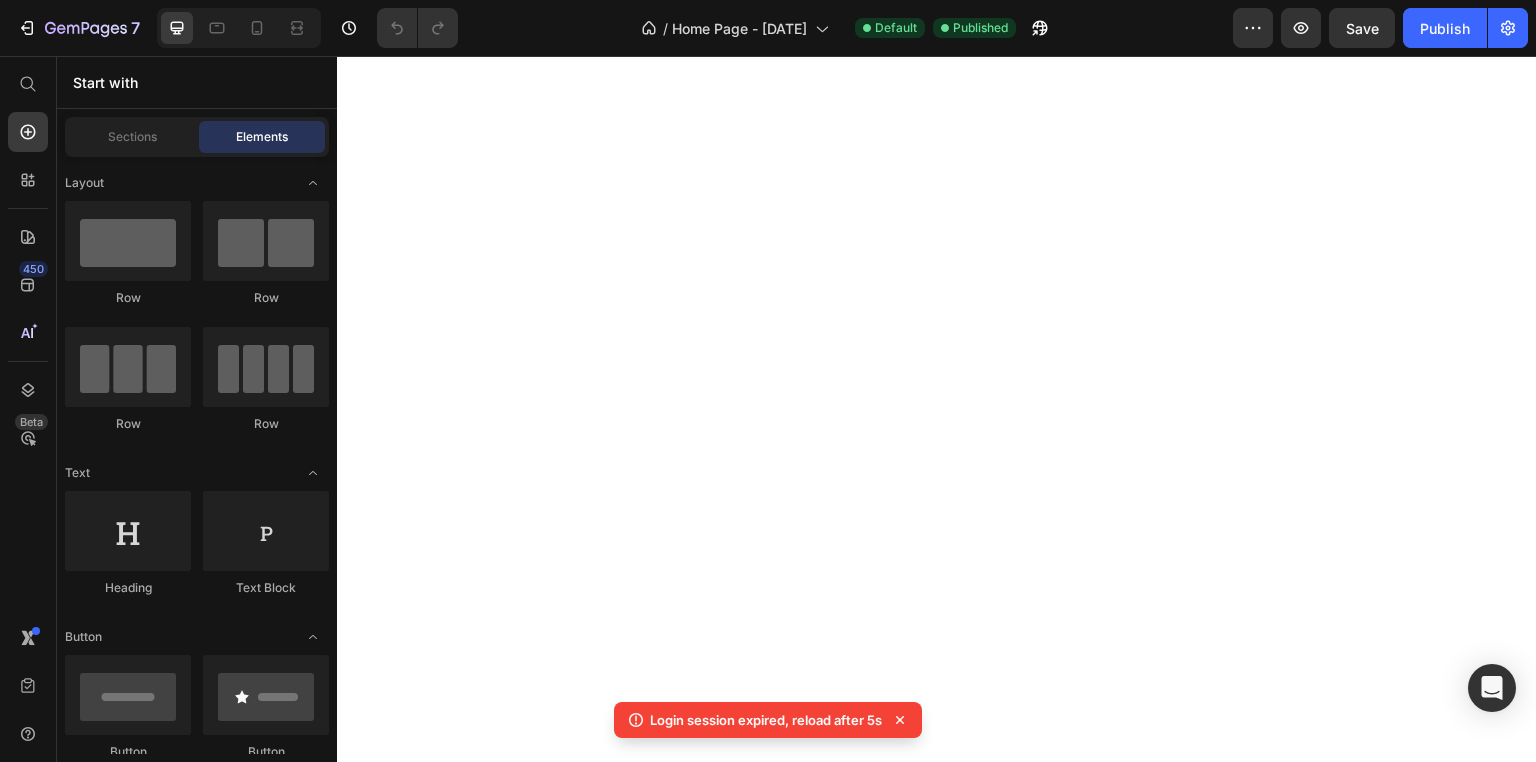 scroll, scrollTop: 0, scrollLeft: 0, axis: both 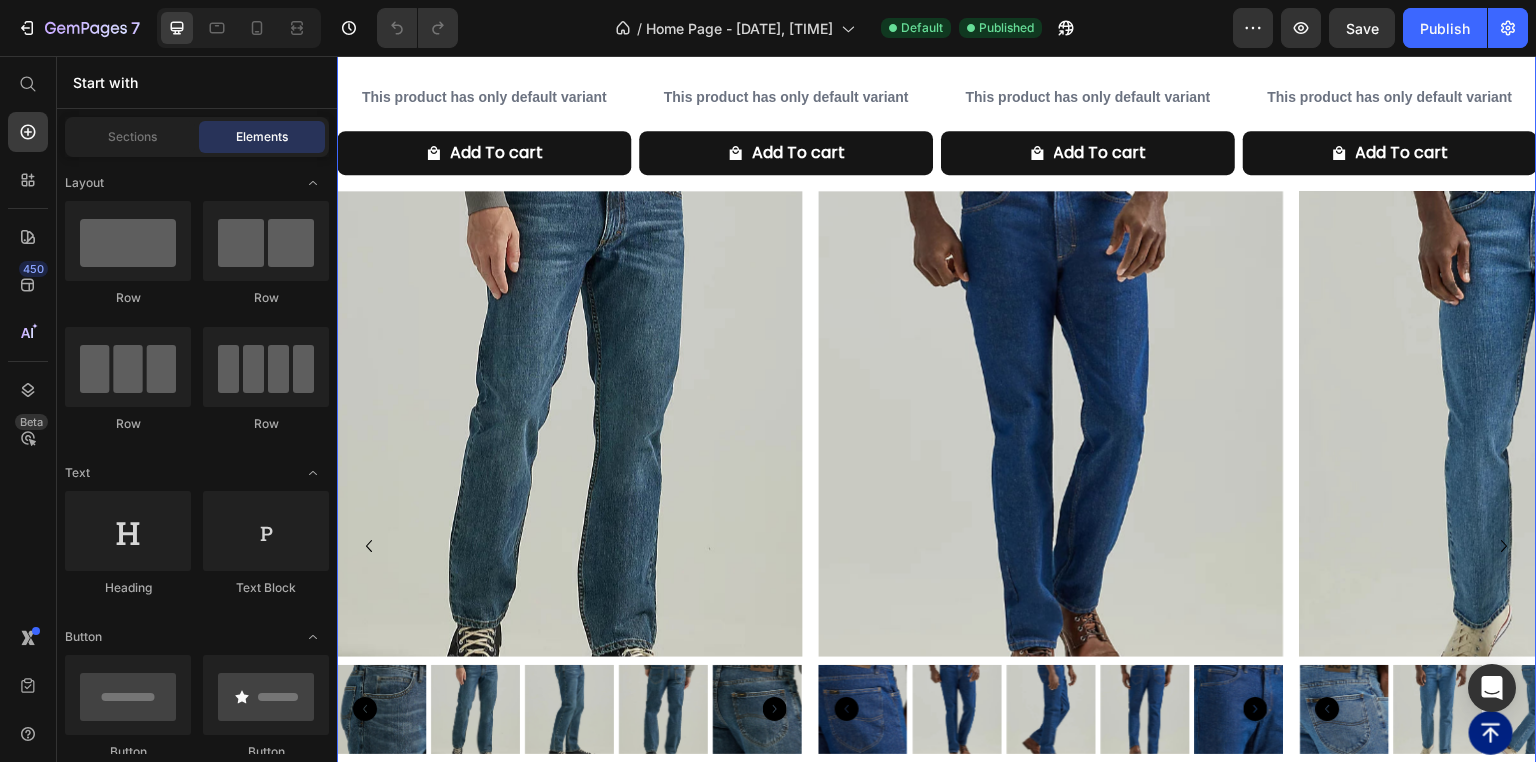 click on "Product Images Leather Jacket Product Title Tk 7,300.00 Product Price Tk 9,500.00 Product Price Row This product has only default variant Product Variants & Swatches Add To cart Product Cart Button Row
Product Images Leather Jacket Product Title Tk 7,300.00 Product Price Tk 9,500.00 Product Price Row This product has only default variant Product Variants & Swatches Add To cart Product Cart Button Row
Product Images Leather Jacket Product Title Tk 7,300.00 Product Price Tk 9,500.00 Product Price Row This product has only default variant Product Variants & Swatches Add To cart Product Cart Button Row
Product Images Western Leather Jacket Product Title Tk 7,300.00 Product Price Tk 9,500.00 Product Price Row This product has only default variant Product Variants & Swatches Add To cart Product Cart Button Row Product List
Product Images Tk 1,600.00" at bounding box center (937, 232) 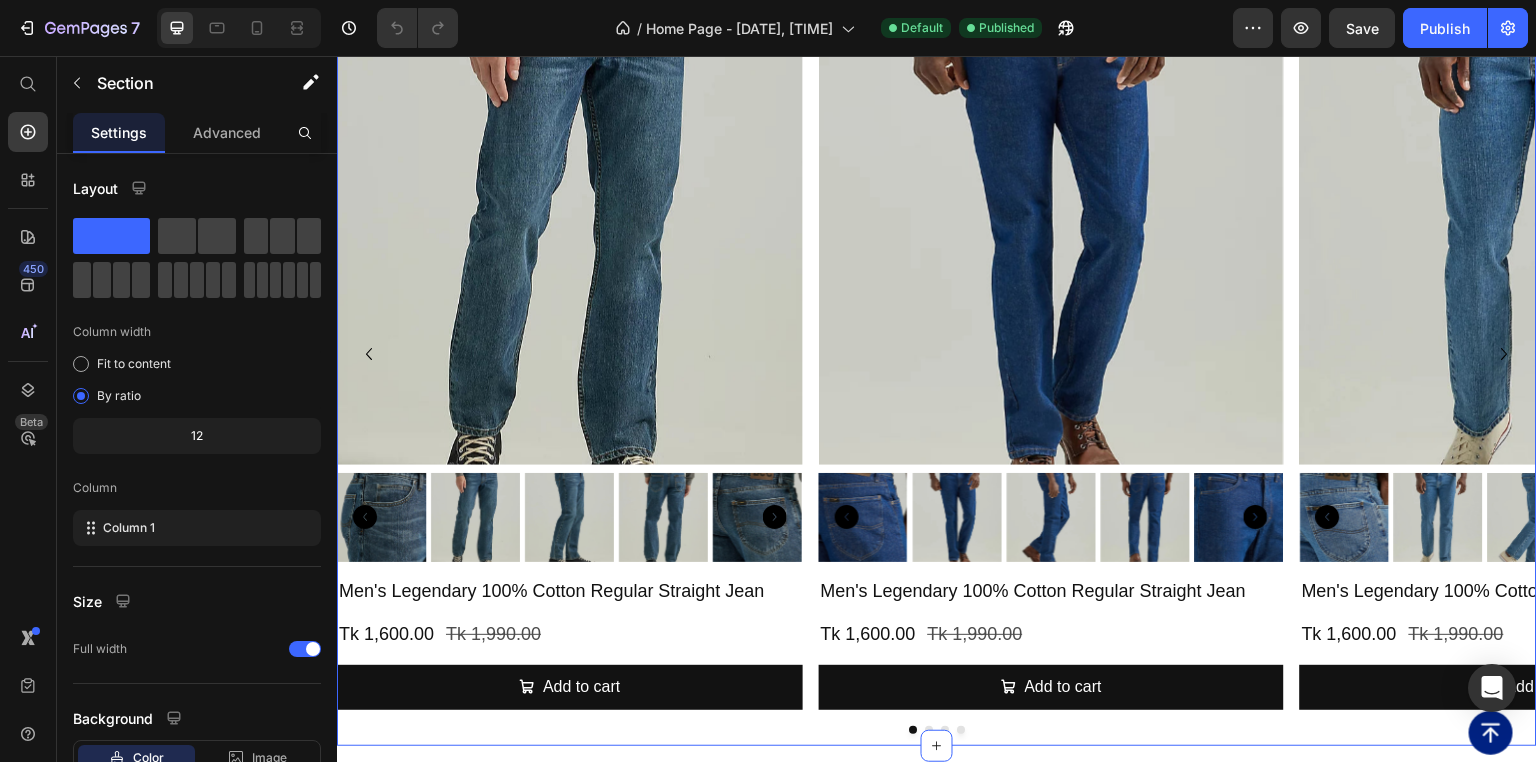 scroll, scrollTop: 880, scrollLeft: 0, axis: vertical 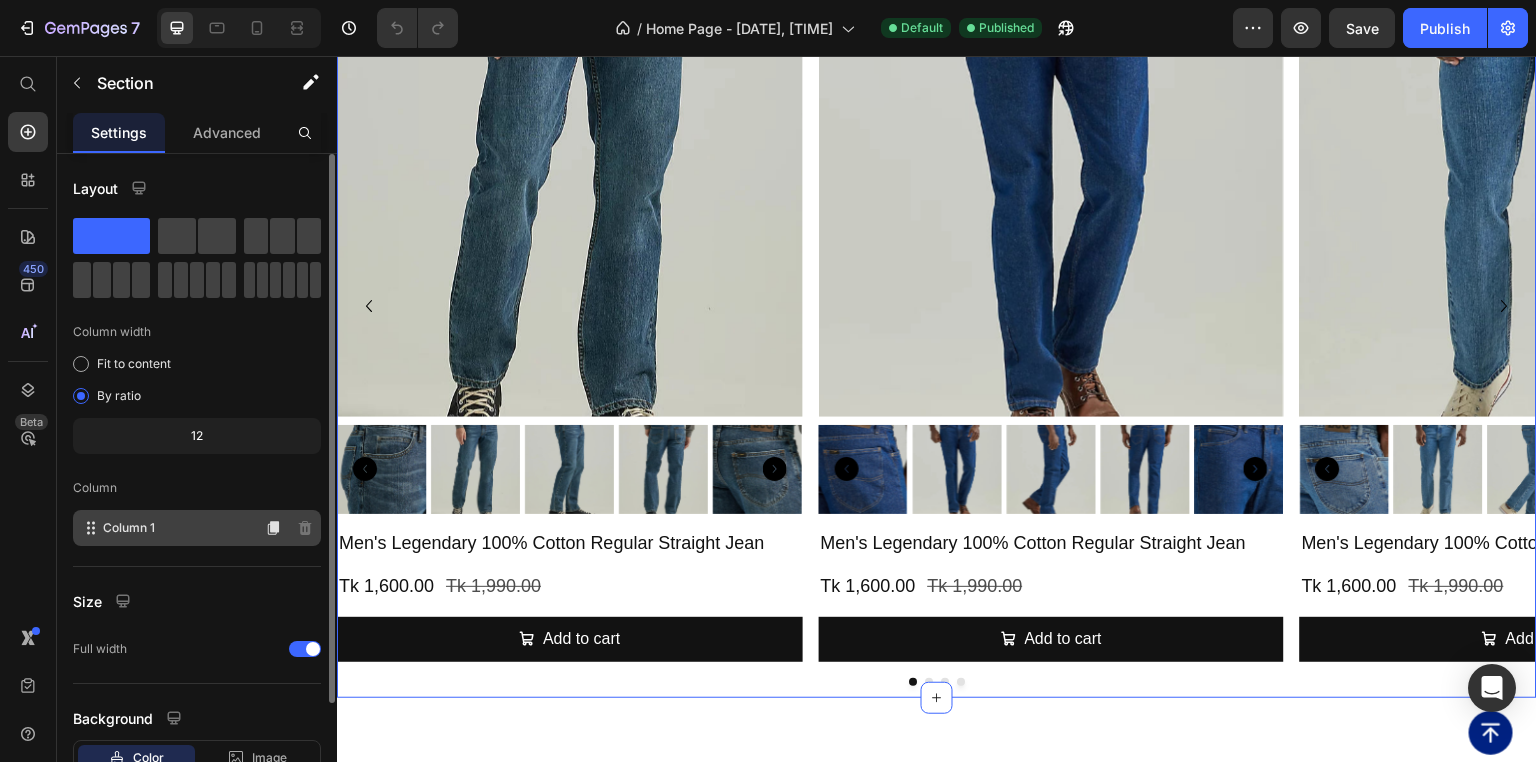 click on "Column 1" at bounding box center [129, 528] 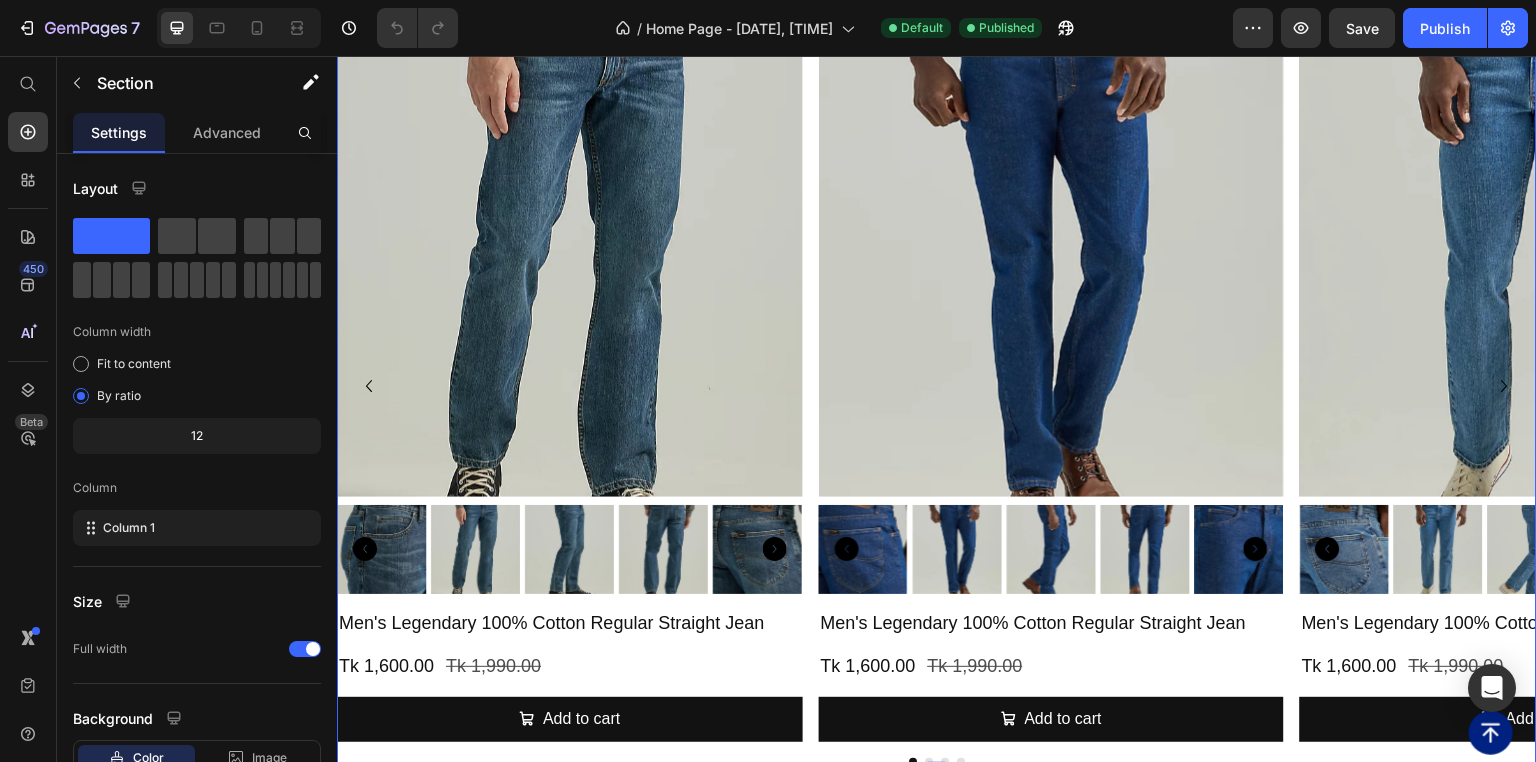 scroll, scrollTop: 720, scrollLeft: 0, axis: vertical 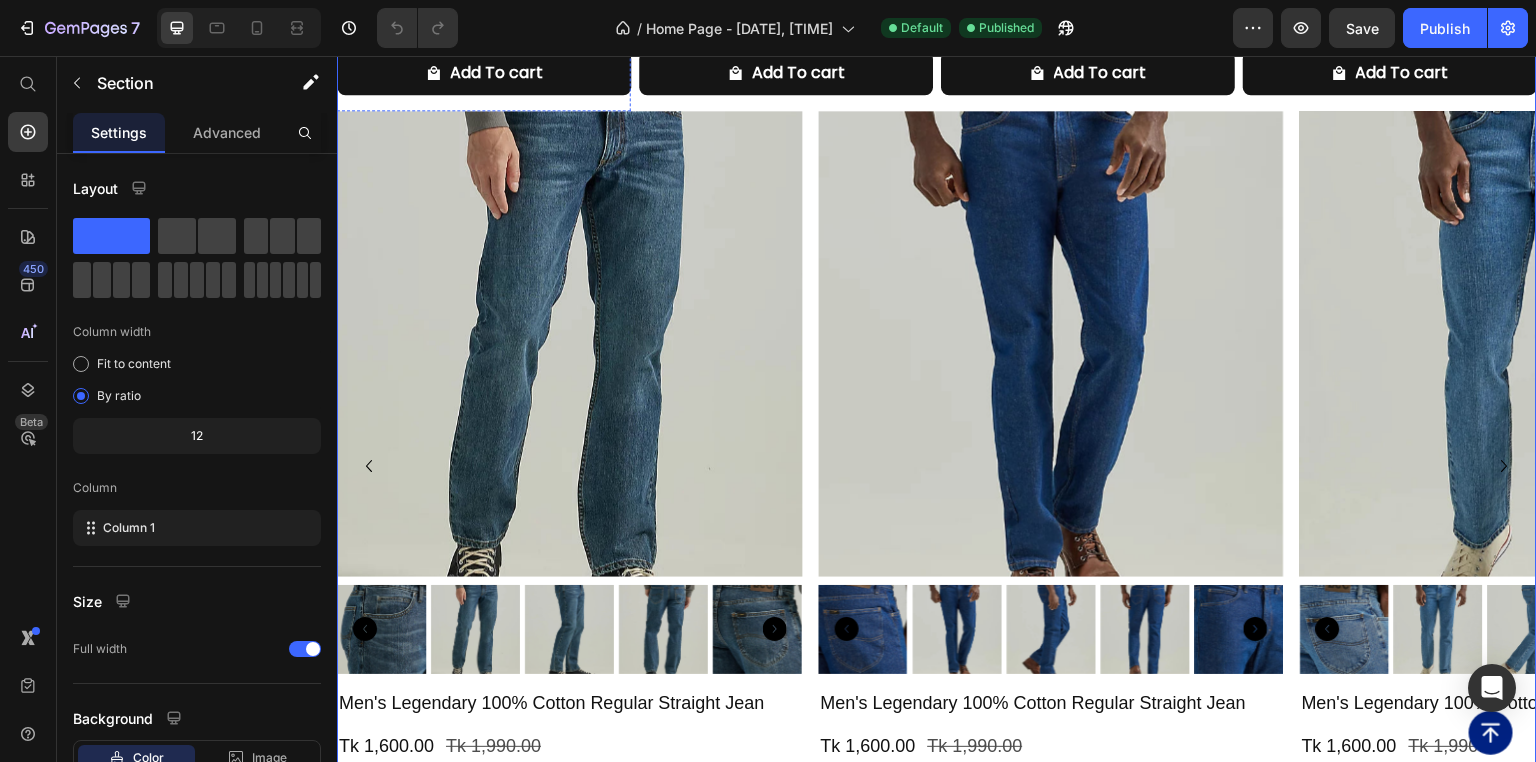 click at bounding box center (505, -346) 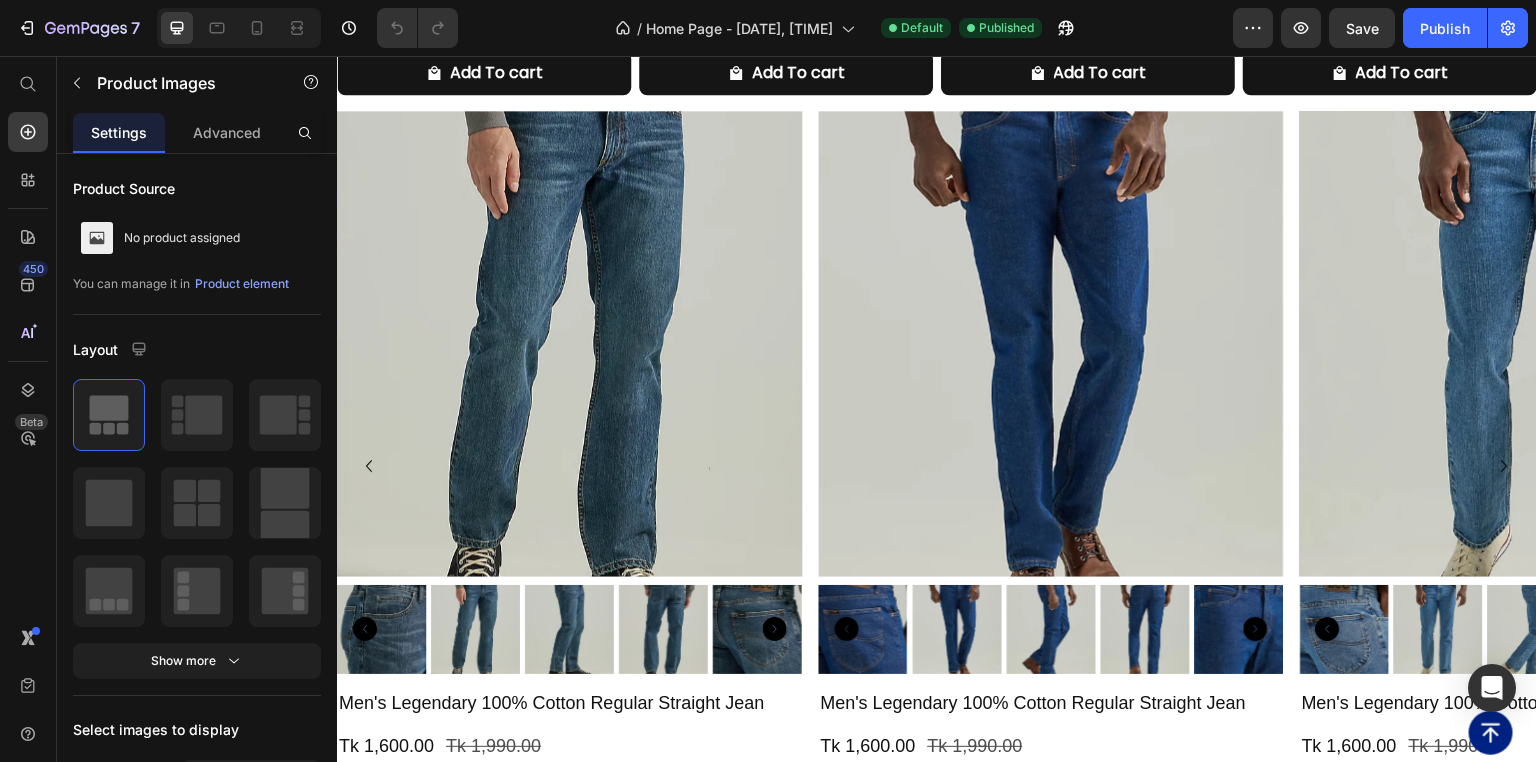 click on "Product Images" at bounding box center [410, -522] 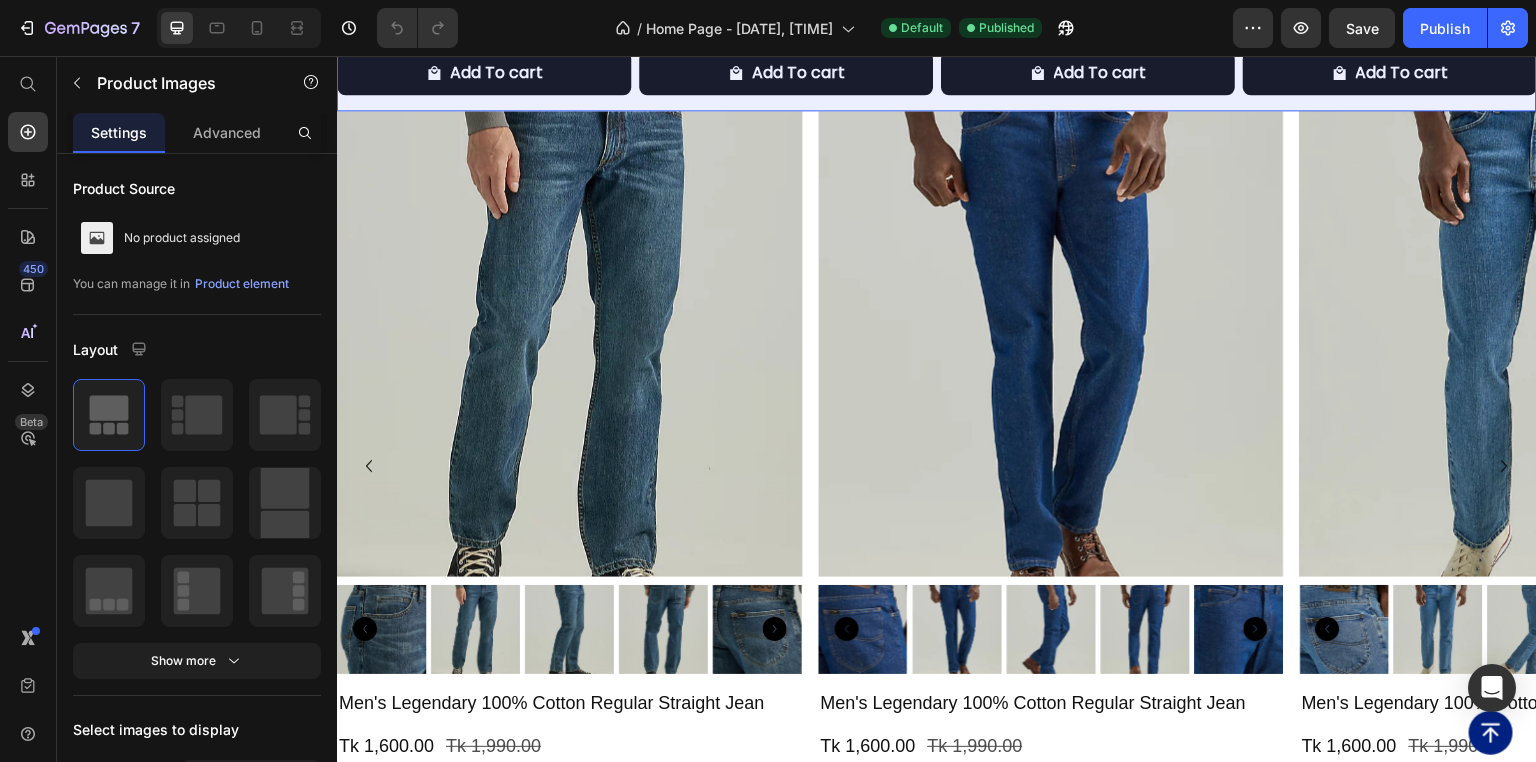 click on "Product List" at bounding box center [384, -449] 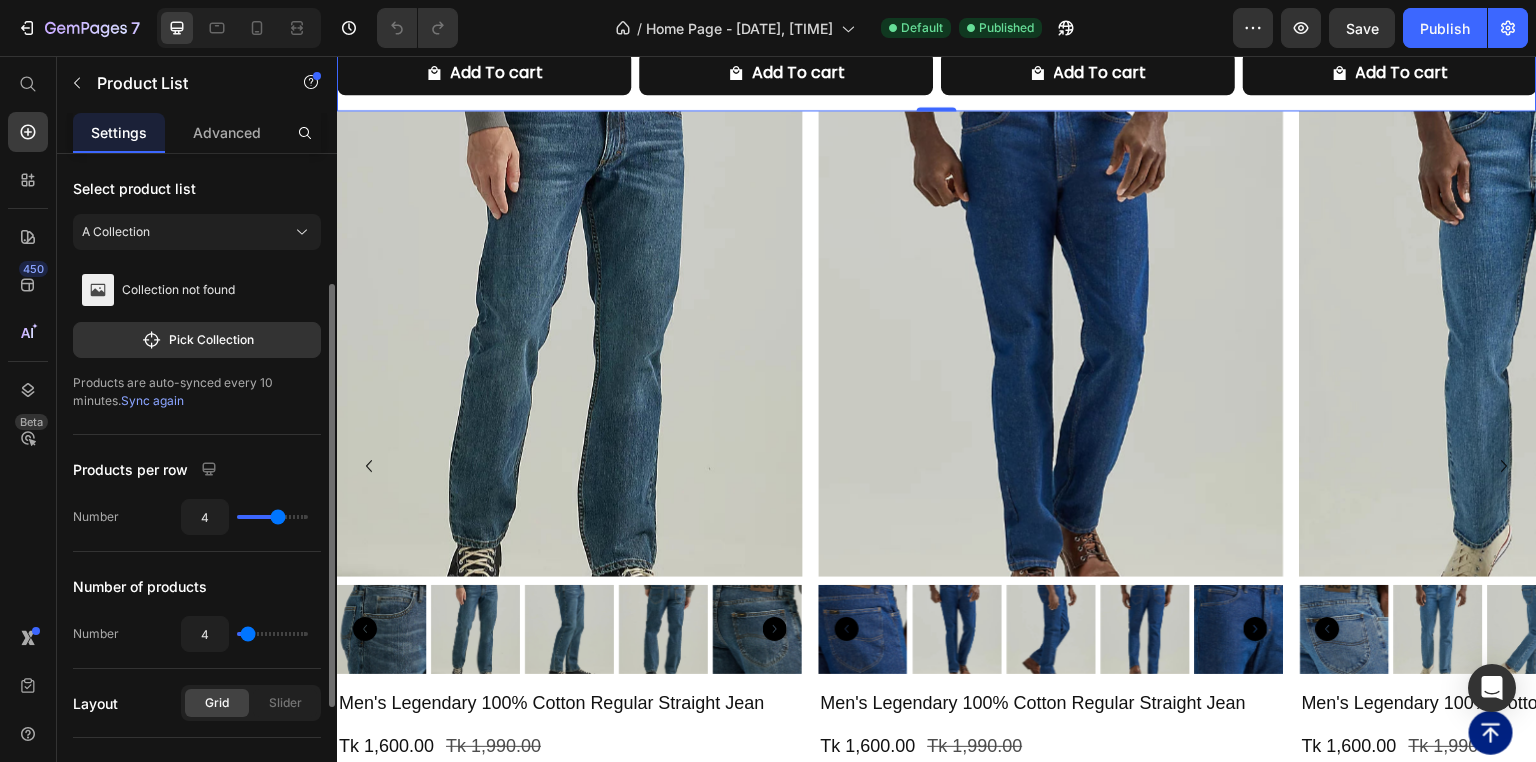 scroll, scrollTop: 80, scrollLeft: 0, axis: vertical 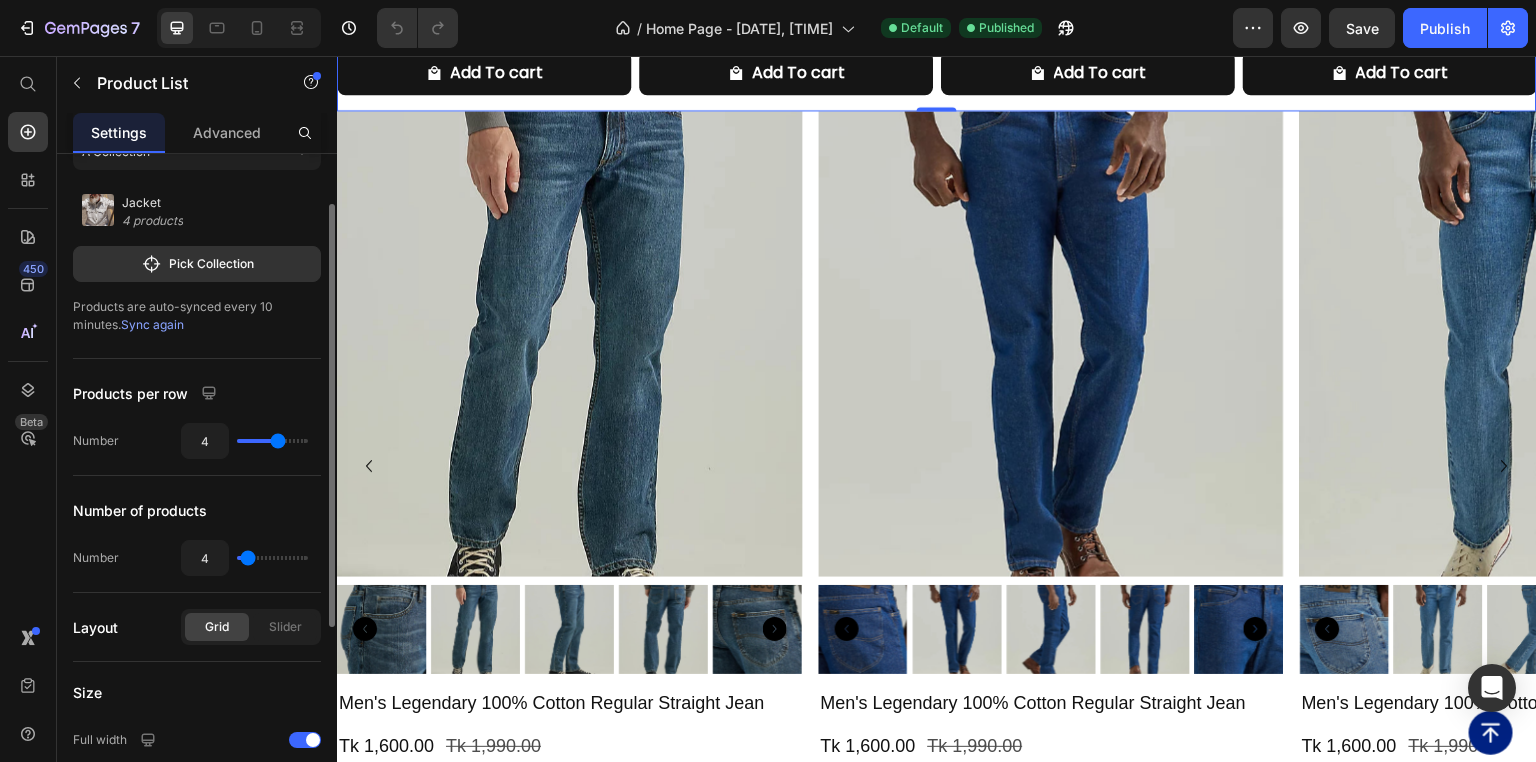 type on "5" 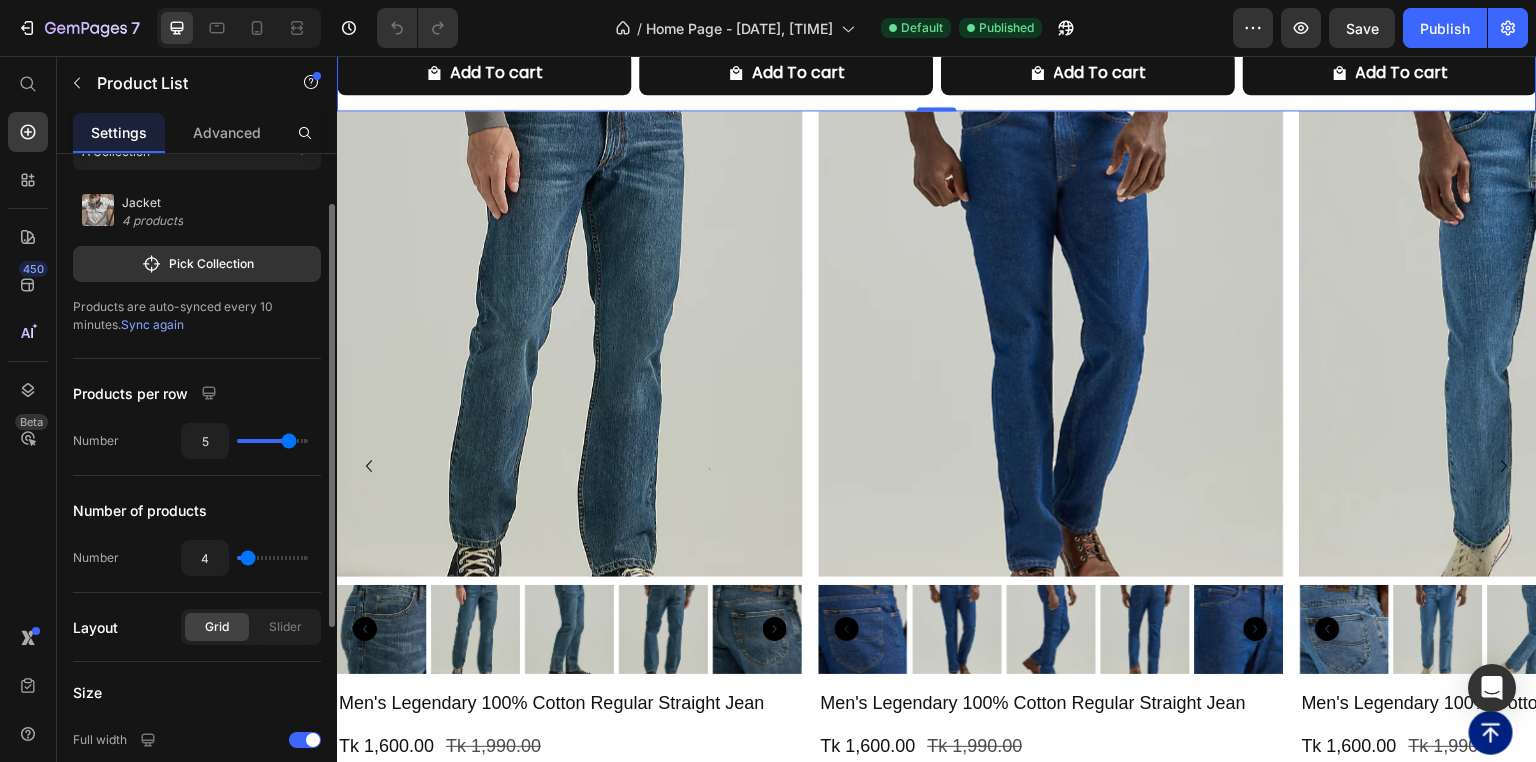 scroll, scrollTop: 0, scrollLeft: 0, axis: both 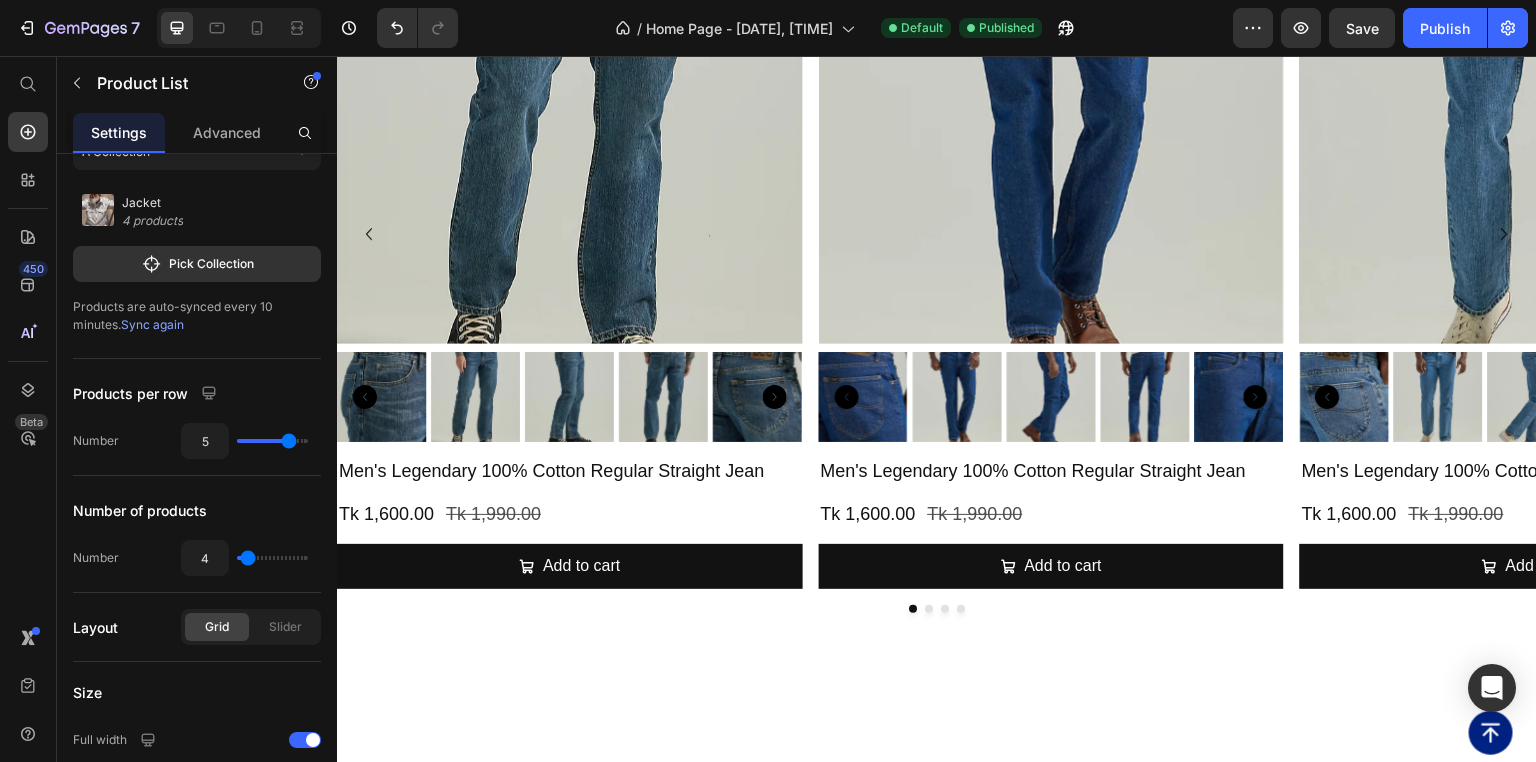 click on "Product Images Leather Jacket Product Title Tk 7,300.00 Product Price Tk 9,500.00 Product Price Row This product has only default variant Product Variants & Swatches Add To cart Product Cart Button Row
Product Images Leather Jacket Product Title Tk 7,300.00 Product Price Tk 9,500.00 Product Price Row This product has only default variant Product Variants & Swatches Add To cart Product Cart Button Row
Product Images Leather Jacket Product Title Tk 7,300.00 Product Price Tk 9,500.00 Product Price Row This product has only default variant Product Variants & Swatches Add To cart Product Cart Button Row
Product Images Western Leather Jacket Product Title Tk 7,300.00 Product Price Tk 9,500.00 Product Price Row This product has only default variant Product Variants & Swatches Add To cart Product Cart Button Row" at bounding box center [937, -412] 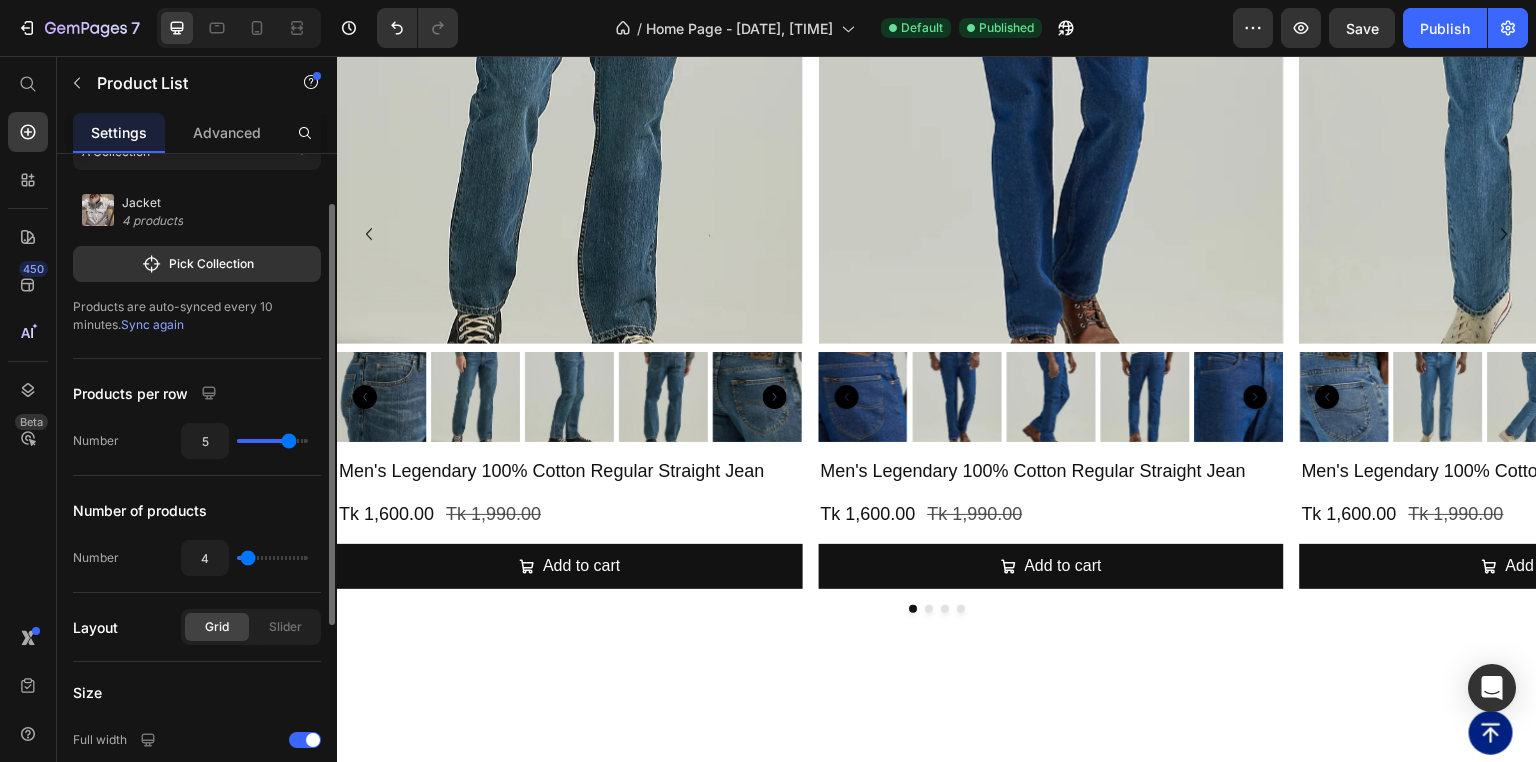 type on "1" 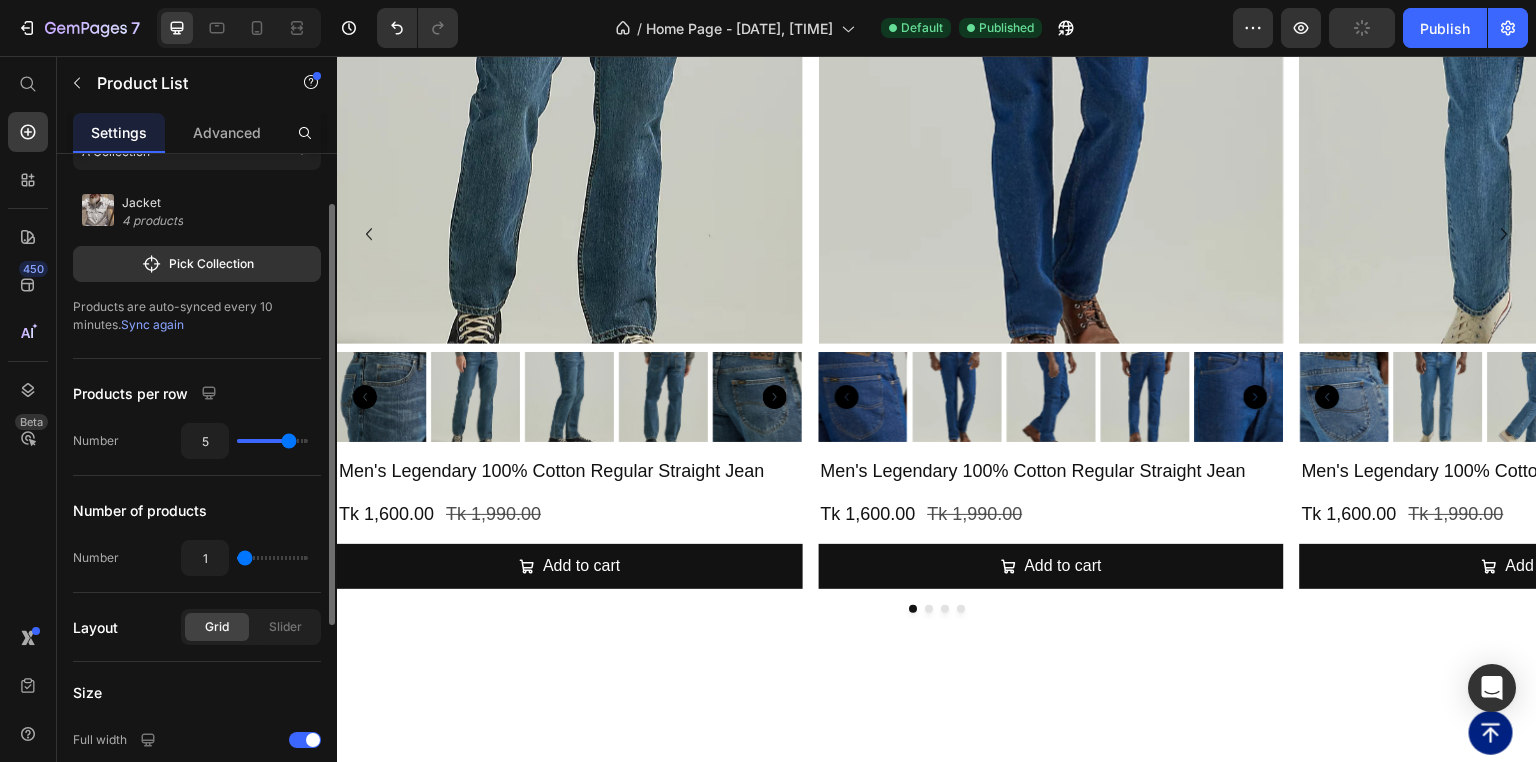 type on "2" 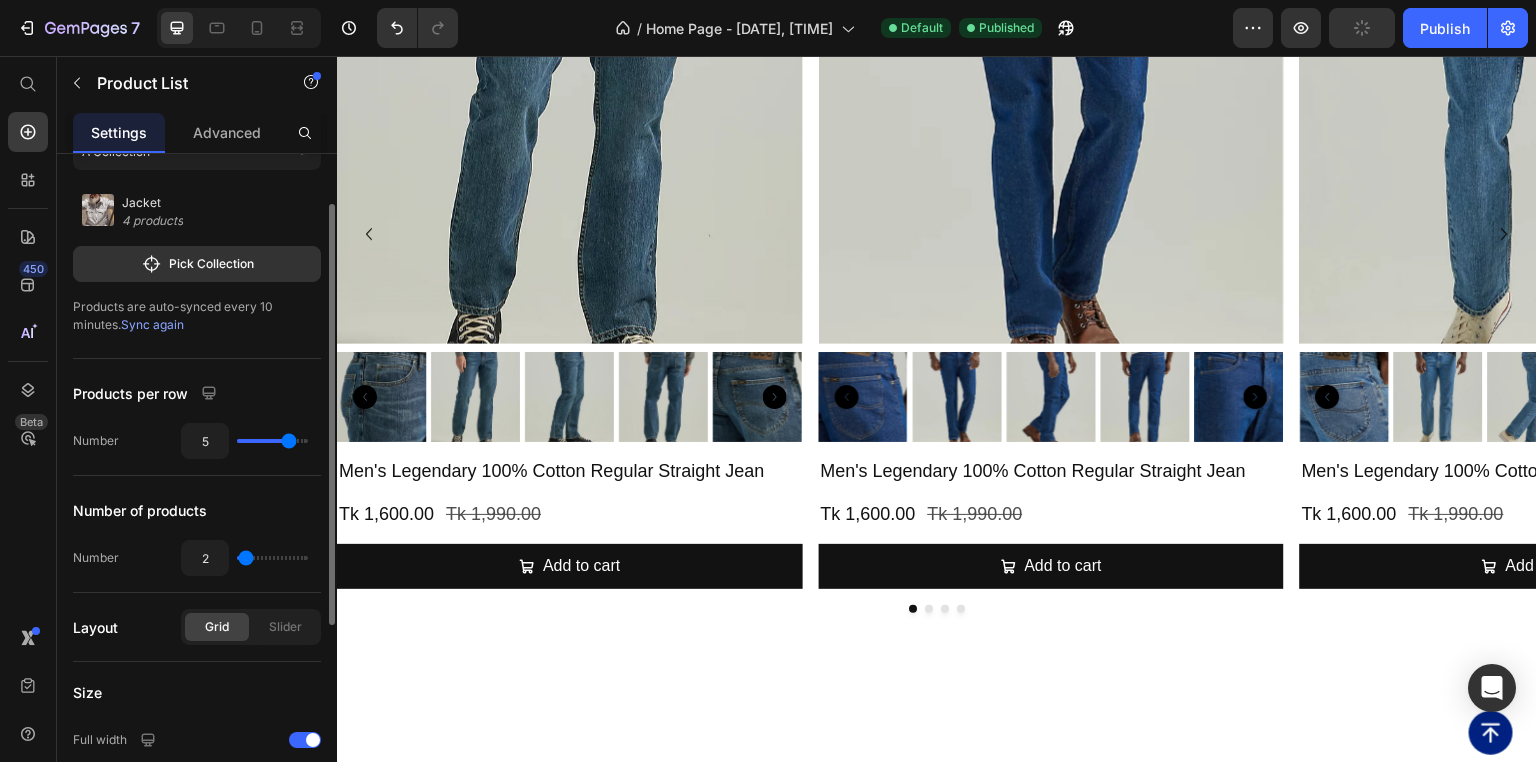 type on "3" 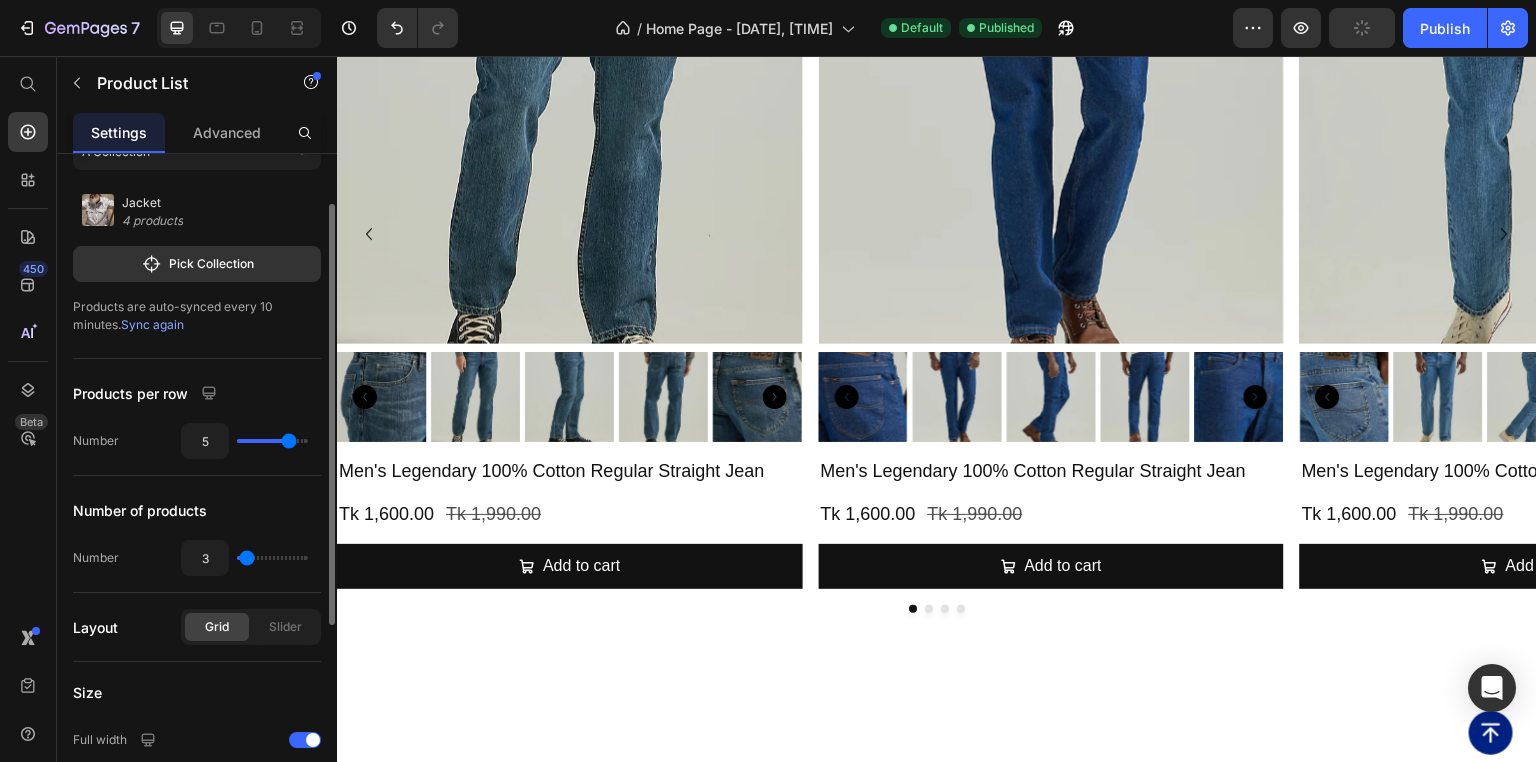 type on "4" 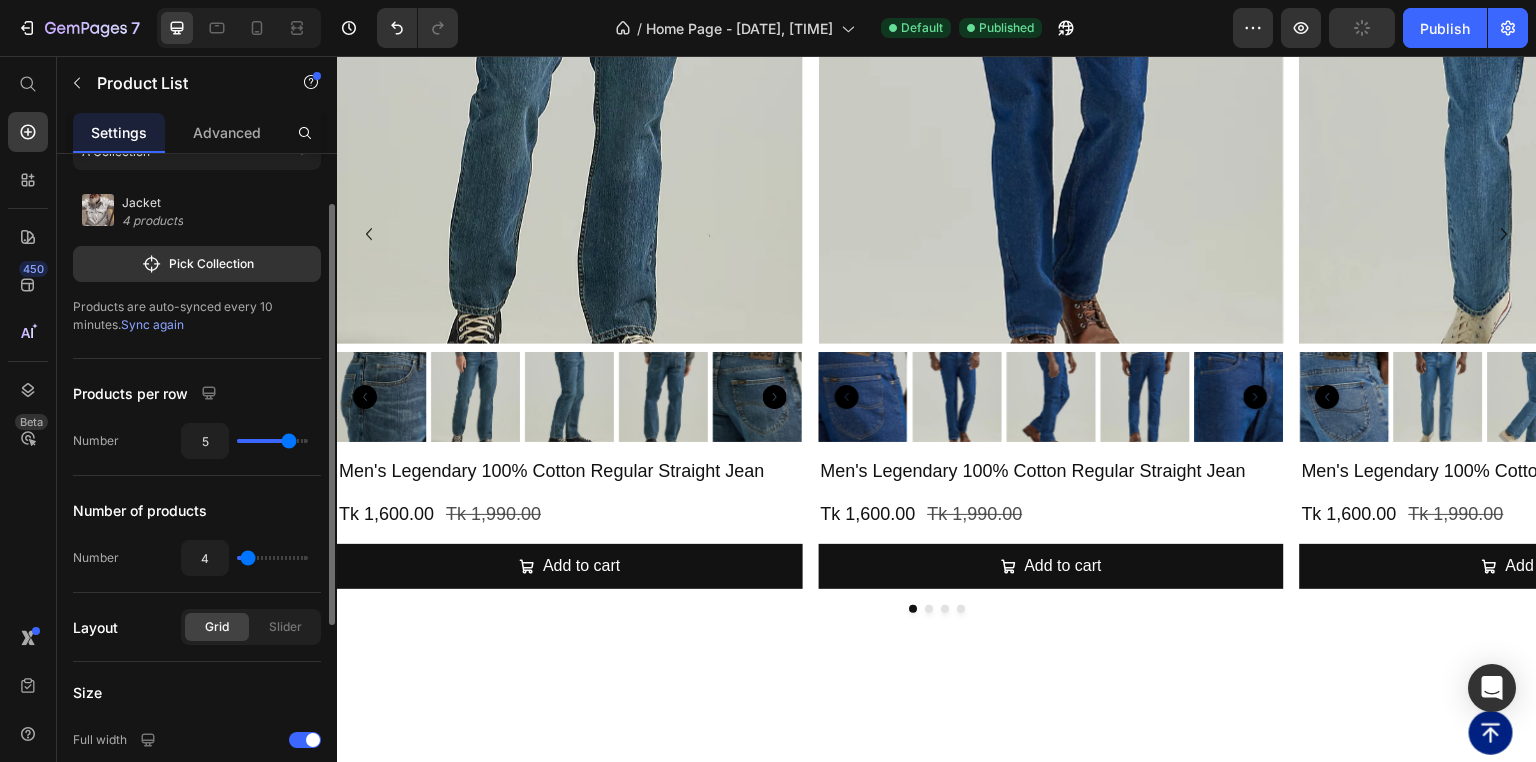type on "5" 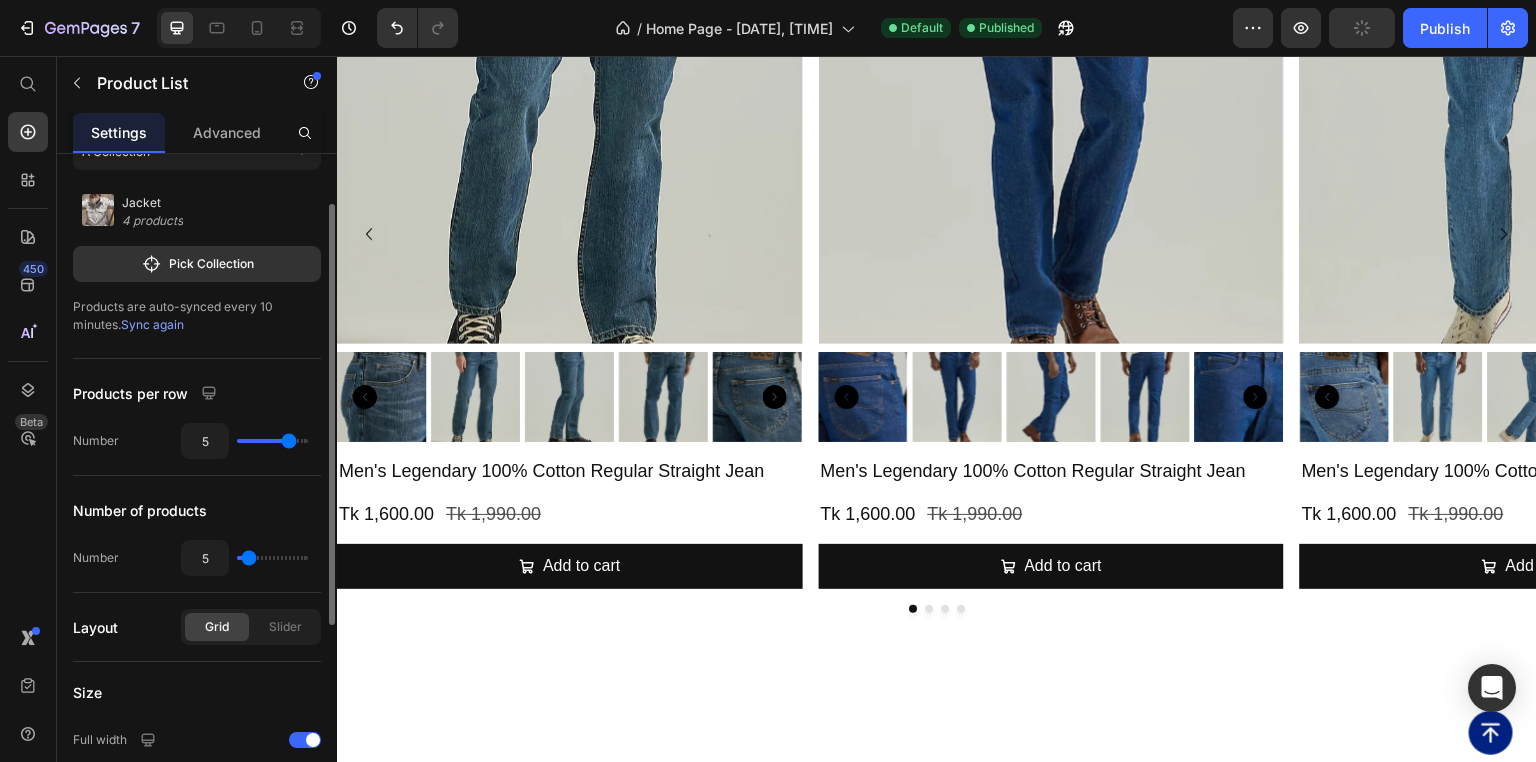 type on "6" 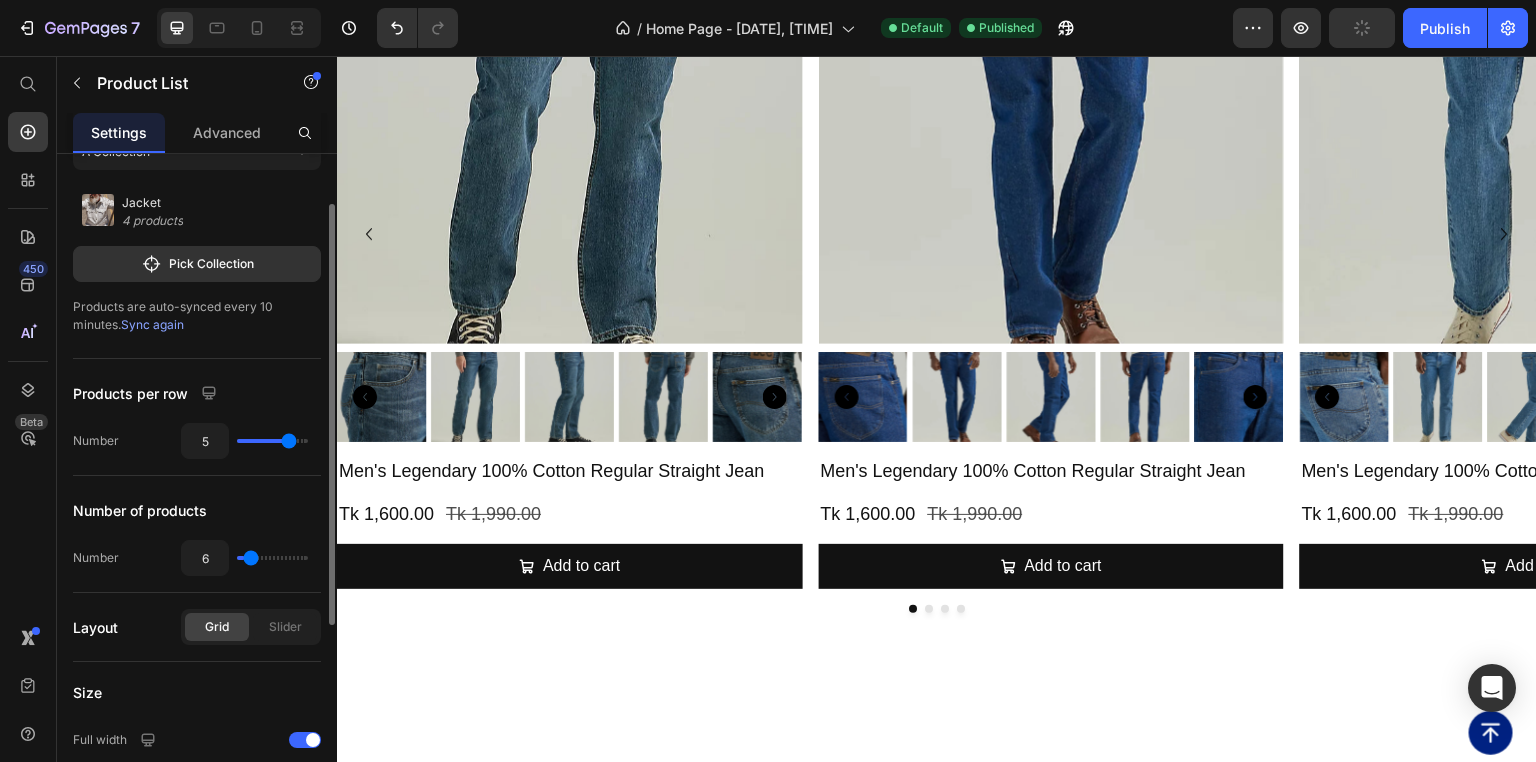 type on "7" 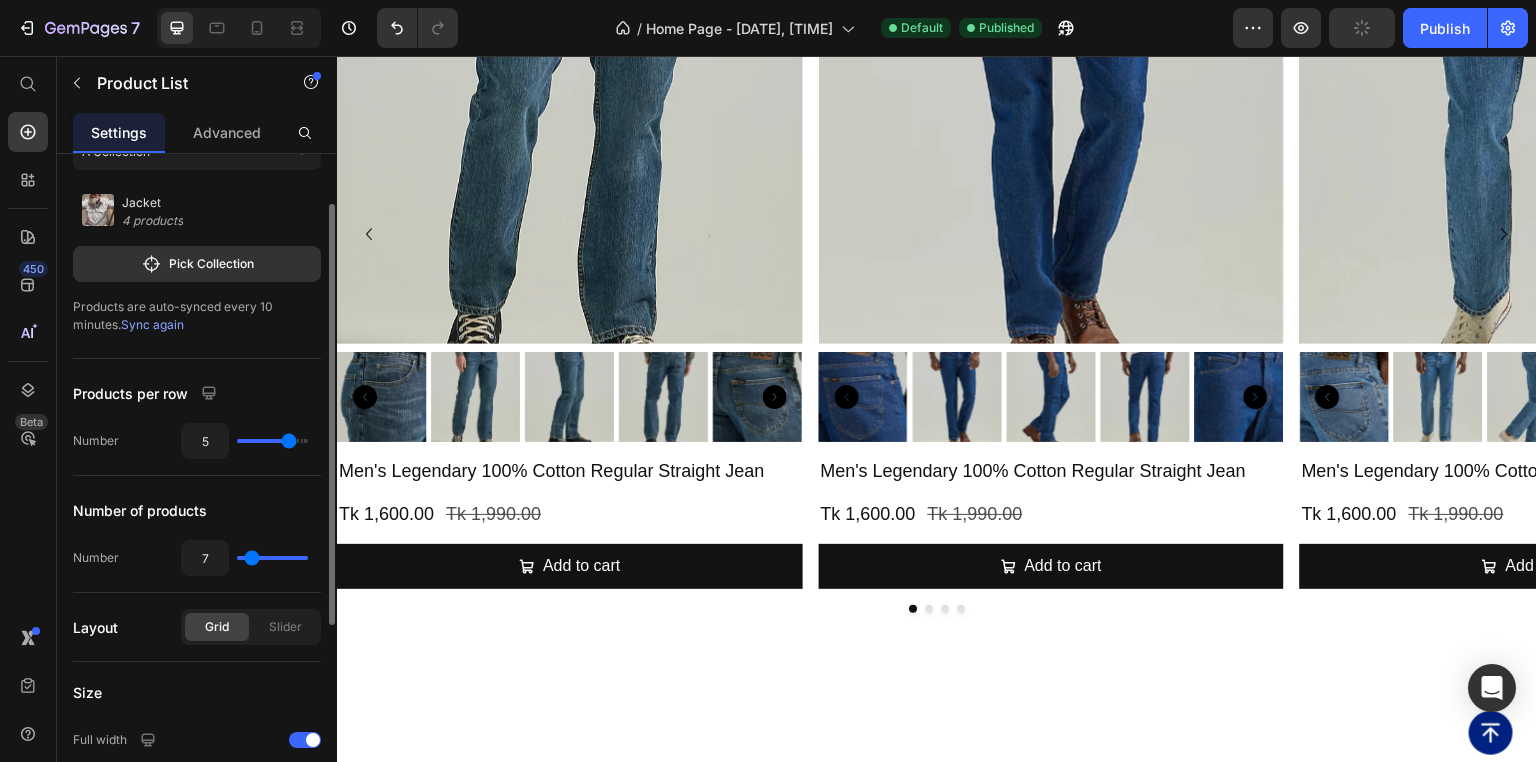 type on "8" 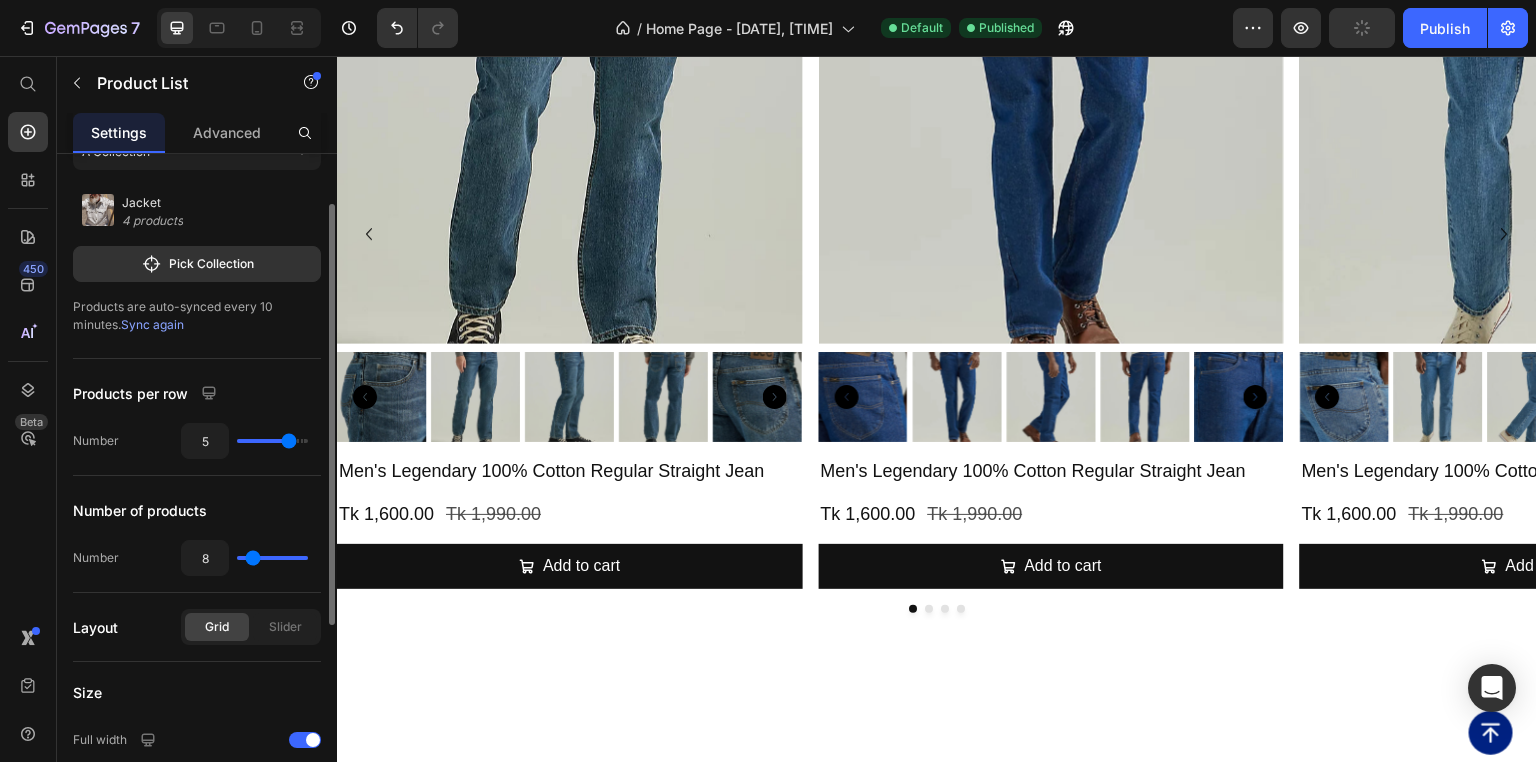 type on "7" 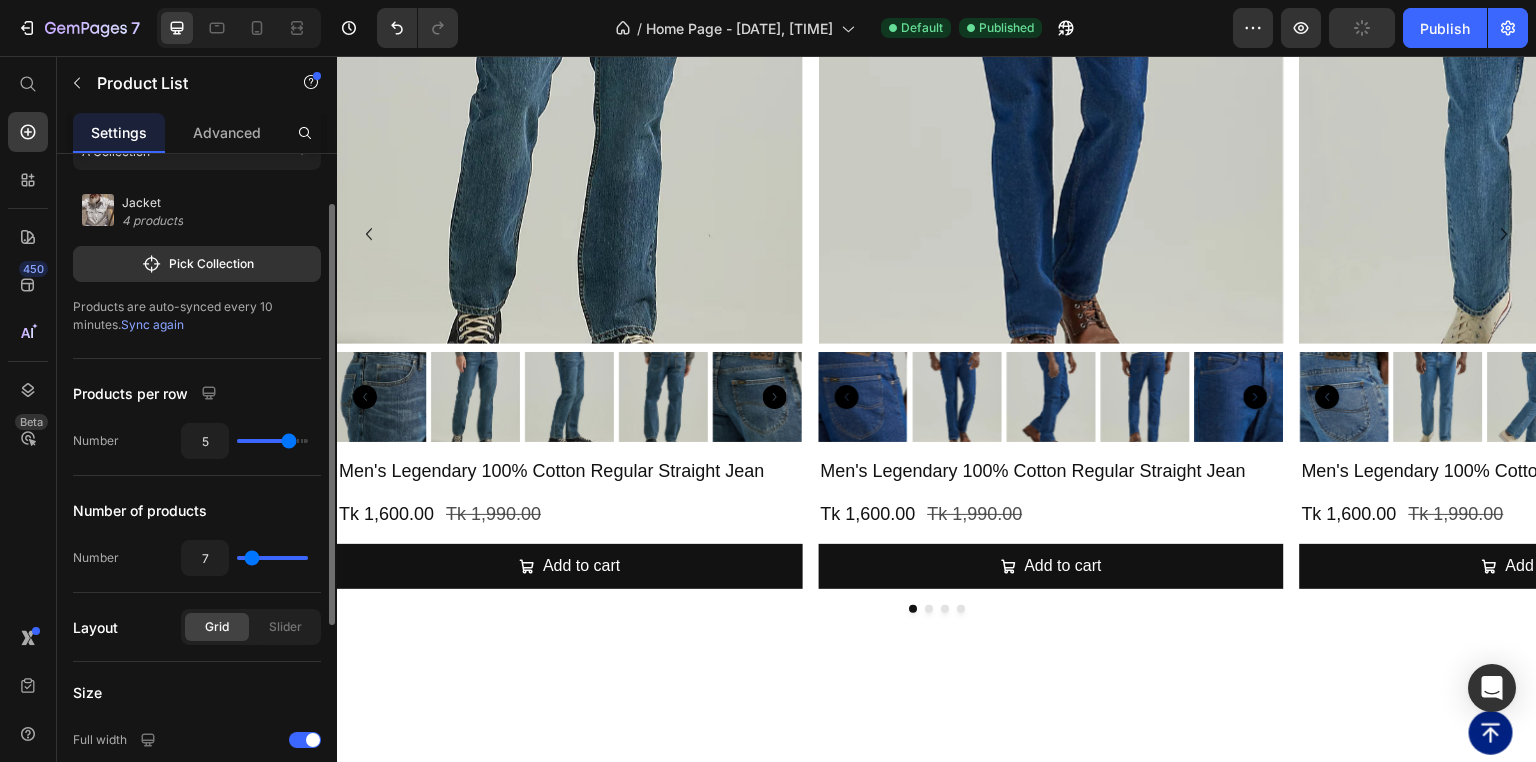 type on "6" 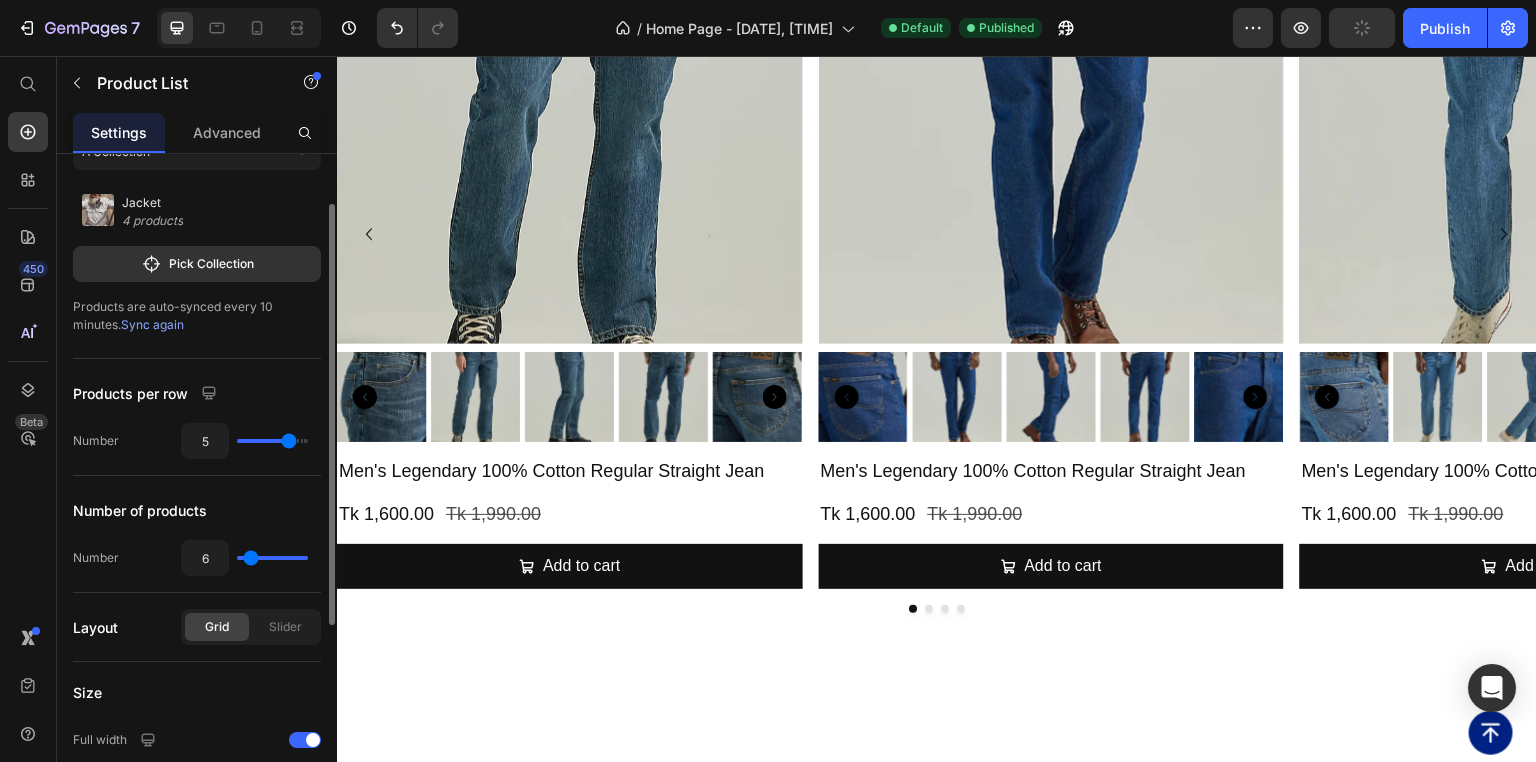 type on "5" 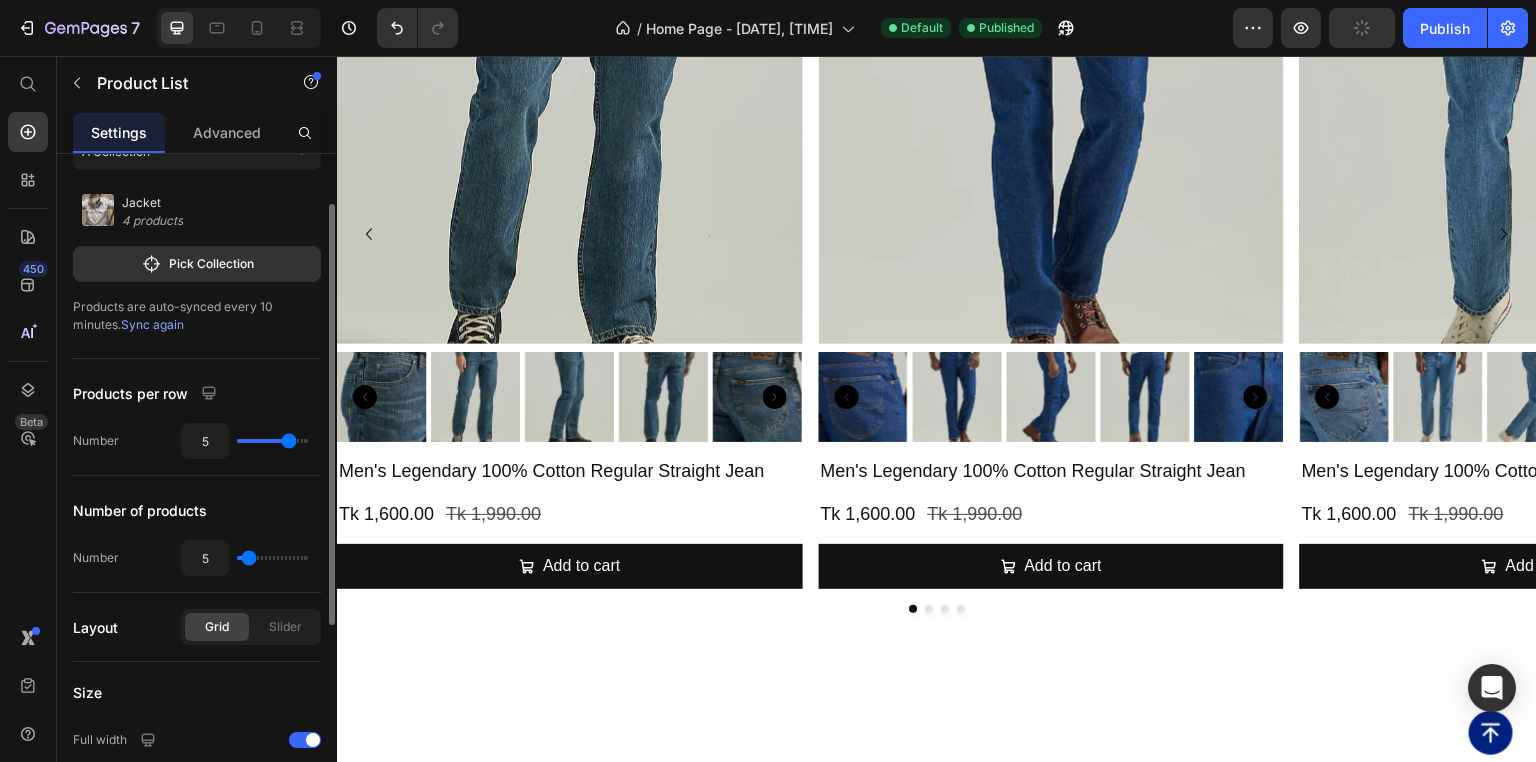 drag, startPoint x: 240, startPoint y: 557, endPoint x: 249, endPoint y: 564, distance: 11.401754 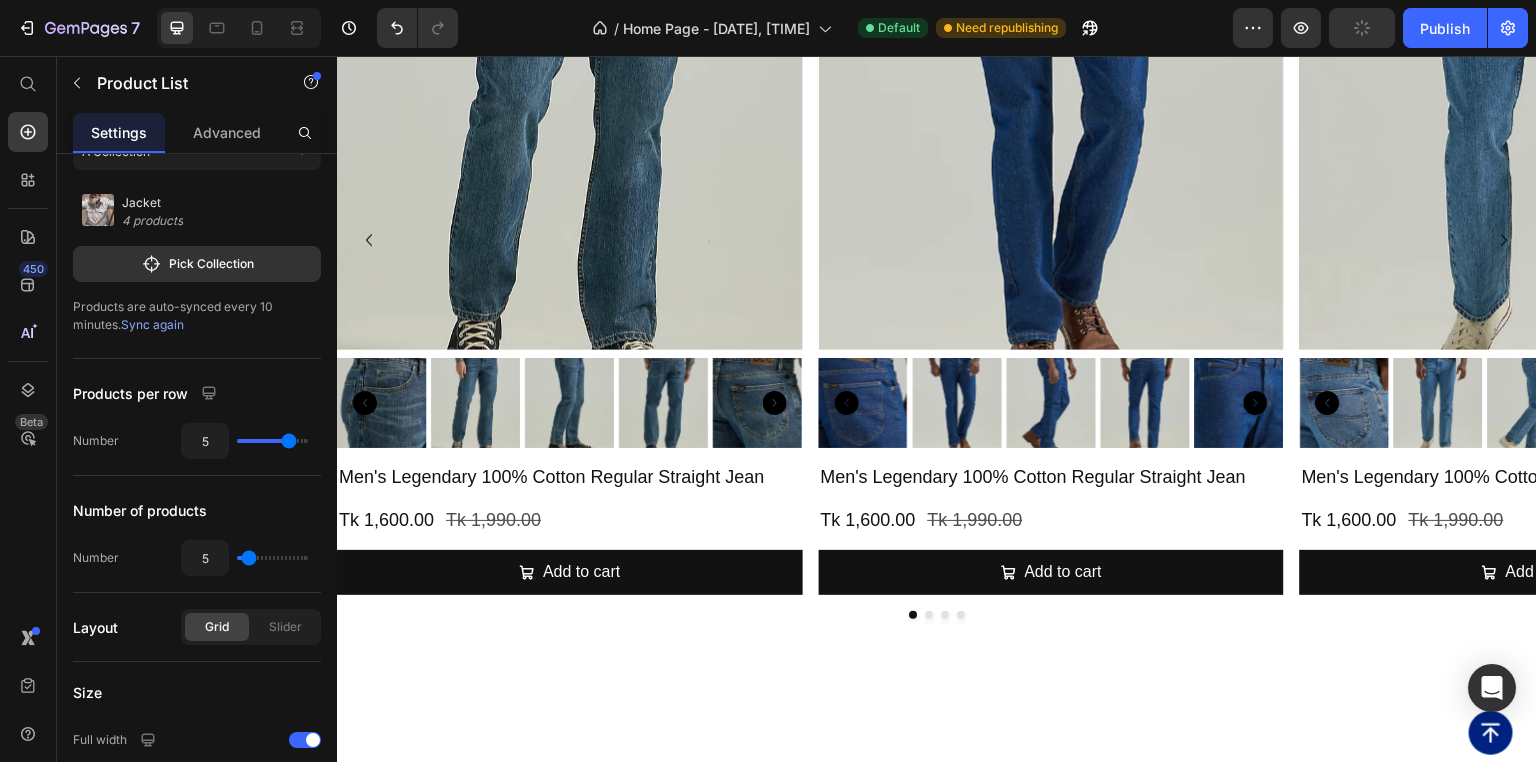 scroll, scrollTop: 880, scrollLeft: 0, axis: vertical 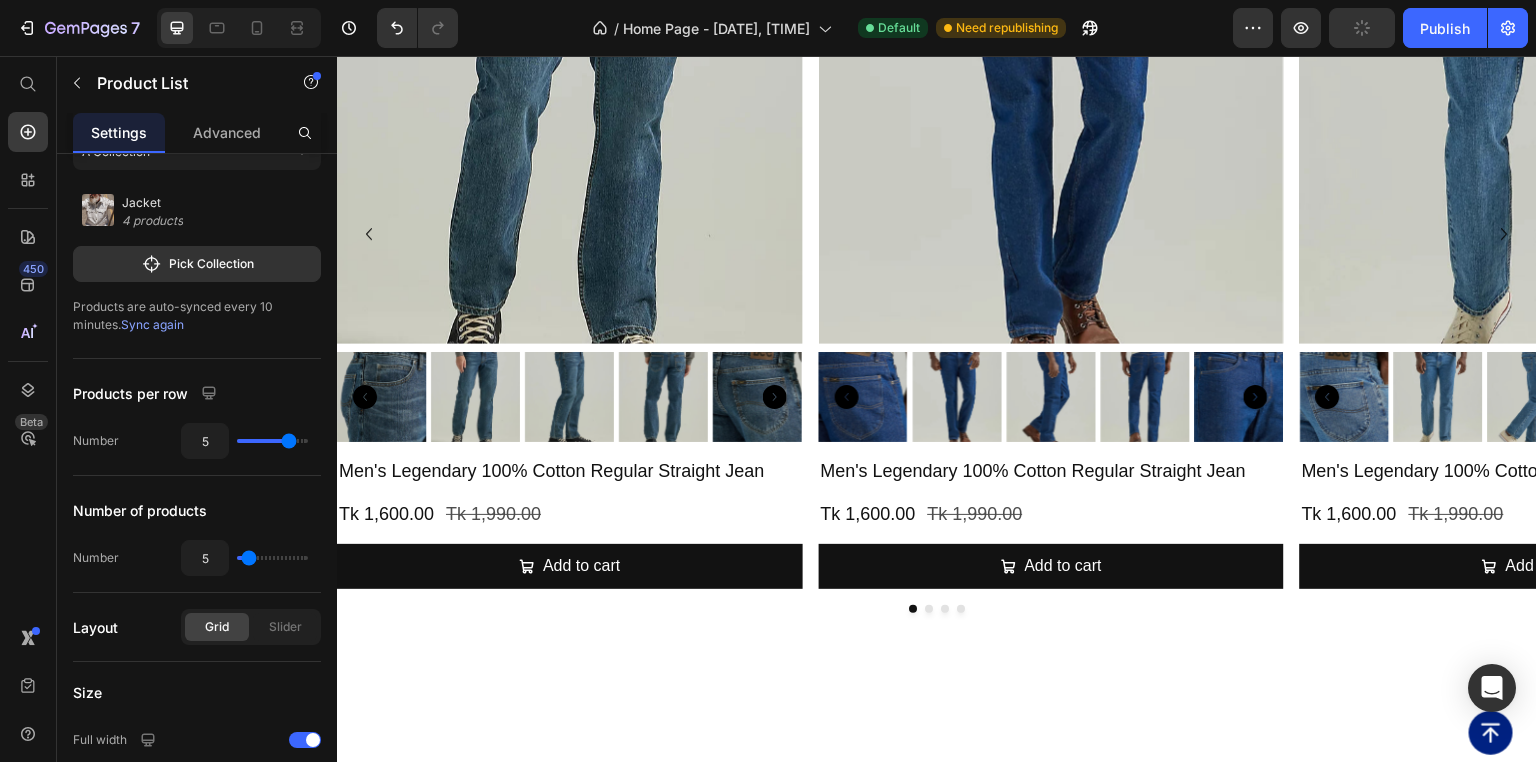 click on "Product Images Leather Jacket Product Title Tk 7,300.00 Product Price Tk 9,500.00 Product Price Row This product has only default variant Product Variants & Swatches Add To cart Product Cart Button Row
Product Images Leather Jacket Product Title Tk 7,300.00 Product Price Tk 9,500.00 Product Price Row This product has only default variant Product Variants & Swatches Add To cart Product Cart Button Row
Product Images Leather Jacket Product Title Tk 7,300.00 Product Price Tk 9,500.00 Product Price Row This product has only default variant Product Variants & Swatches Add To cart Product Cart Button Row
Product Images Western Leather Jacket Product Title Tk 7,300.00 Product Price Tk 9,500.00 Product Price Row This product has only default variant Product Variants & Swatches Add To cart Product Cart Button Row" at bounding box center (937, -412) 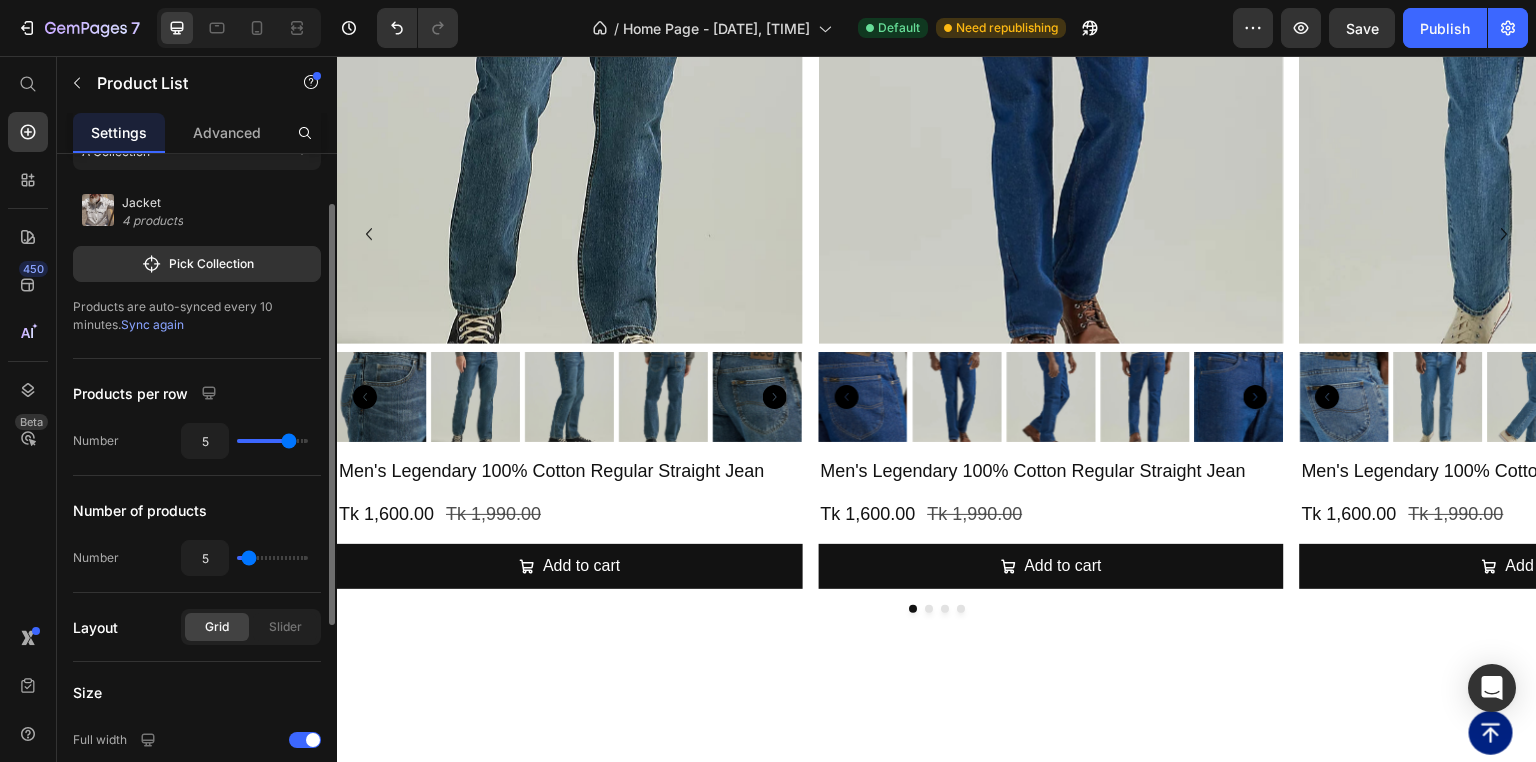 scroll, scrollTop: 0, scrollLeft: 0, axis: both 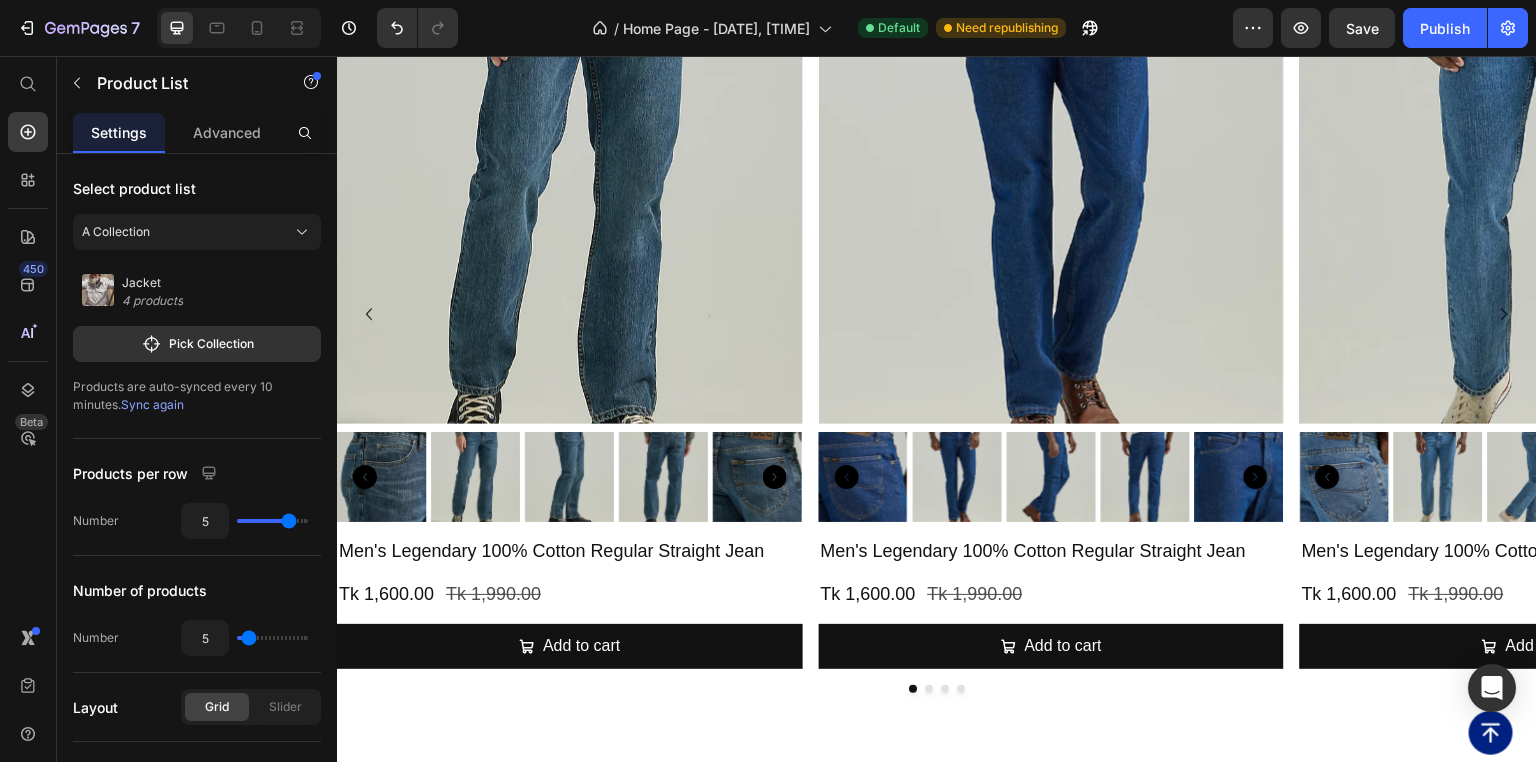 click on "Product Images Leather Jacket Product Title Tk 7,300.00 Product Price Tk 9,500.00 Product Price Row This product has only default variant Product Variants & Swatches Add To cart Product Cart Button Row
Product Images Leather Jacket Product Title Tk 7,300.00 Product Price Tk 9,500.00 Product Price Row This product has only default variant Product Variants & Swatches Add To cart Product Cart Button Row
Product Images Leather Jacket Product Title Tk 7,300.00 Product Price Tk 9,500.00 Product Price Row This product has only default variant Product Variants & Swatches Add To cart Product Cart Button Row
Product Images Western Leather Jacket Product Title Tk 7,300.00 Product Price Tk 9,500.00 Product Price Row This product has only default variant Product Variants & Swatches Add To cart Product Cart Button Row" at bounding box center (937, -332) 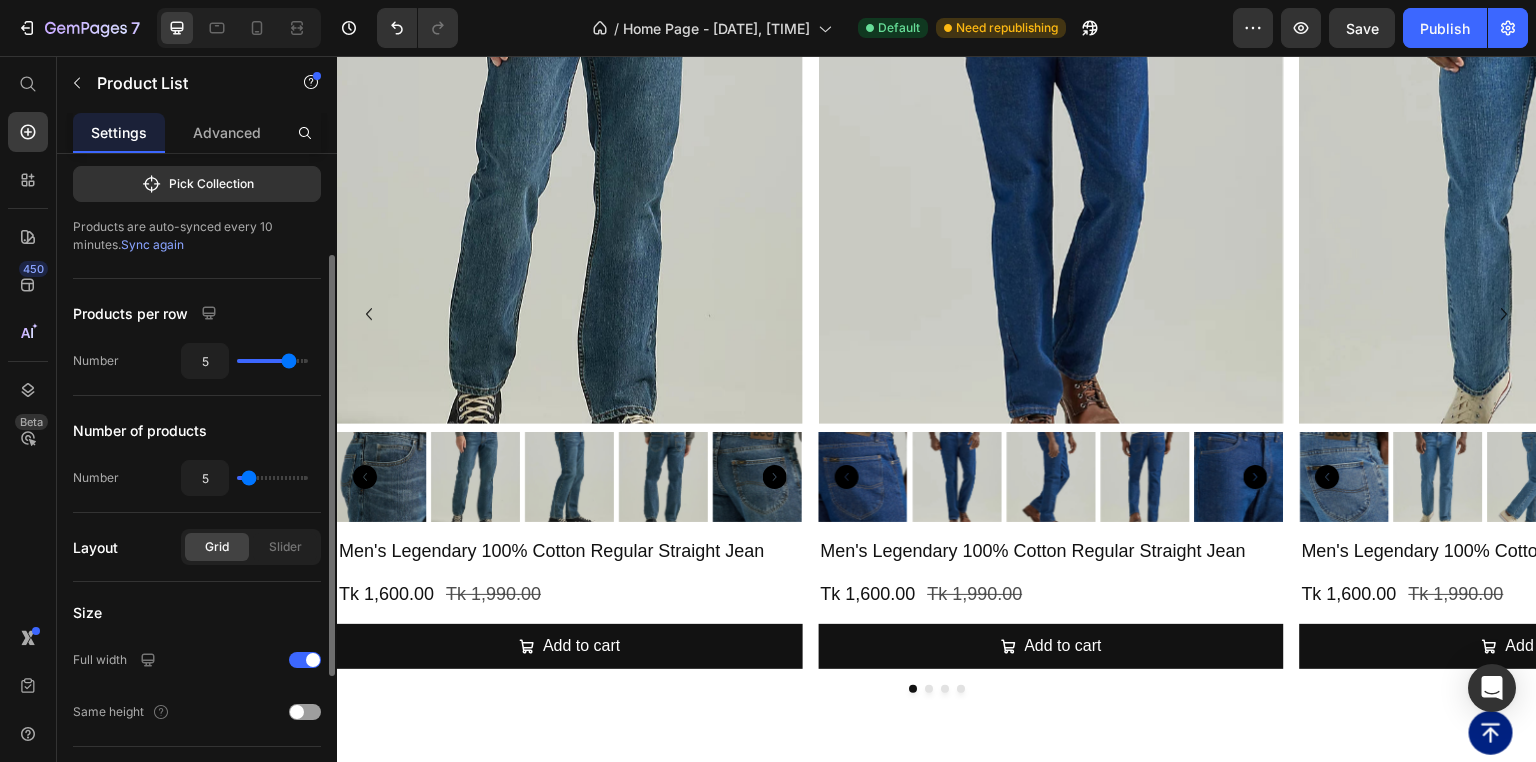 scroll, scrollTop: 240, scrollLeft: 0, axis: vertical 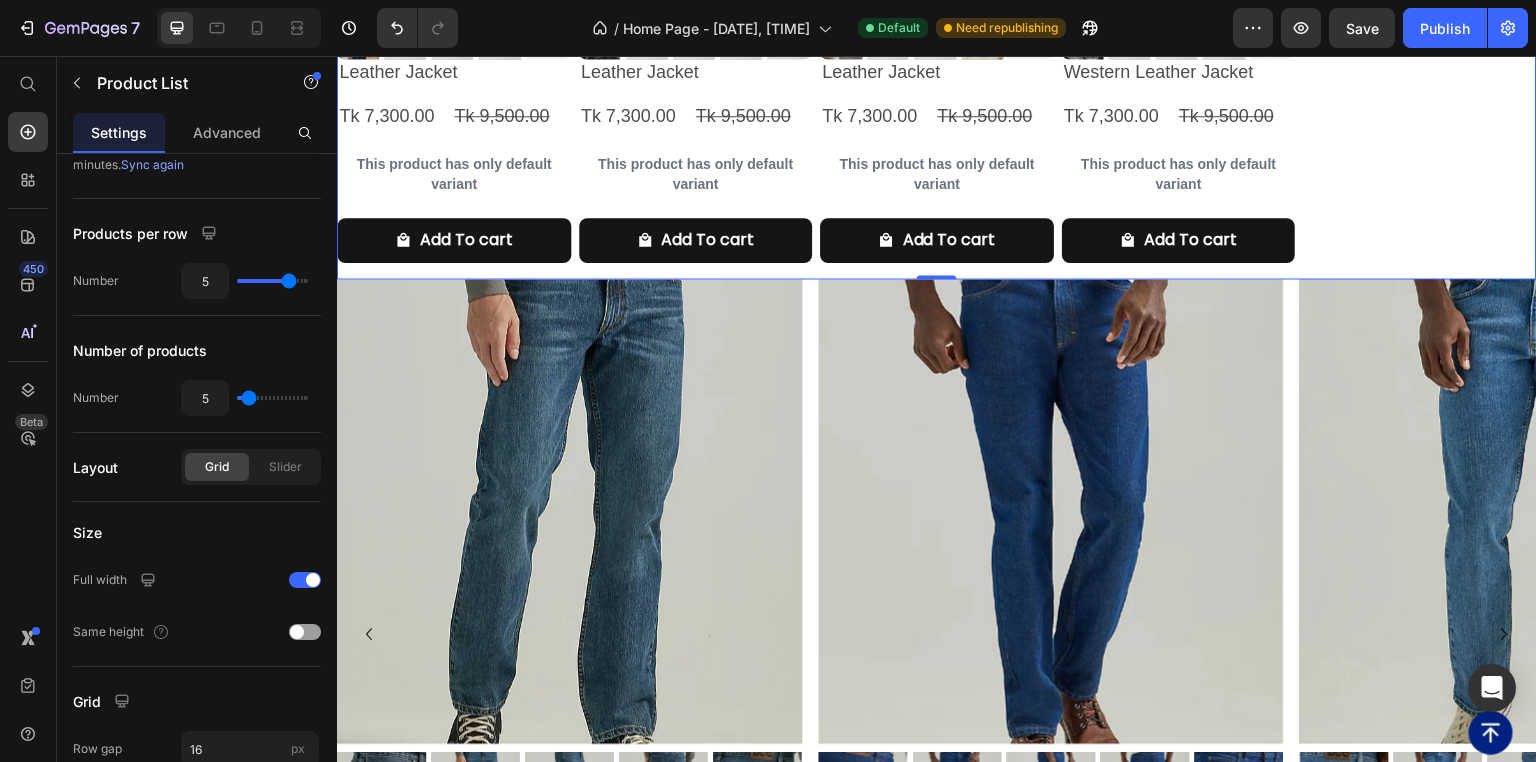 click on "Product Images Leather Jacket Product Title Tk 7,300.00 Product Price Tk 9,500.00 Product Price Row This product has only default variant Product Variants & Swatches Add To cart Product Cart Button Row
Product Images Leather Jacket Product Title Tk 7,300.00 Product Price Tk 9,500.00 Product Price Row This product has only default variant Product Variants & Swatches Add To cart Product Cart Button Row
Product Images Leather Jacket Product Title Tk 7,300.00 Product Price Tk 9,500.00 Product Price Row This product has only default variant Product Variants & Swatches Add To cart Product Cart Button Row
Product Images Western Leather Jacket Product Title Tk 7,300.00 Product Price Tk 9,500.00 Product Price Row This product has only default variant Product Variants & Swatches Add To cart Product Cart Button Row" at bounding box center (937, -12) 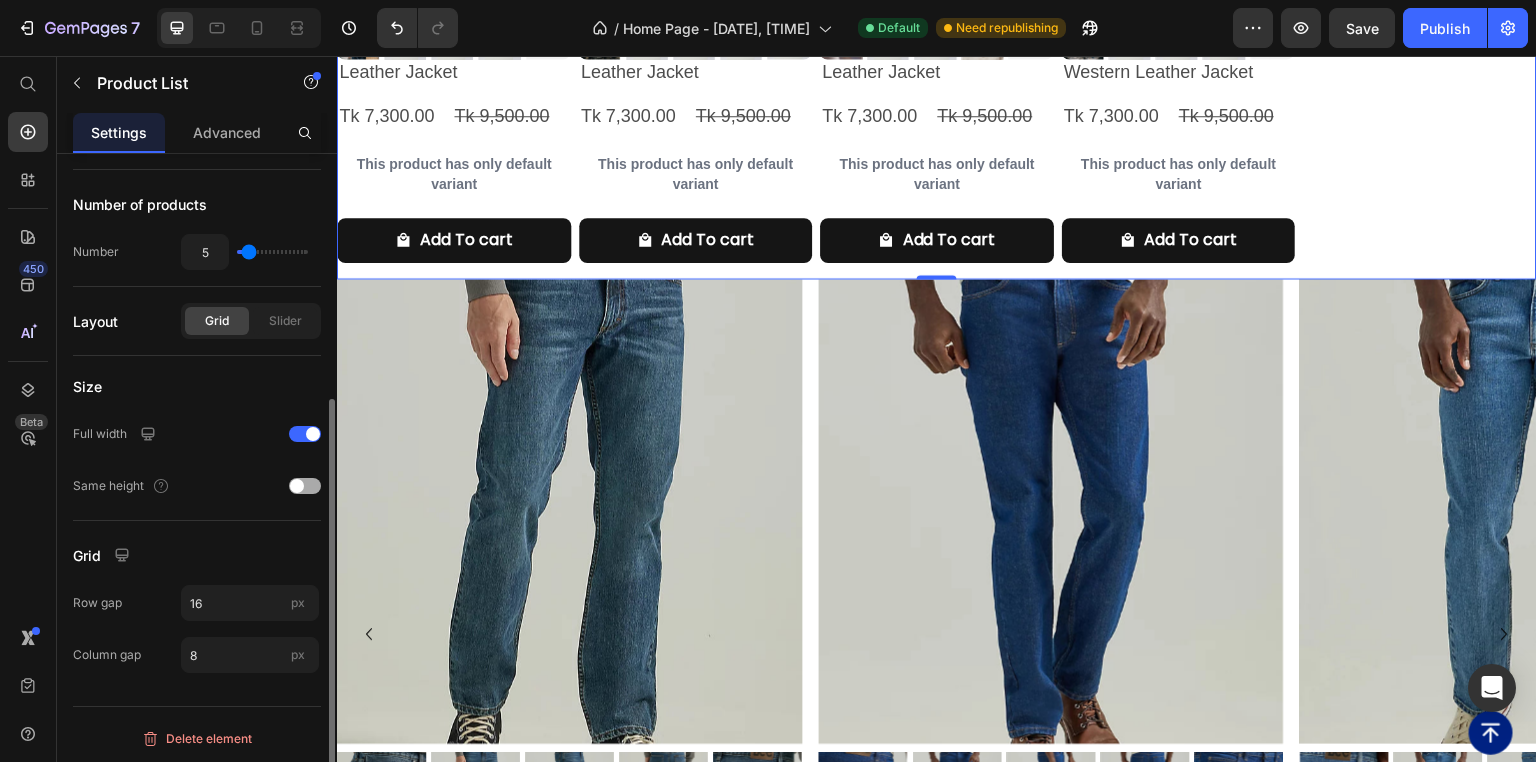 scroll, scrollTop: 0, scrollLeft: 0, axis: both 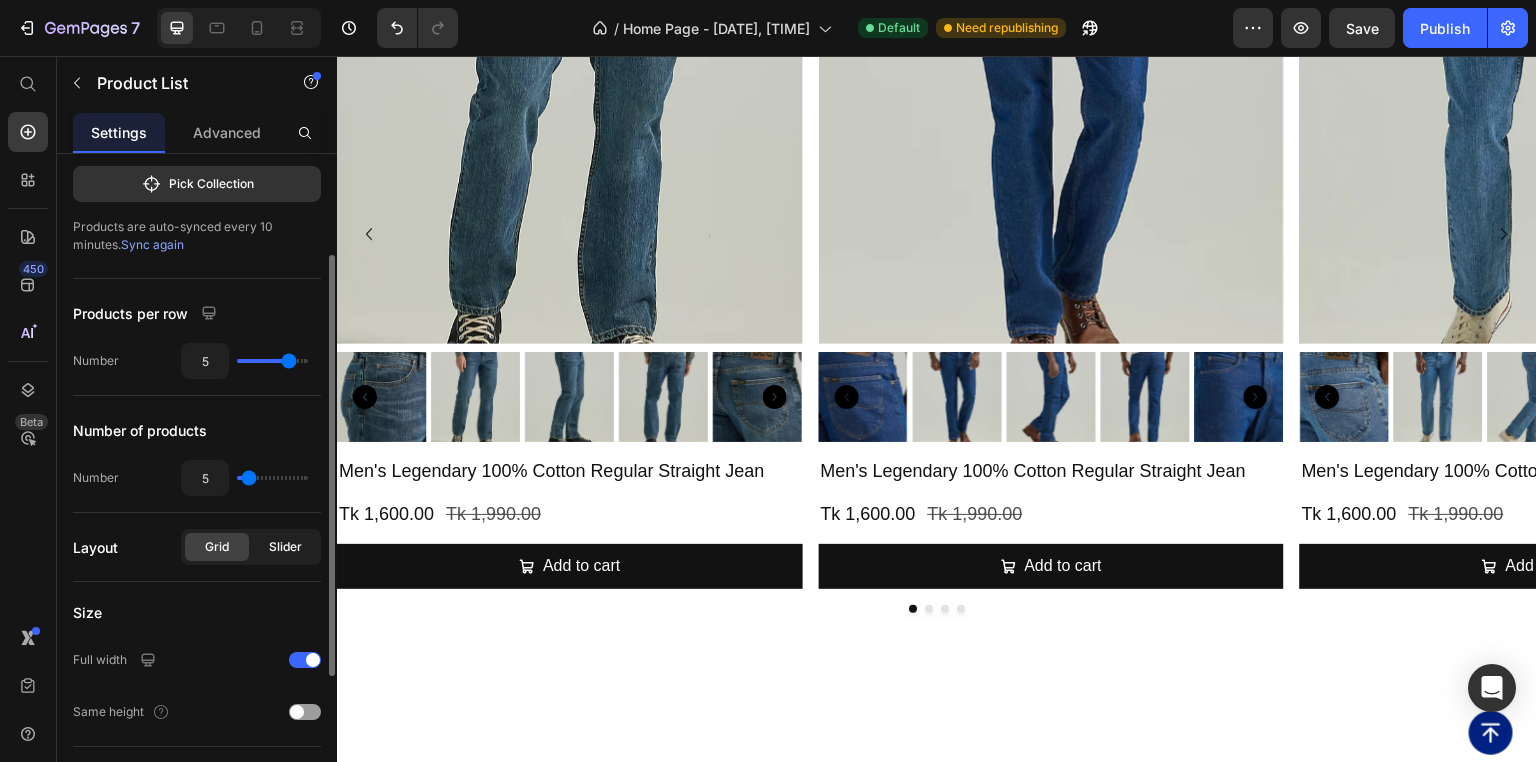 click on "Slider" 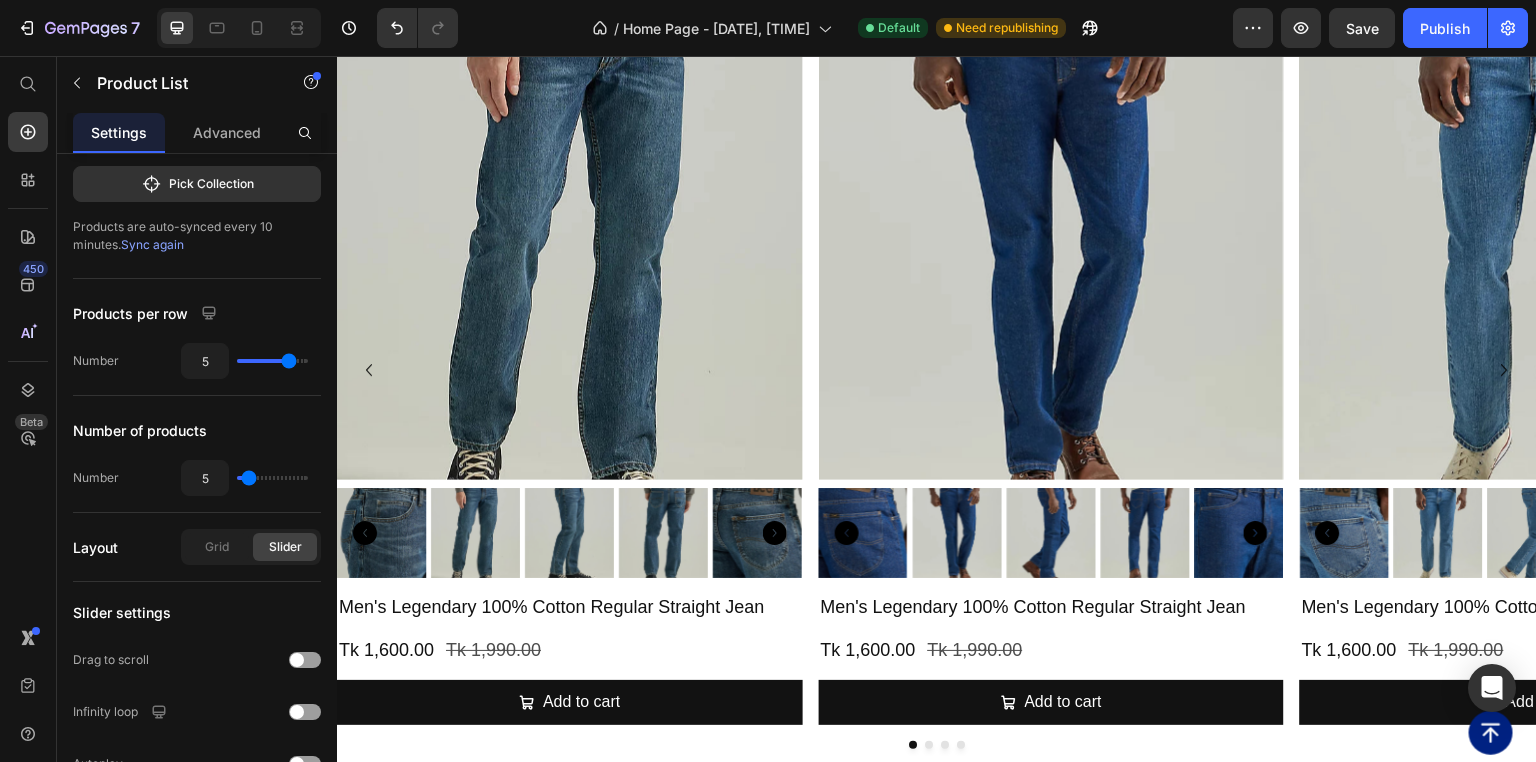 scroll, scrollTop: 800, scrollLeft: 0, axis: vertical 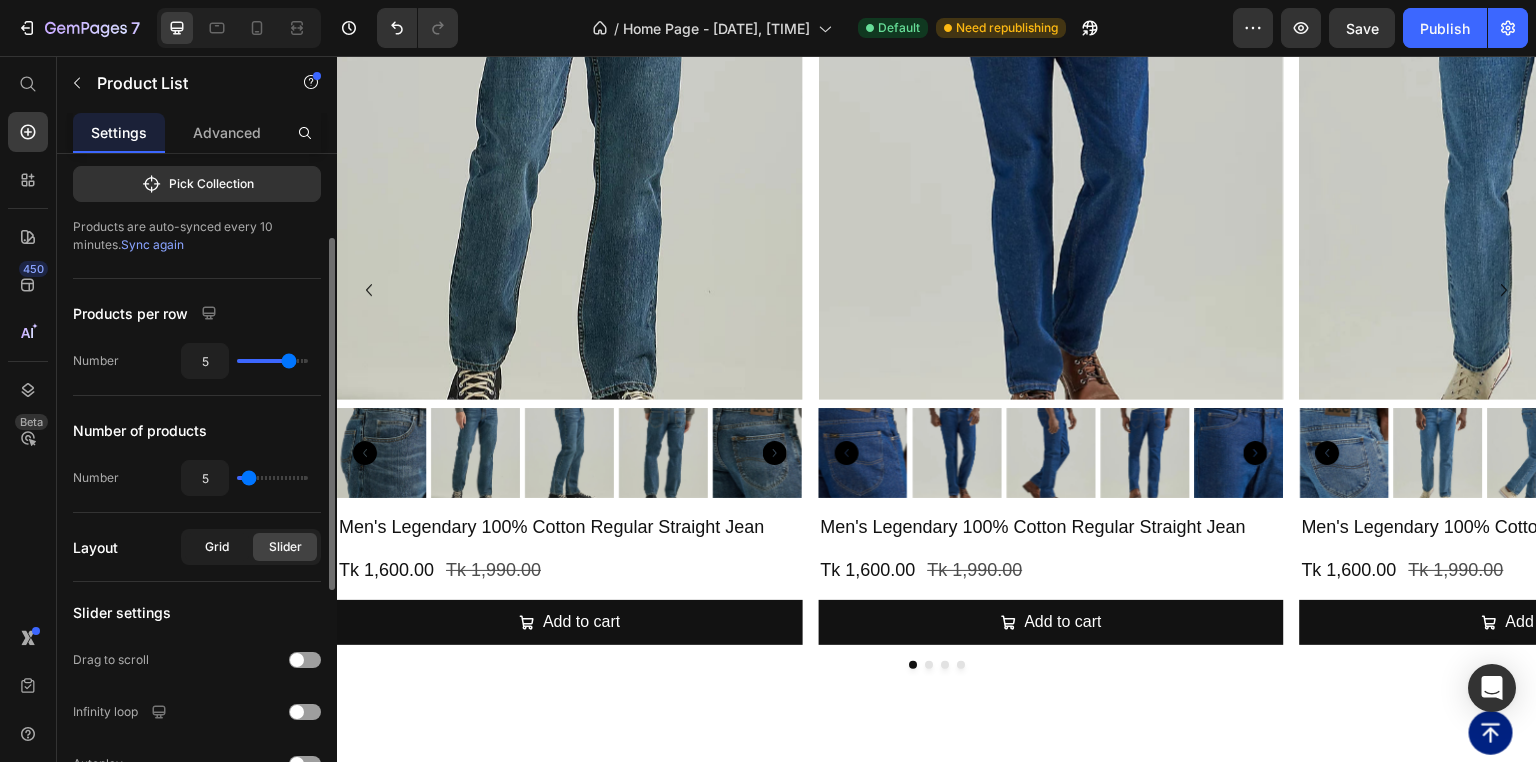click on "Grid" 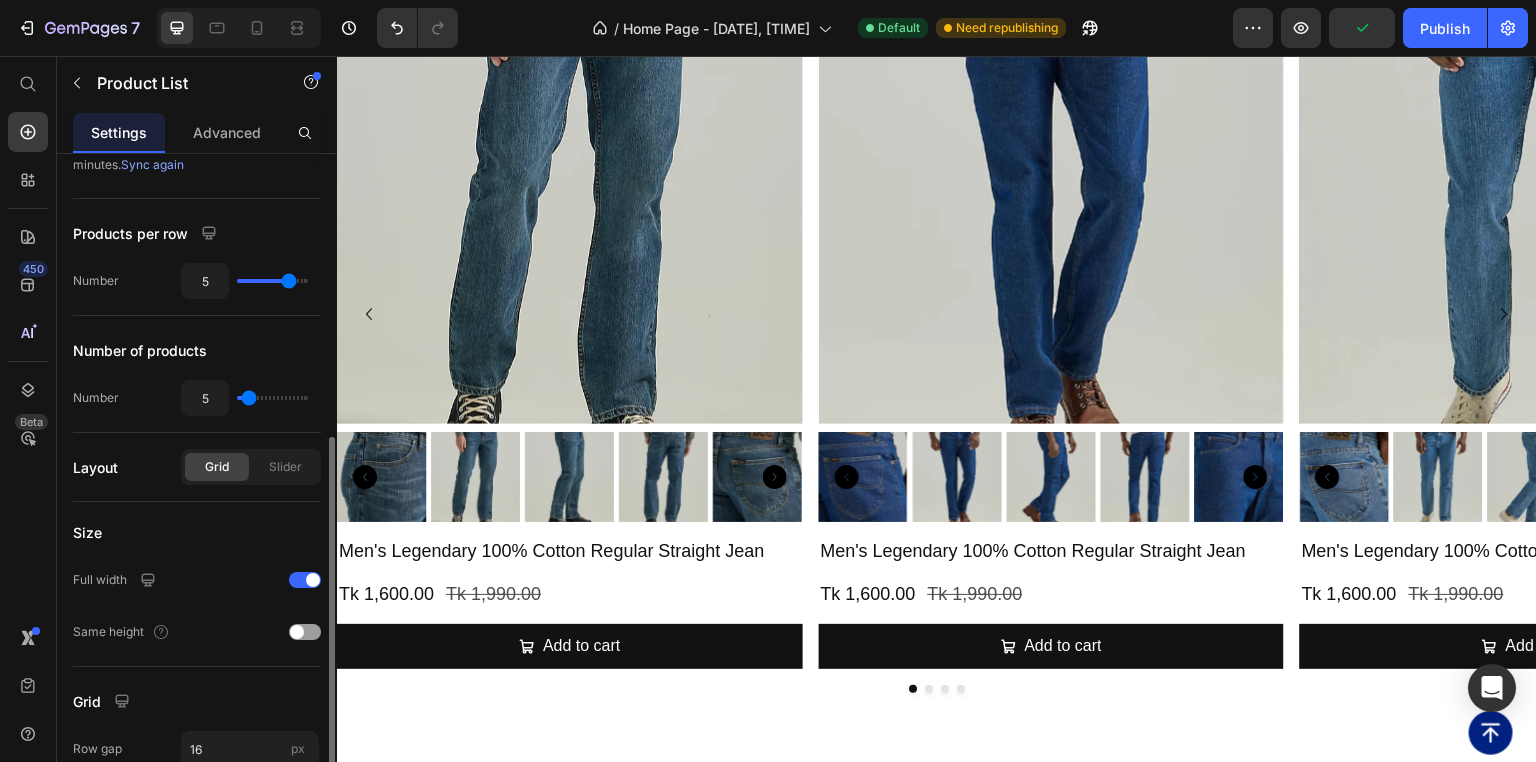 scroll, scrollTop: 320, scrollLeft: 0, axis: vertical 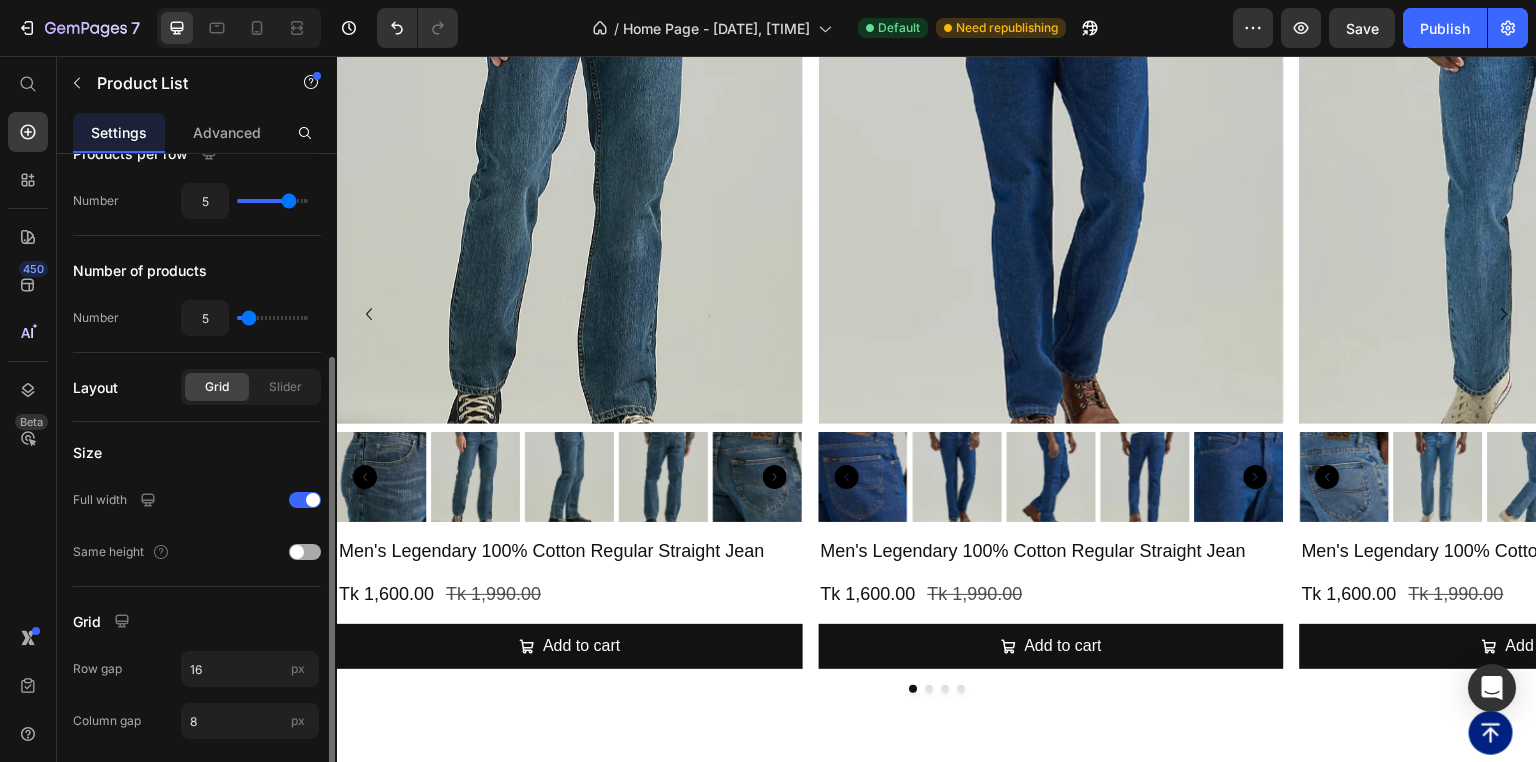 click at bounding box center [305, 552] 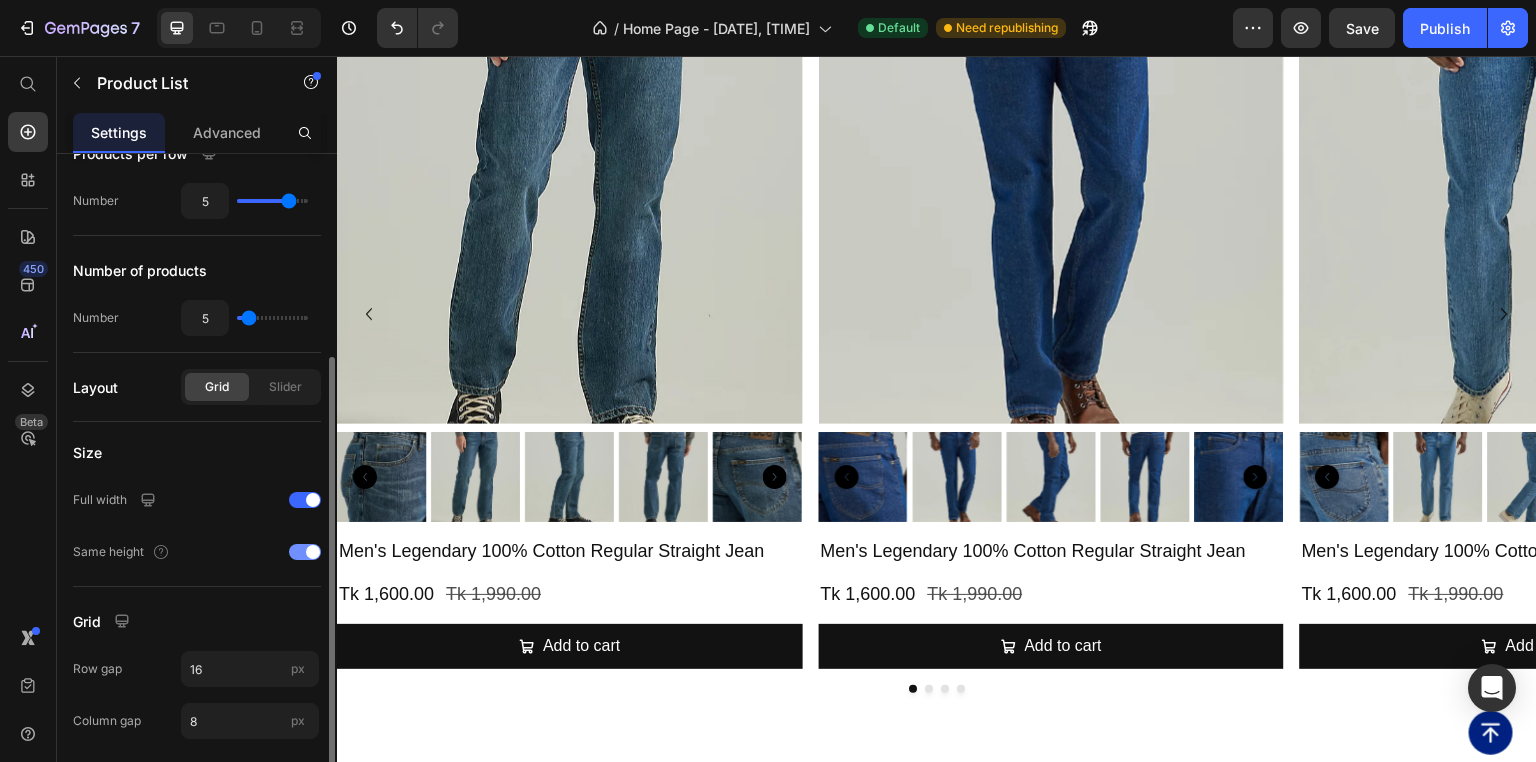 scroll, scrollTop: 386, scrollLeft: 0, axis: vertical 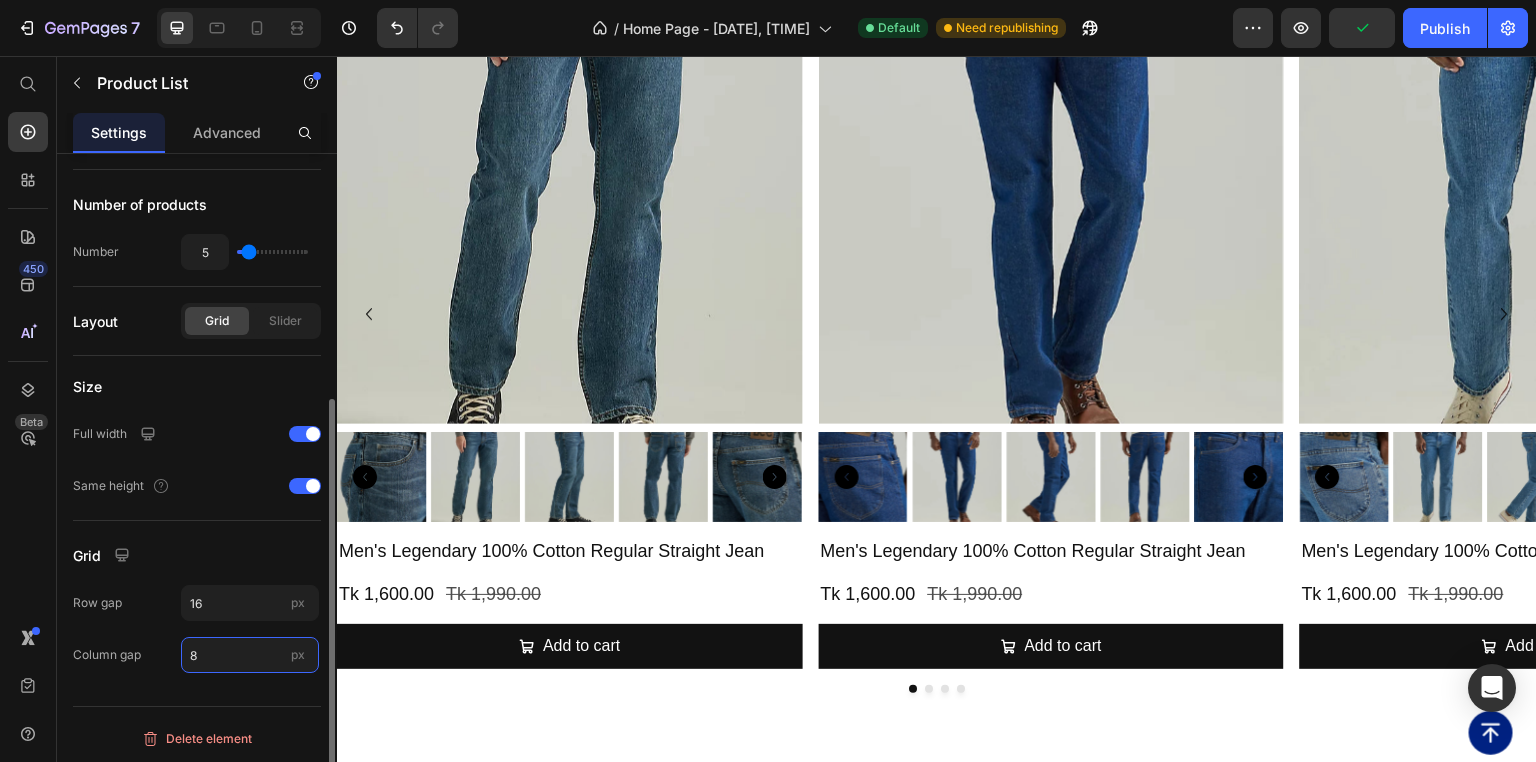 click on "8" at bounding box center [250, 655] 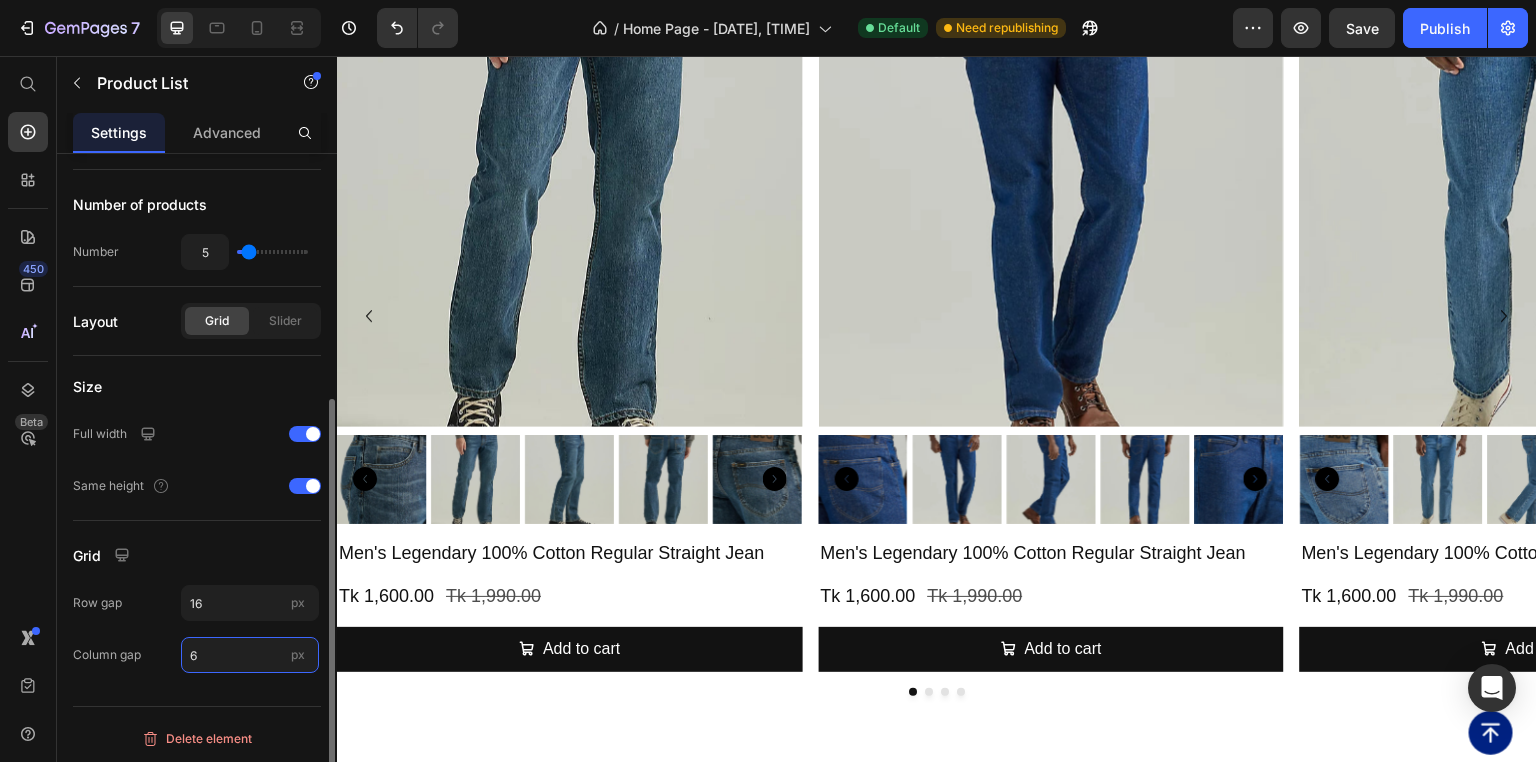 type on "6" 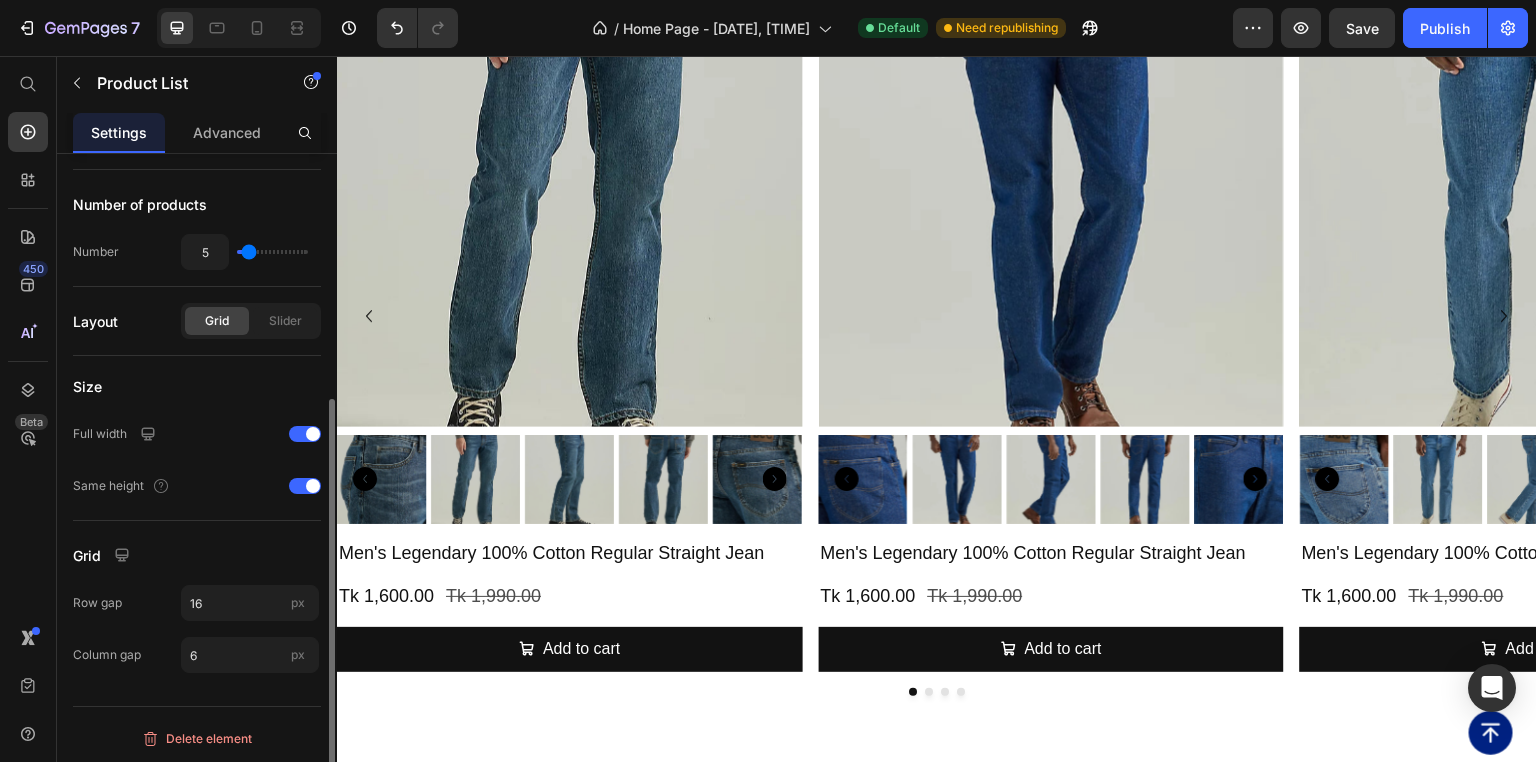 click on "Grid" at bounding box center (197, 555) 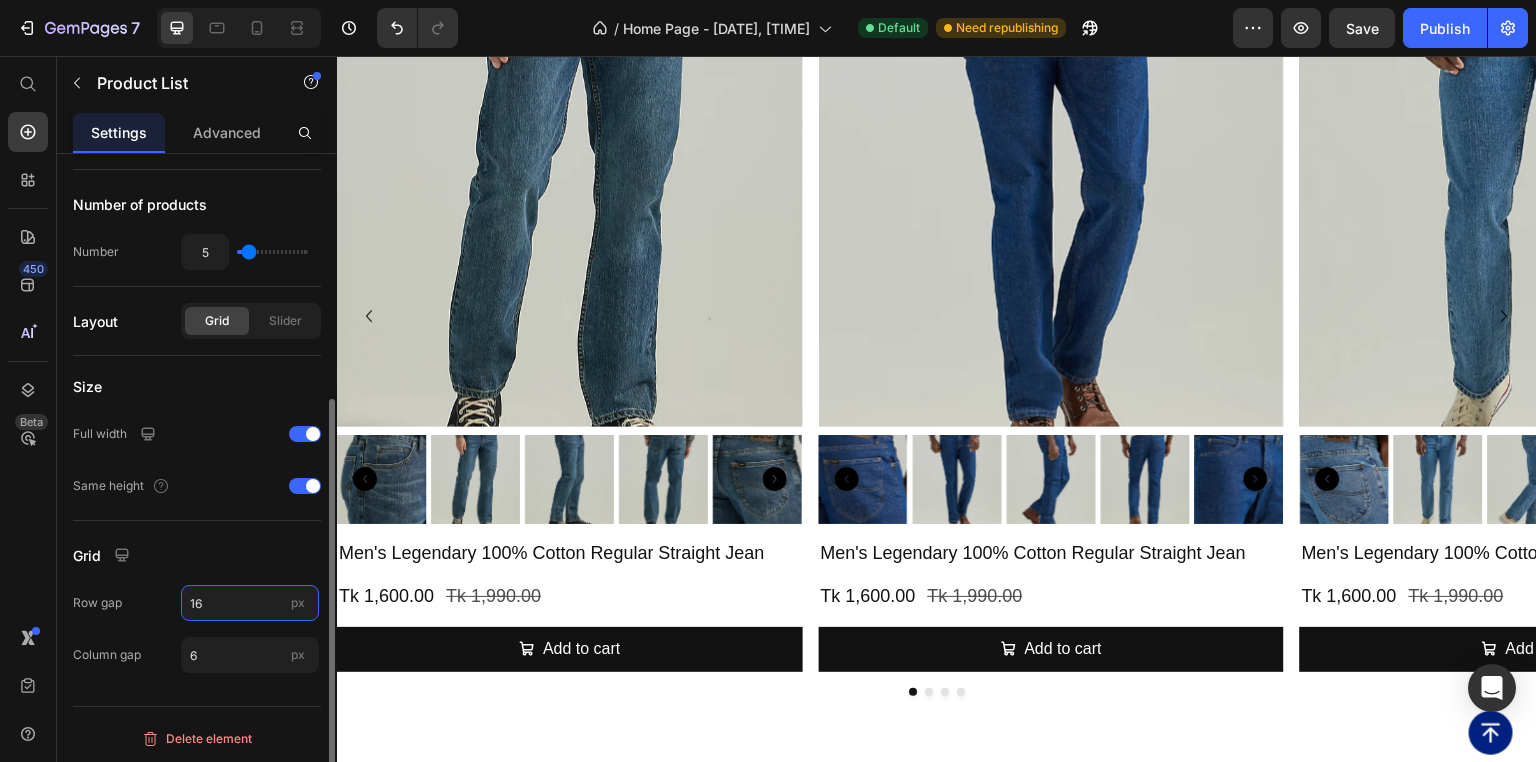 click on "16" at bounding box center (250, 603) 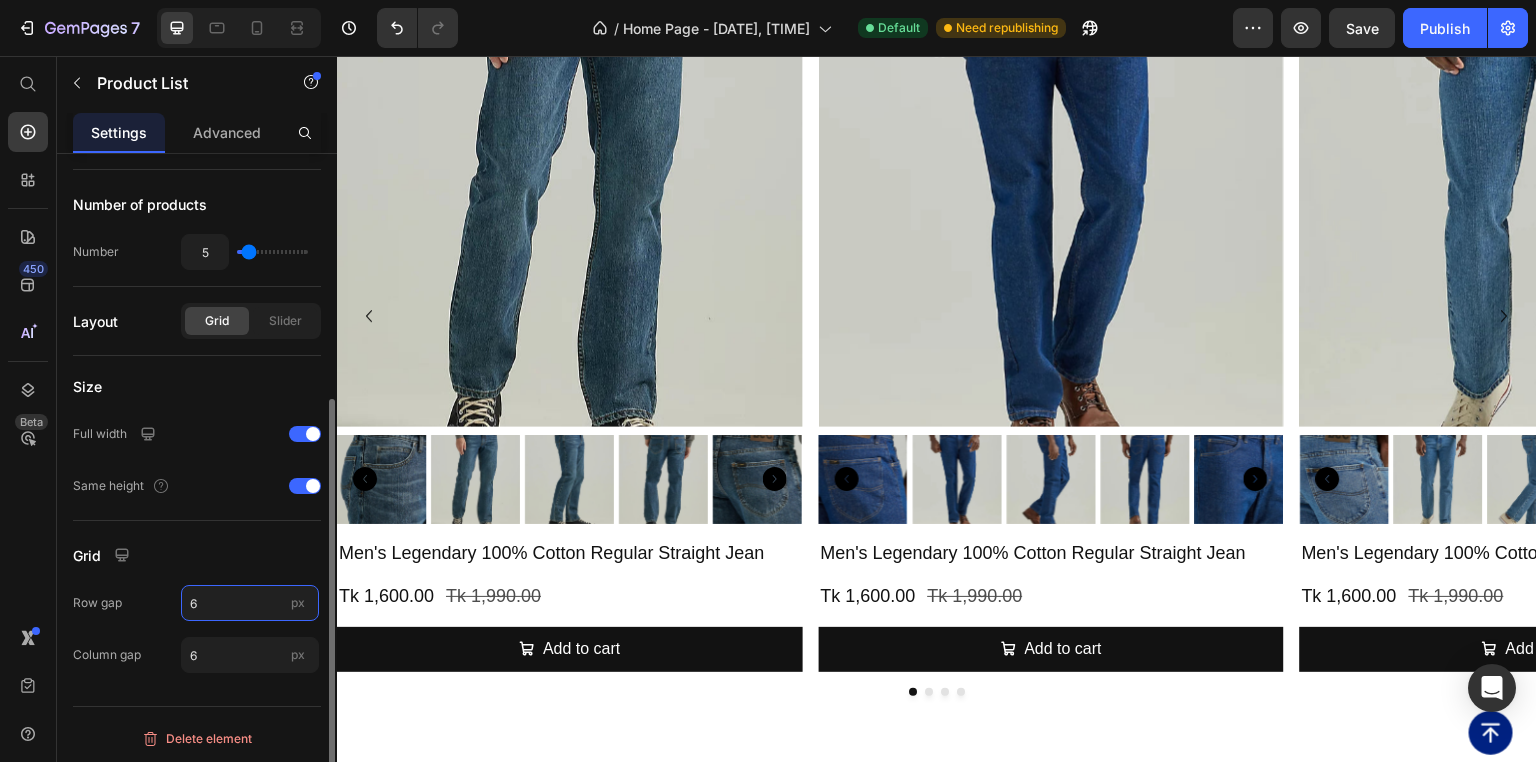 type on "6" 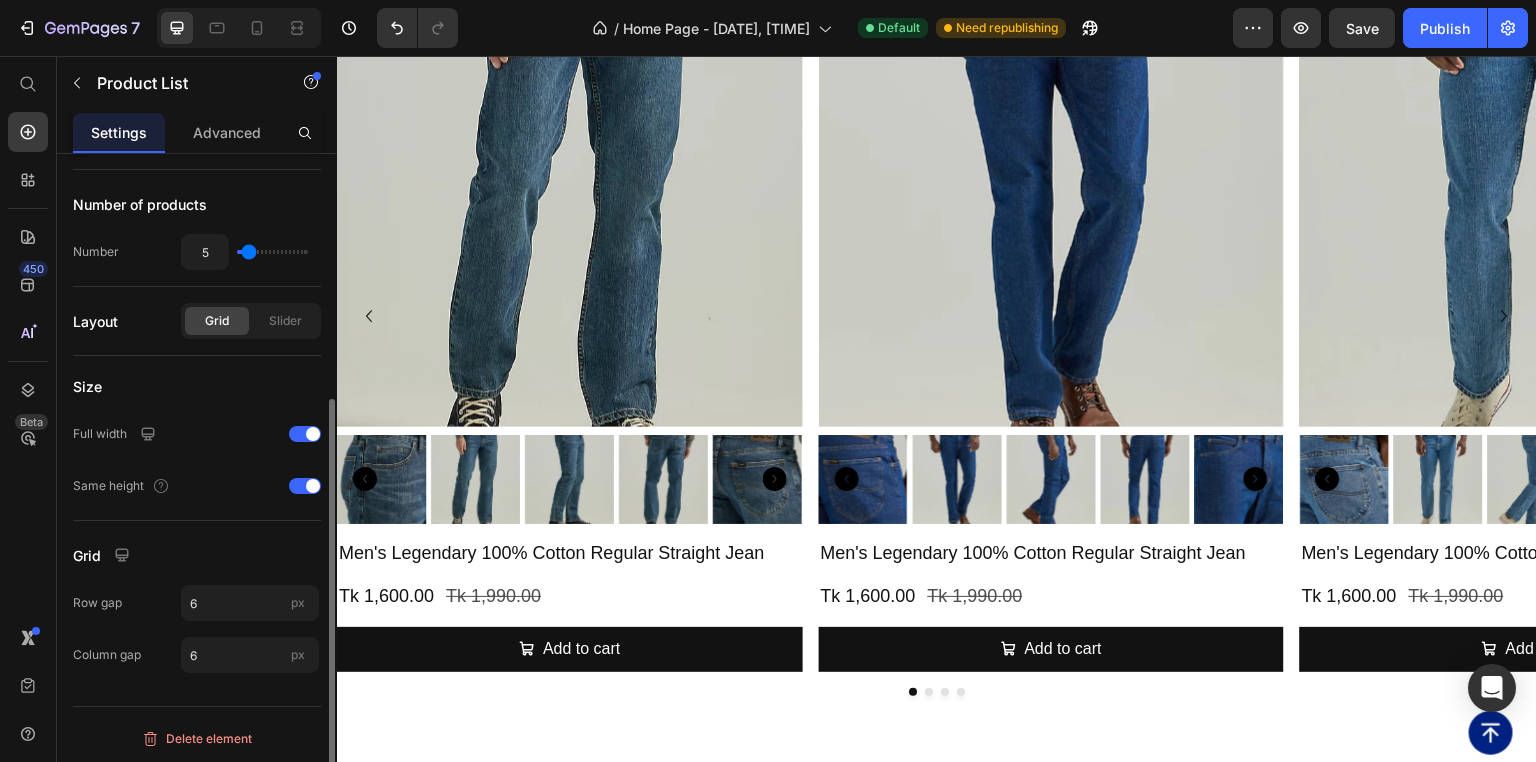 click on "Grid" at bounding box center (197, 555) 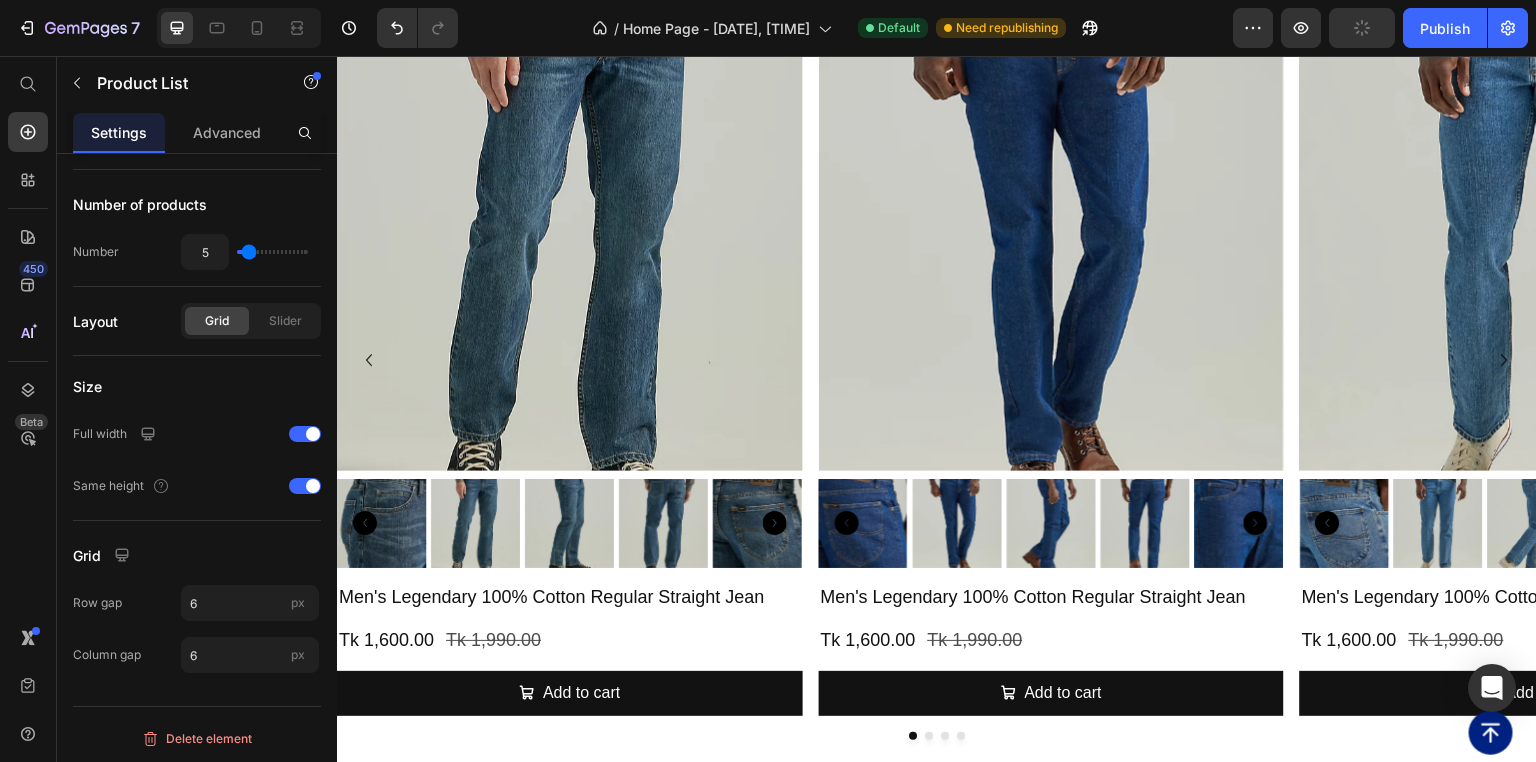 scroll, scrollTop: 800, scrollLeft: 0, axis: vertical 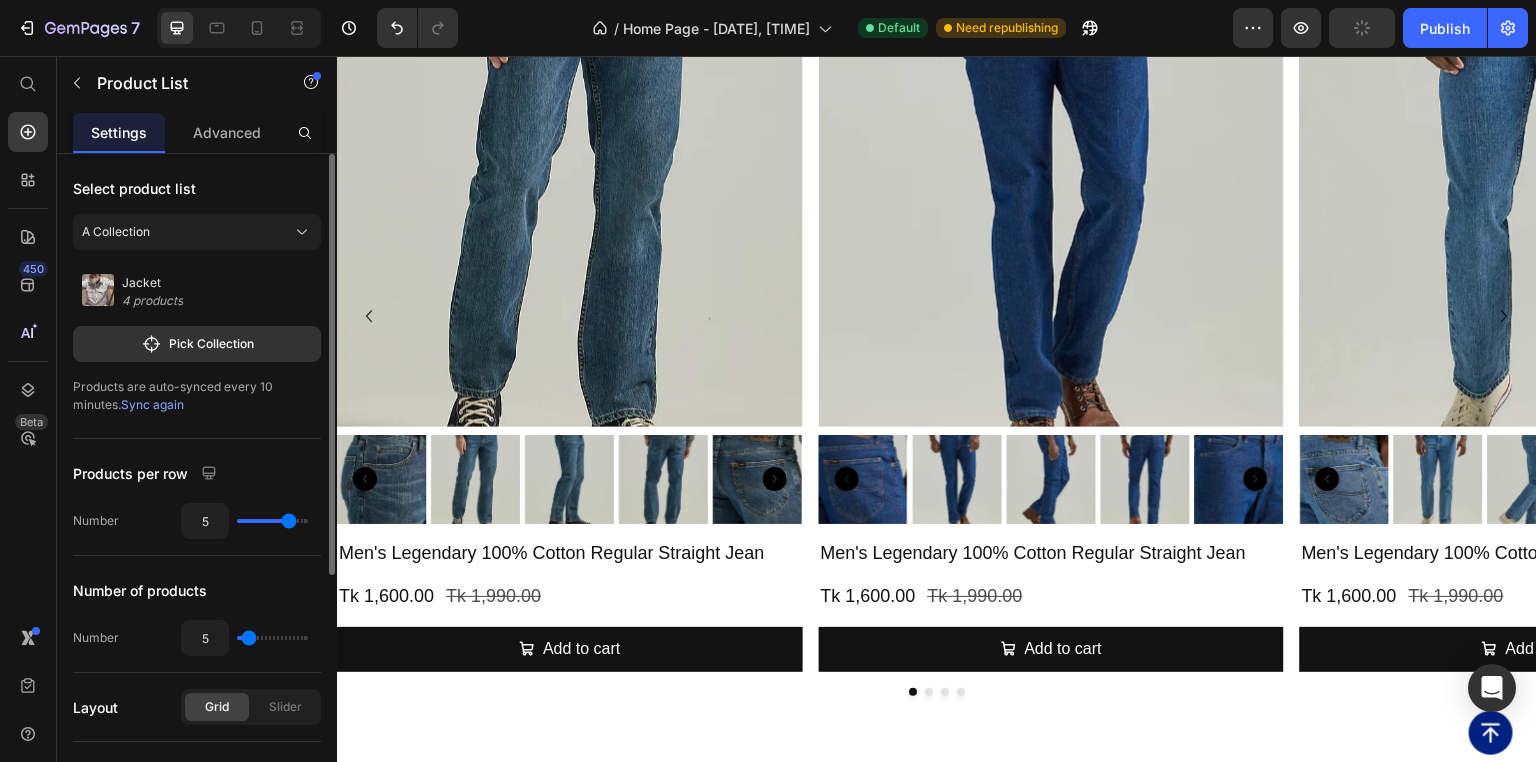 click on "4 products" at bounding box center (152, 301) 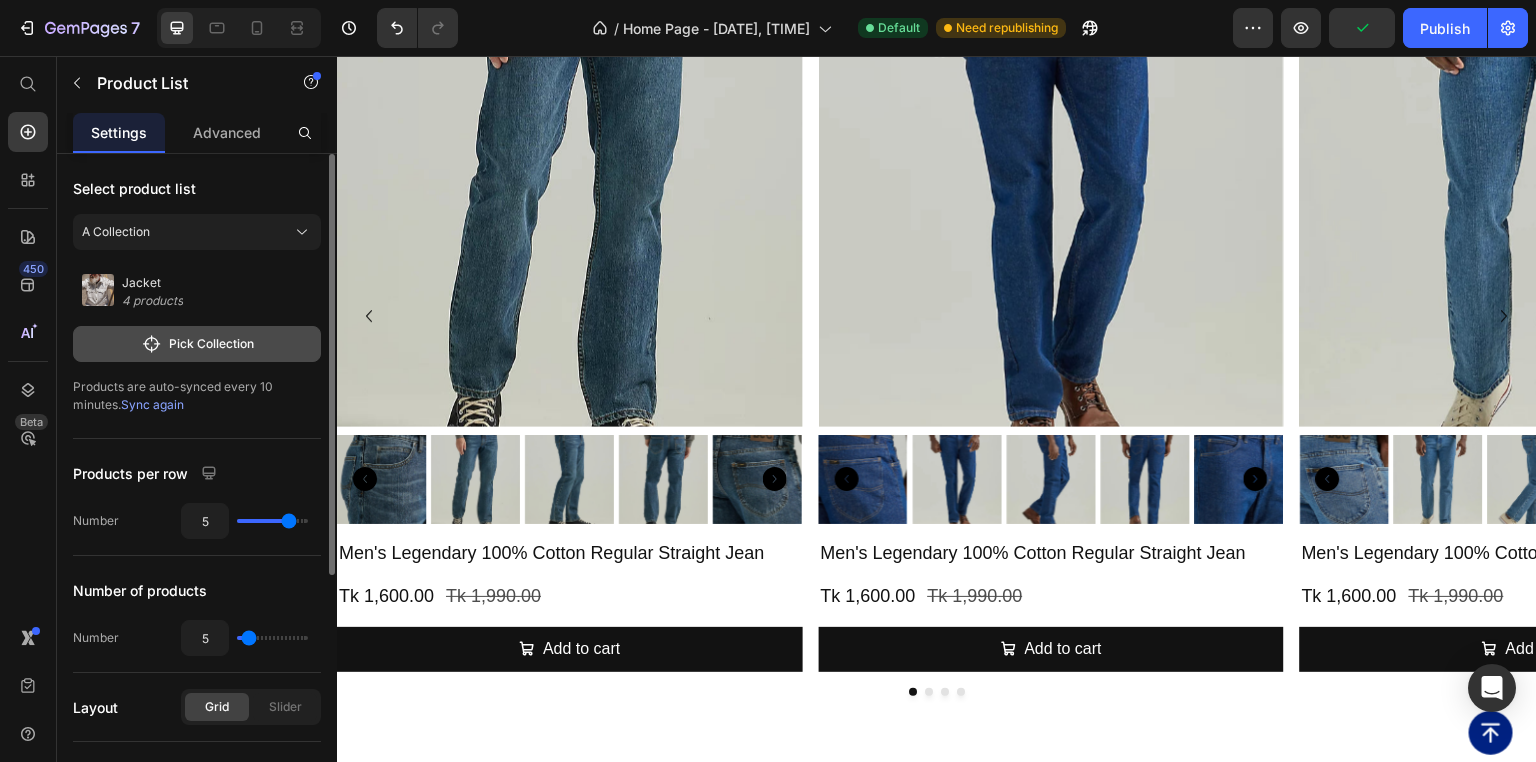 click 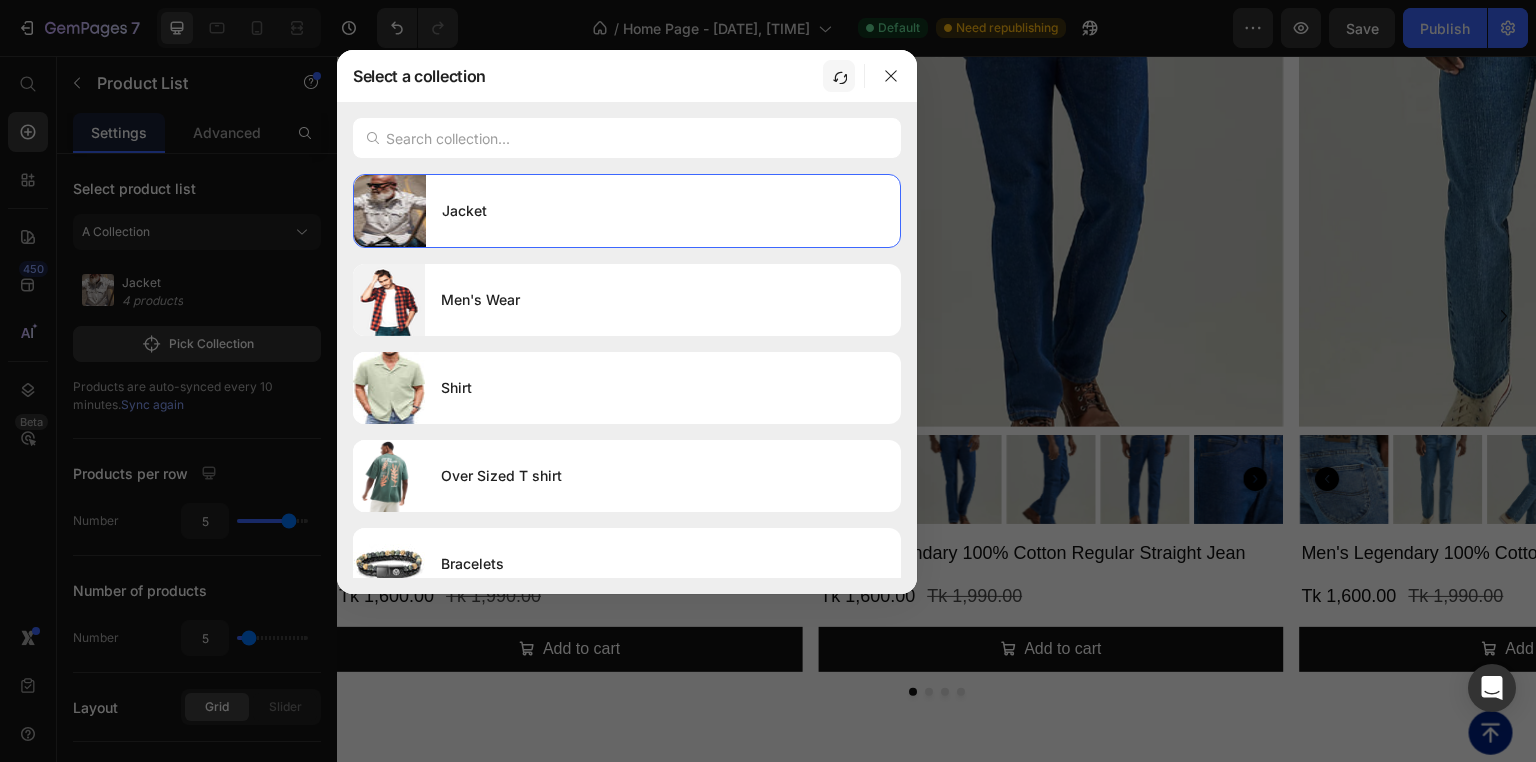 click at bounding box center [839, 76] 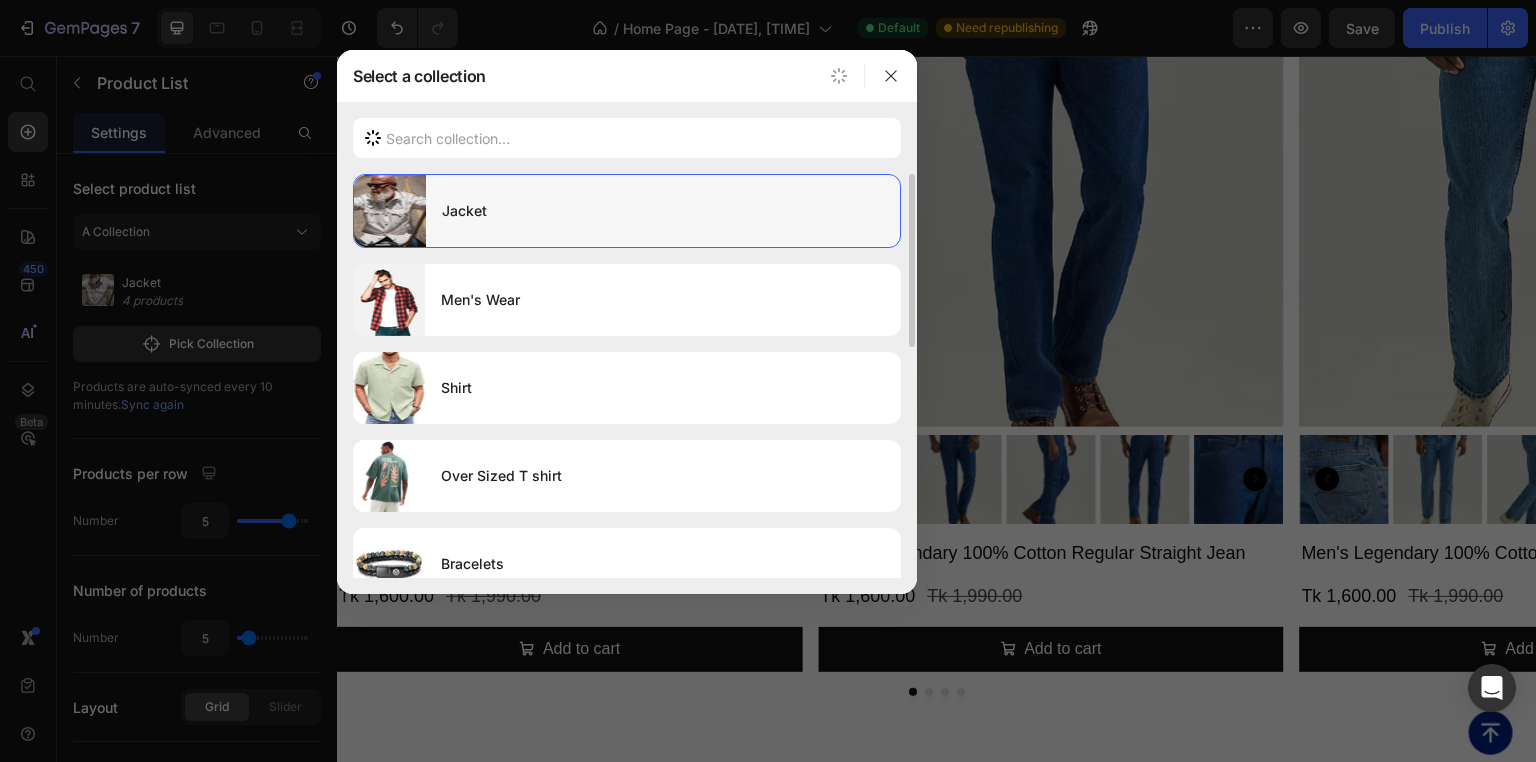 click on "Jacket" at bounding box center (663, 211) 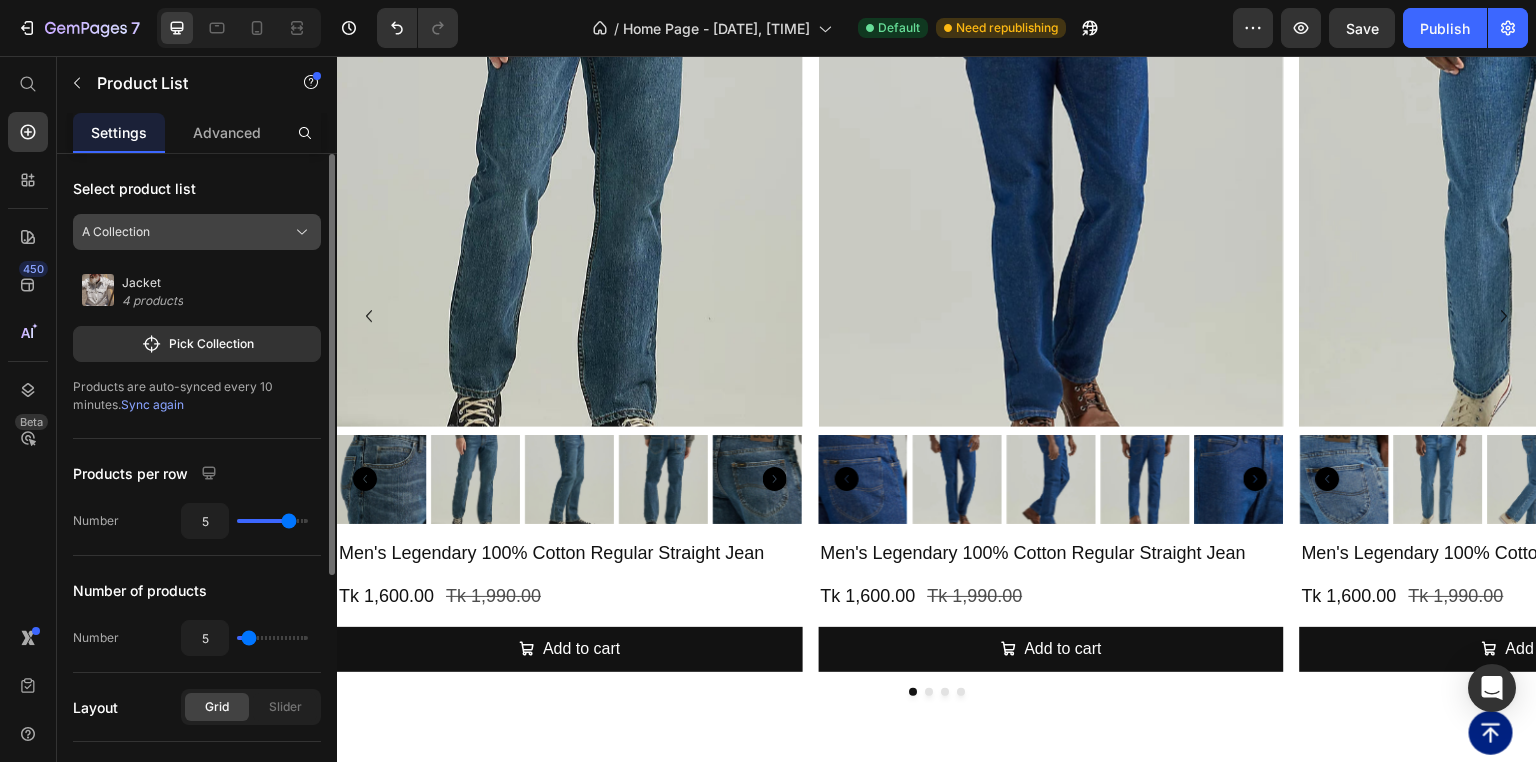 click on "A Collection" 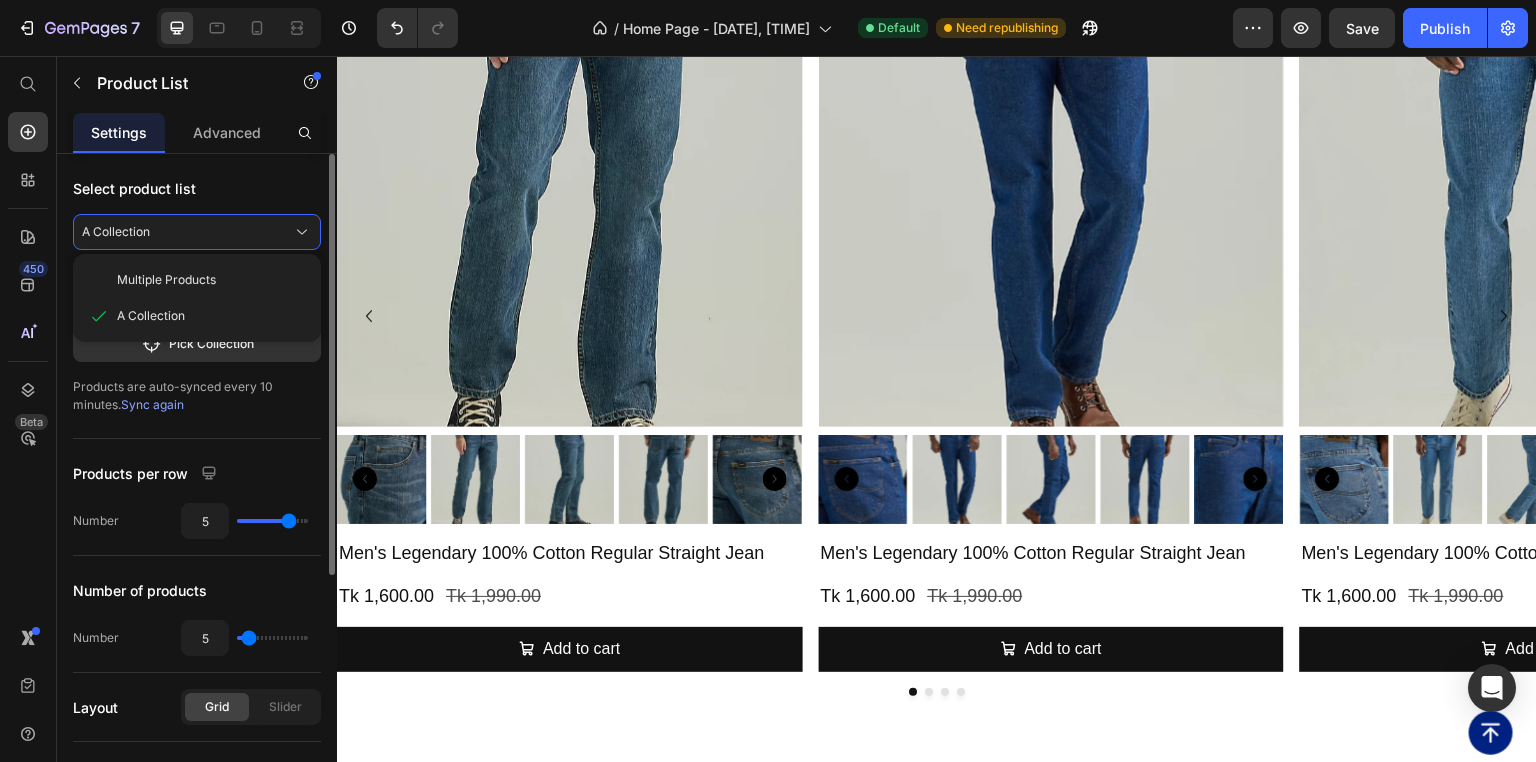 click on "Select product list" at bounding box center [197, 188] 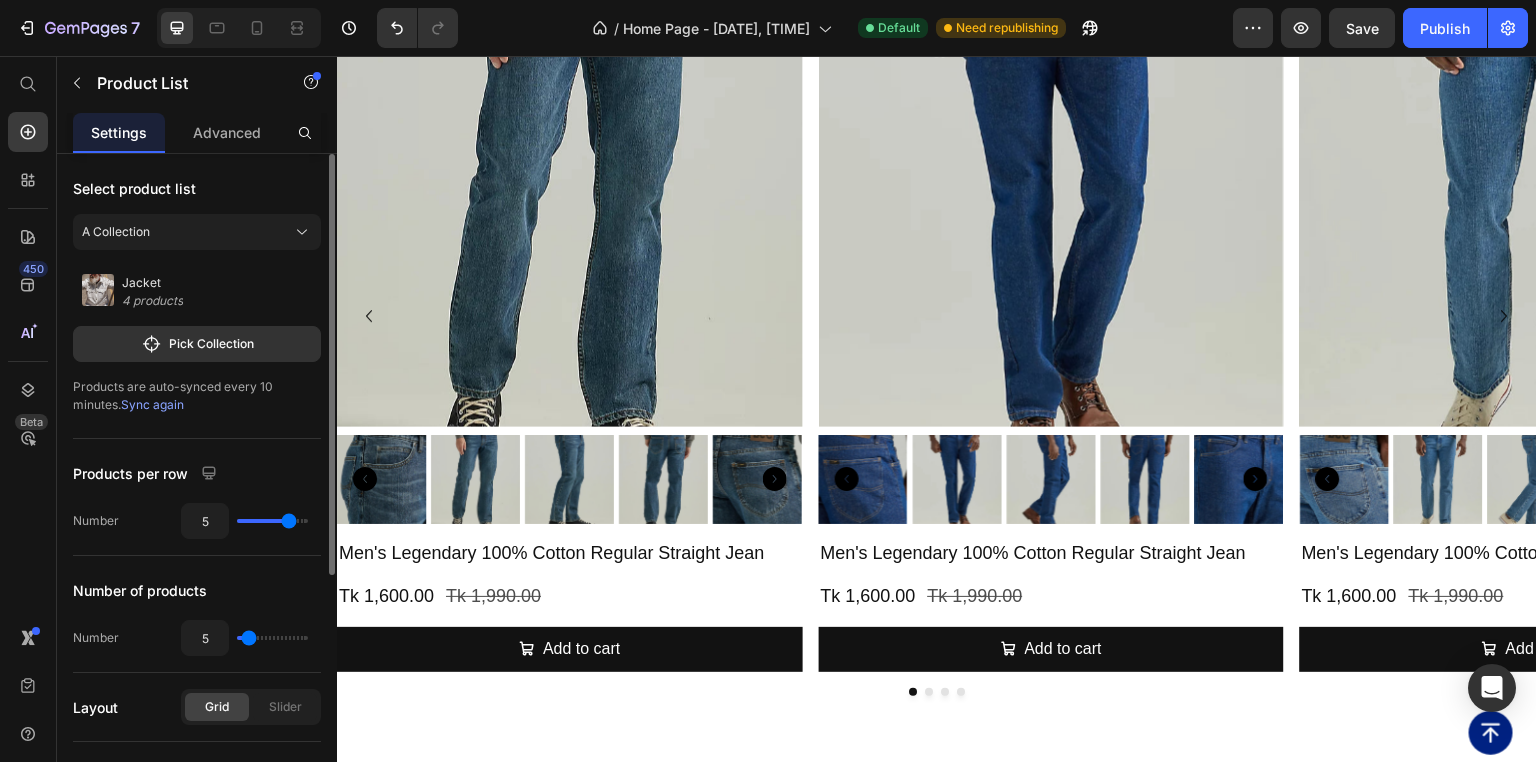 click on "Jacket 4 products" at bounding box center (198, 292) 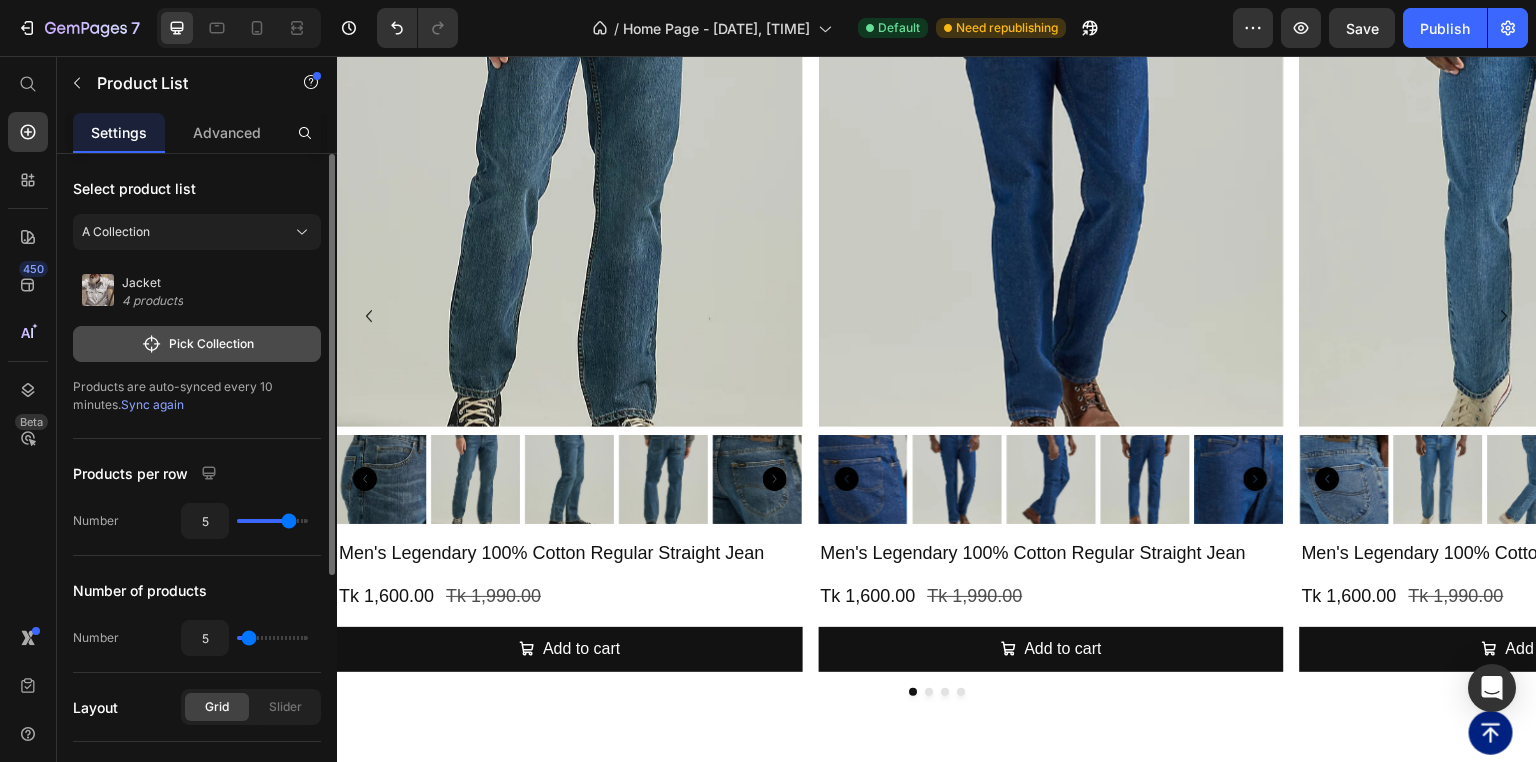 click 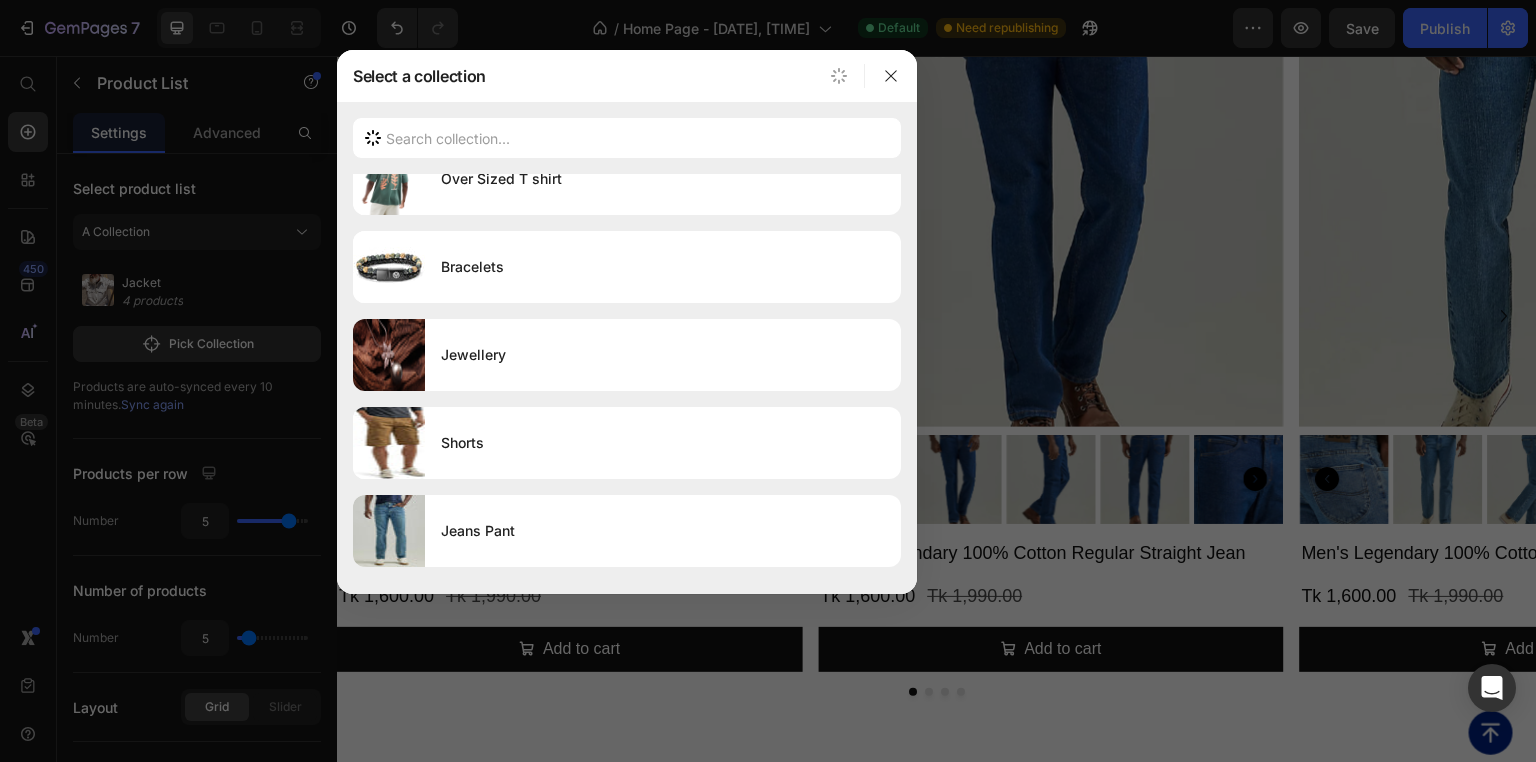 scroll, scrollTop: 0, scrollLeft: 0, axis: both 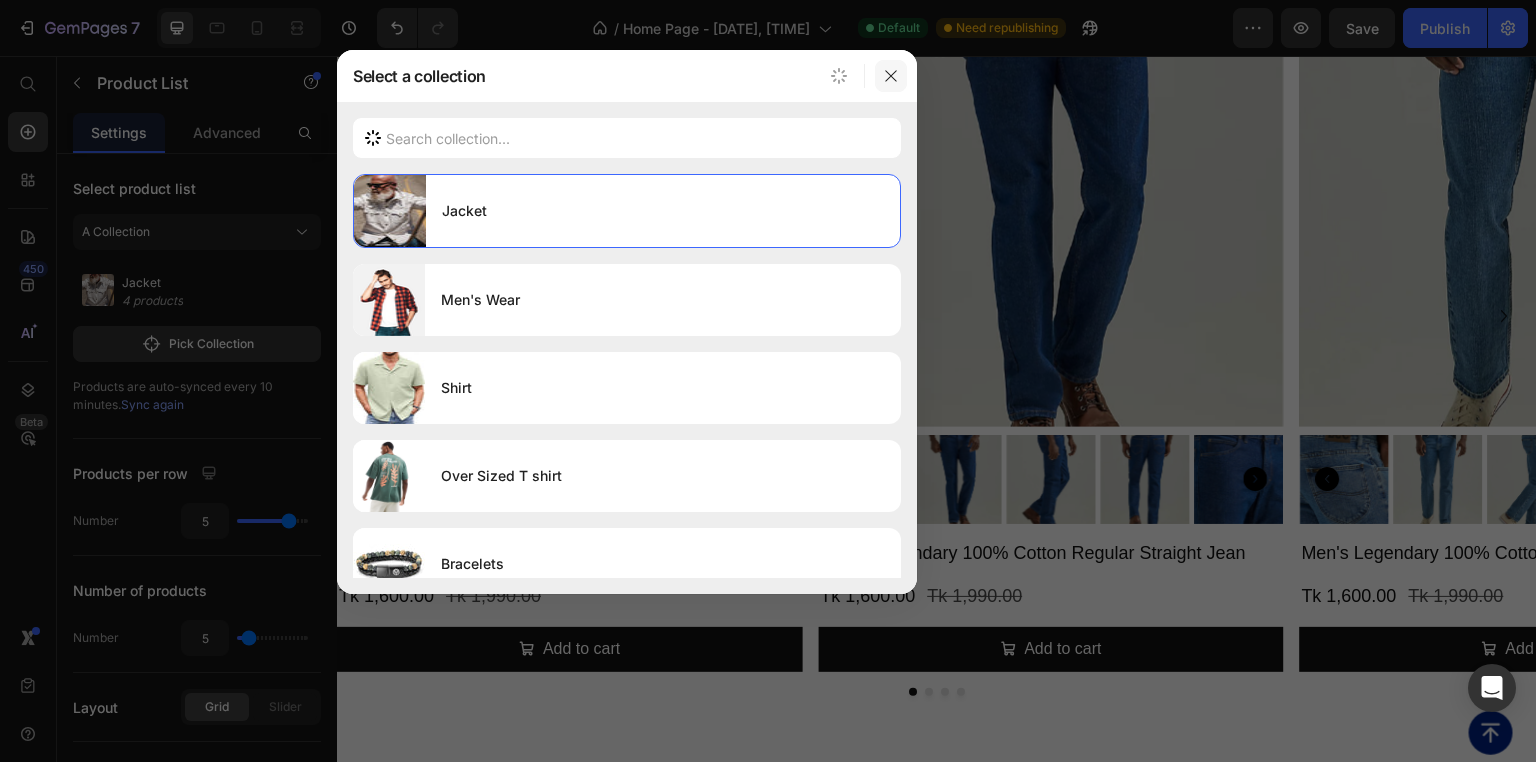 click 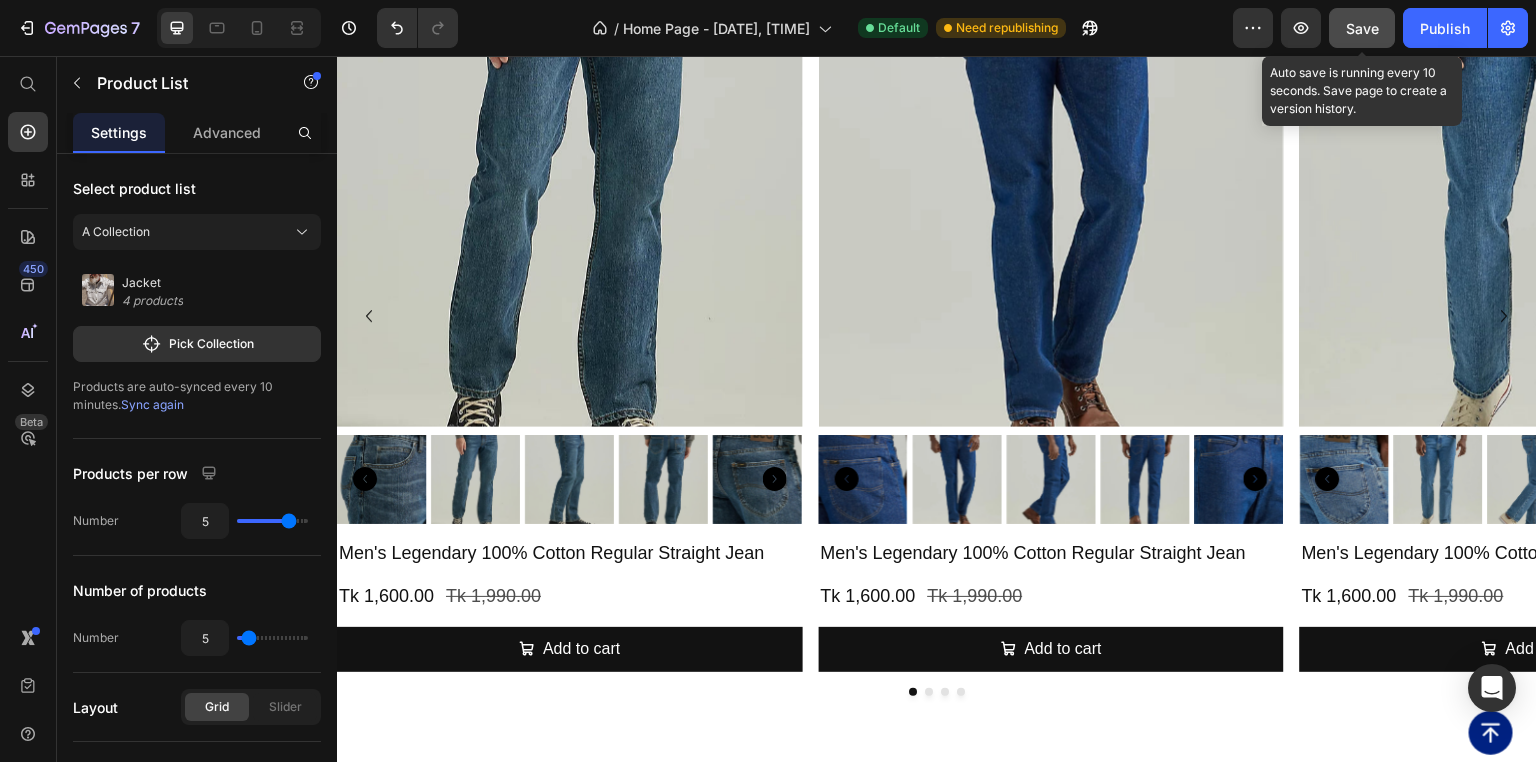 click on "Save" at bounding box center [1362, 28] 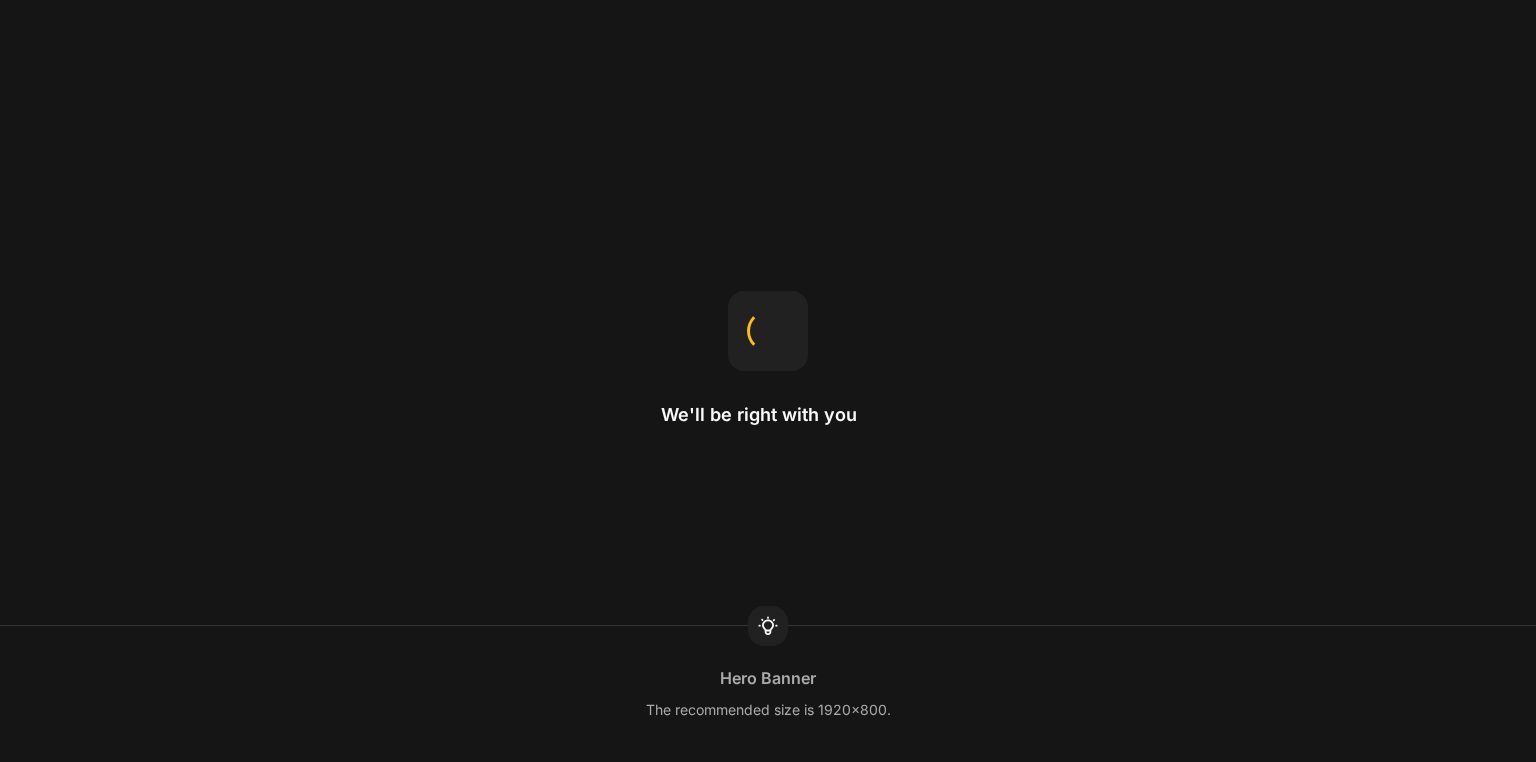 scroll, scrollTop: 0, scrollLeft: 0, axis: both 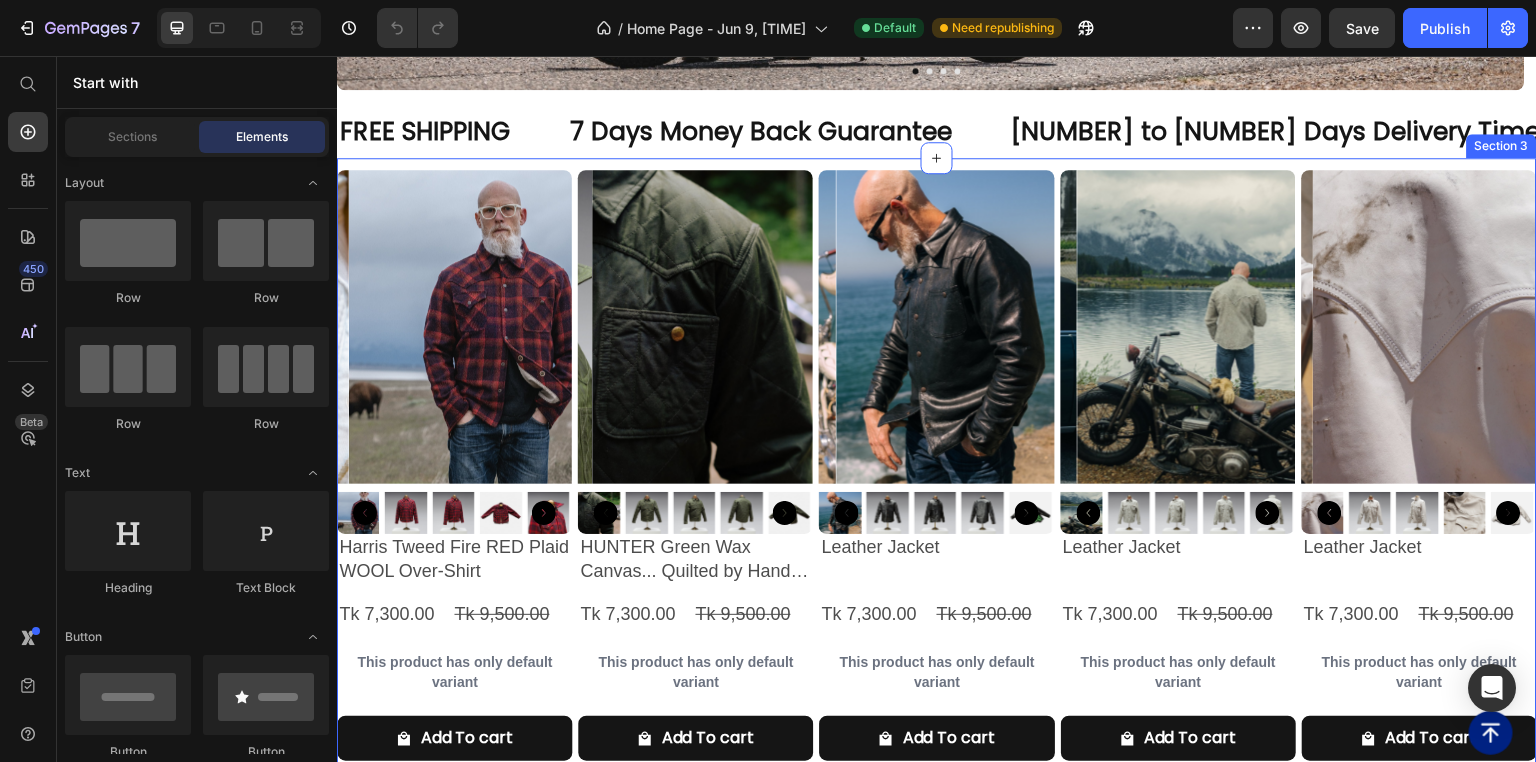 click on "Product Images Harris Tweed Fire RED Plaid WOOL Over-Shirt Product Title Tk 7,300.00 Product Price Tk 9,500.00 Product Price Row This product has only default variant Product Variants & Swatches Add To cart Product Cart Button Row
Product Images HUNTER Green Wax Canvas... Quilted by Hand - Ultimate Jacket! Product Title Tk 7,300.00 Product Price Tk 9,500.00 Product Price Row This product has only default variant Product Variants & Swatches Add To cart Product Cart Button Row
Product Images Leather Jacket Product Title Tk 7,300.00 Product Price Tk 9,500.00 Product Price Row This product has only default variant Product Variants & Swatches Add To cart Product Cart Button Row
Product Images Leather Jacket Product Title Tk 7,300.00 Product Price Tk 9,500.00 Product Price Row This product has only default variant Product Variants & Swatches Add To cart Product Cart Button Row
Product Images Row" at bounding box center (937, 840) 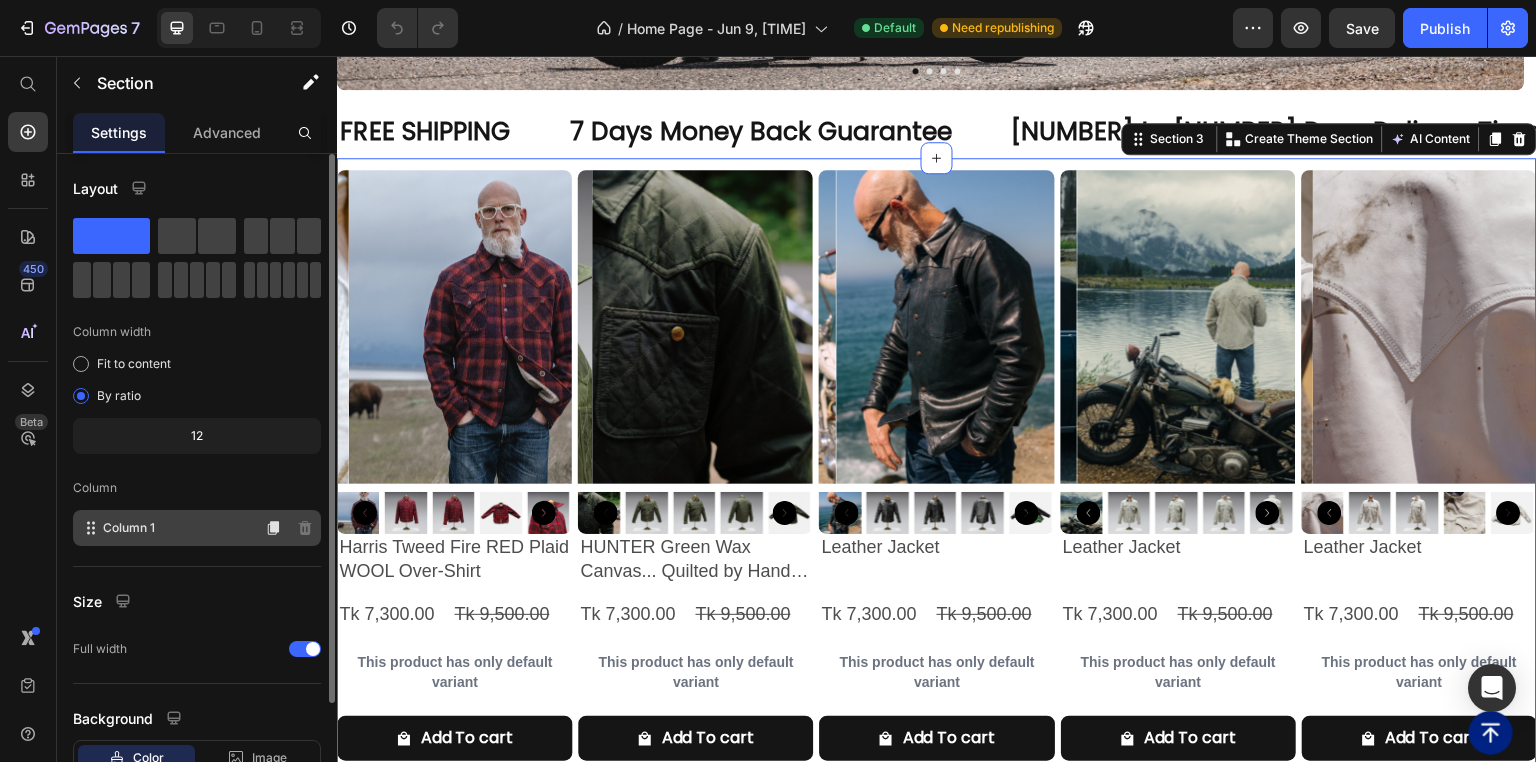 click on "Column 1" at bounding box center [129, 528] 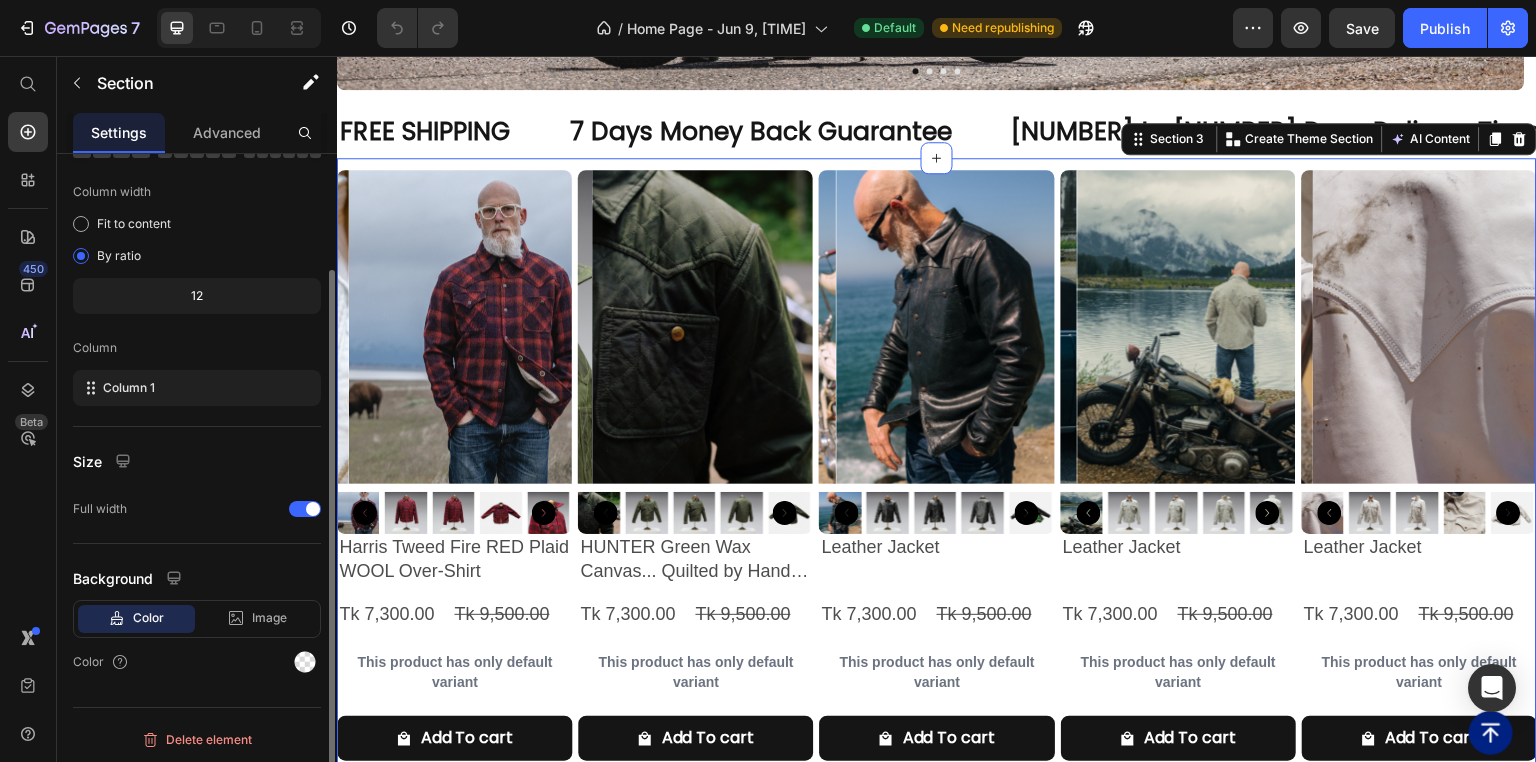 scroll, scrollTop: 0, scrollLeft: 0, axis: both 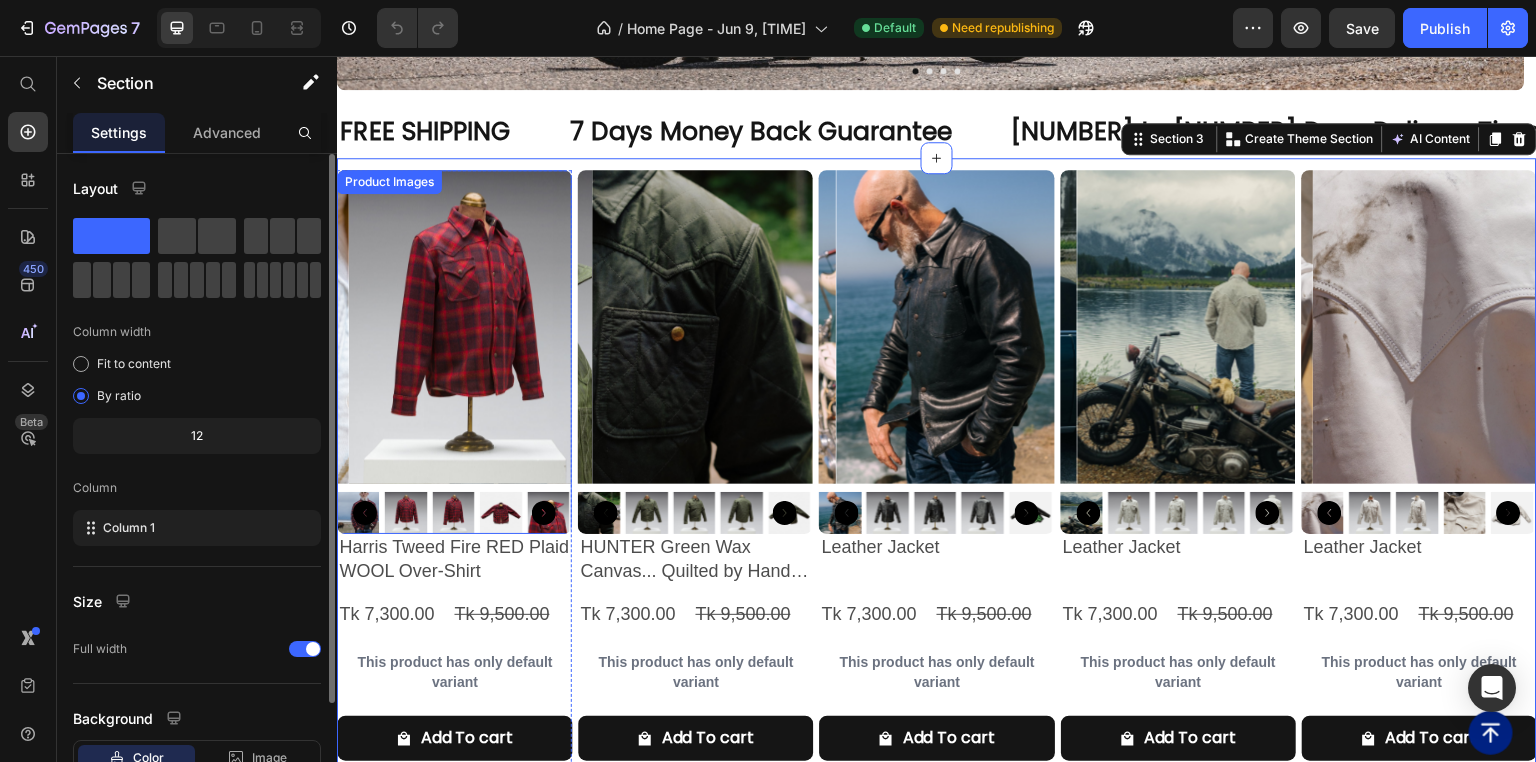 click at bounding box center [466, 327] 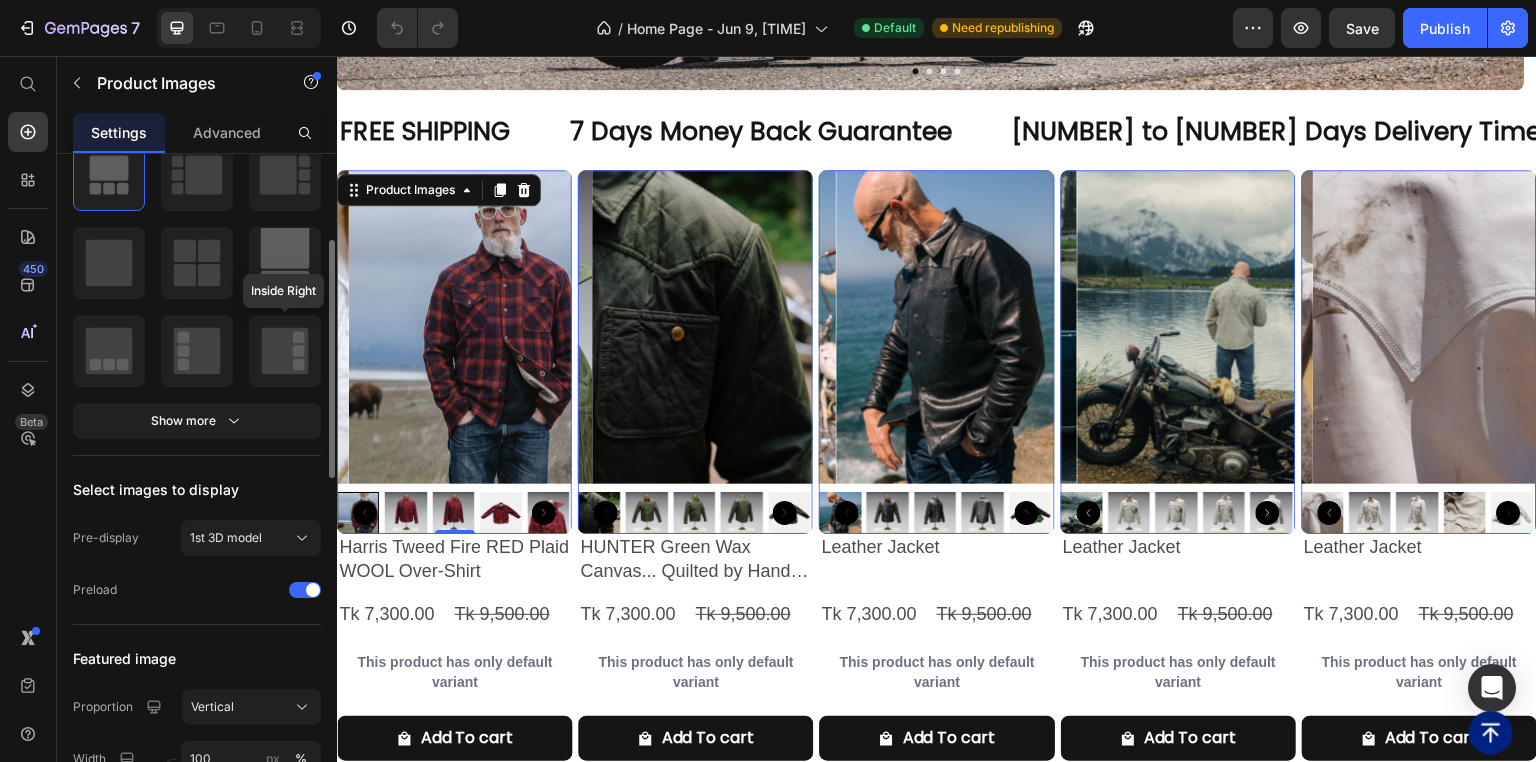 scroll, scrollTop: 400, scrollLeft: 0, axis: vertical 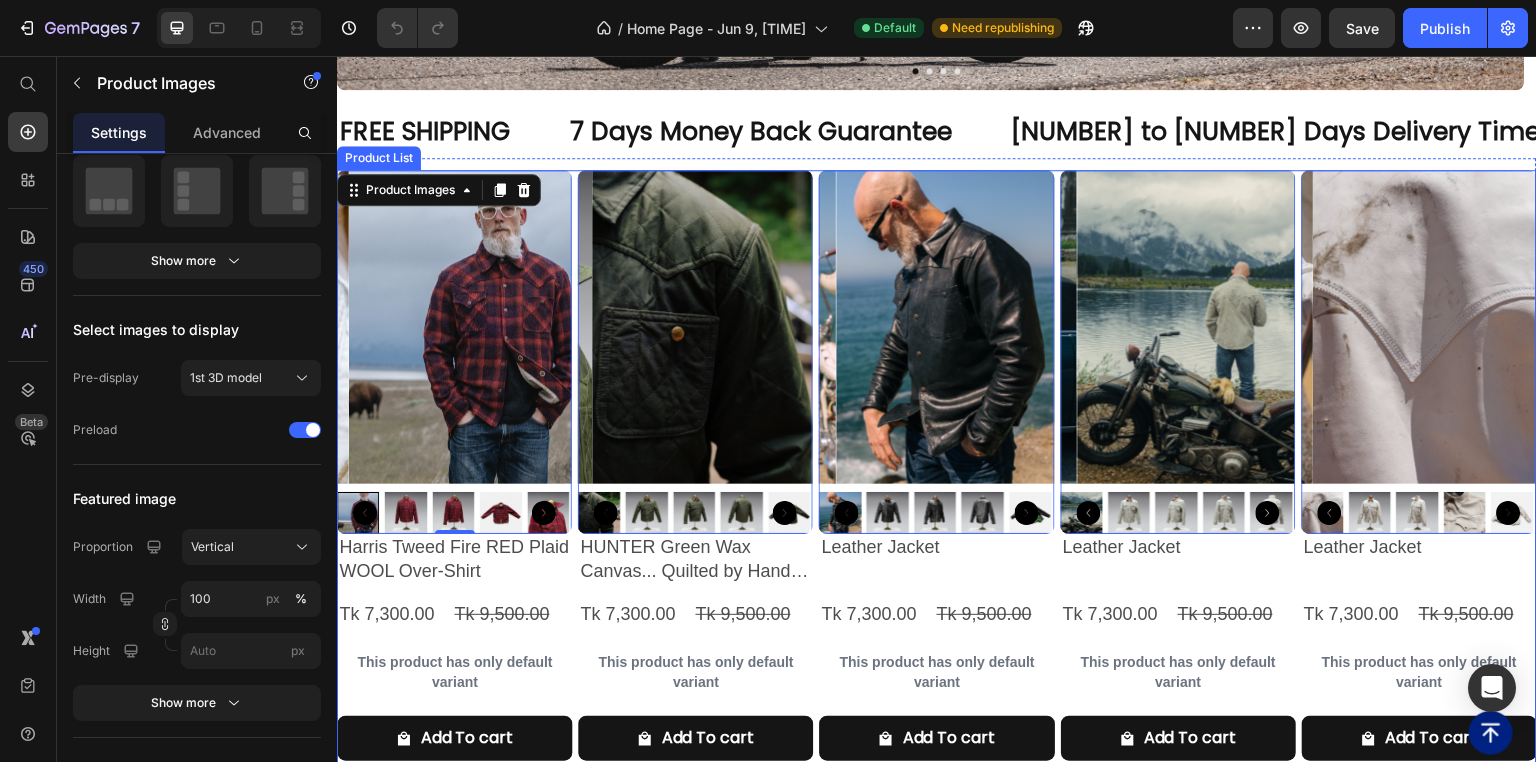 click on "Product Images   0 Harris Tweed Fire RED Plaid WOOL Over-Shirt Product Title Tk 7,300.00 Product Price Tk 9,500.00 Product Price Row This product has only default variant Product Variants & Swatches Add To cart Product Cart Button Row
Product Images   0 HUNTER Green Wax Canvas... Quilted by Hand - Ultimate Jacket! Product Title Tk 7,300.00 Product Price Tk 9,500.00 Product Price Row This product has only default variant Product Variants & Swatches Add To cart Product Cart Button Row
Product Images Leather Jacket Product Title Tk 7,300.00 Product Price Tk 9,500.00 Product Price Row This product has only default variant Product Variants & Swatches Add To cart Product Cart Button Row
Product Images Leather Jacket Product Title Tk 7,300.00 Product Price Tk 9,500.00 Product Price Row This product has only default variant Product Variants & Swatches Add To cart Product Cart Button Row
0" at bounding box center (937, 473) 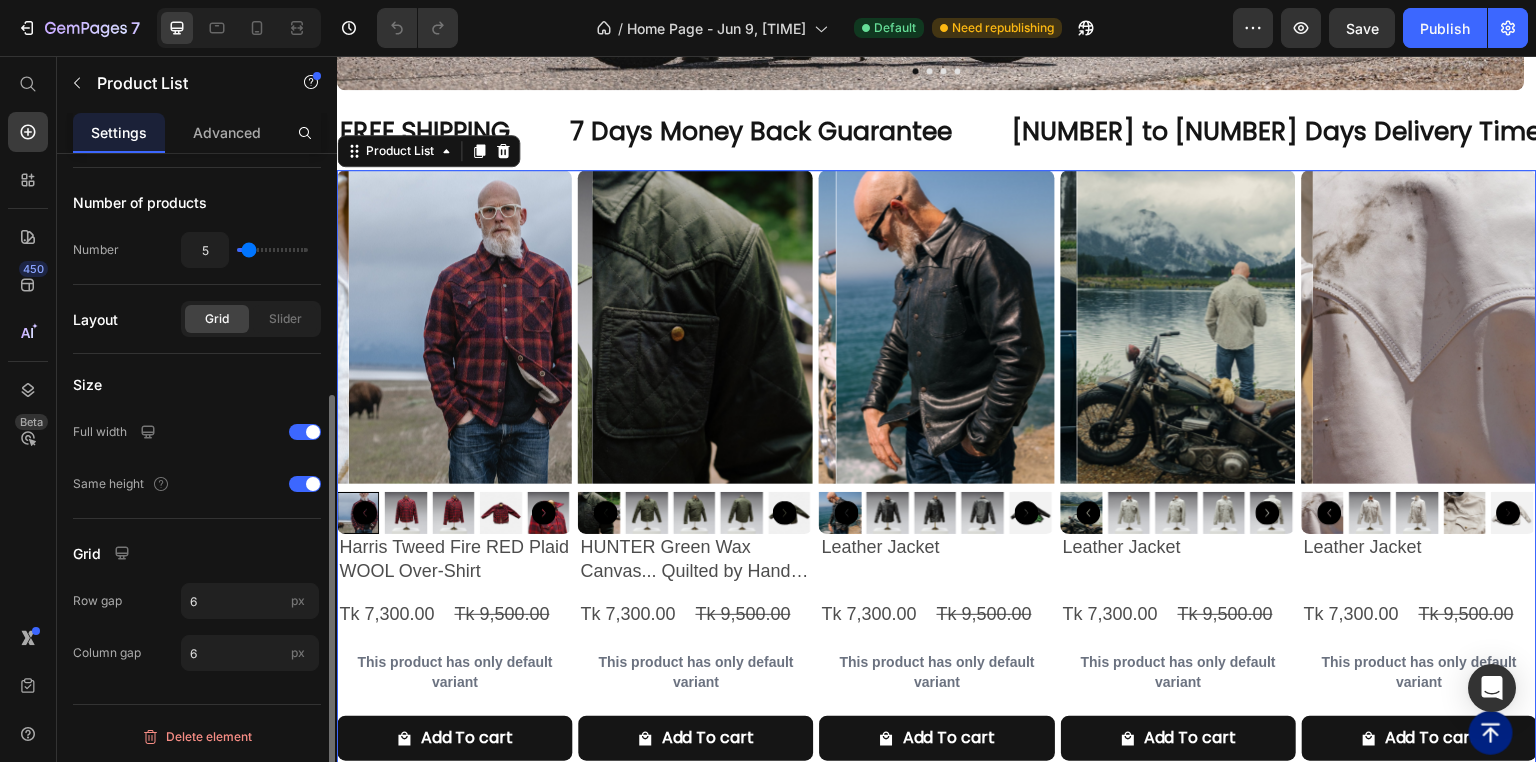 scroll, scrollTop: 0, scrollLeft: 0, axis: both 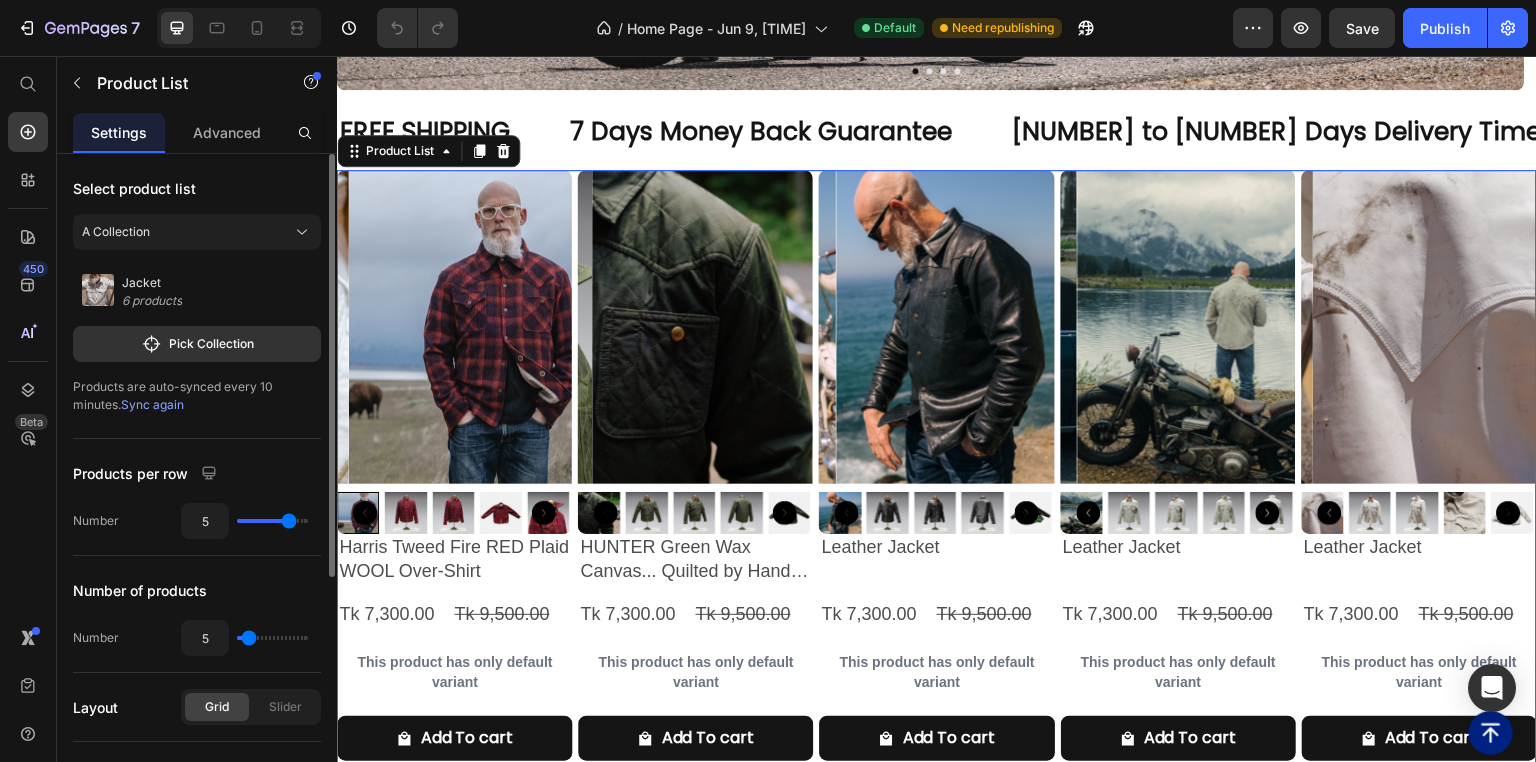 type on "6" 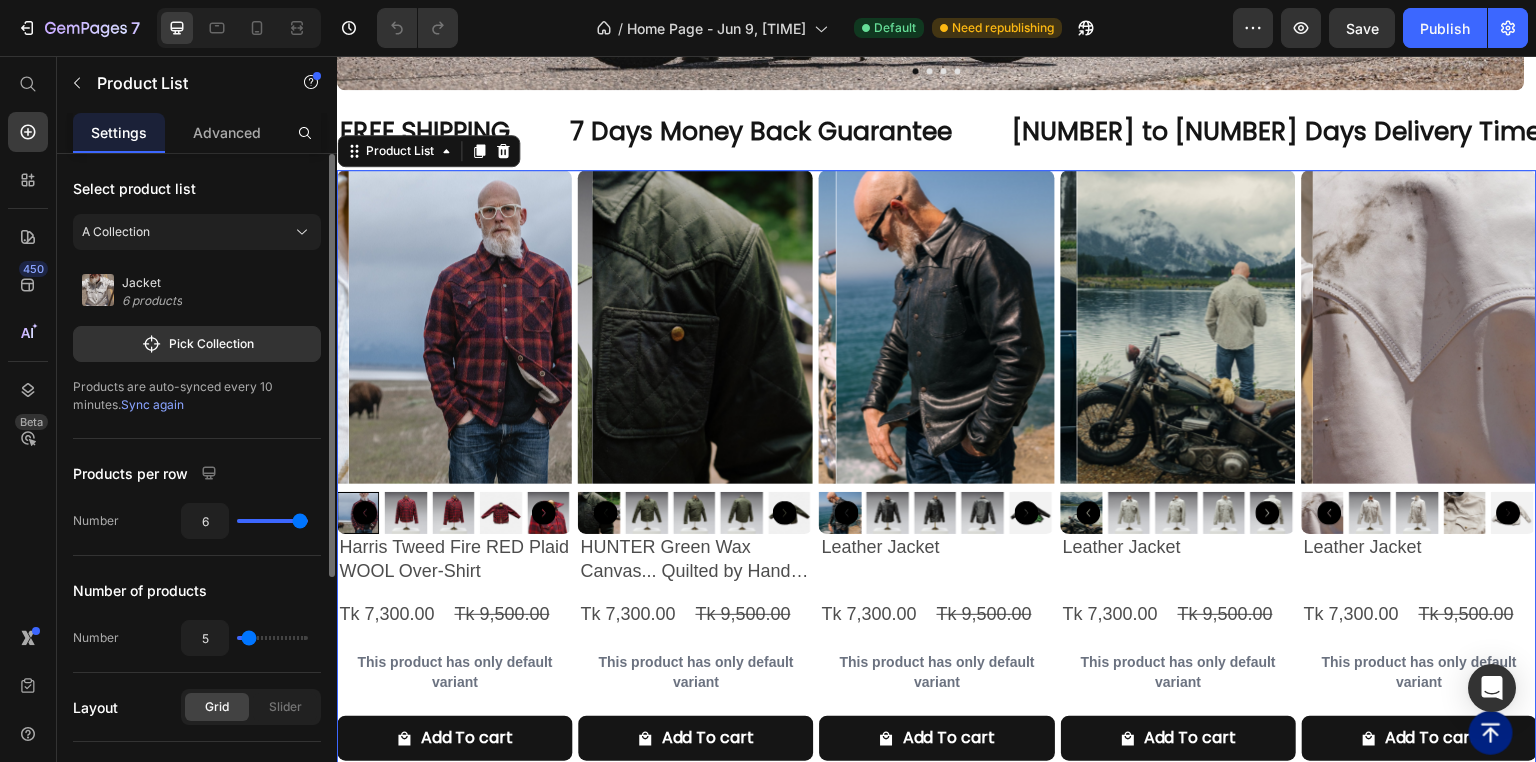 type on "6" 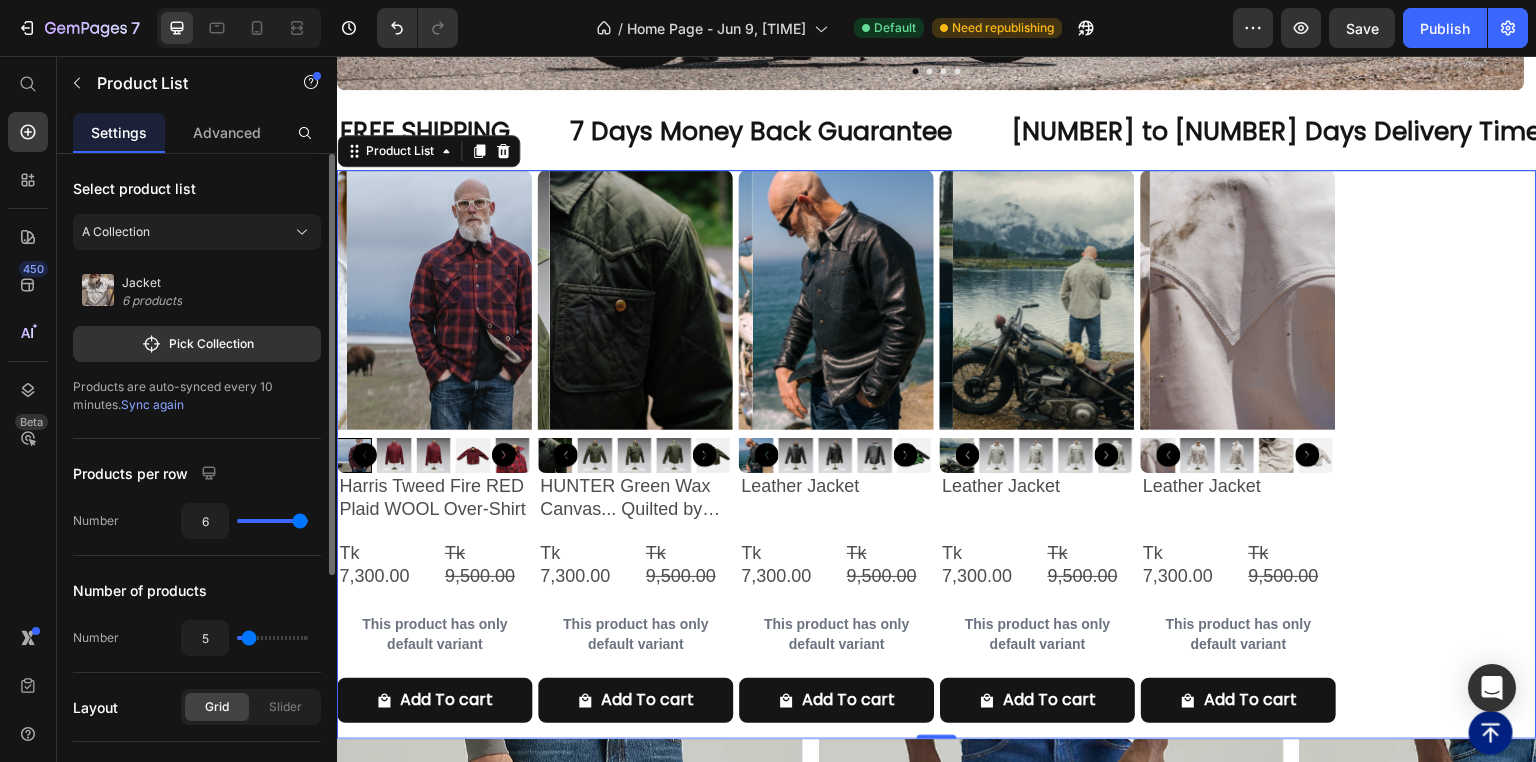type on "7" 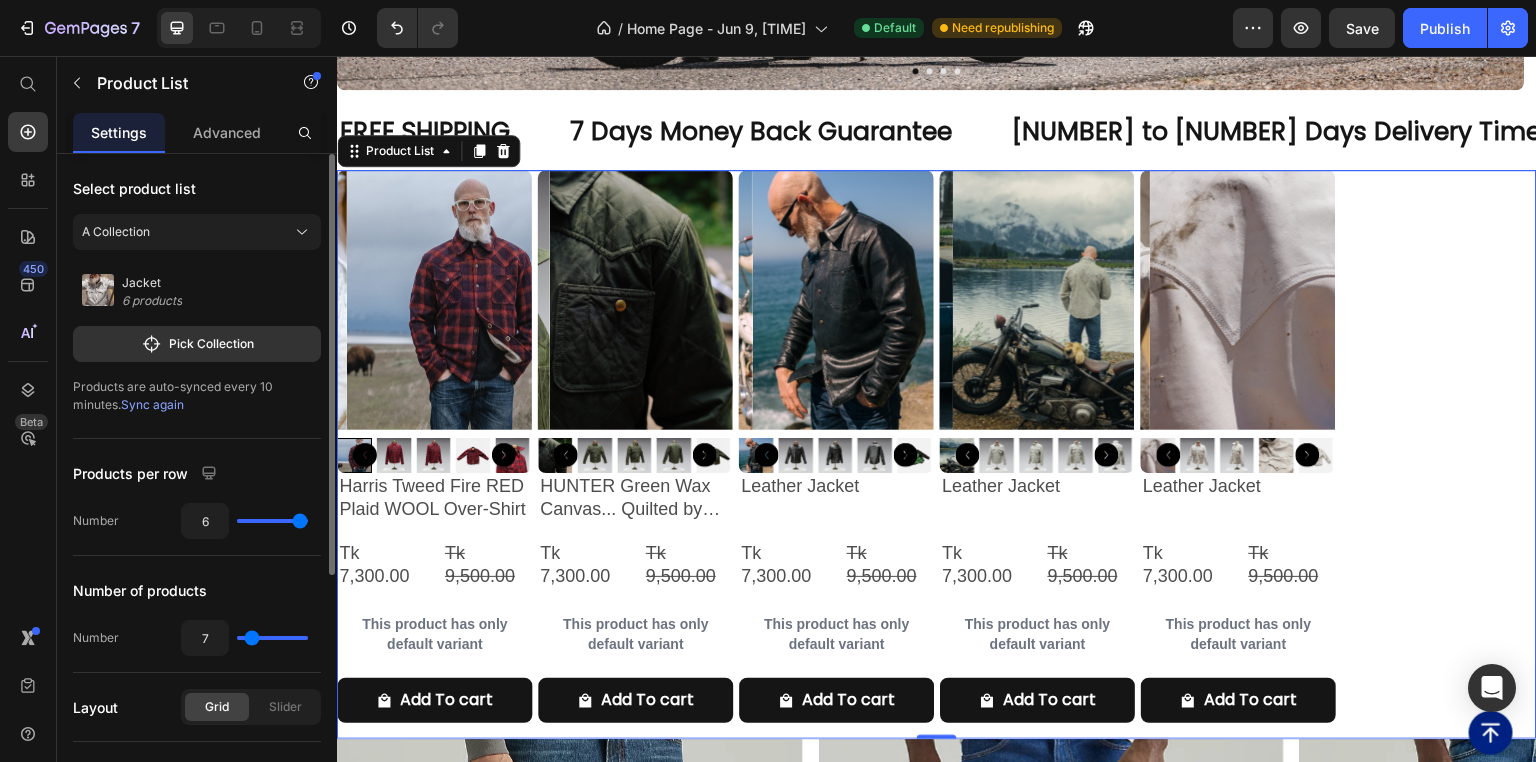 type on "8" 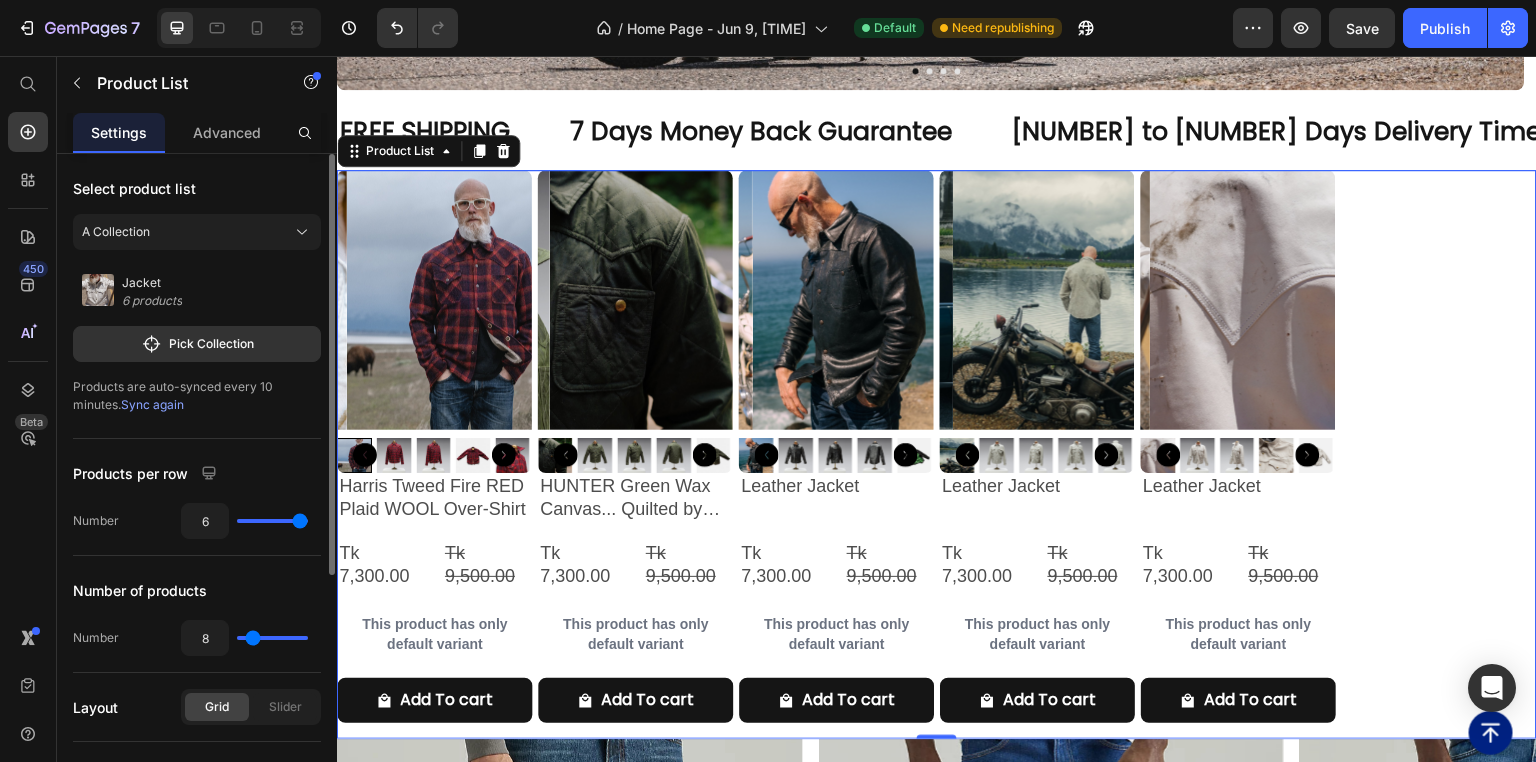 type on "5" 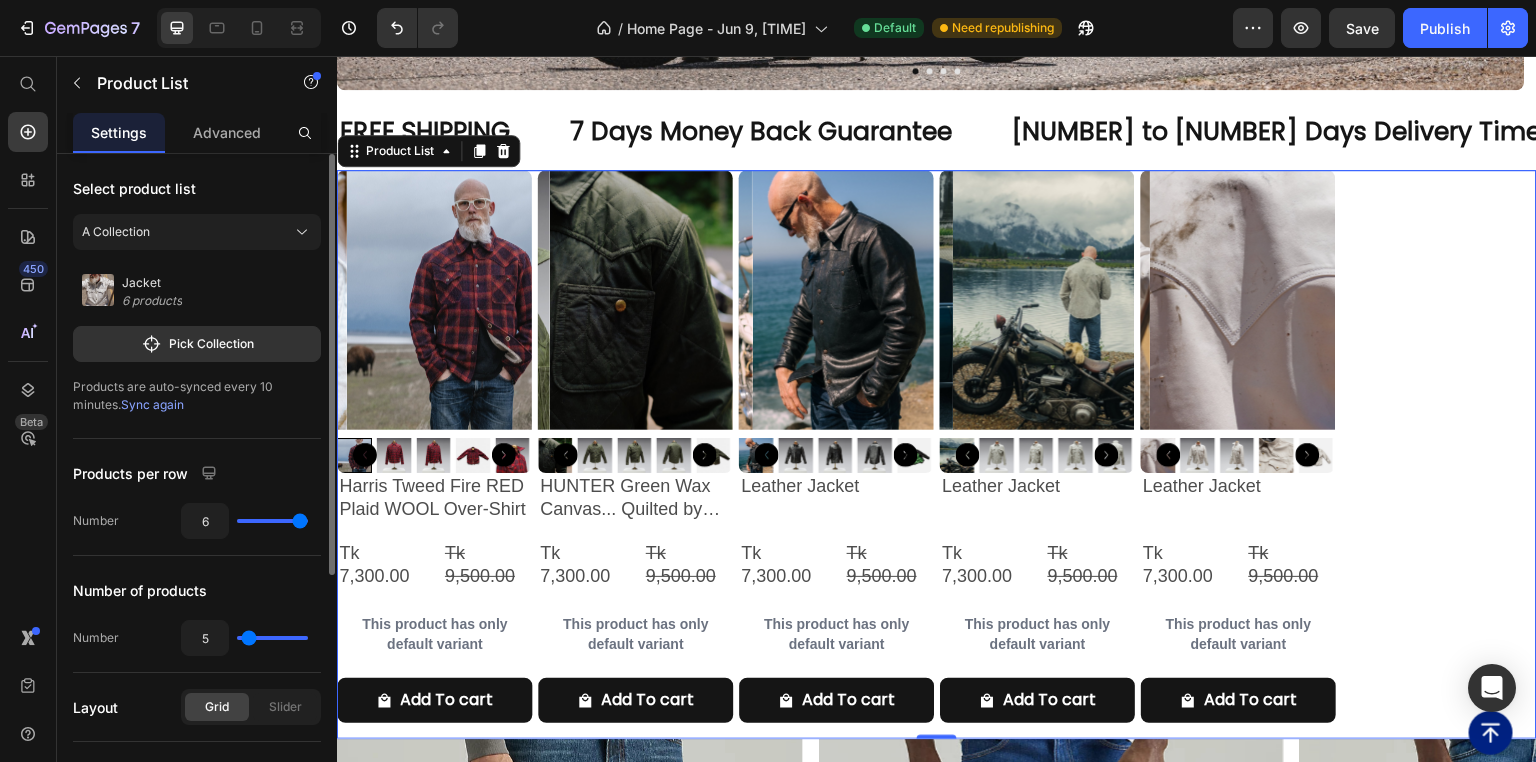 type on "4" 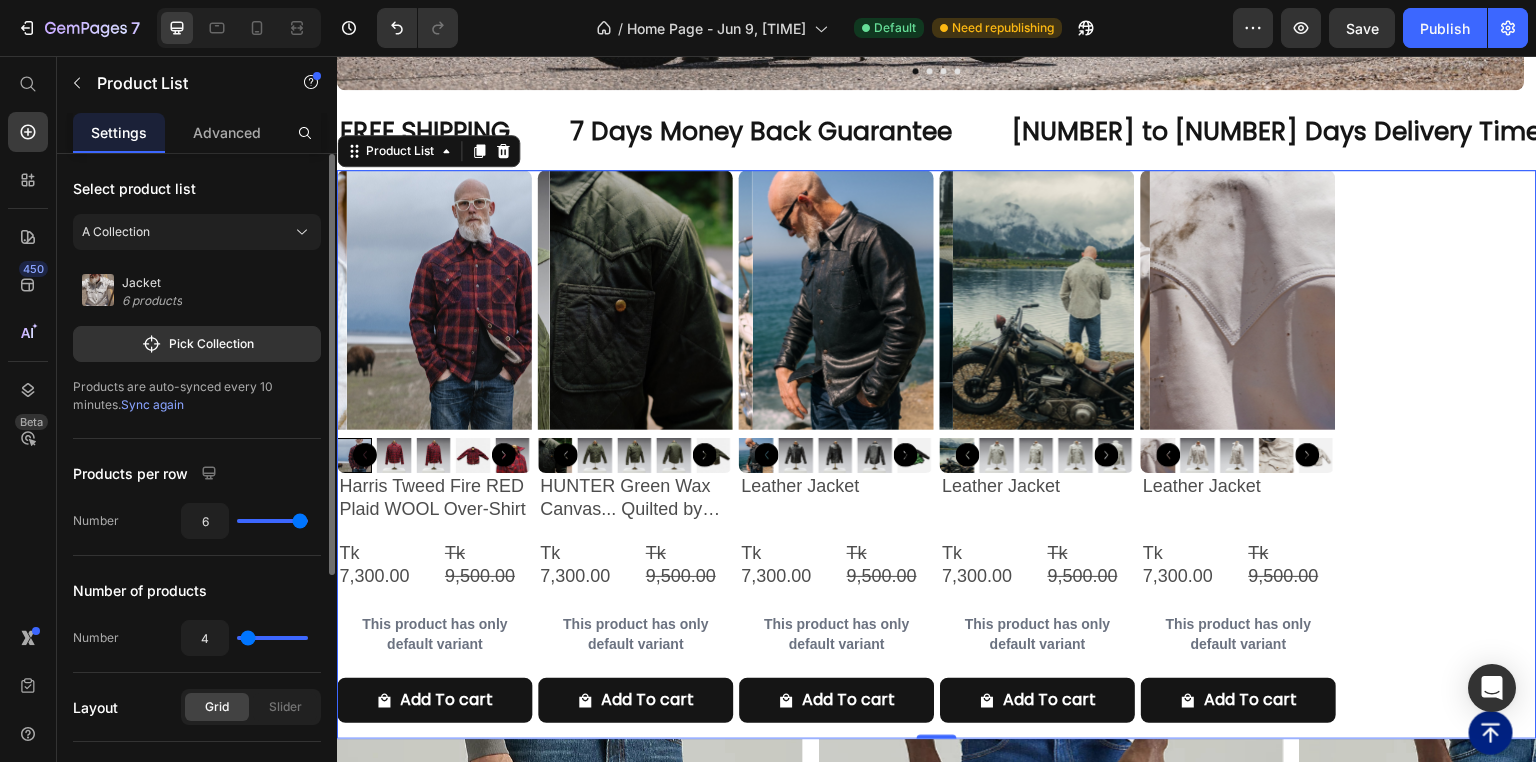 type on "3" 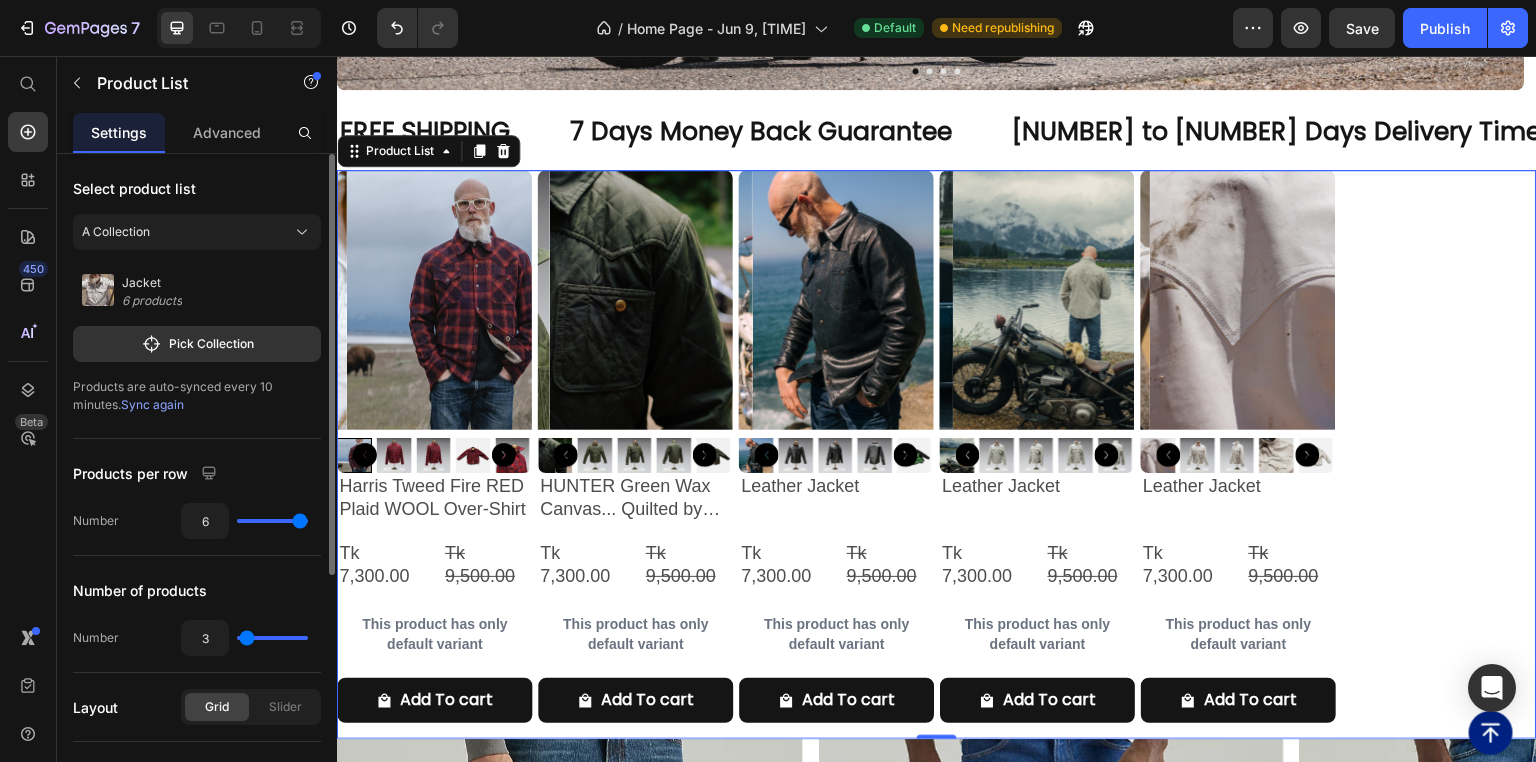 type on "2" 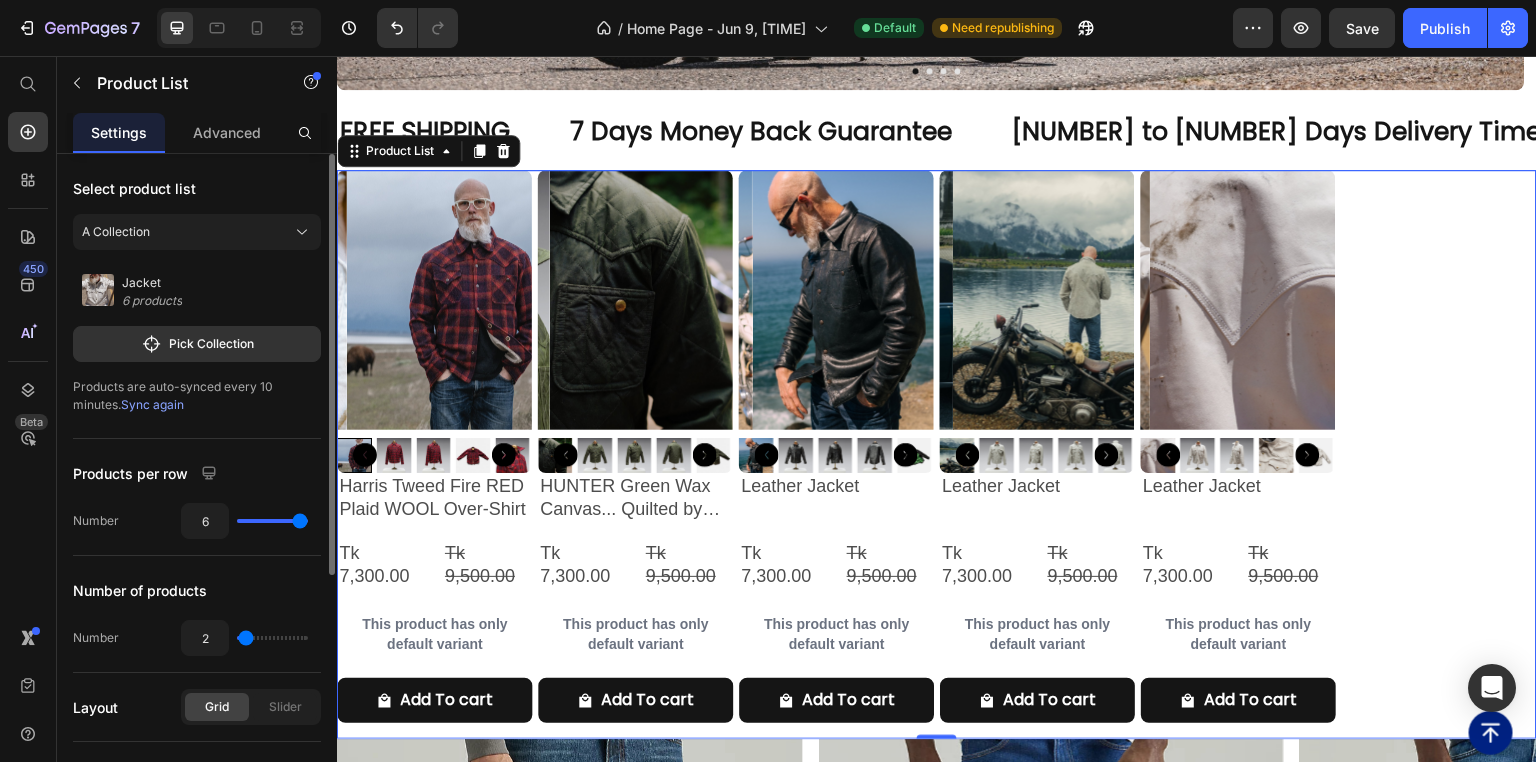 type on "3" 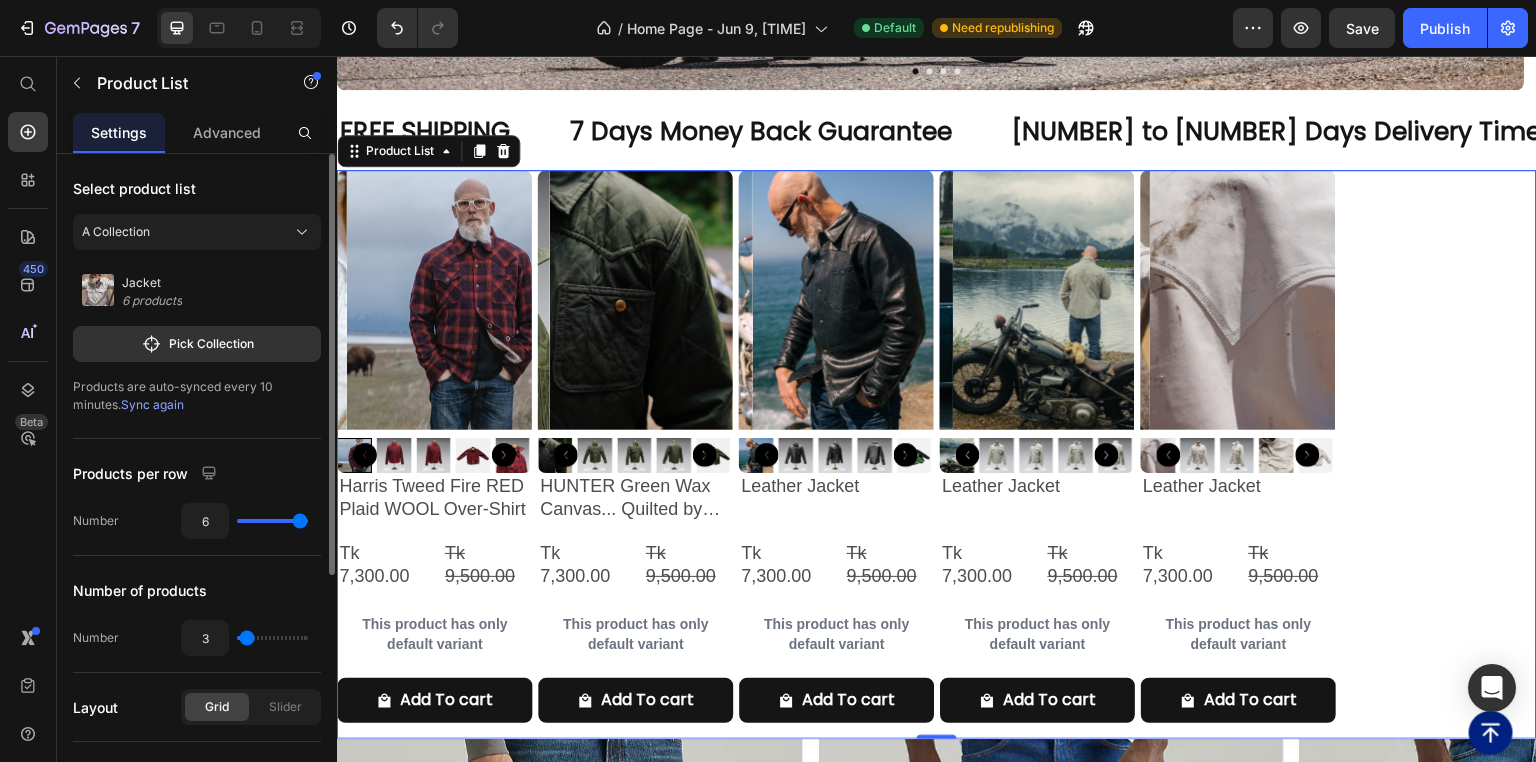 type on "4" 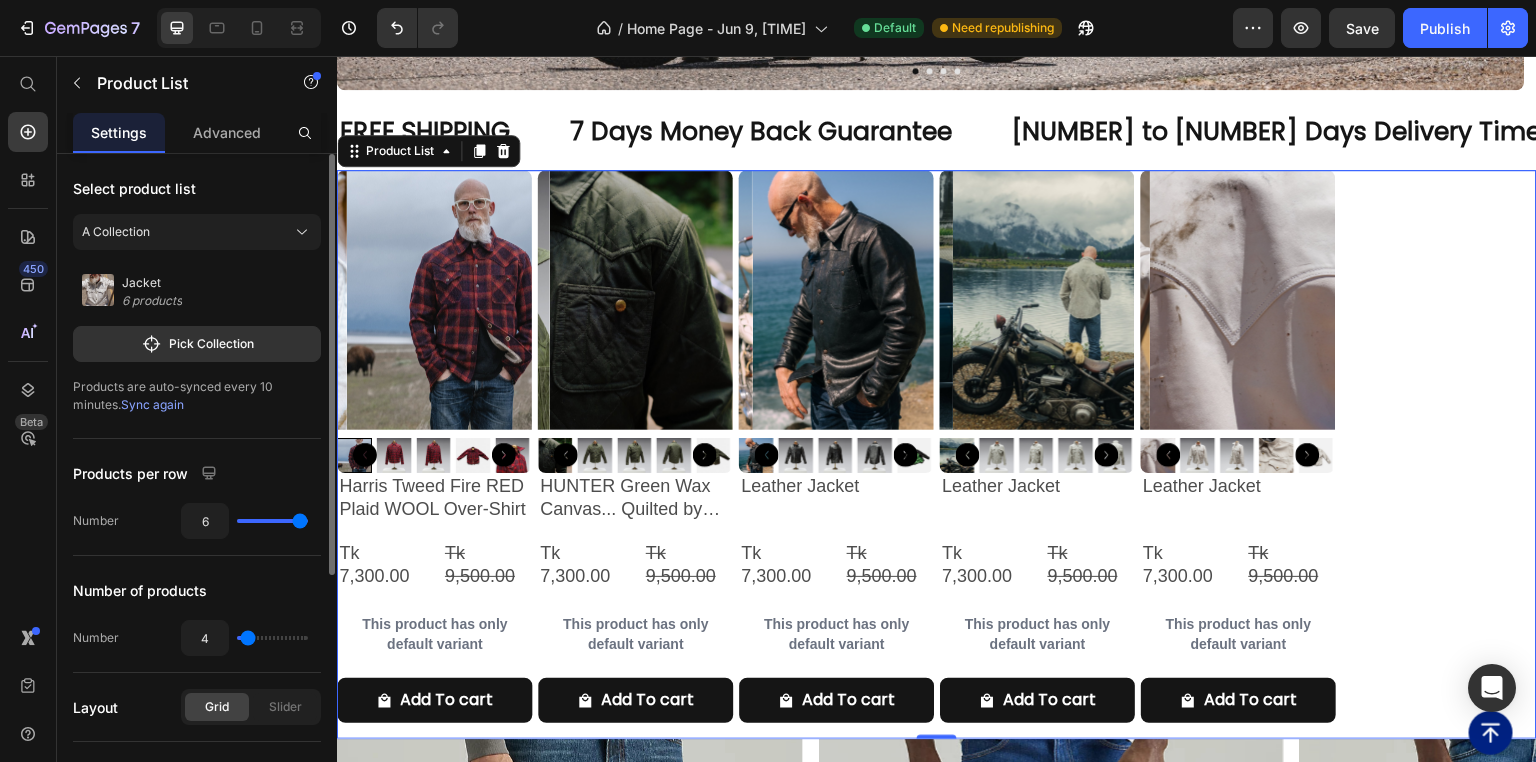 type on "5" 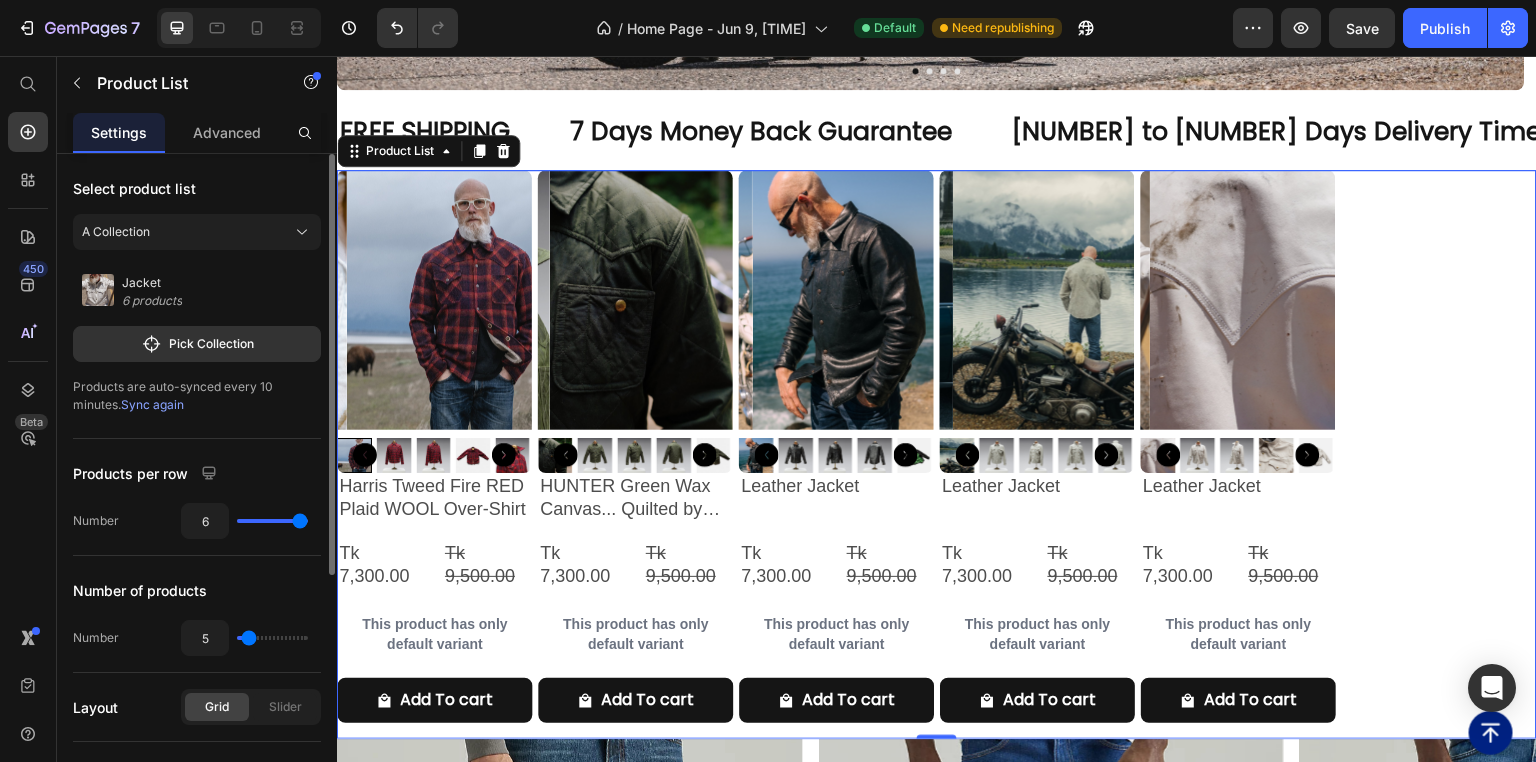 type on "6" 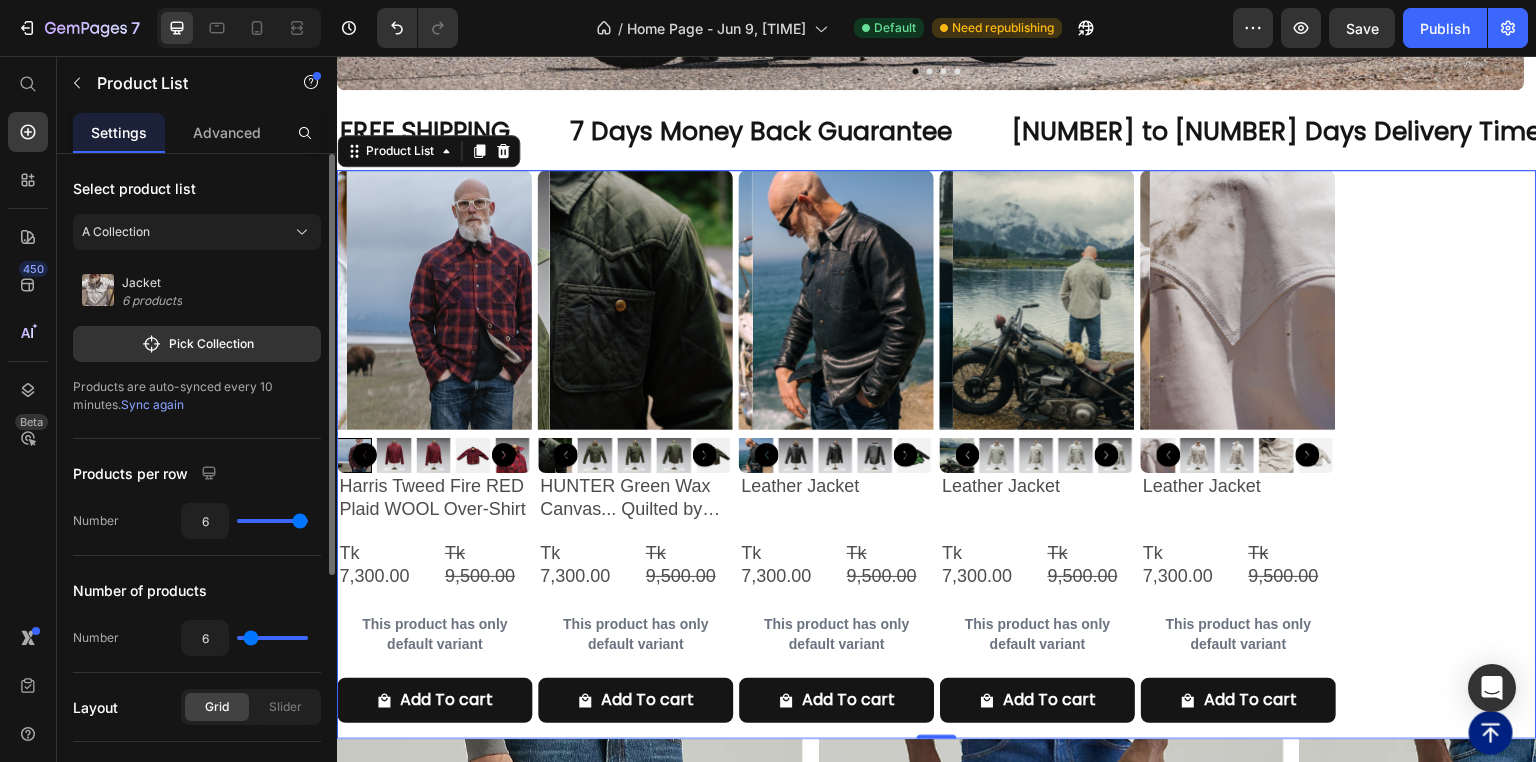 type on "6" 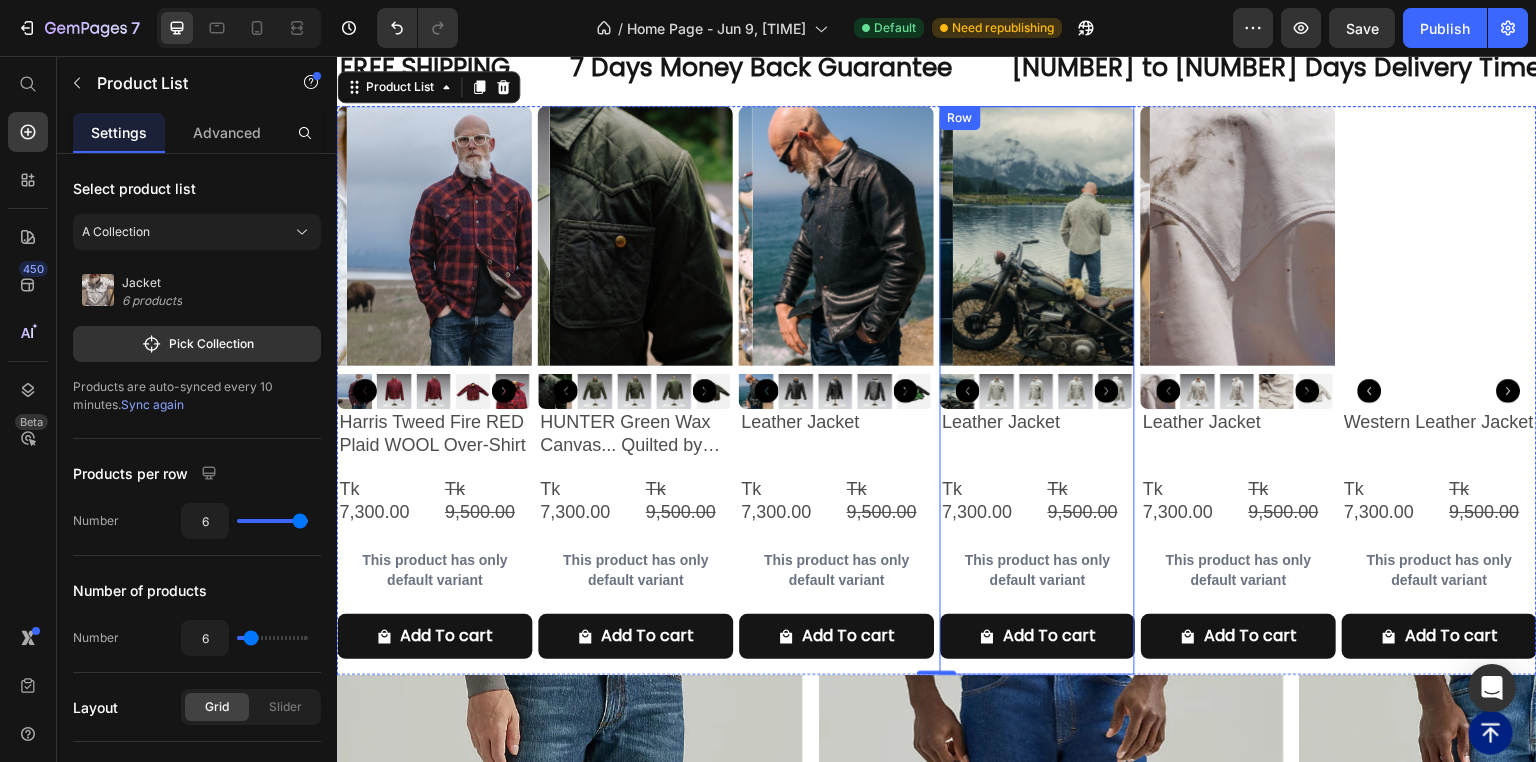 scroll, scrollTop: 870, scrollLeft: 0, axis: vertical 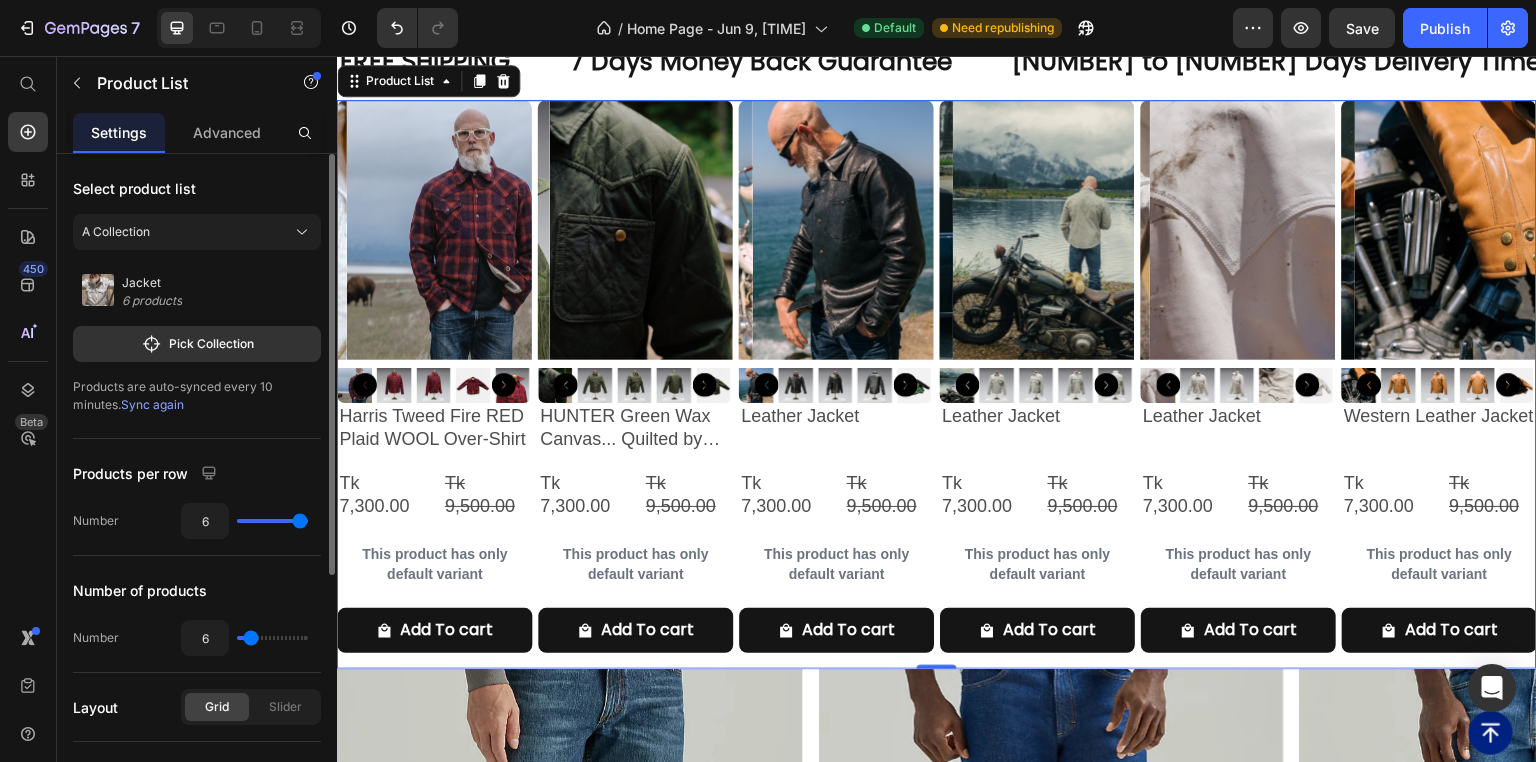 type on "5" 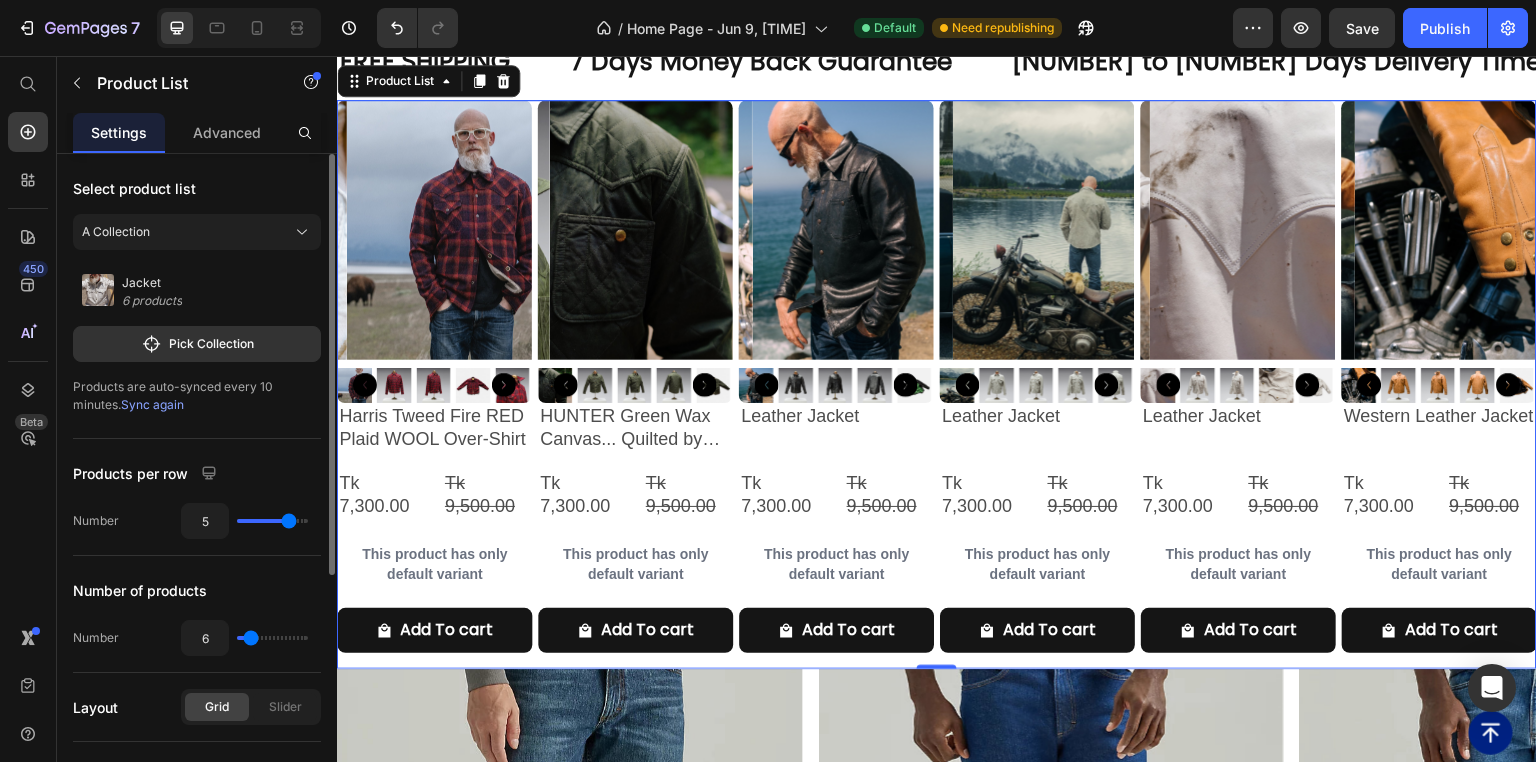 type on "4" 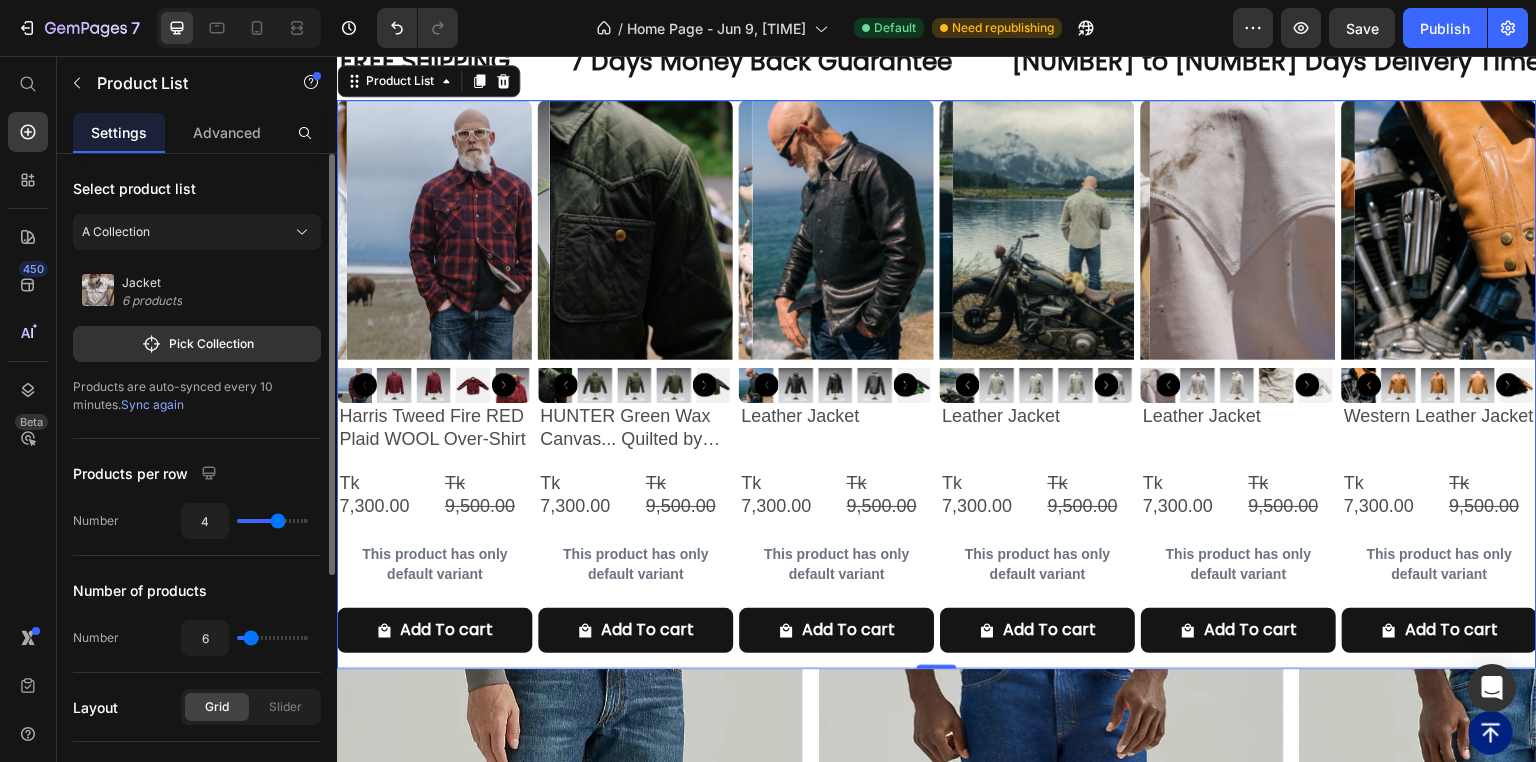 type on "3" 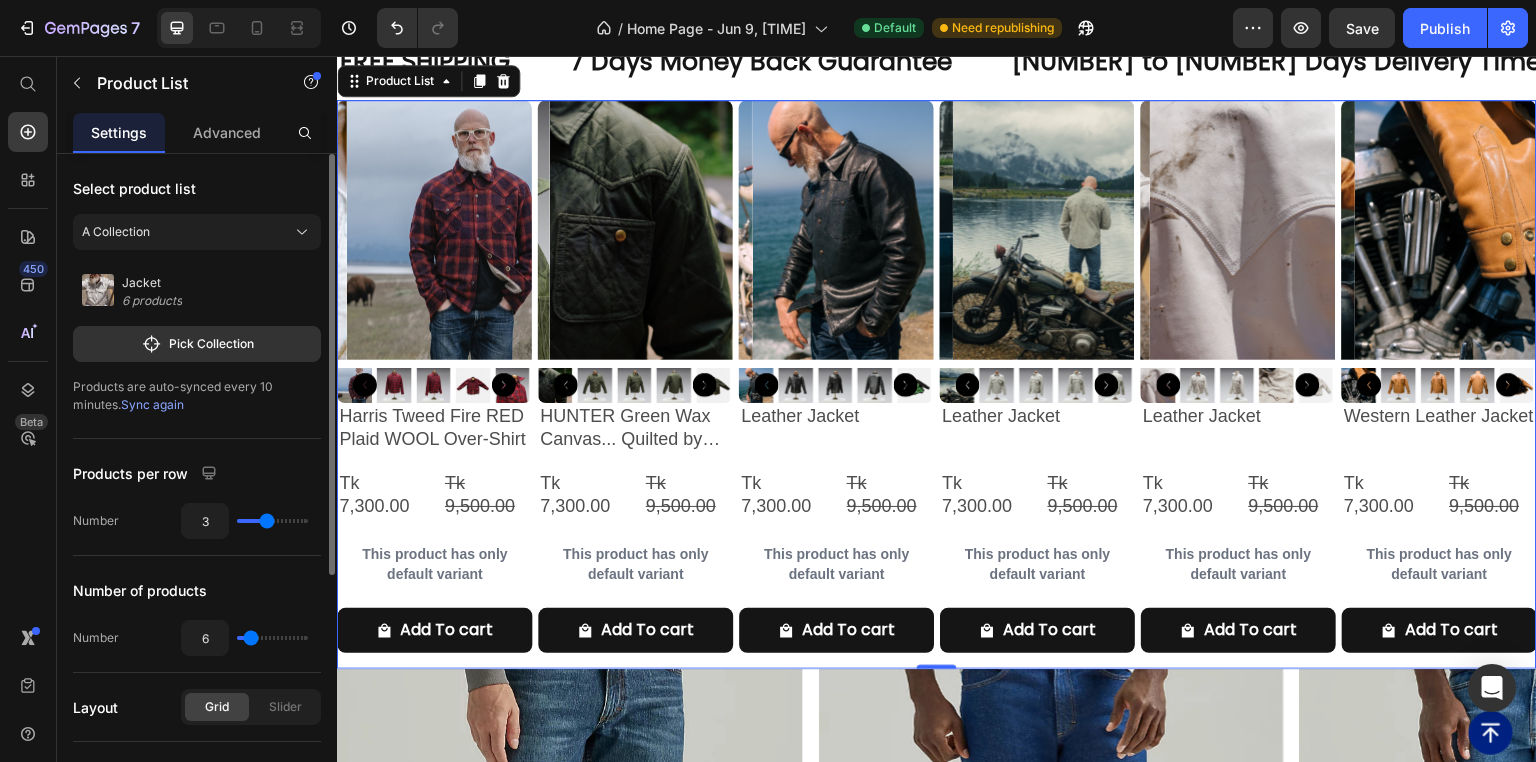 drag, startPoint x: 296, startPoint y: 521, endPoint x: 267, endPoint y: 524, distance: 29.15476 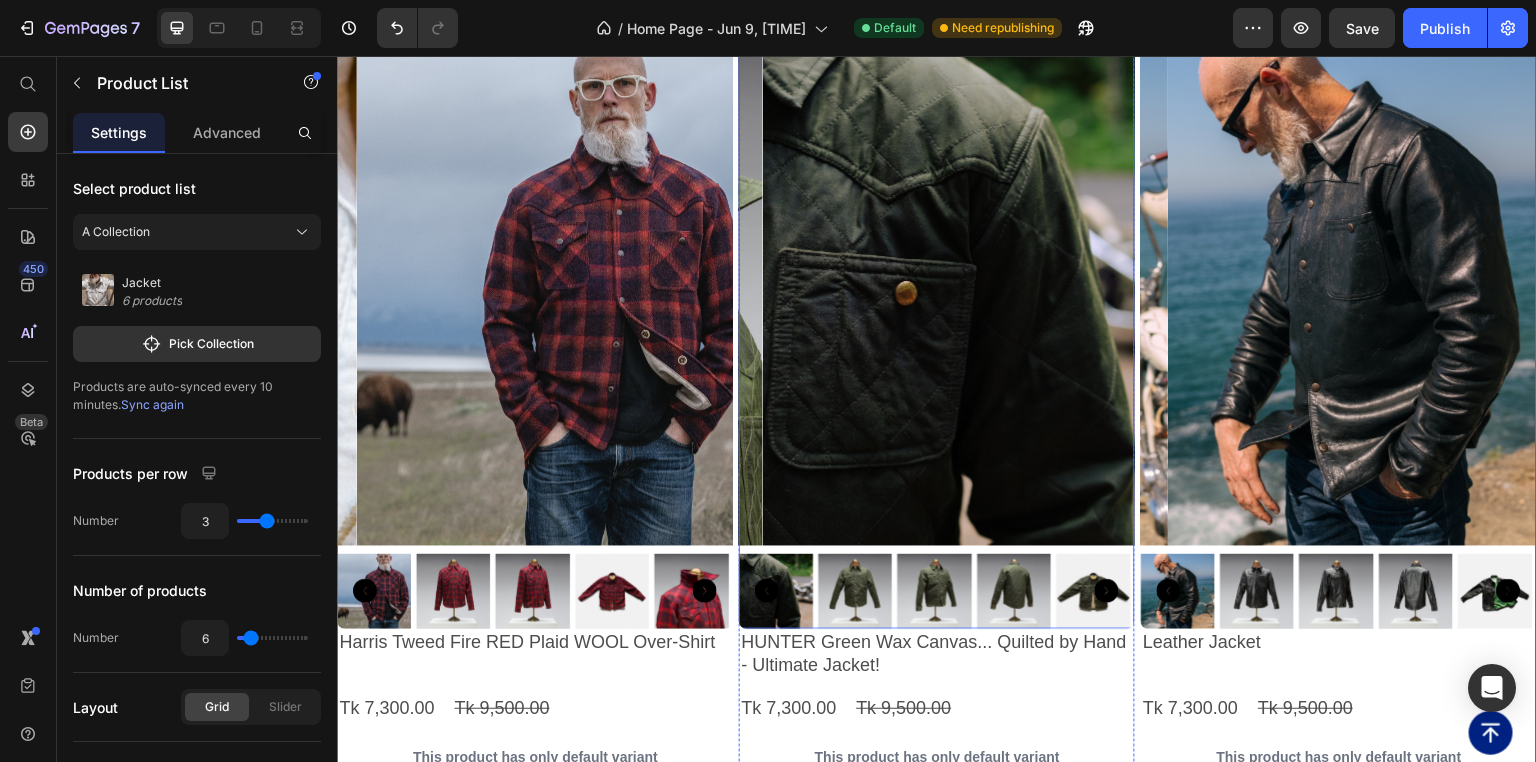 scroll, scrollTop: 960, scrollLeft: 0, axis: vertical 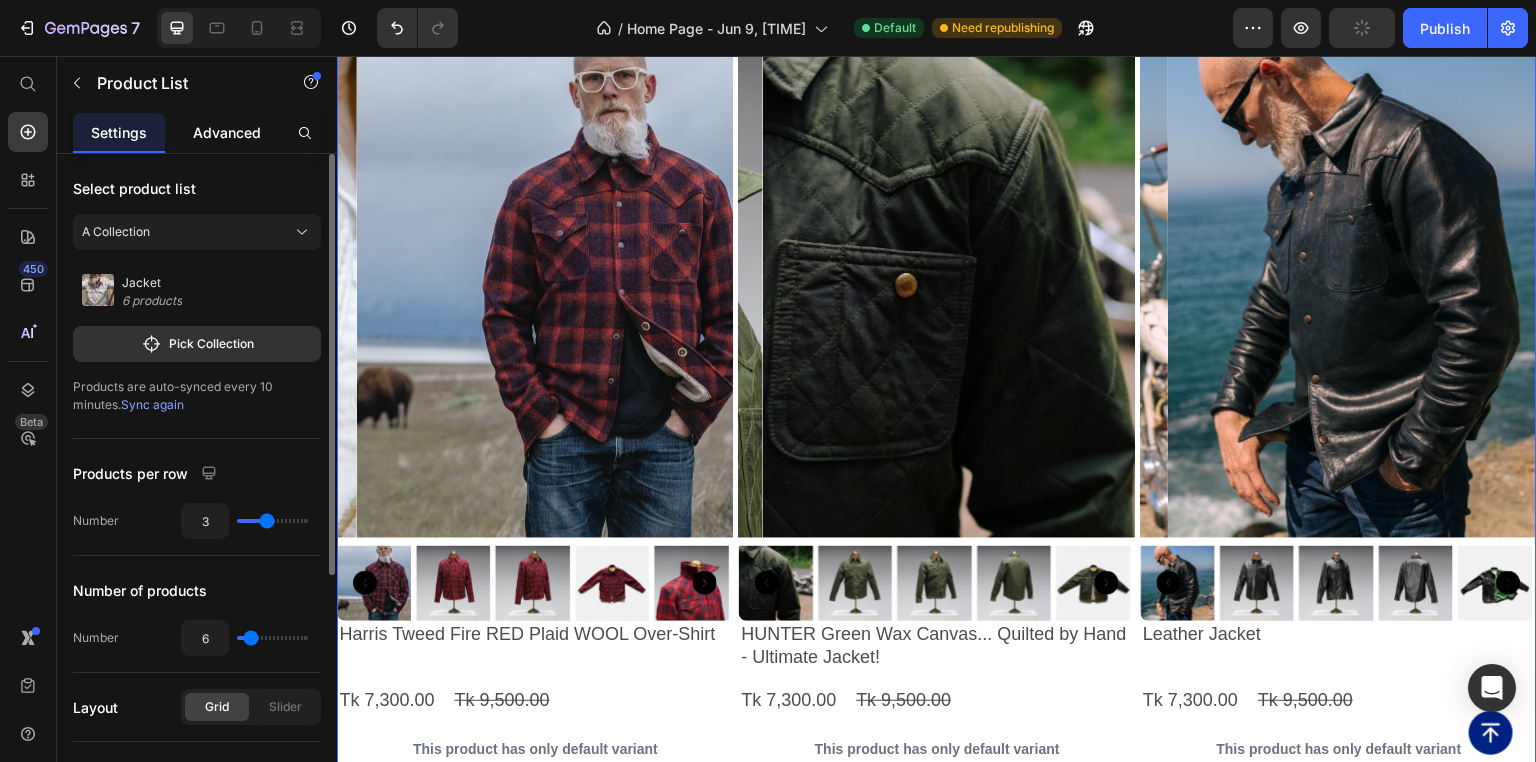 click on "Advanced" at bounding box center (227, 132) 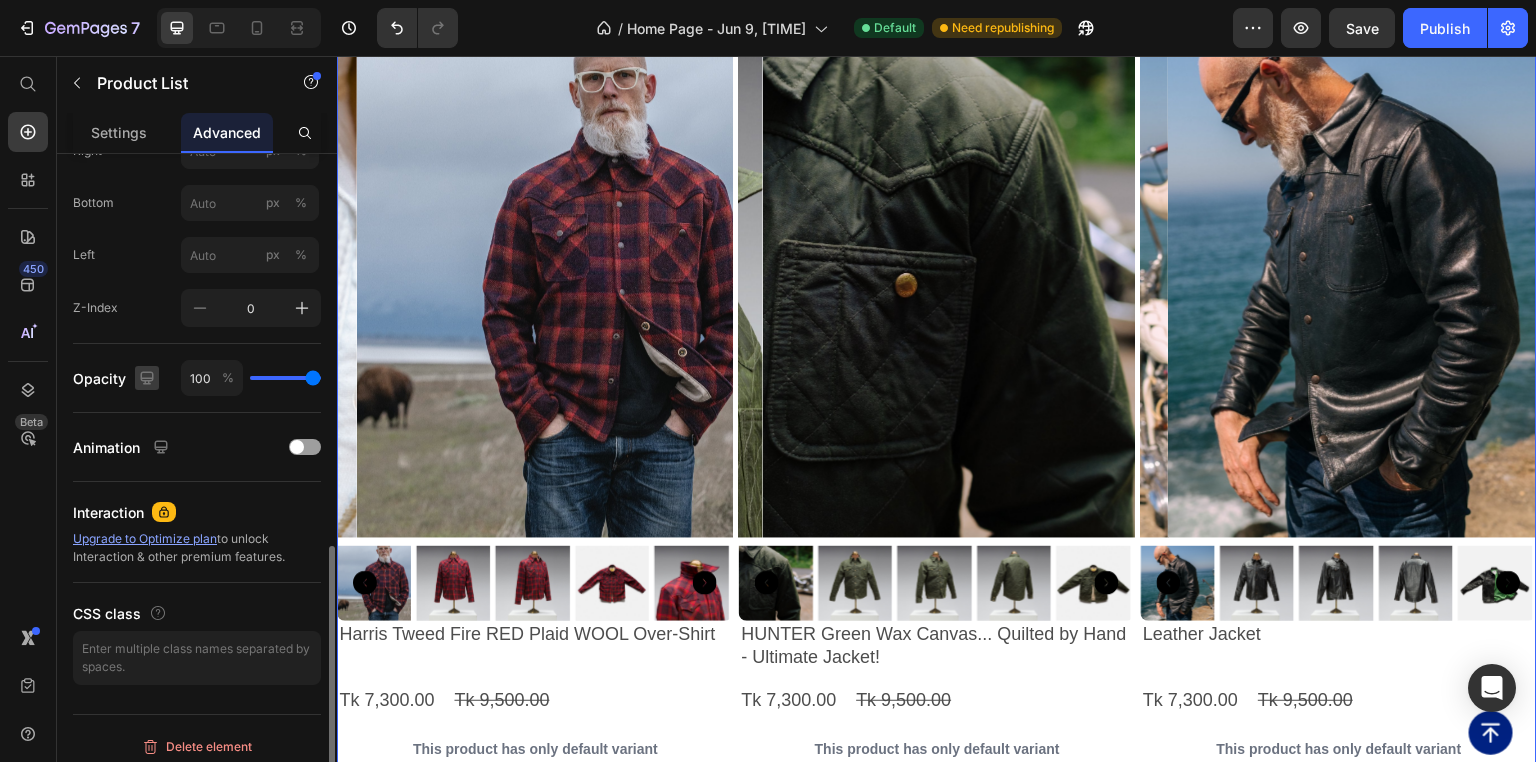 scroll, scrollTop: 967, scrollLeft: 0, axis: vertical 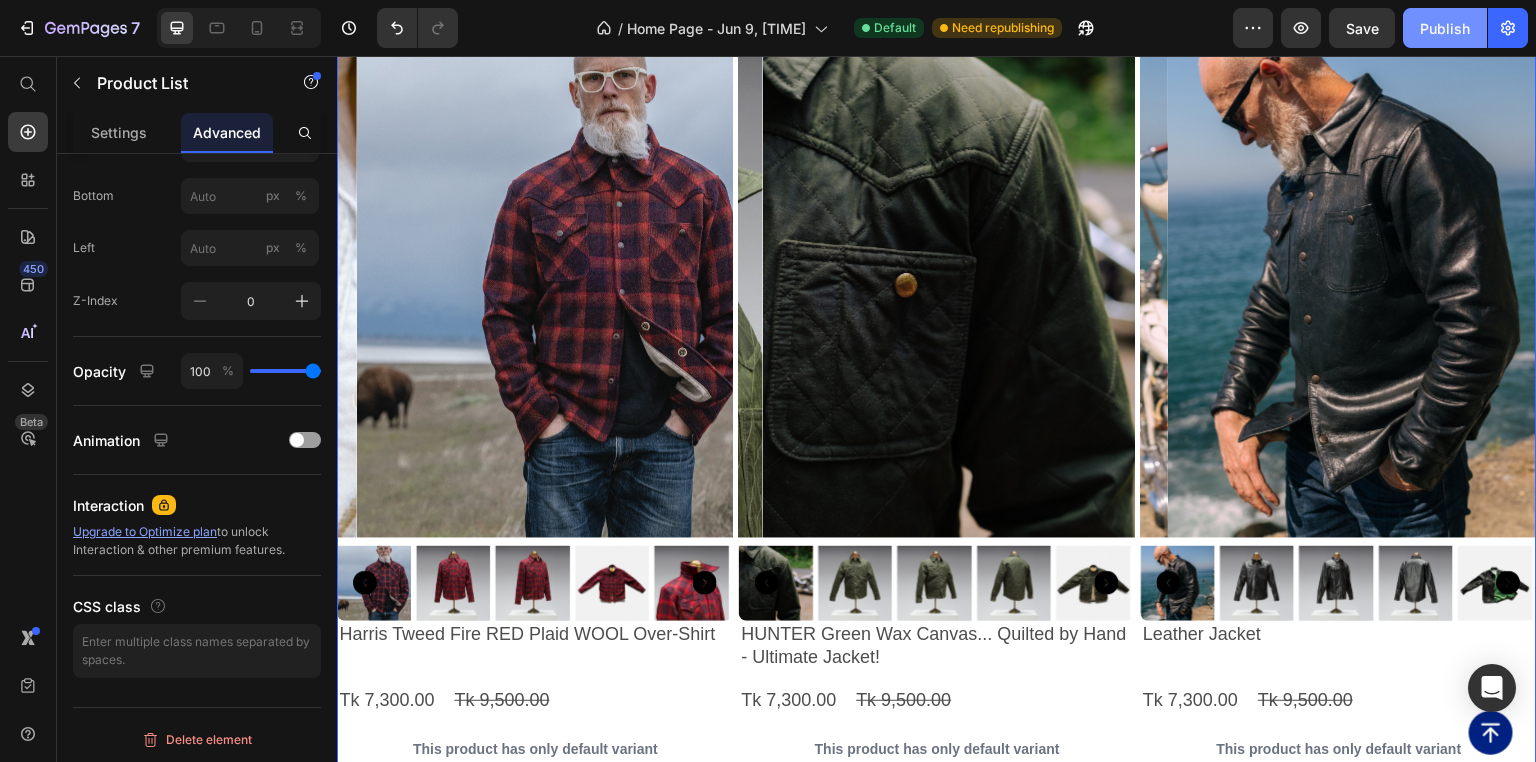 click on "Publish" 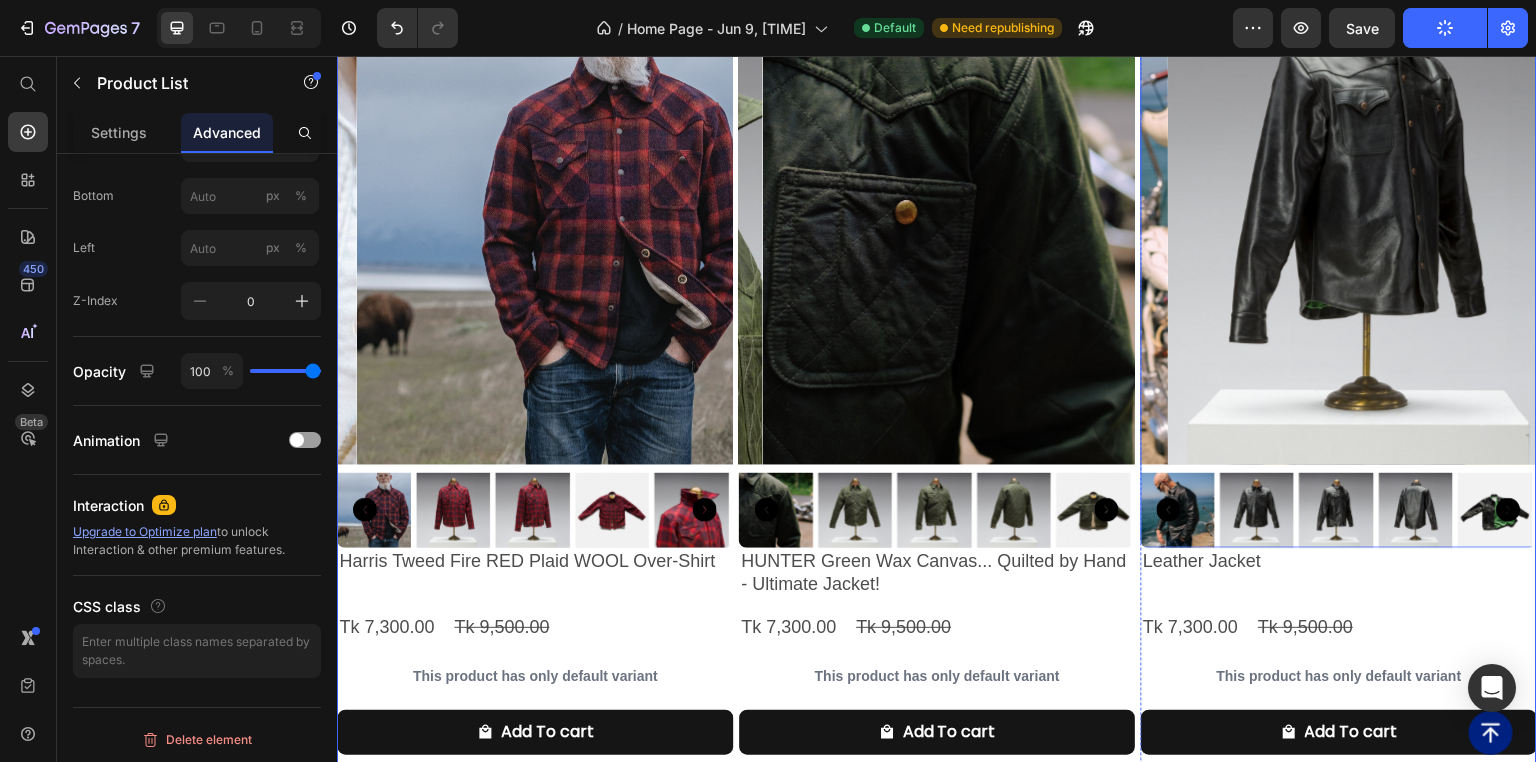 scroll, scrollTop: 1120, scrollLeft: 0, axis: vertical 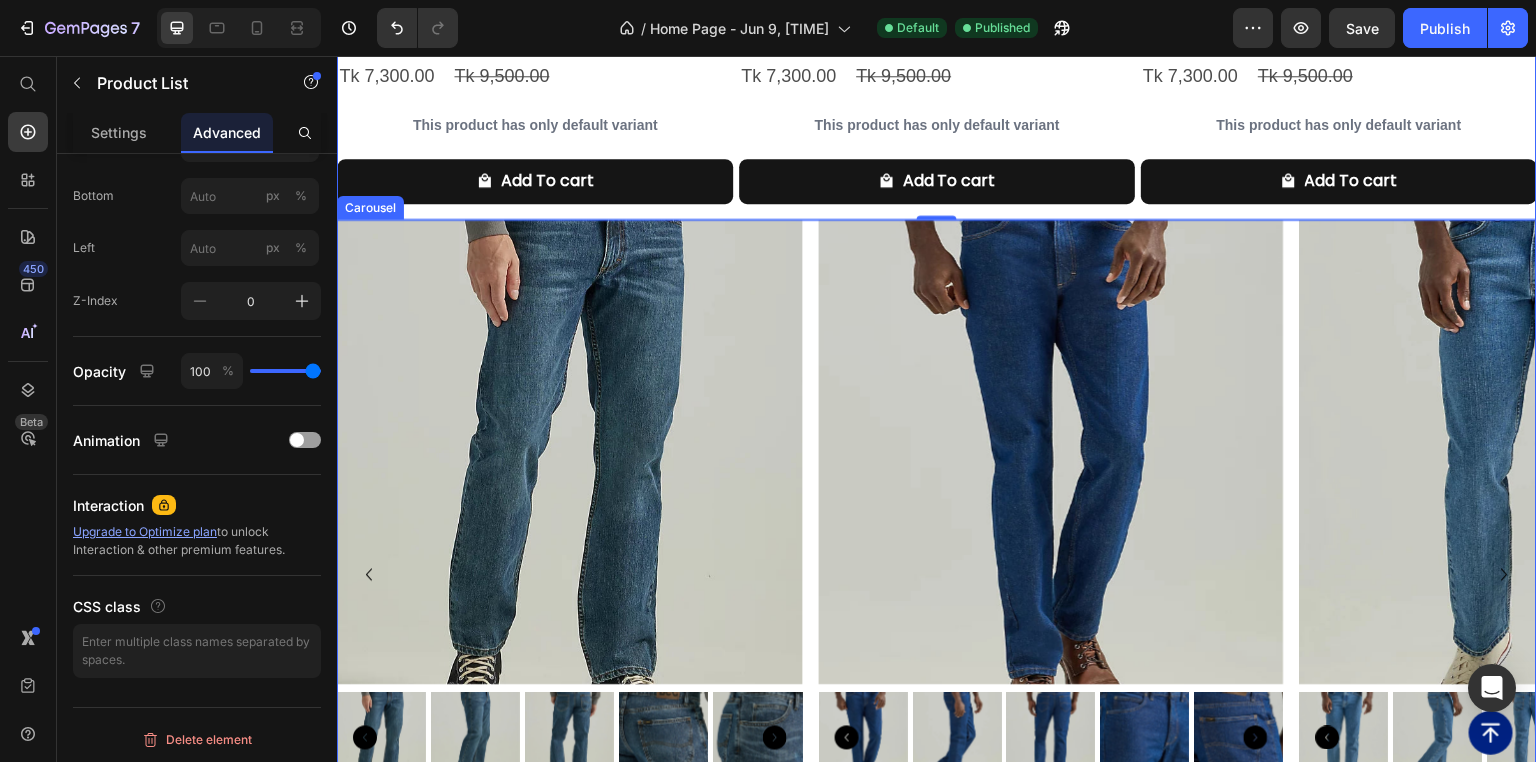 click on "Product Images Men's Legendary 100% Cotton Regular Straight Jean Product Title Tk 1,600.00 Product Price Tk 1,990.00 Product Price Row
Add to cart Add to Cart Product
Product Images Men's Legendary 100% Cotton Regular Straight Jean Product Title Tk 1,600.00 Product Price Tk 1,990.00 Product Price Row
Add to cart Add to Cart Product
Product Images Men's Legendary 100% Cotton Regular Straight Jean Product Title Tk 1,600.00 Product Price Tk 1,990.00 Product Price Row
Add to cart Add to Cart Product
Product Images Men's Legendary 100% Cotton Regular Straight Jean Product Title Tk 1,600.00 Product Price Tk 1,990.00 Product Price Row
Add to cart Add to Cart Product" at bounding box center (937, 575) 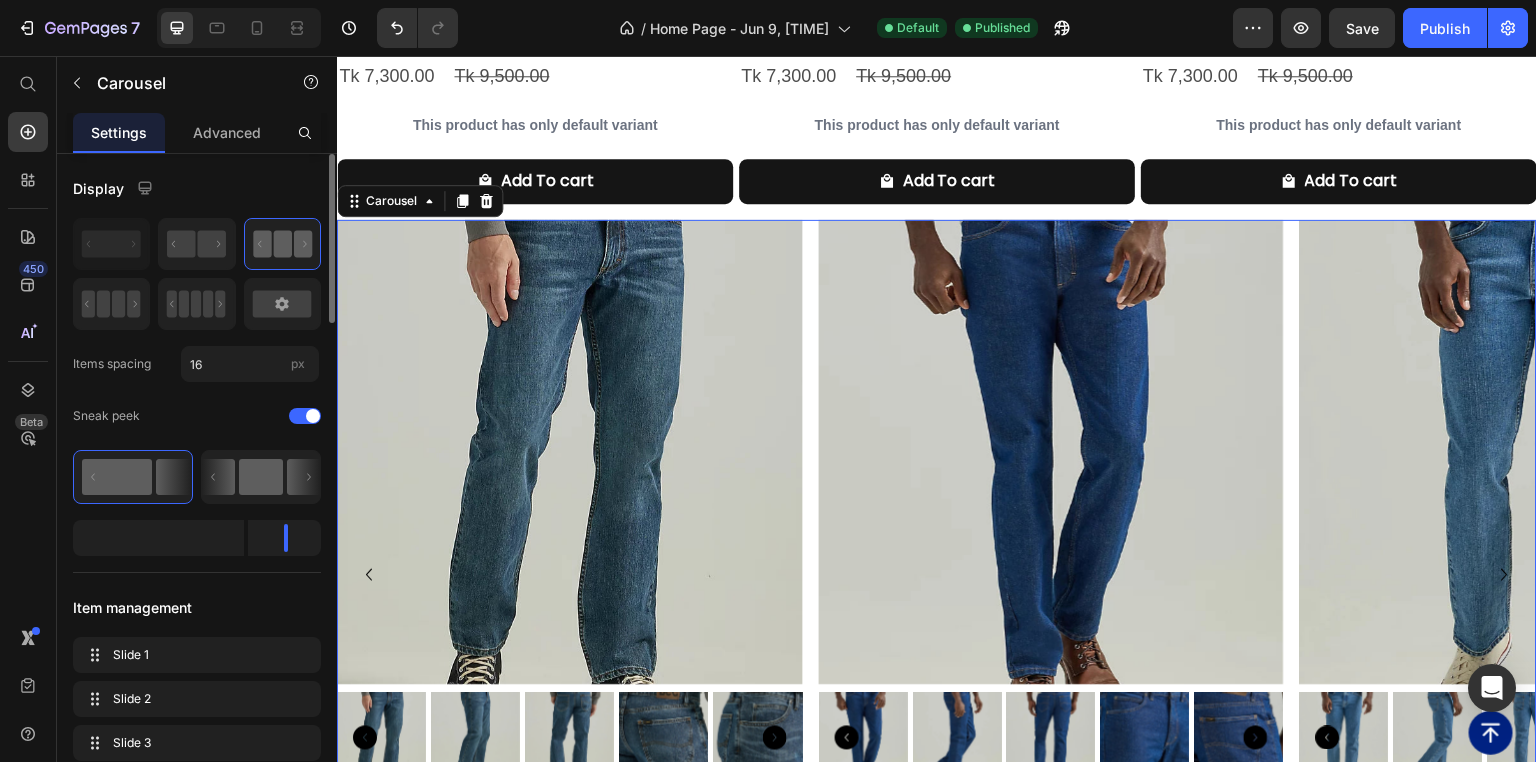 scroll, scrollTop: 80, scrollLeft: 0, axis: vertical 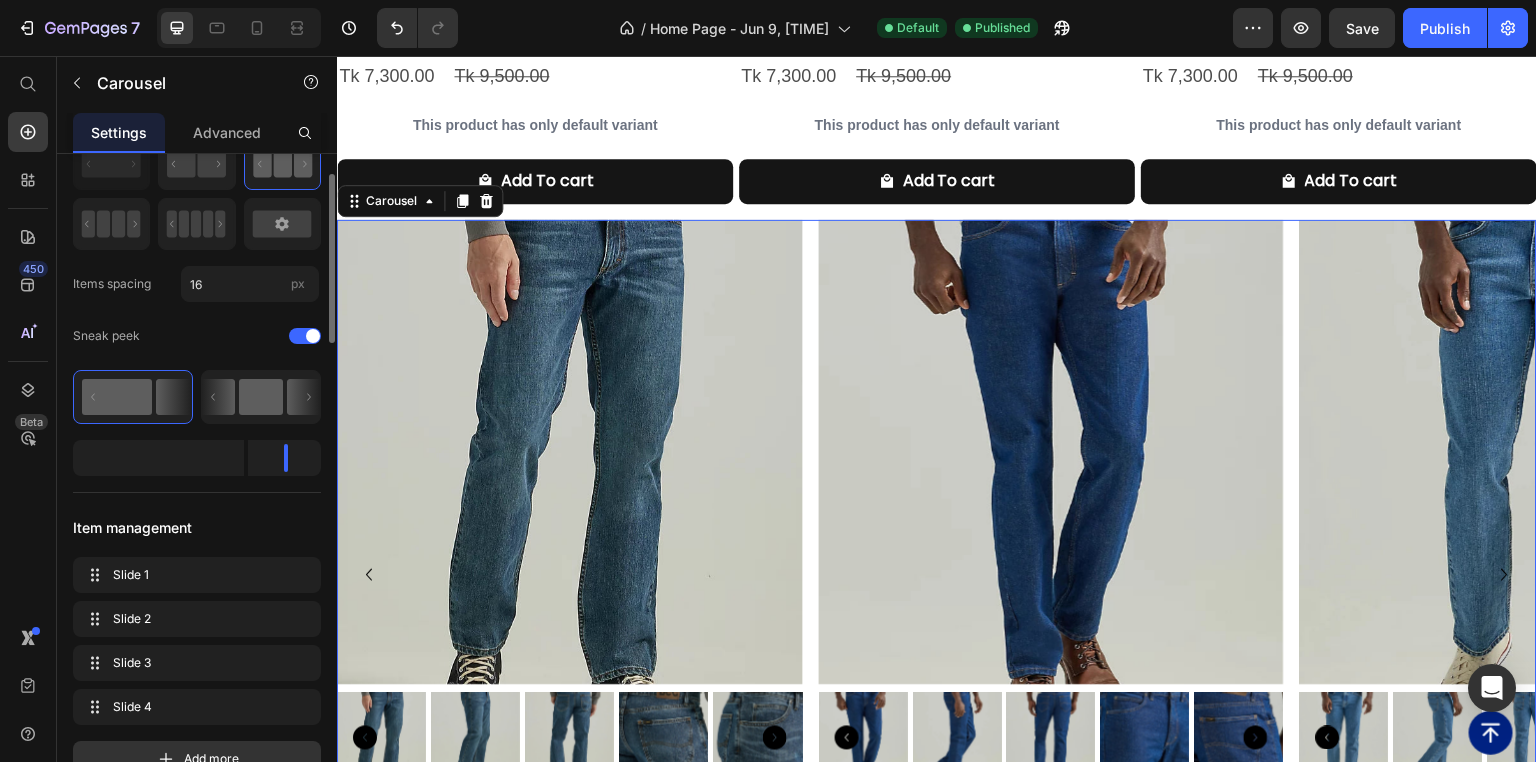 click 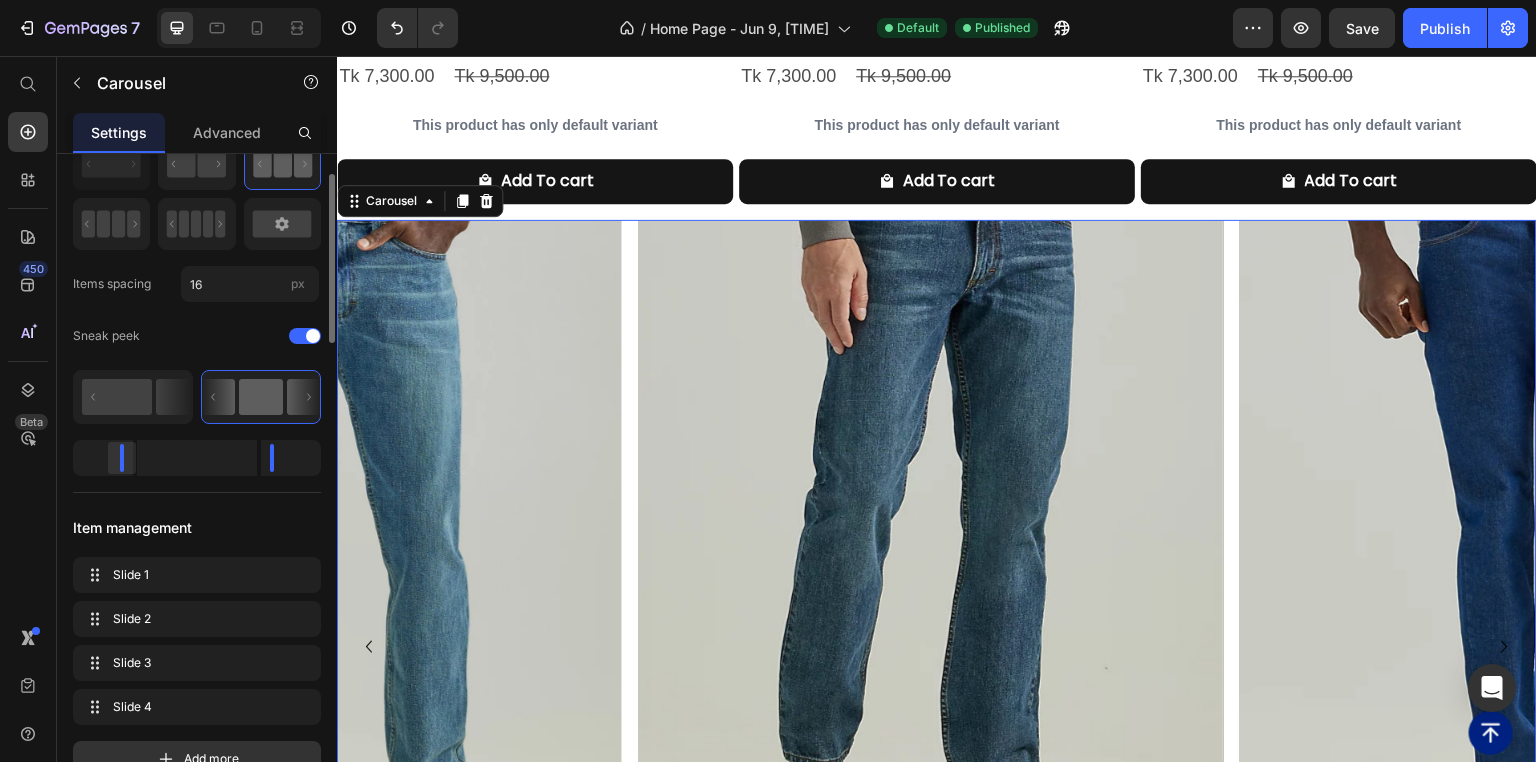 drag, startPoint x: 108, startPoint y: 460, endPoint x: 126, endPoint y: 452, distance: 19.697716 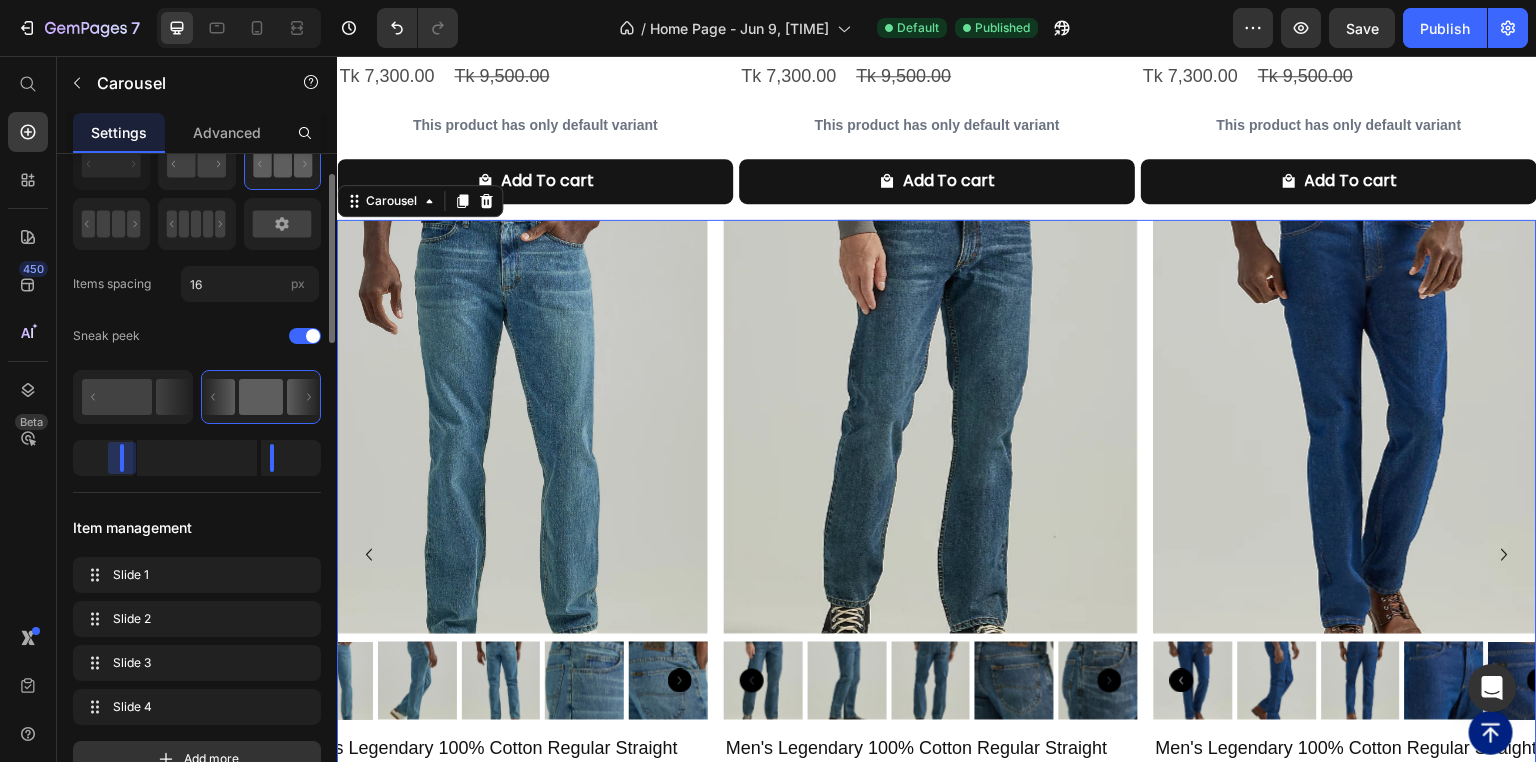 drag, startPoint x: 120, startPoint y: 457, endPoint x: 247, endPoint y: 428, distance: 130.26895 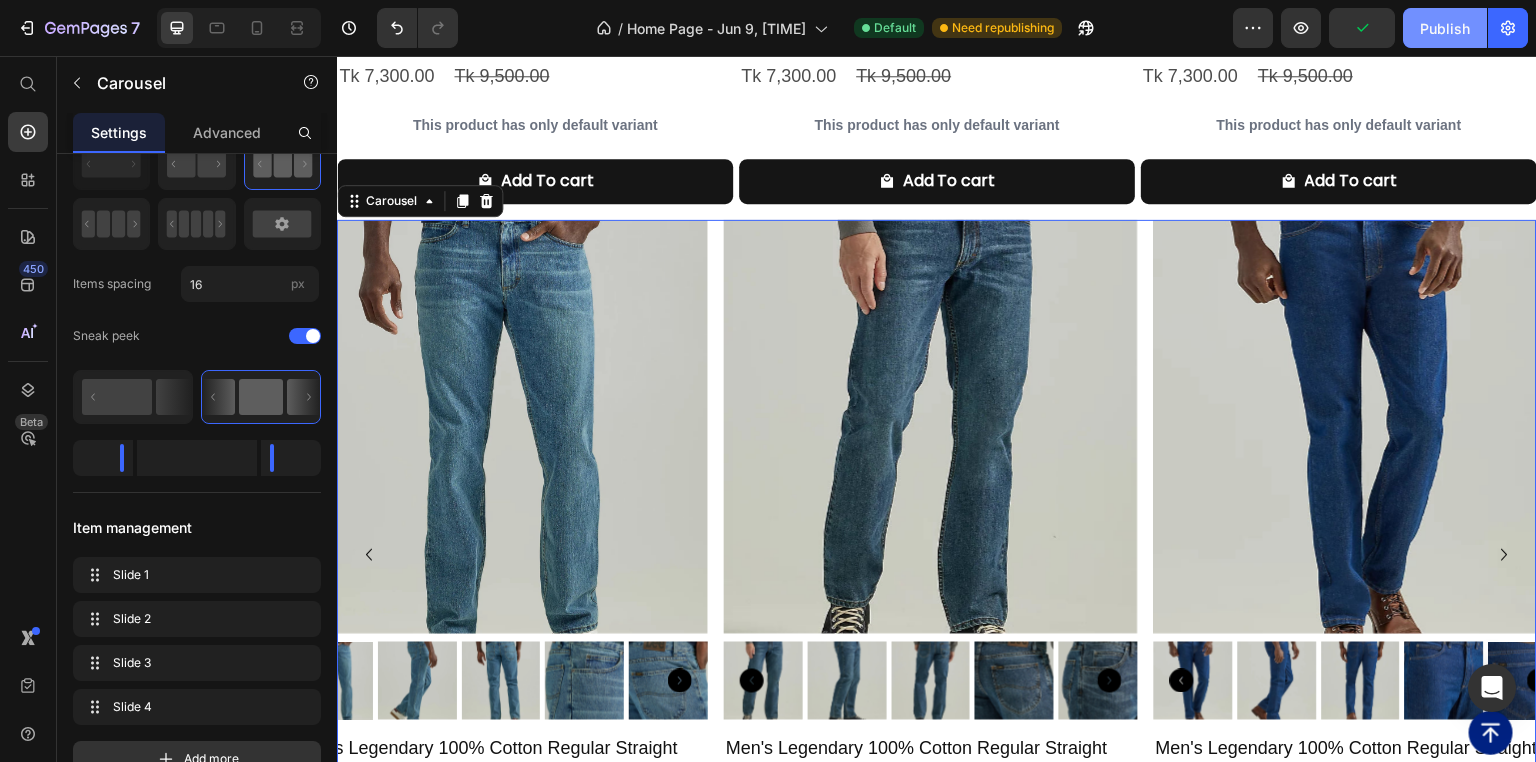click on "Publish" at bounding box center [1445, 28] 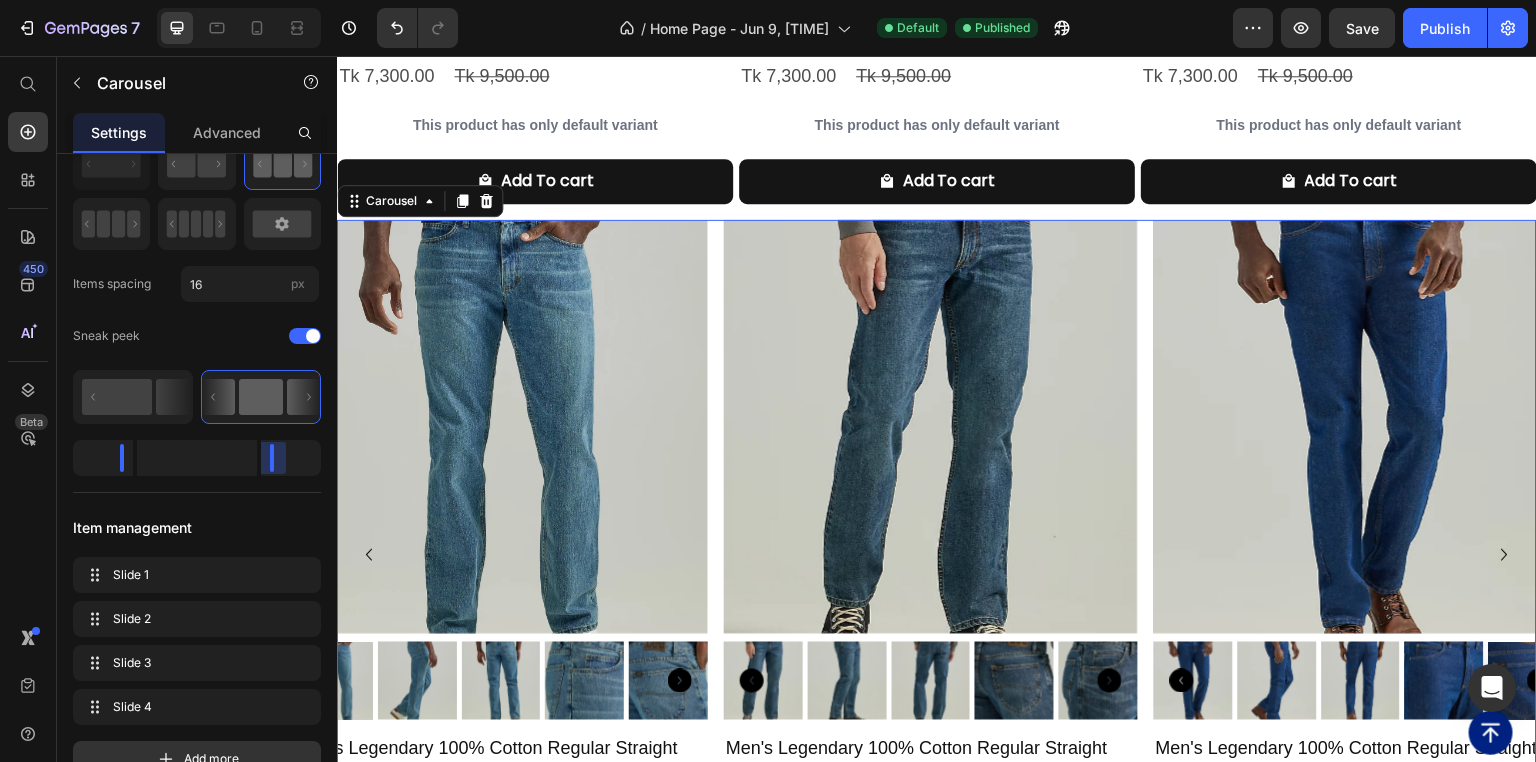 drag, startPoint x: 273, startPoint y: 460, endPoint x: 212, endPoint y: 467, distance: 61.400326 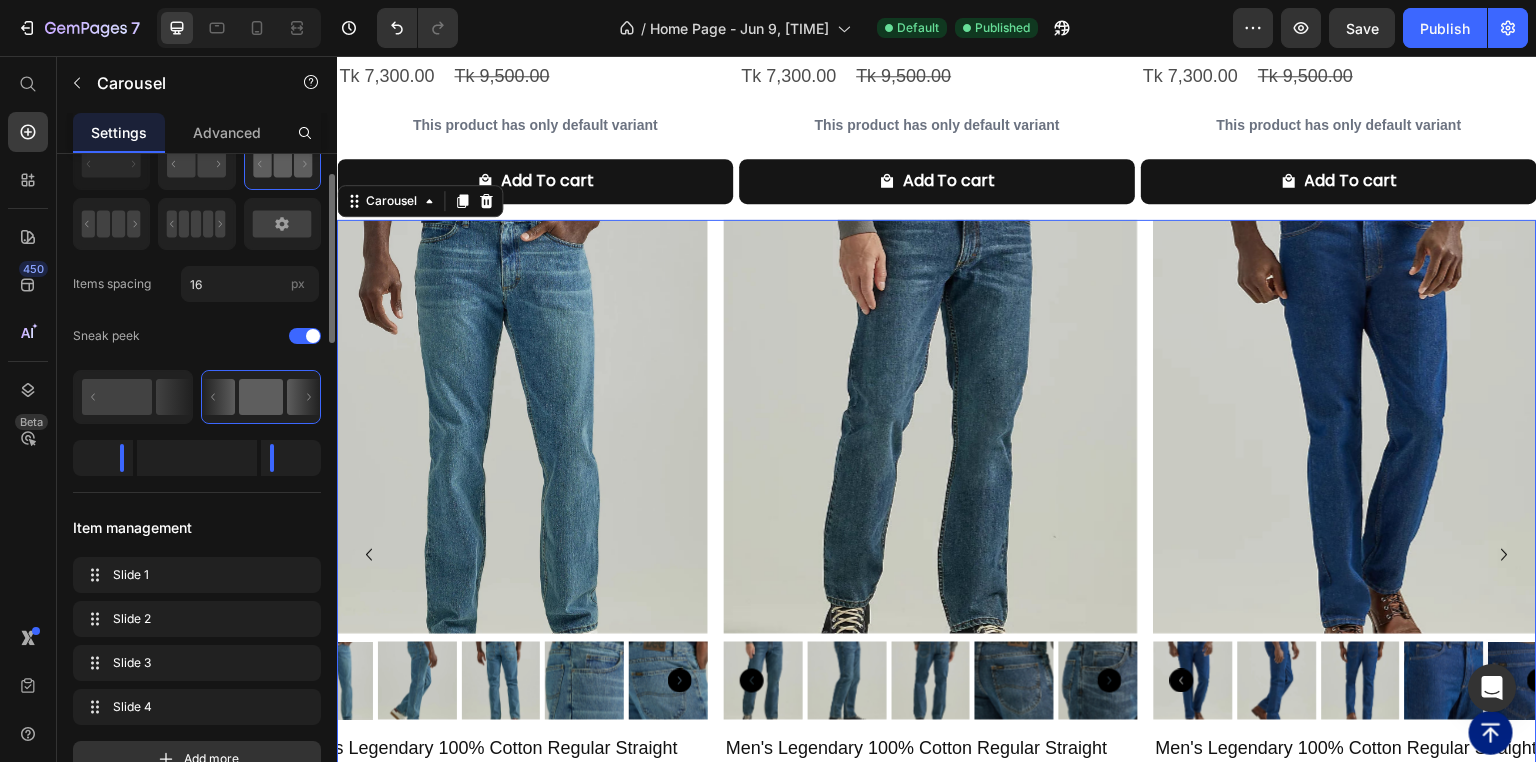 click on "Item management" at bounding box center (197, 527) 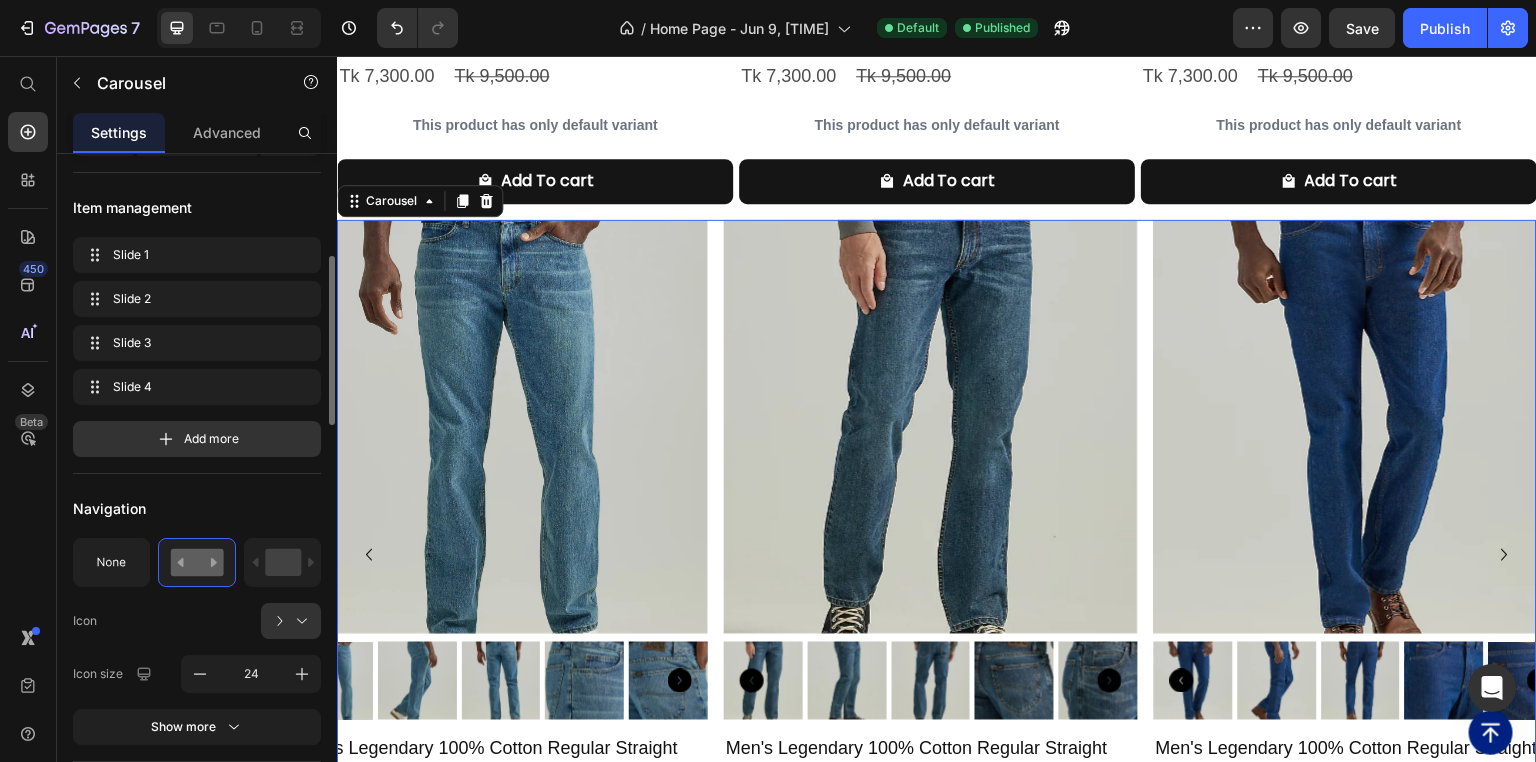 scroll, scrollTop: 480, scrollLeft: 0, axis: vertical 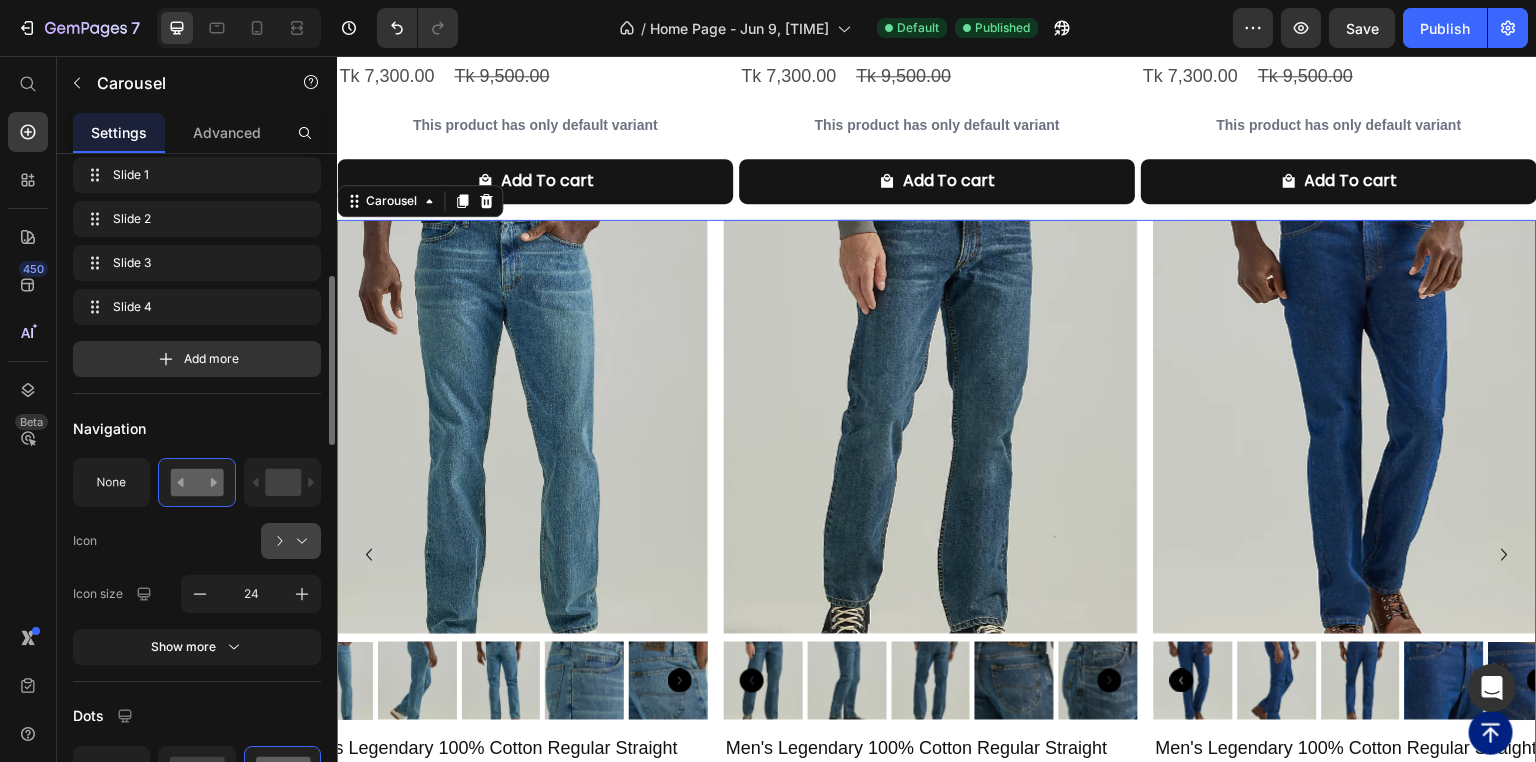 click at bounding box center (299, 541) 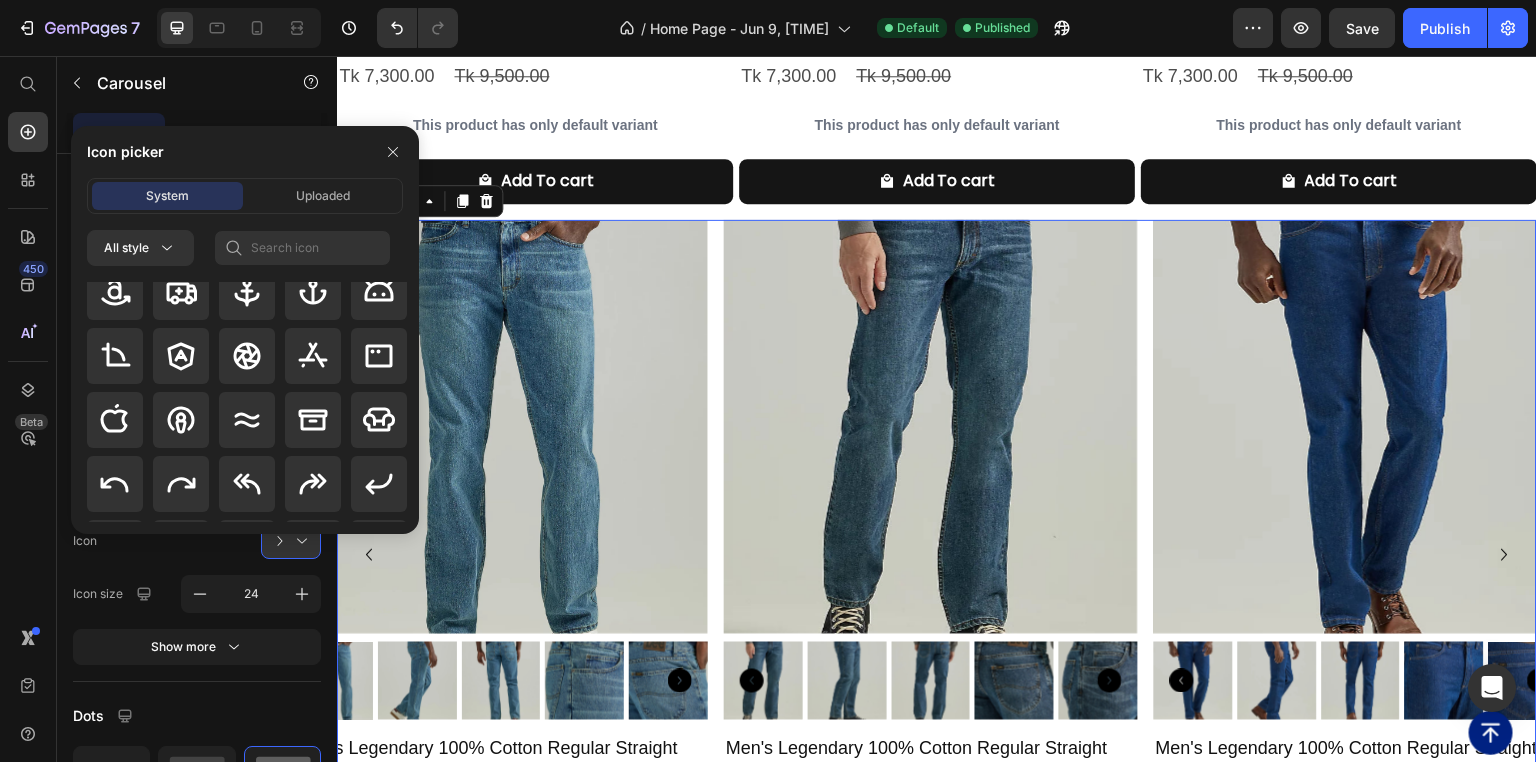 scroll, scrollTop: 208, scrollLeft: 0, axis: vertical 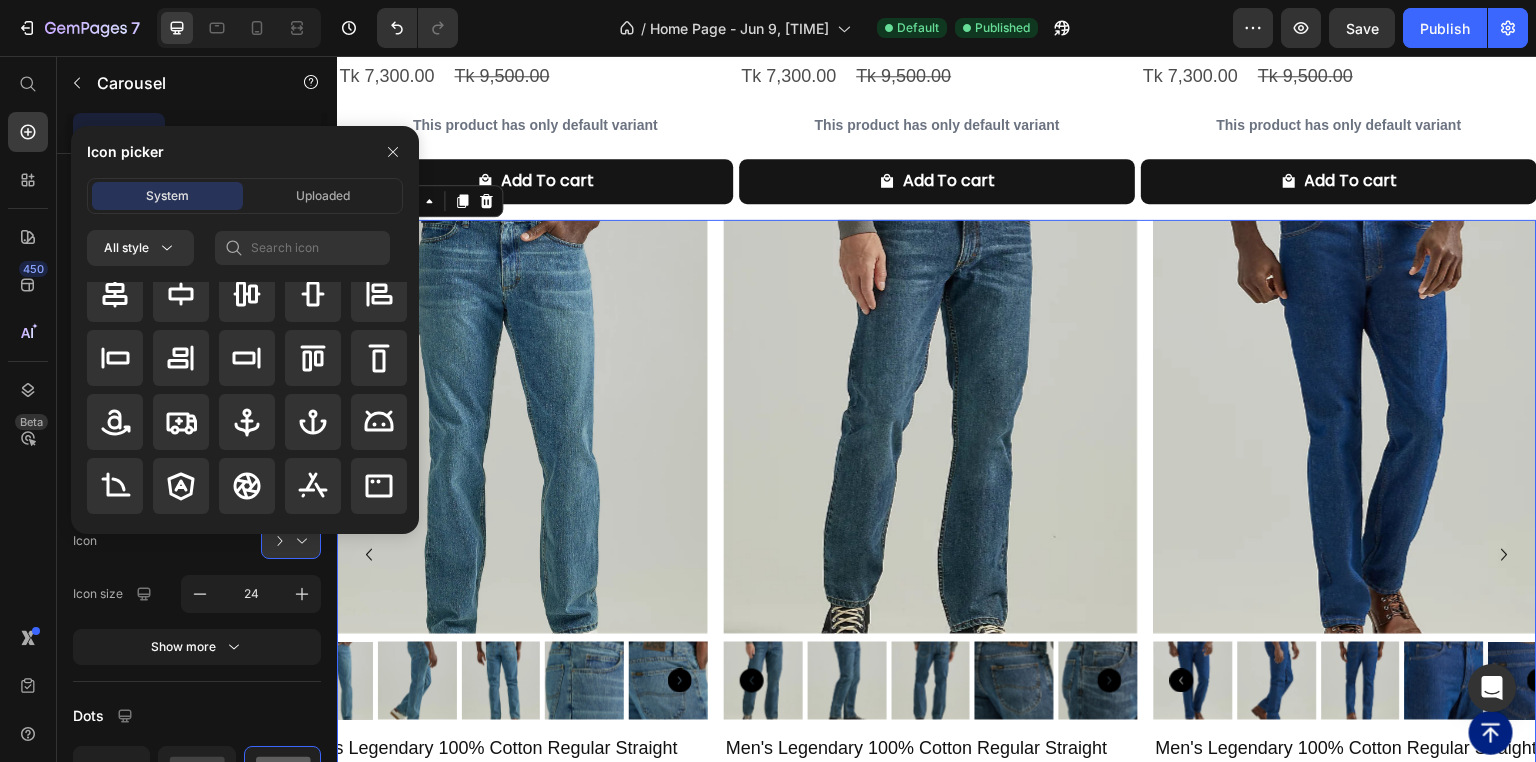 click on "450 Beta" at bounding box center [28, 341] 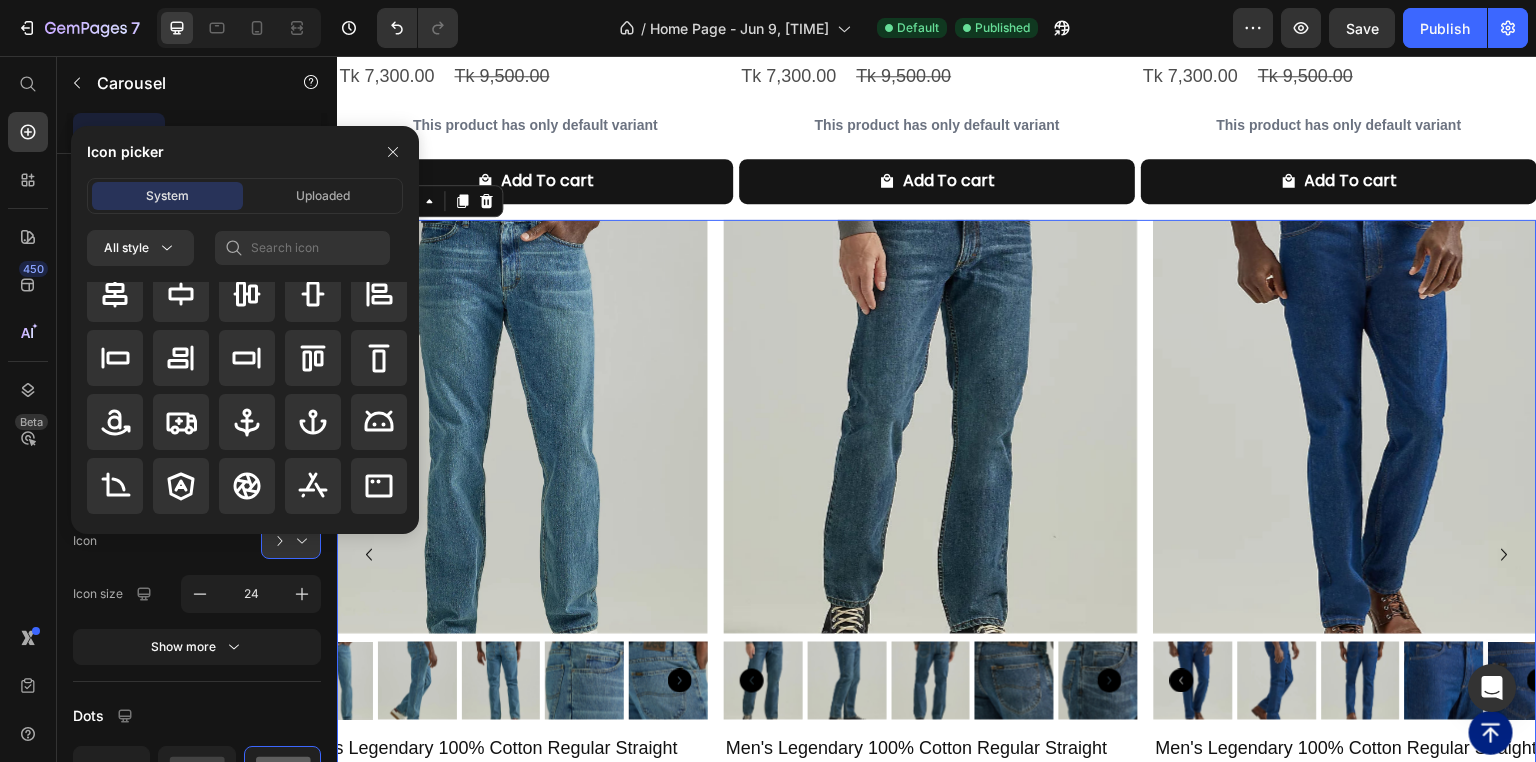 click on "Icon" 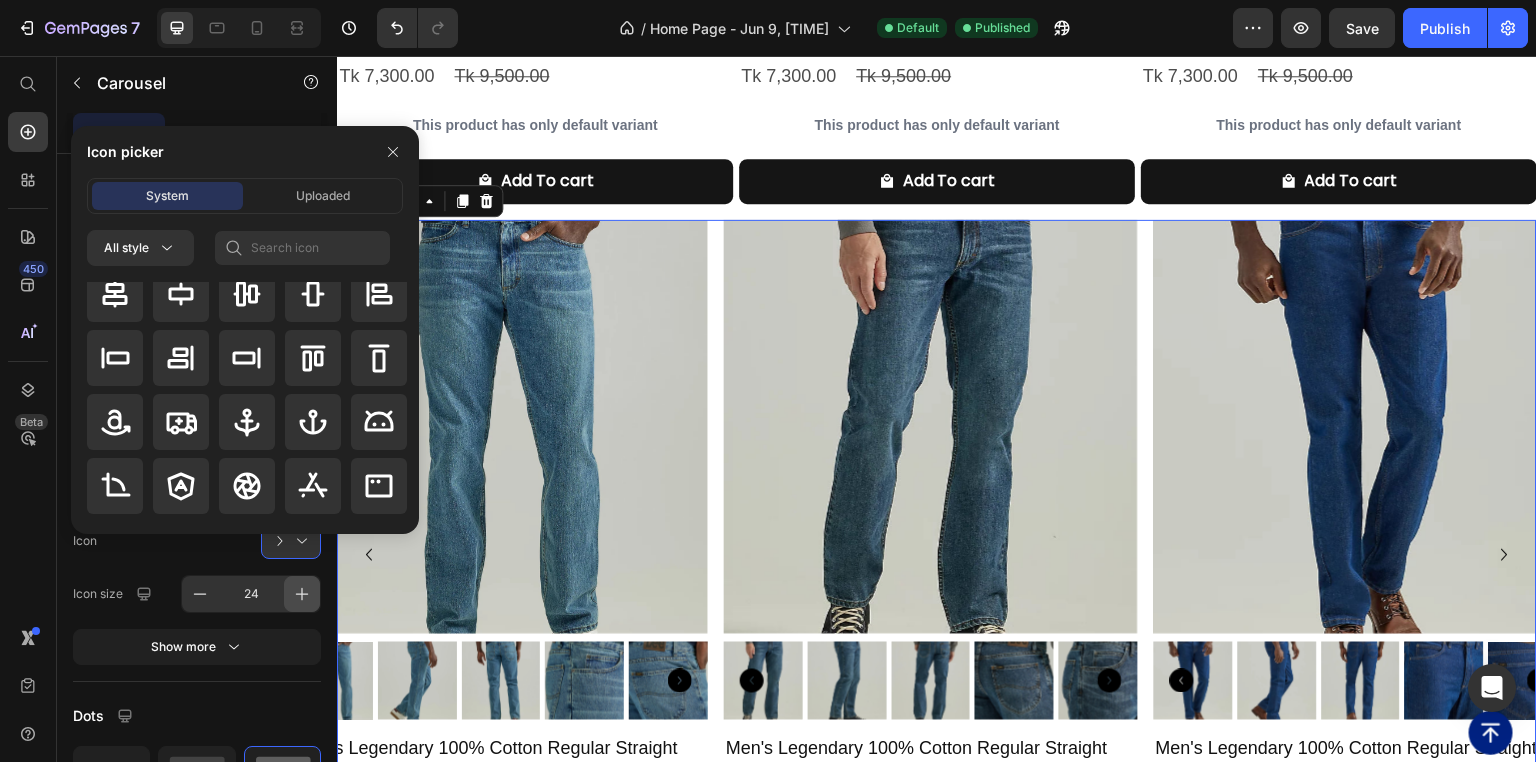 click 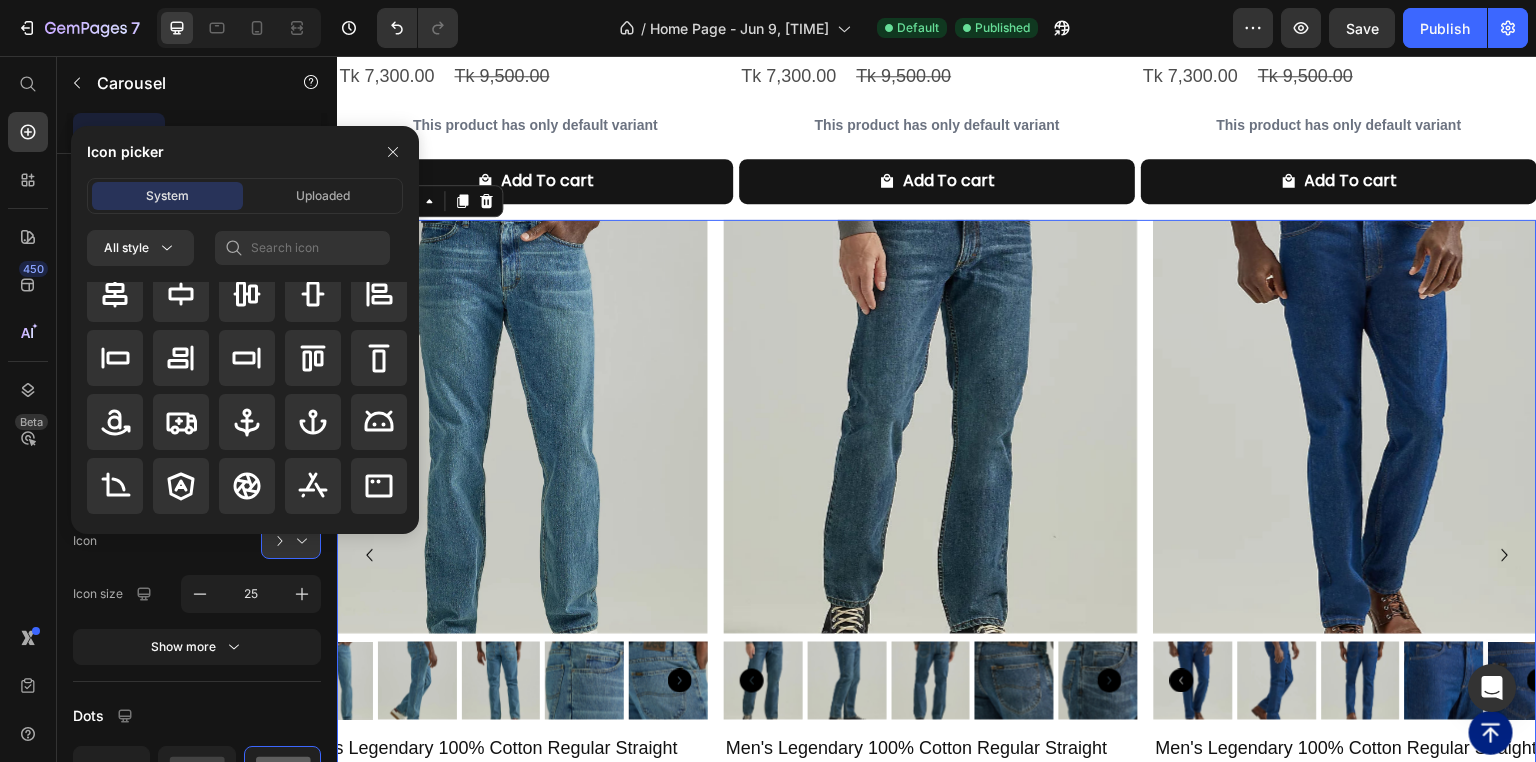 click 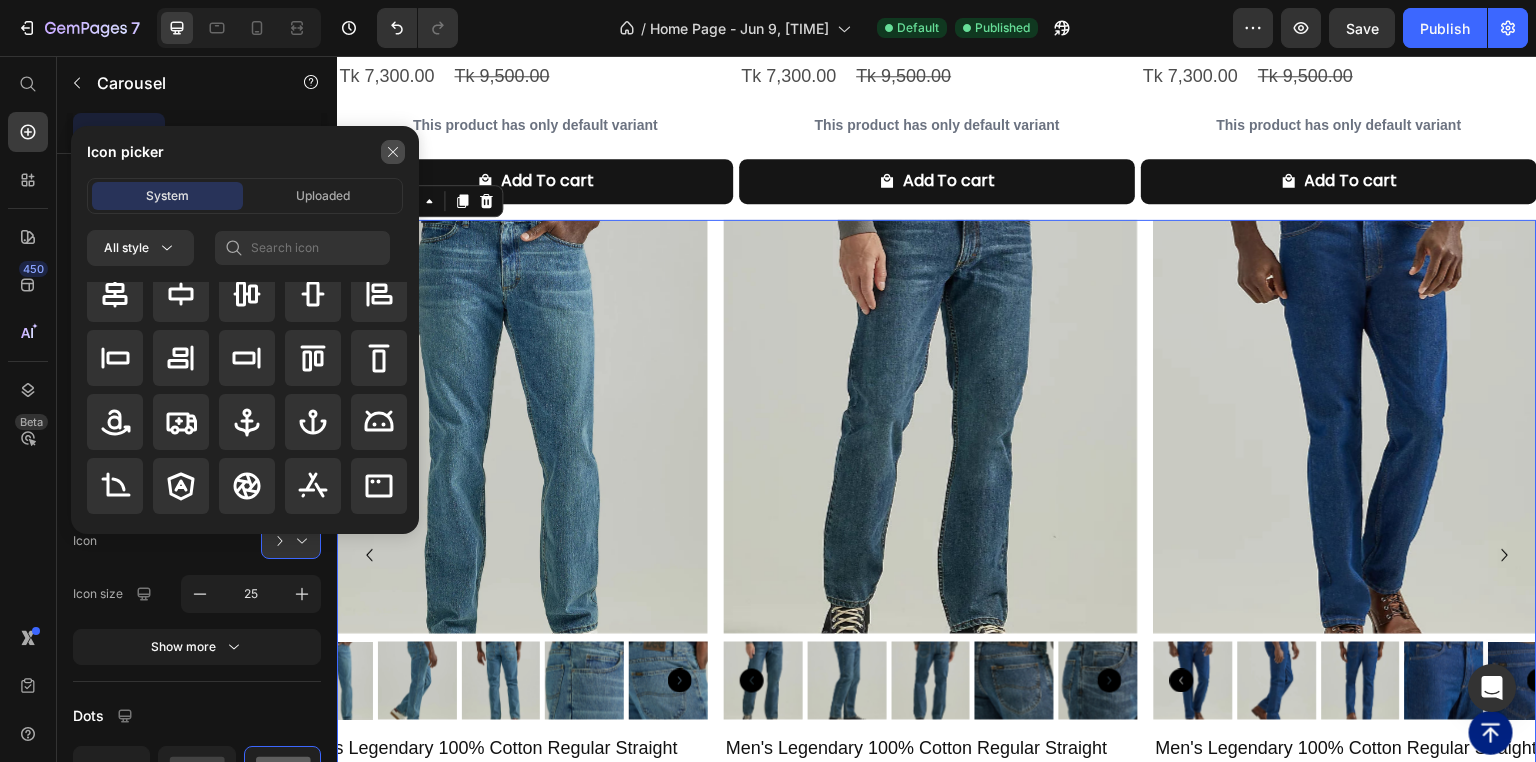 click 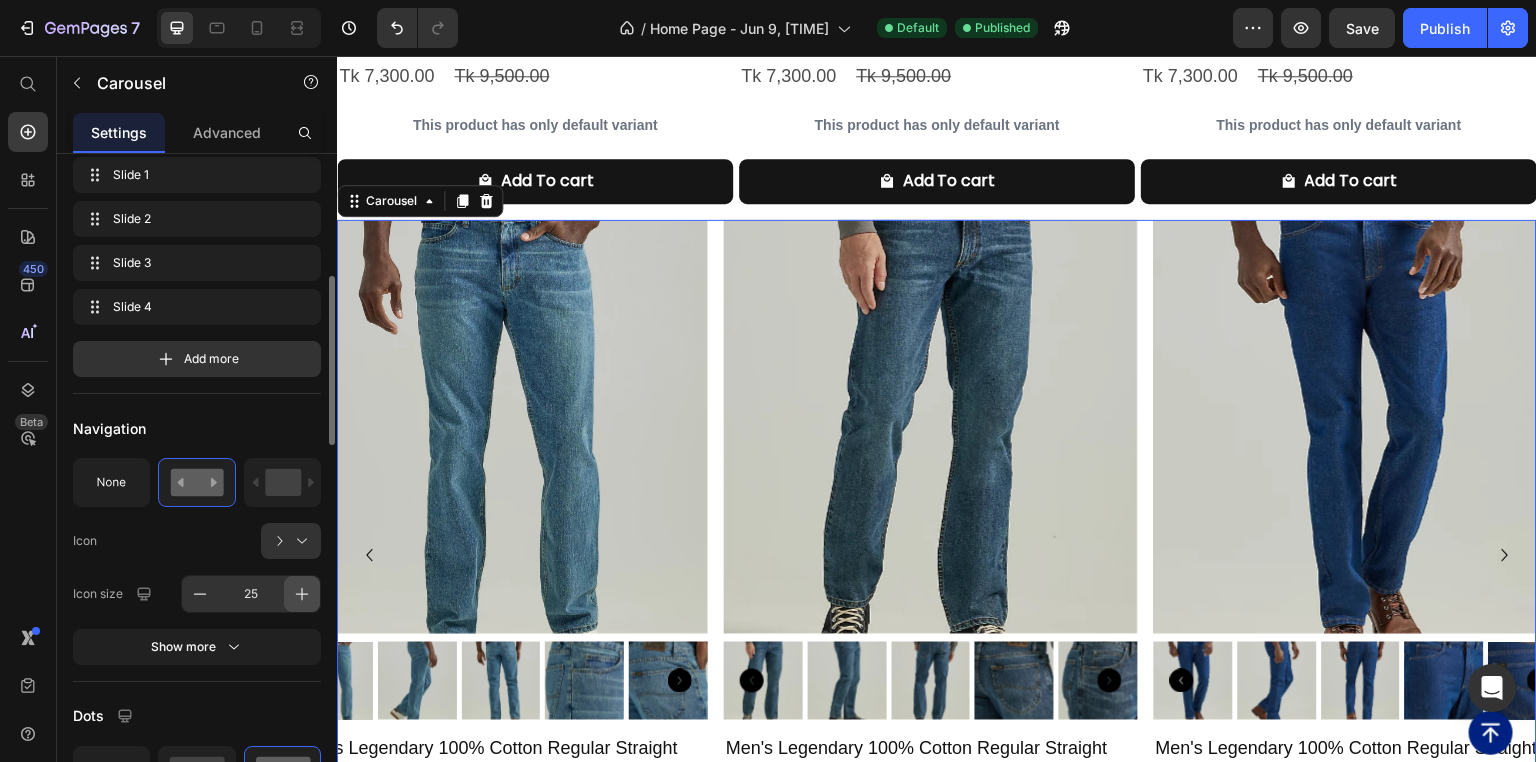 click at bounding box center [302, 594] 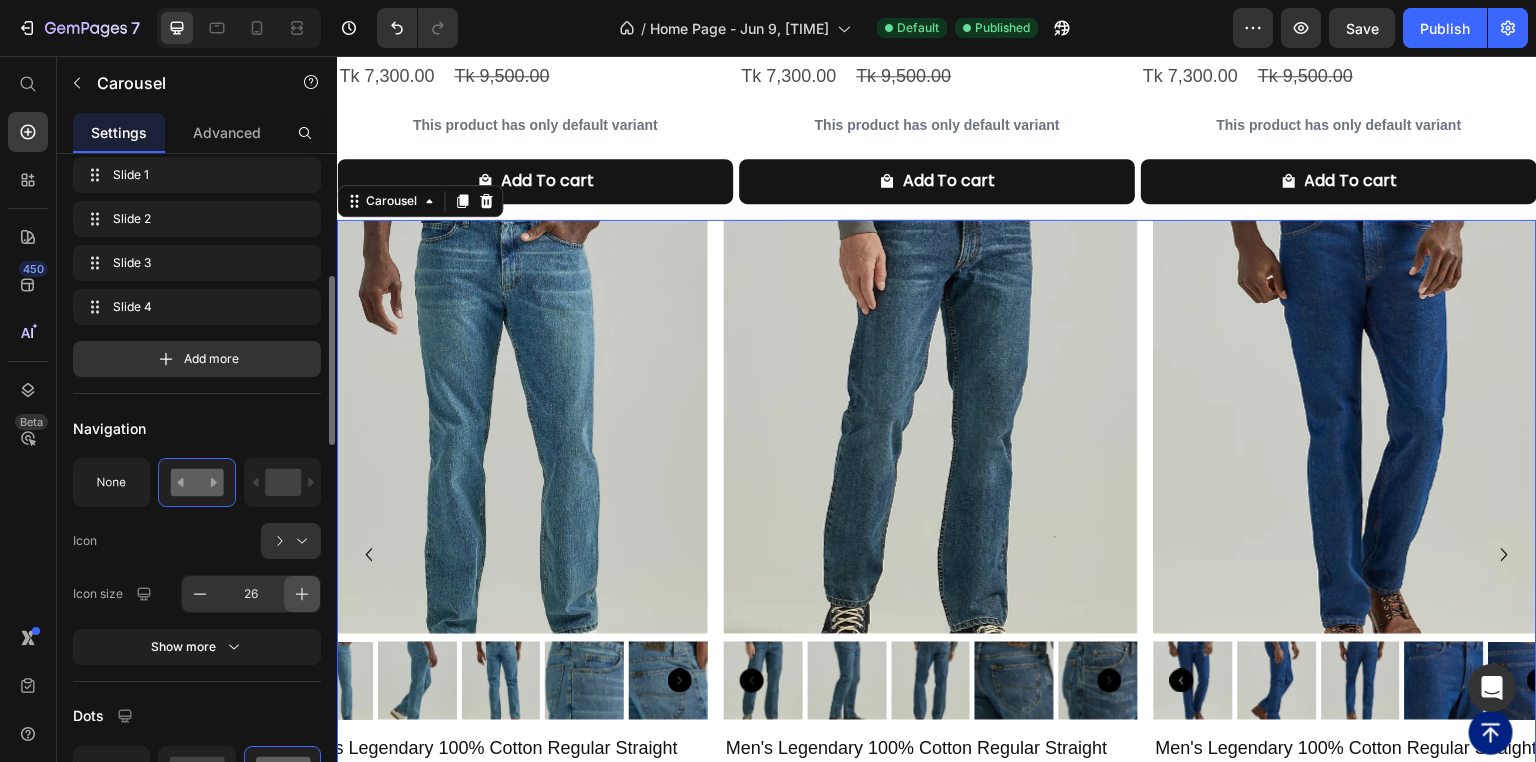 click at bounding box center [302, 594] 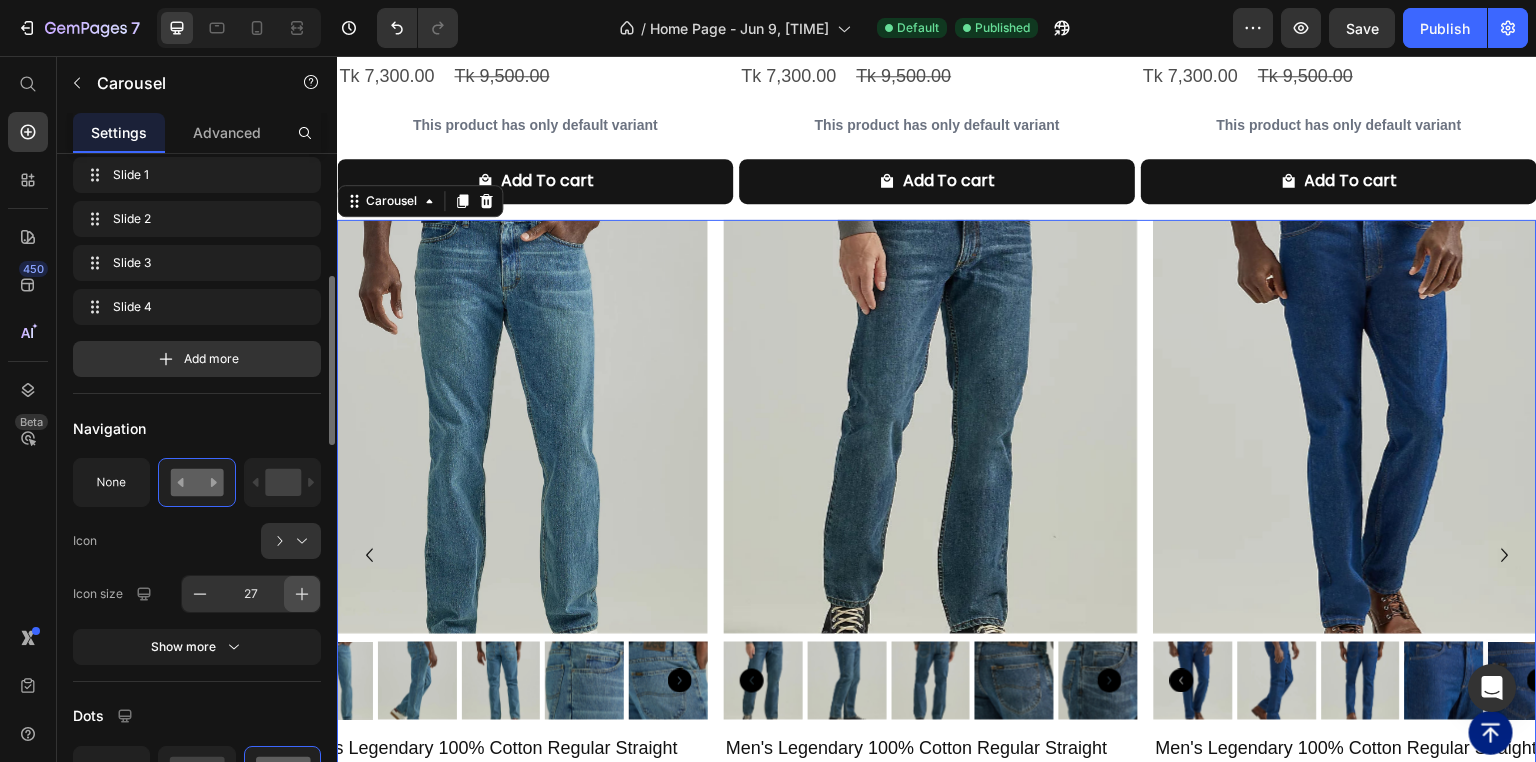 click at bounding box center [302, 594] 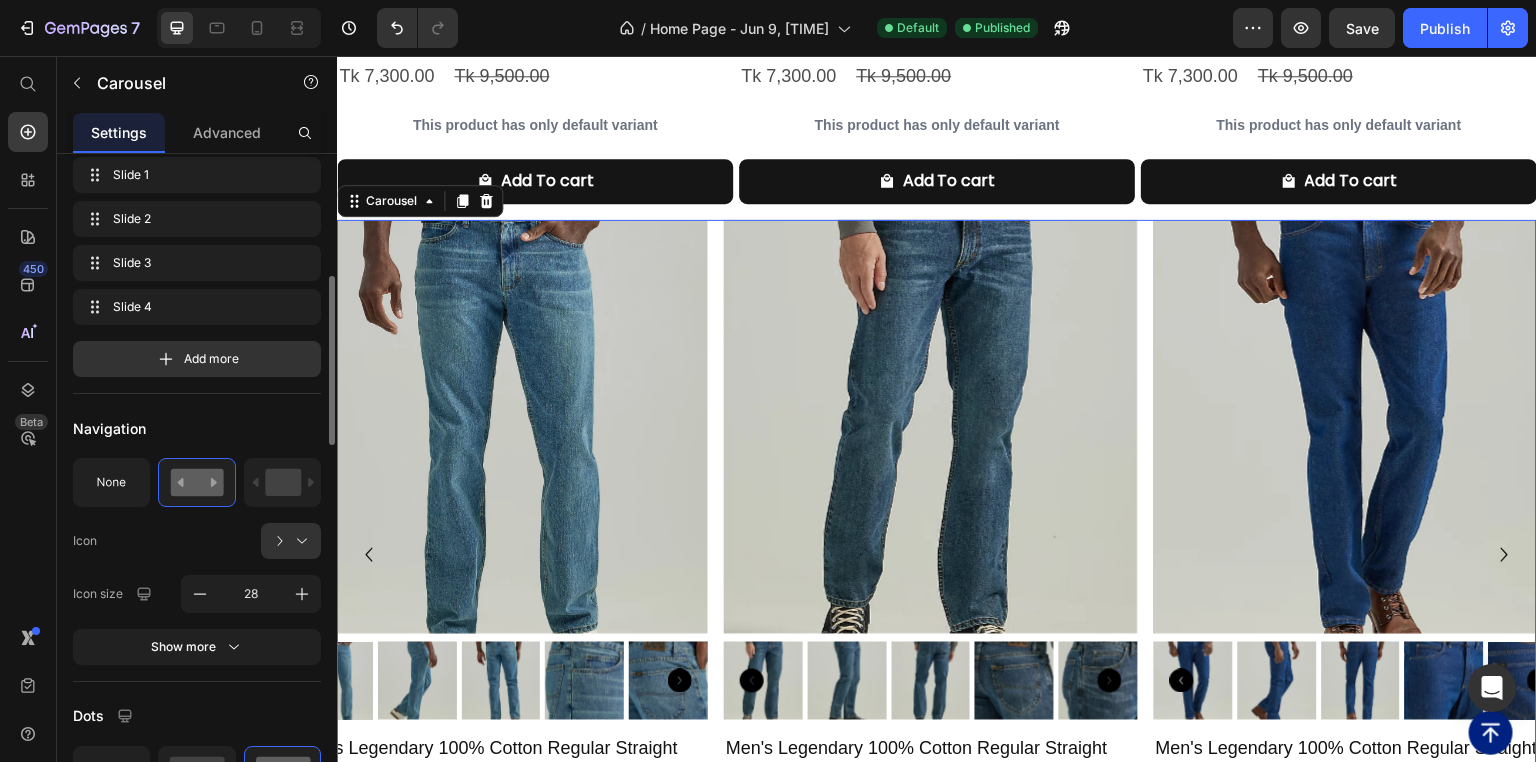 click 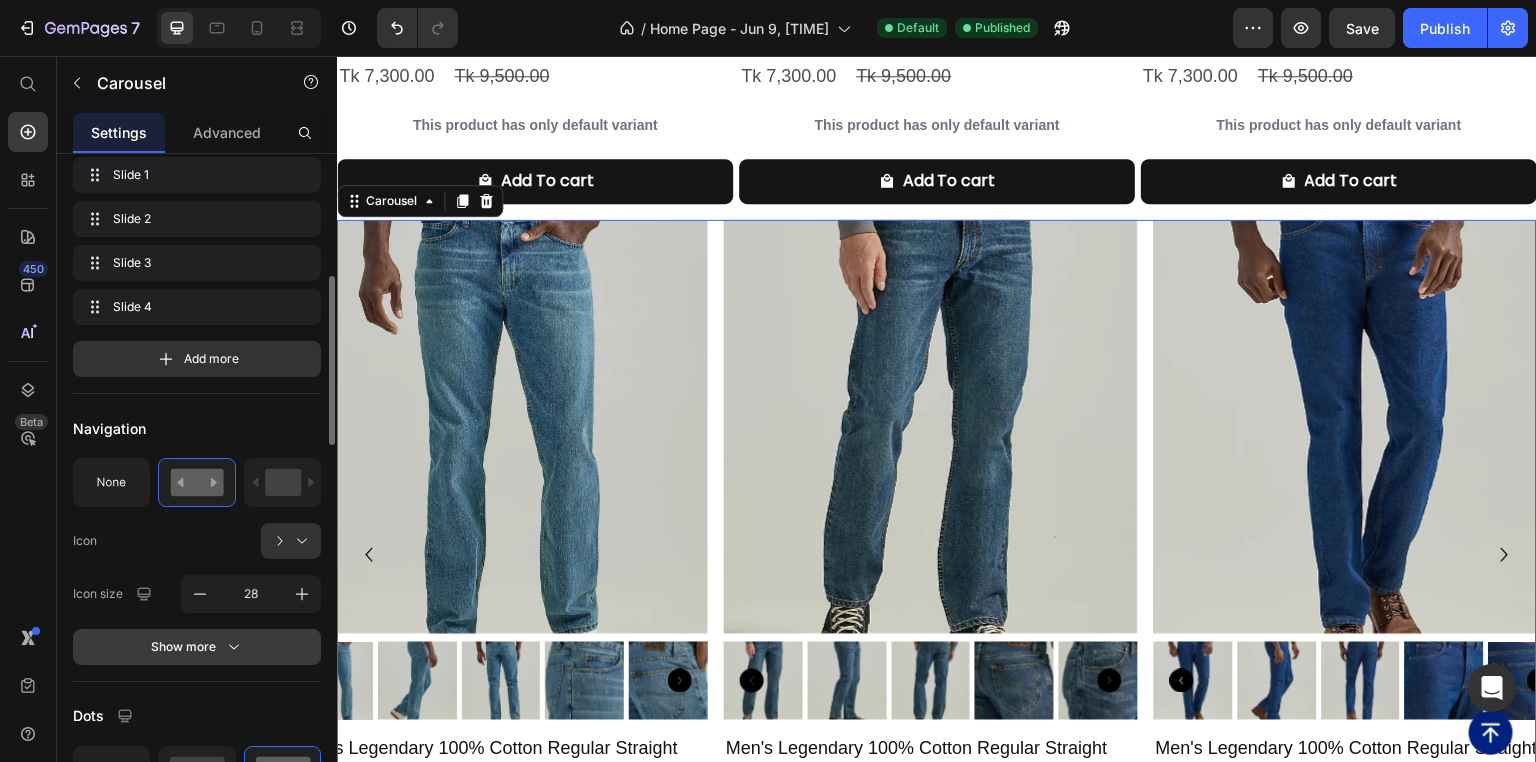 click on "Show more" at bounding box center (197, 647) 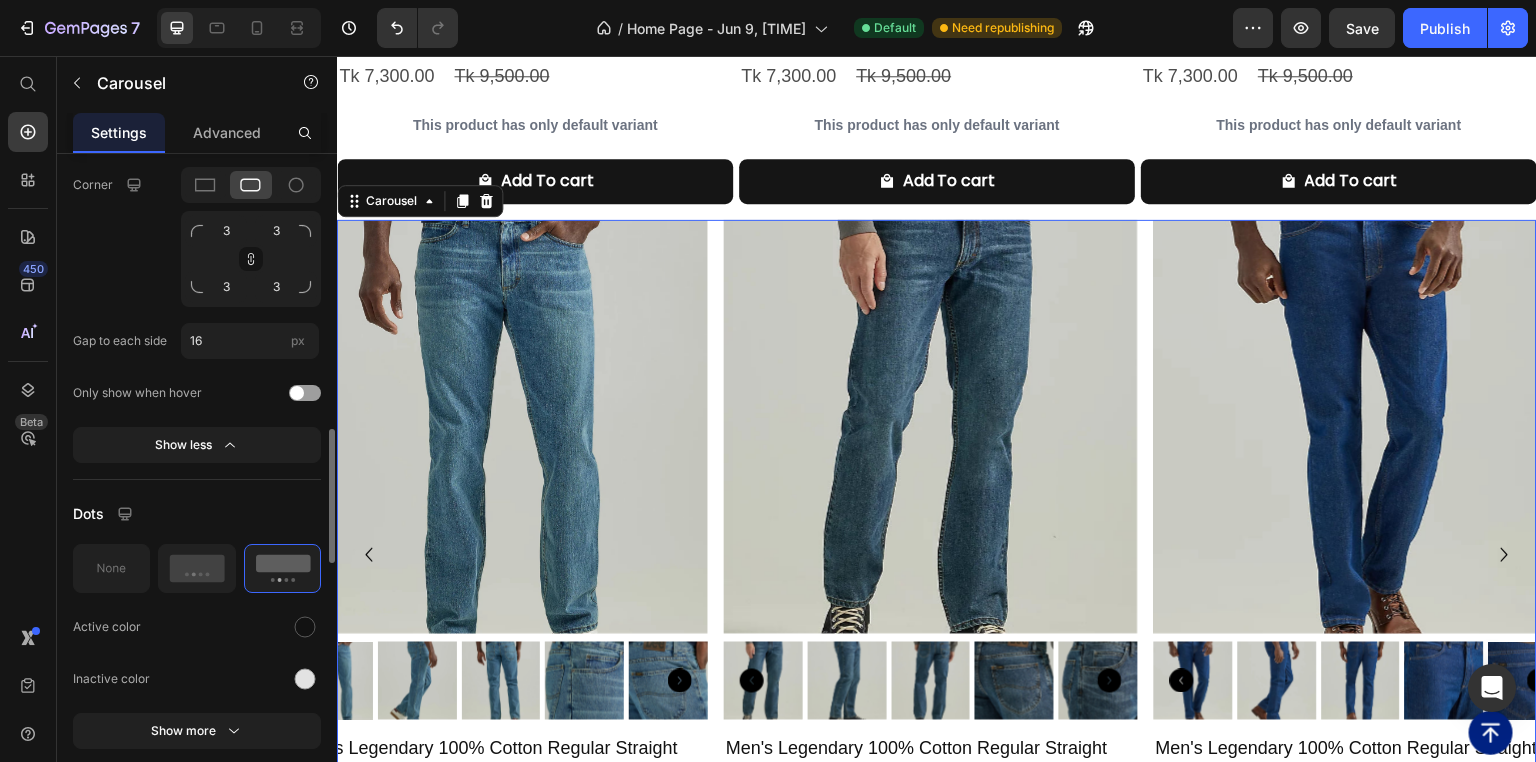 scroll, scrollTop: 1440, scrollLeft: 0, axis: vertical 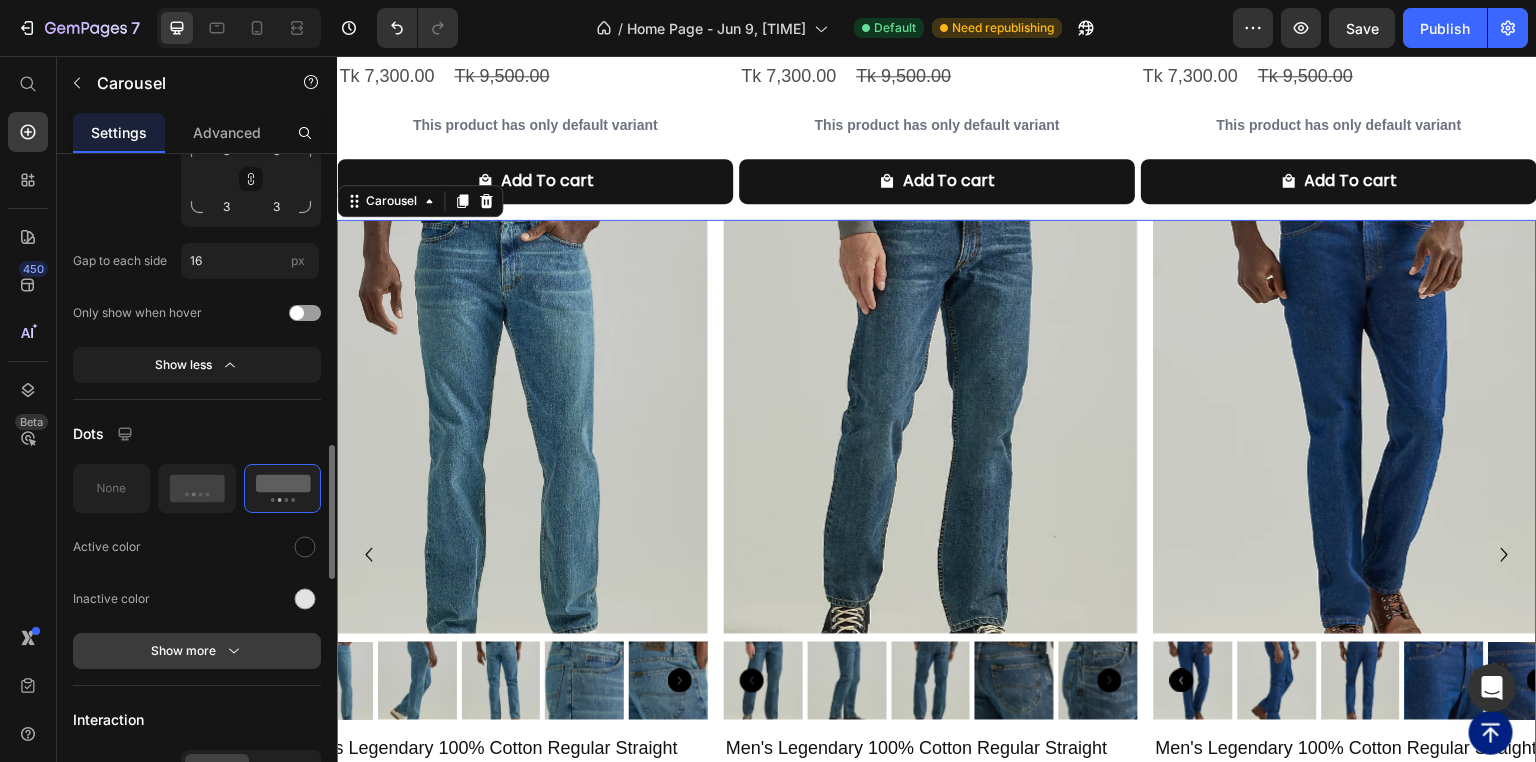 click 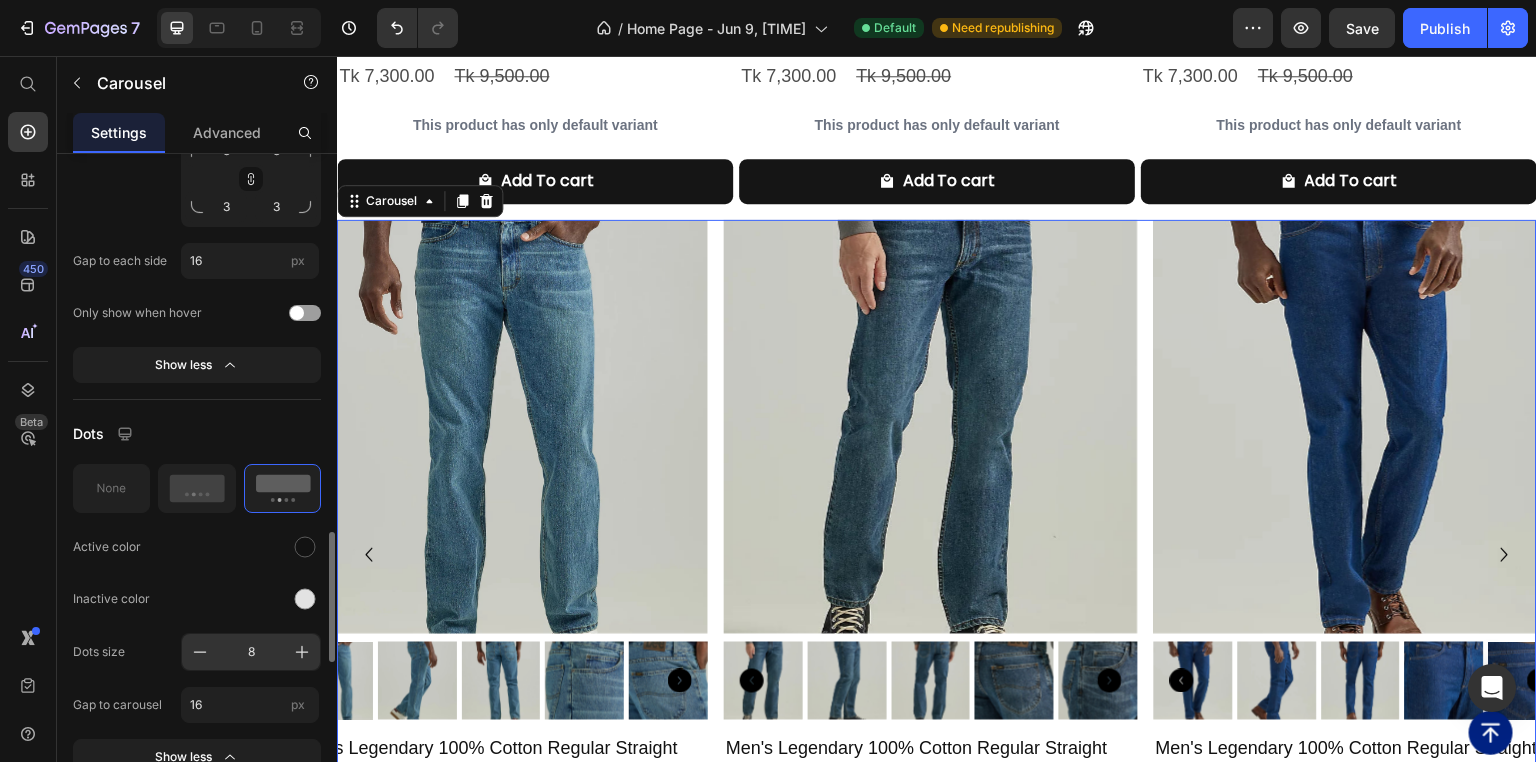 scroll, scrollTop: 1520, scrollLeft: 0, axis: vertical 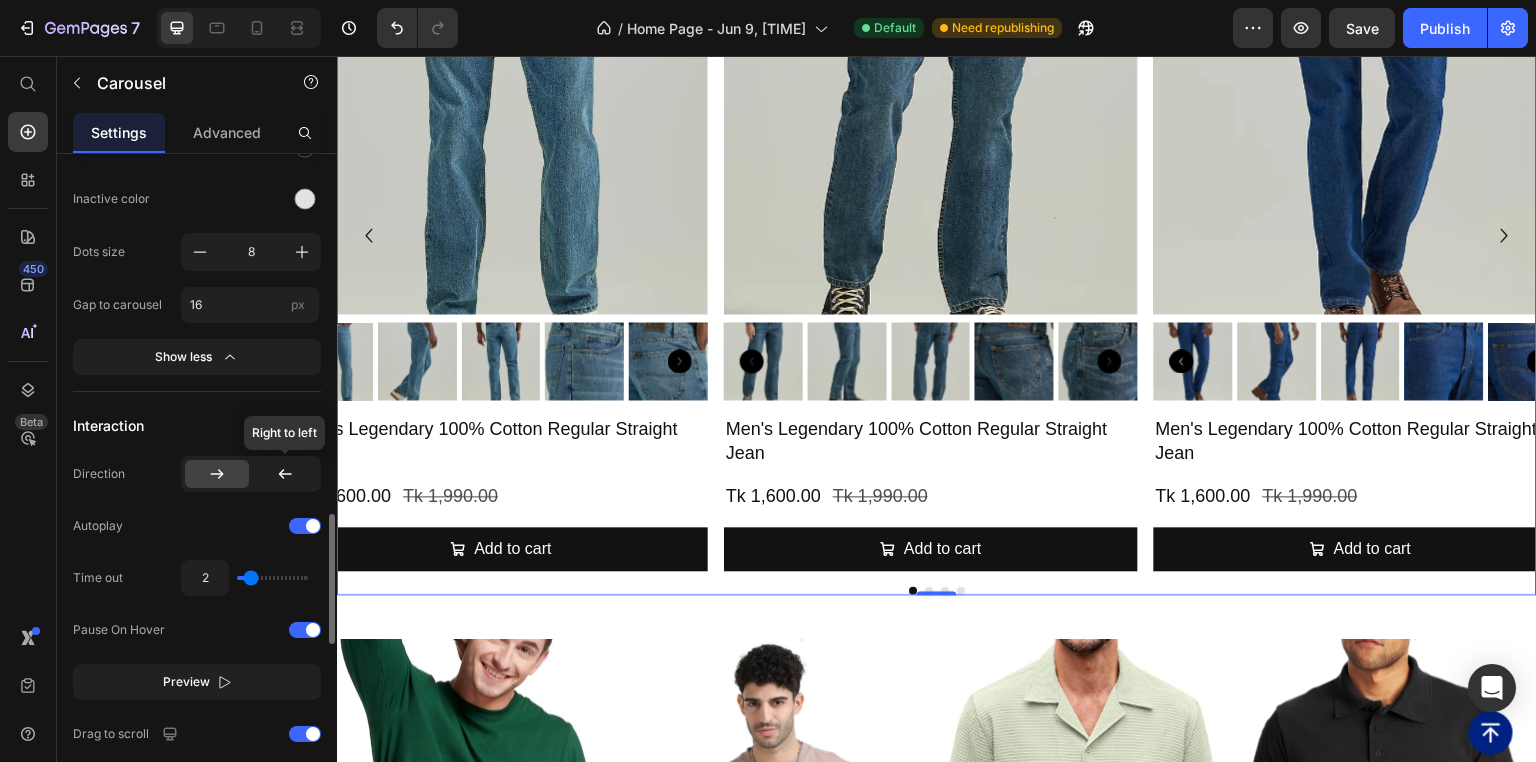click 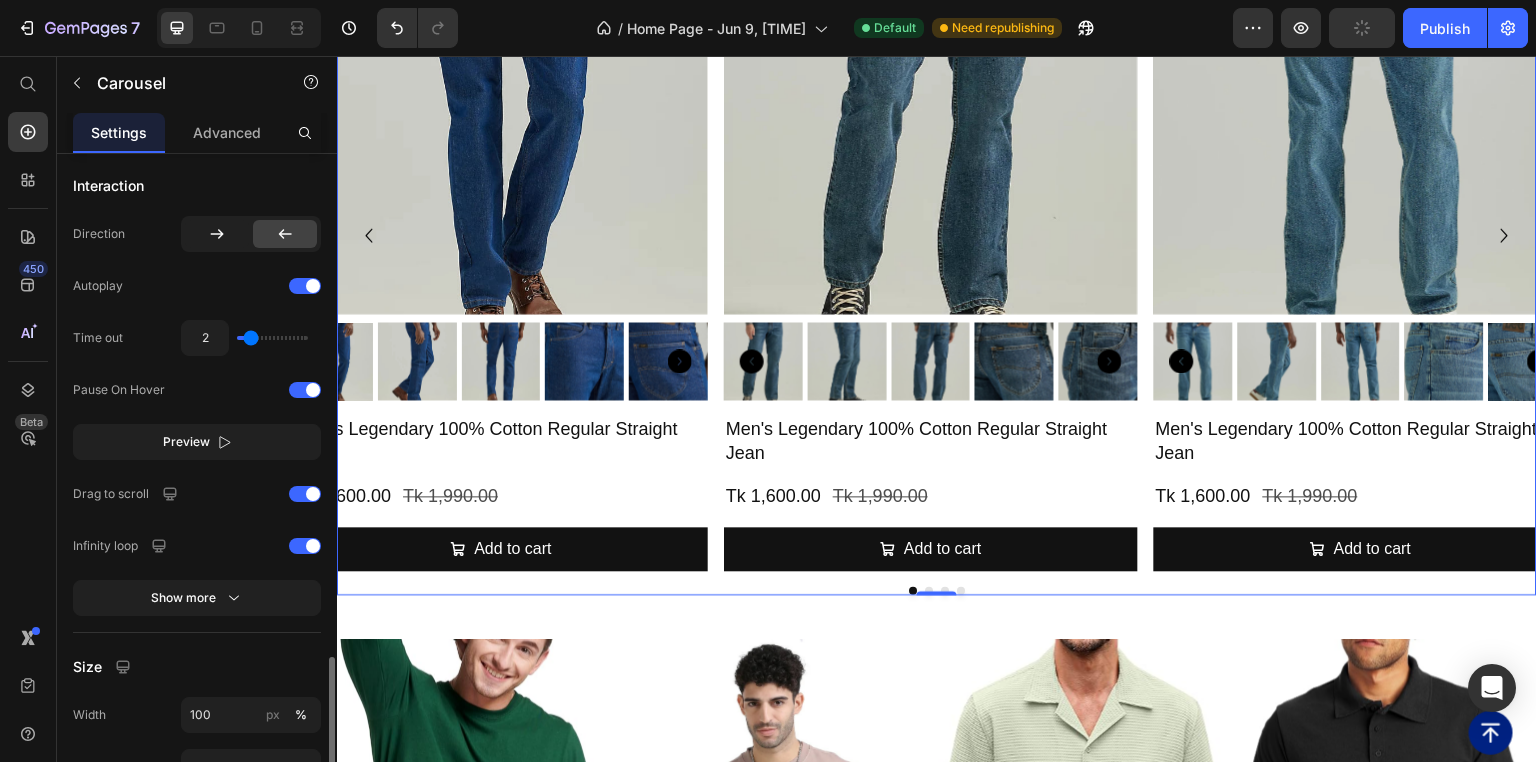 scroll, scrollTop: 2160, scrollLeft: 0, axis: vertical 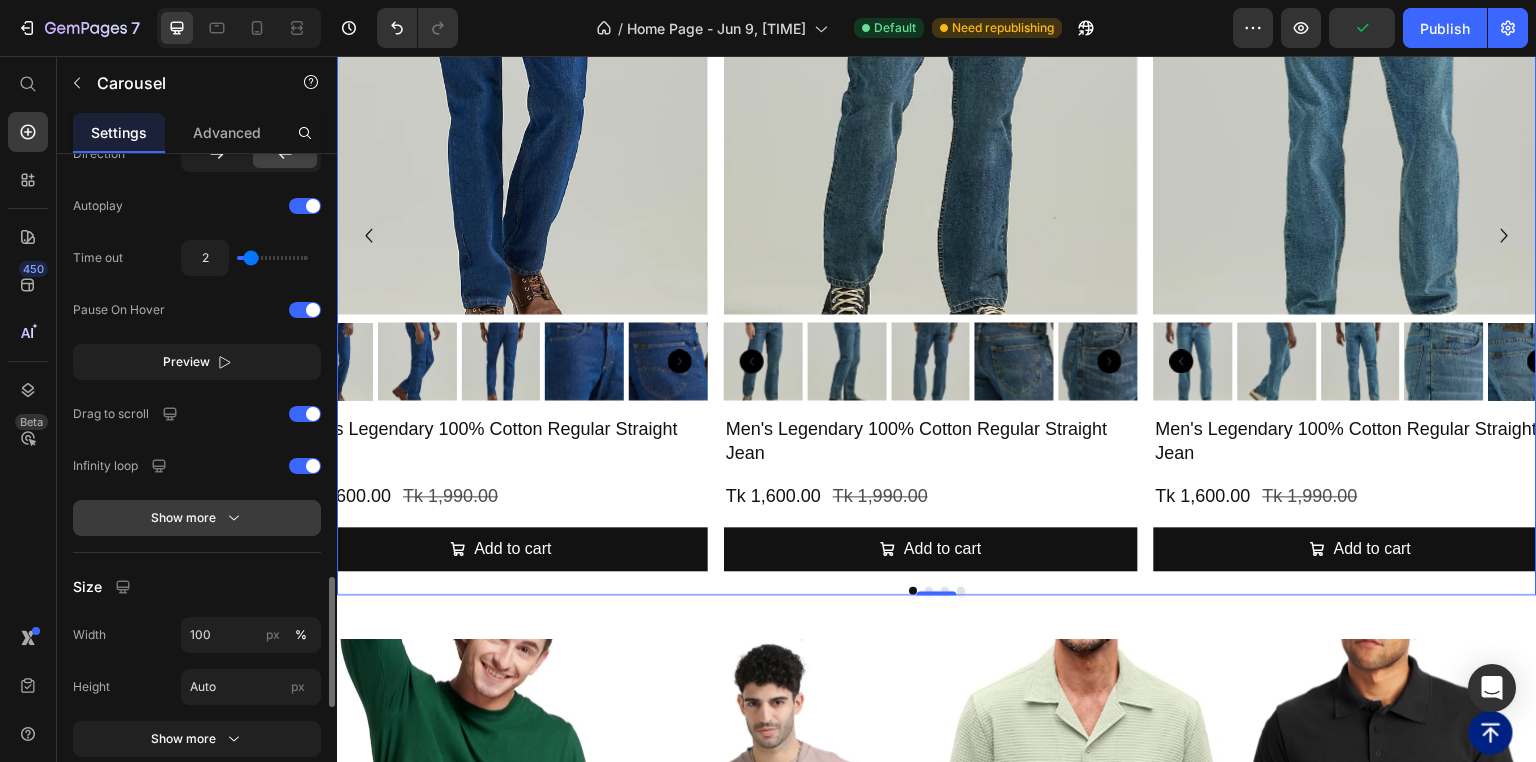 click on "Show more" at bounding box center [197, 518] 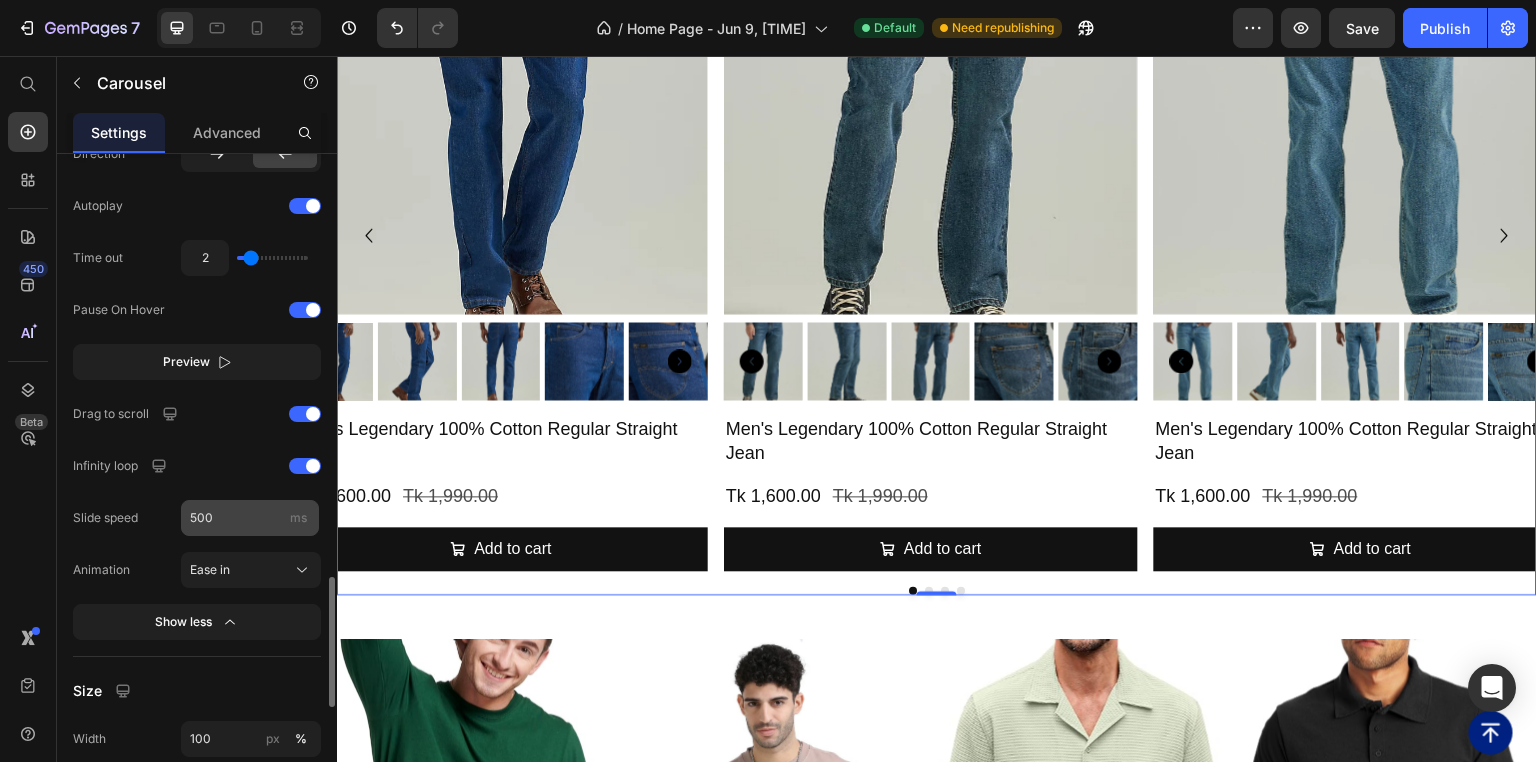scroll, scrollTop: 2240, scrollLeft: 0, axis: vertical 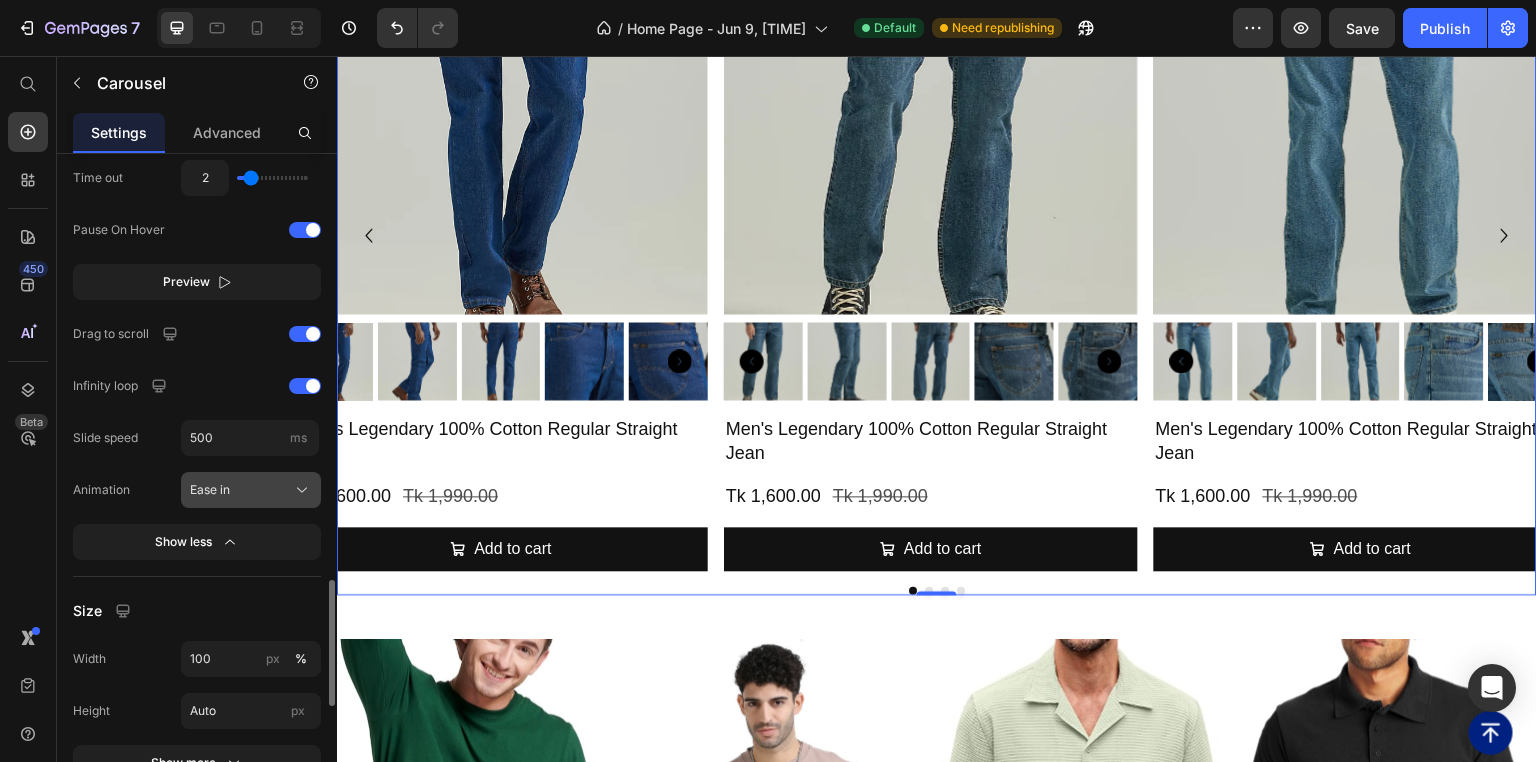 click on "Ease in" 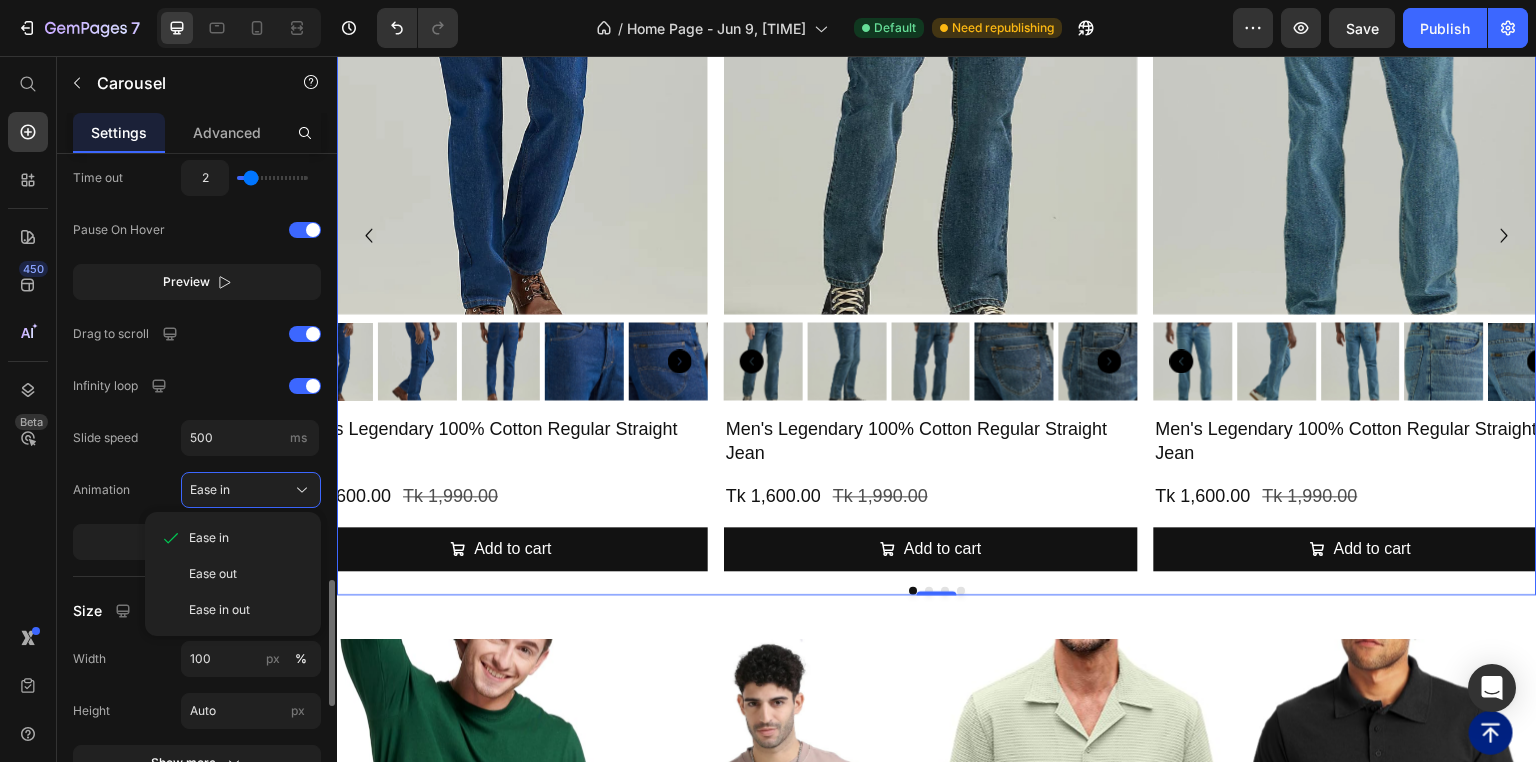 click on "Ease out" at bounding box center [247, 574] 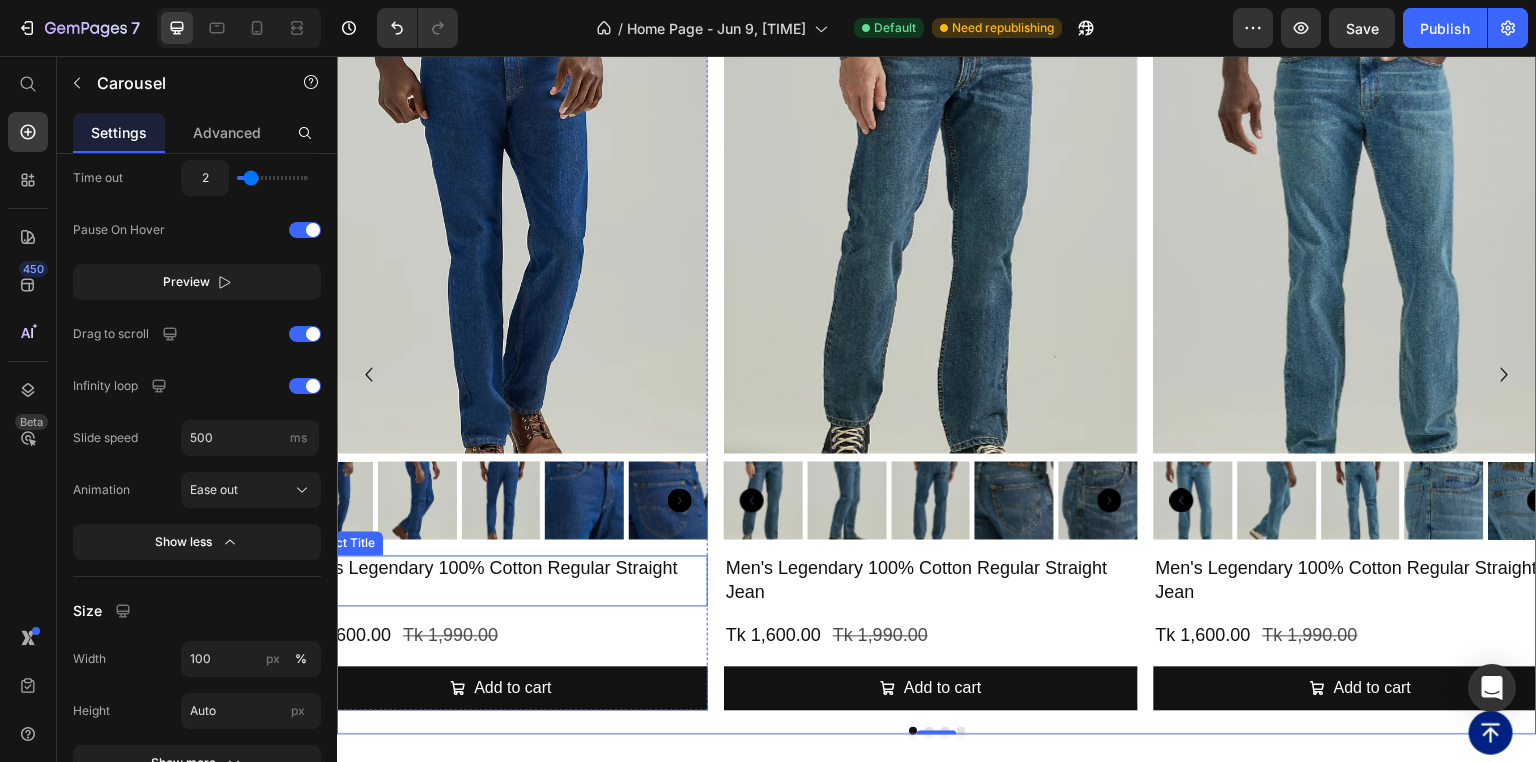 scroll, scrollTop: 2480, scrollLeft: 0, axis: vertical 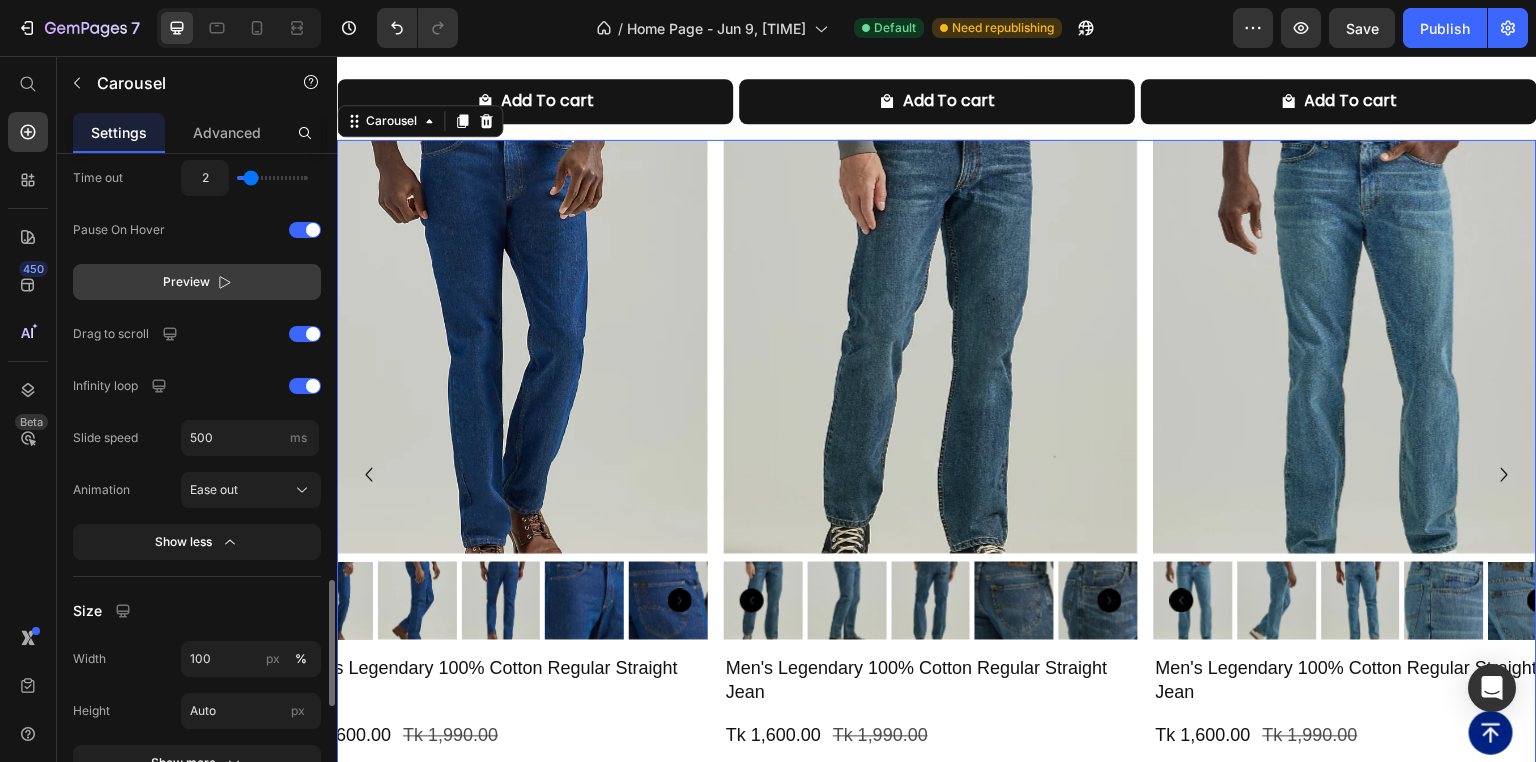click on "Preview" at bounding box center (197, 282) 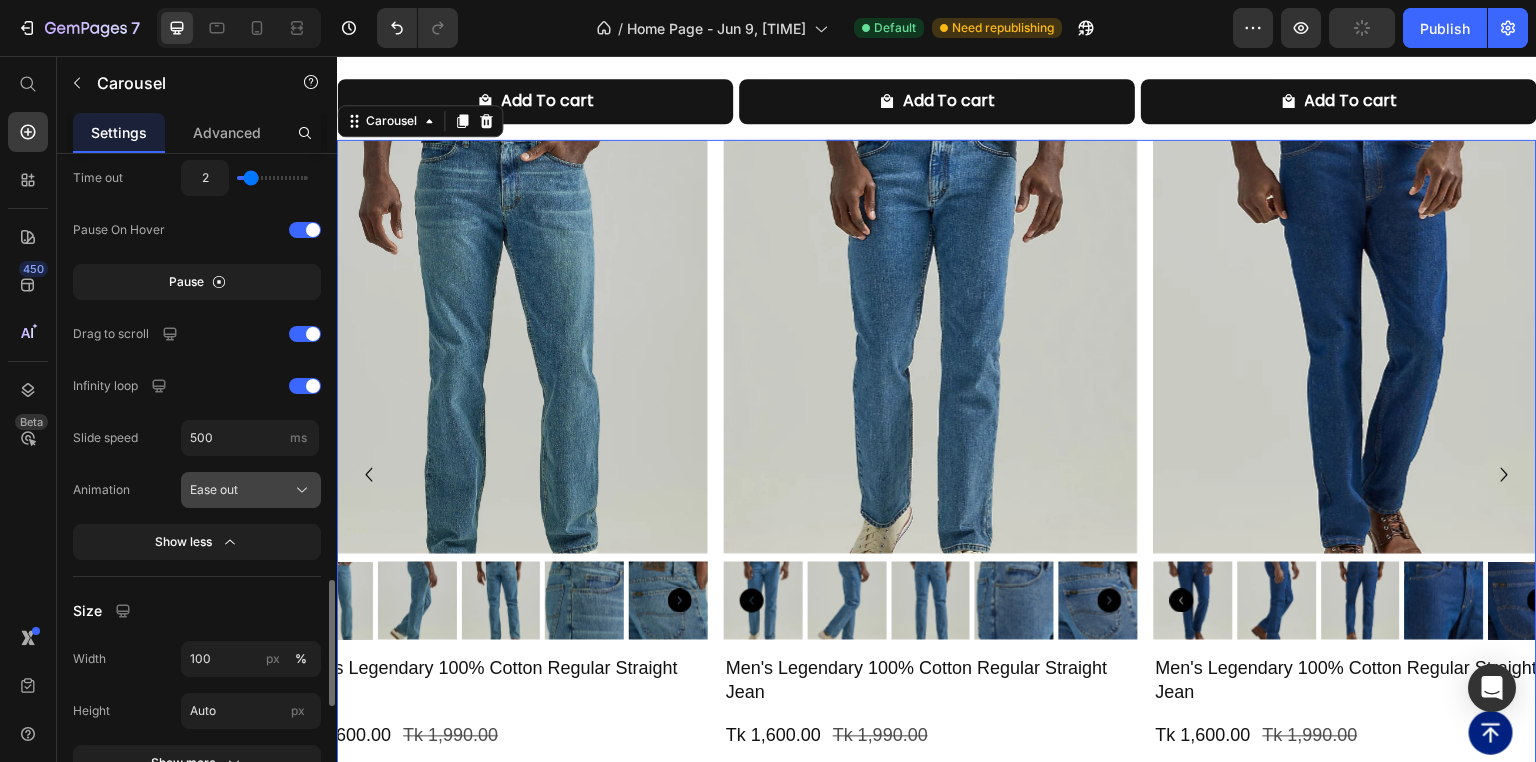 click on "Ease out" 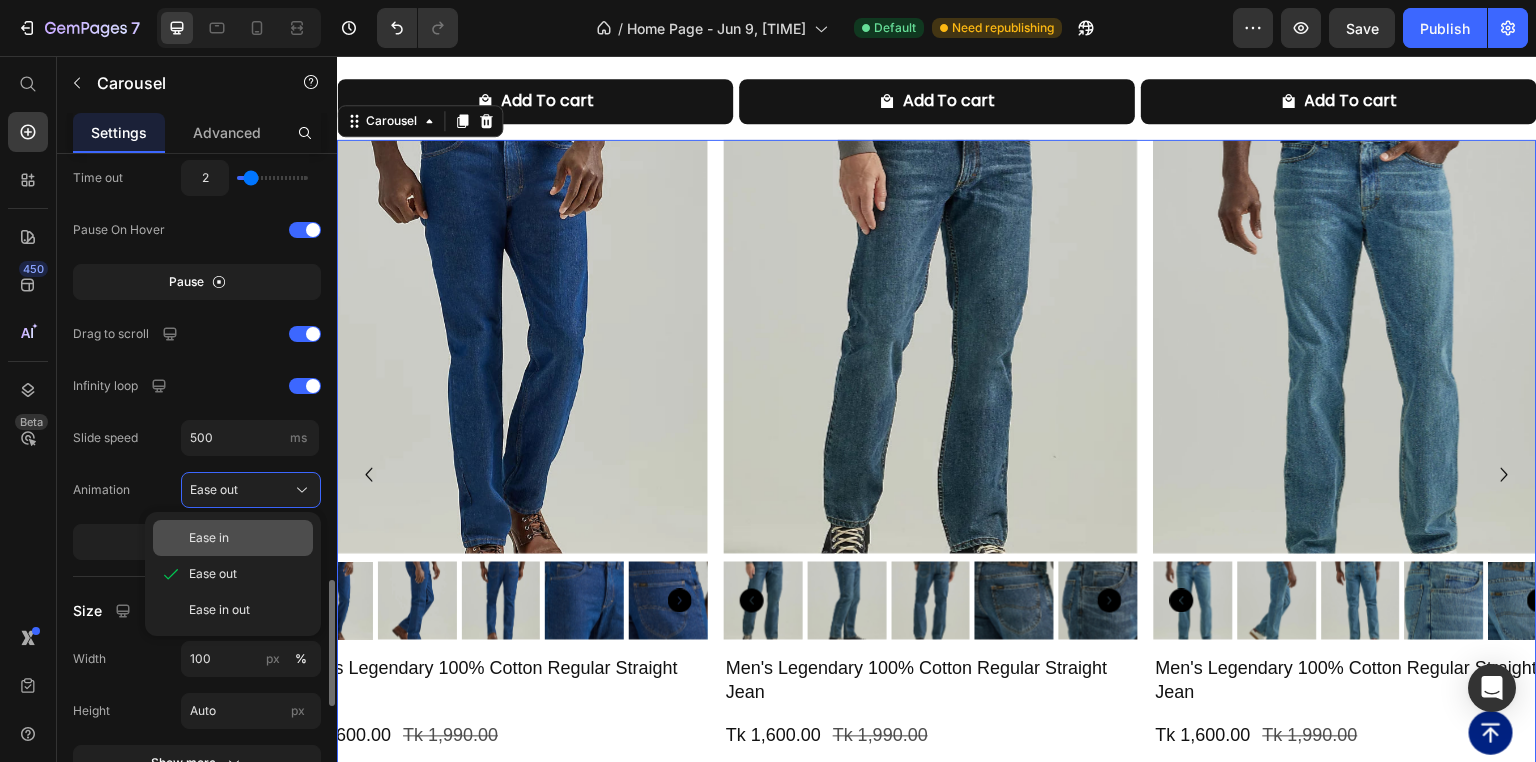 click on "Ease in" 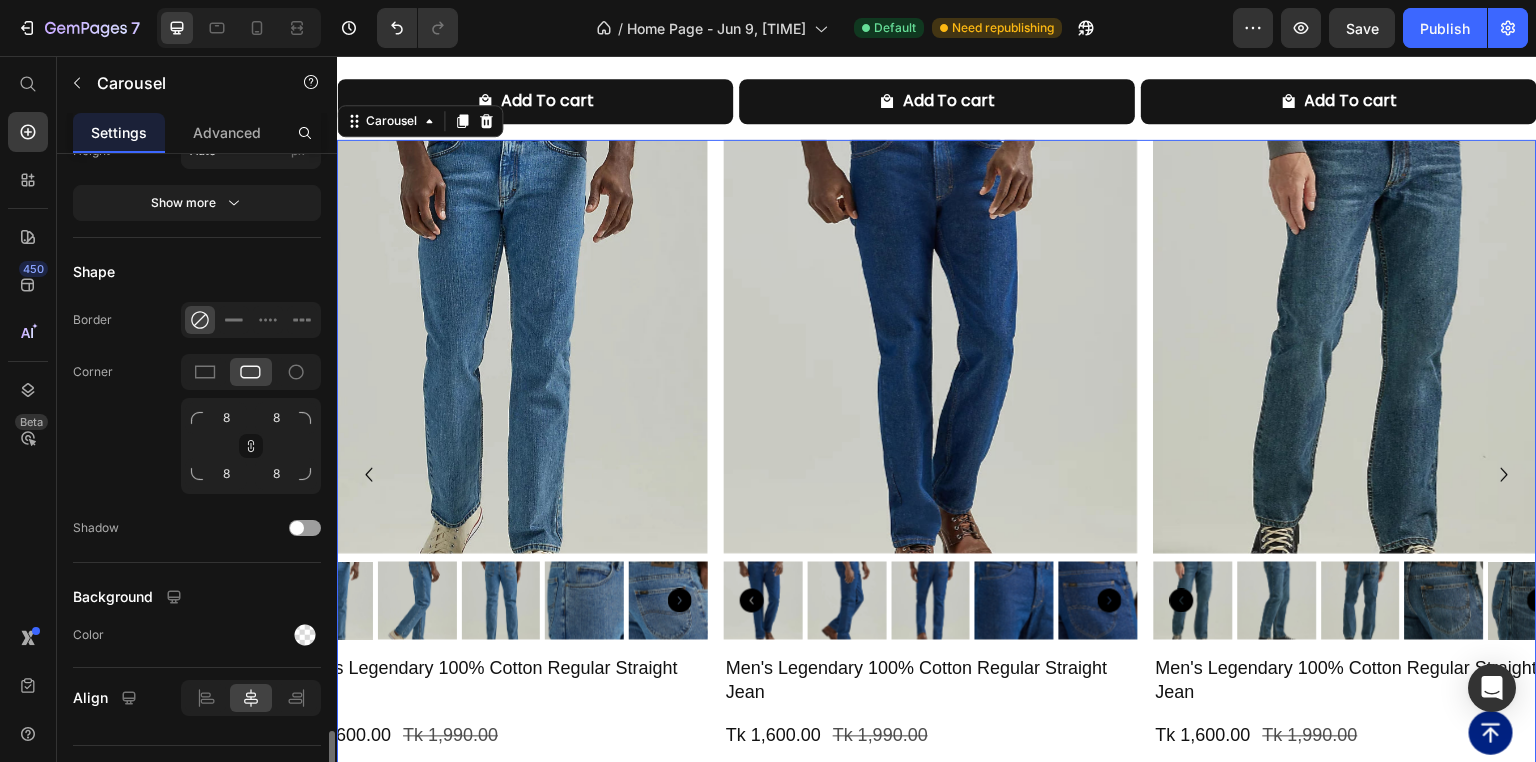 scroll, scrollTop: 2837, scrollLeft: 0, axis: vertical 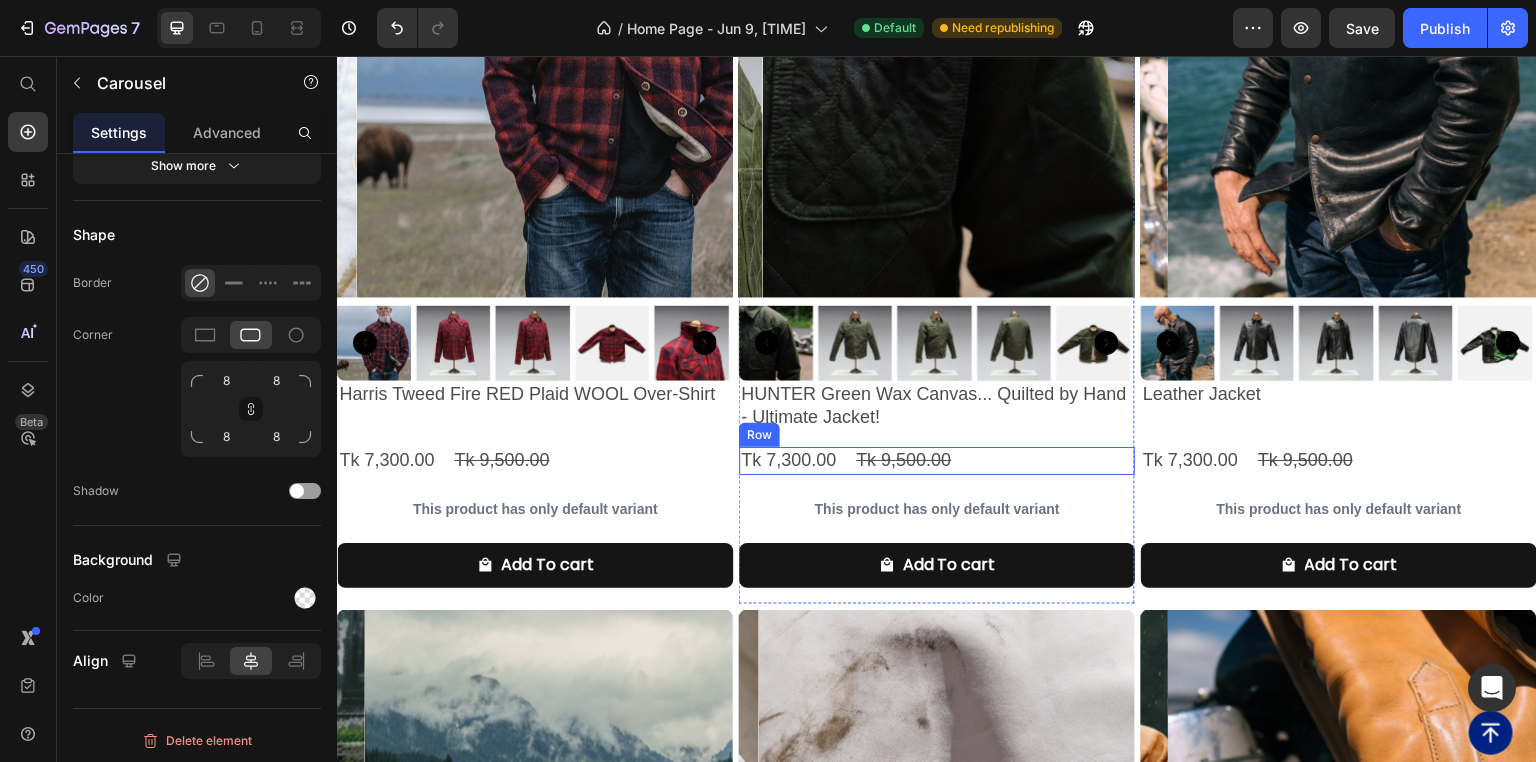 click on "Tk 7,300.00 Product Price Tk 9,500.00 Product Price Row" at bounding box center [535, 460] 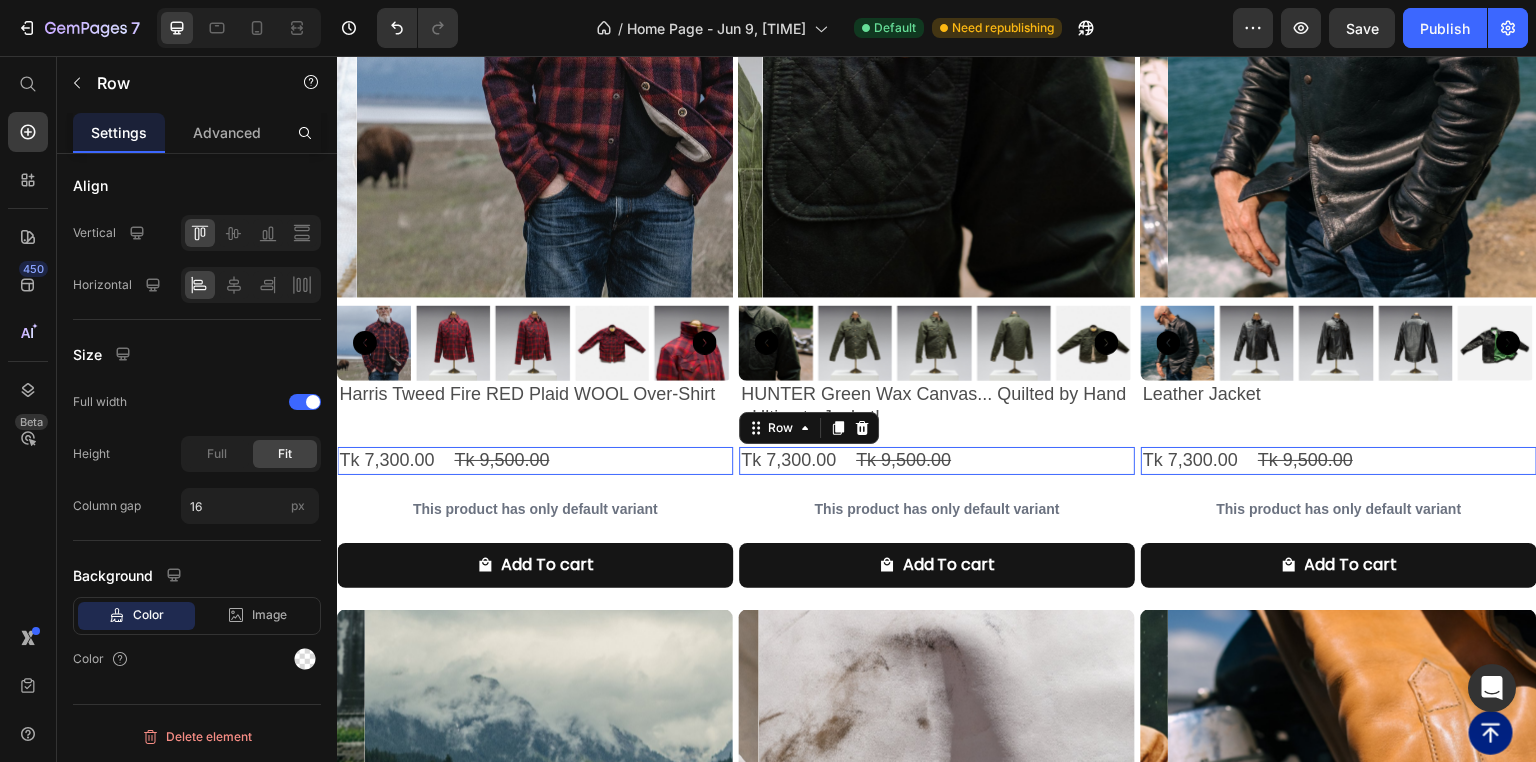 scroll, scrollTop: 0, scrollLeft: 0, axis: both 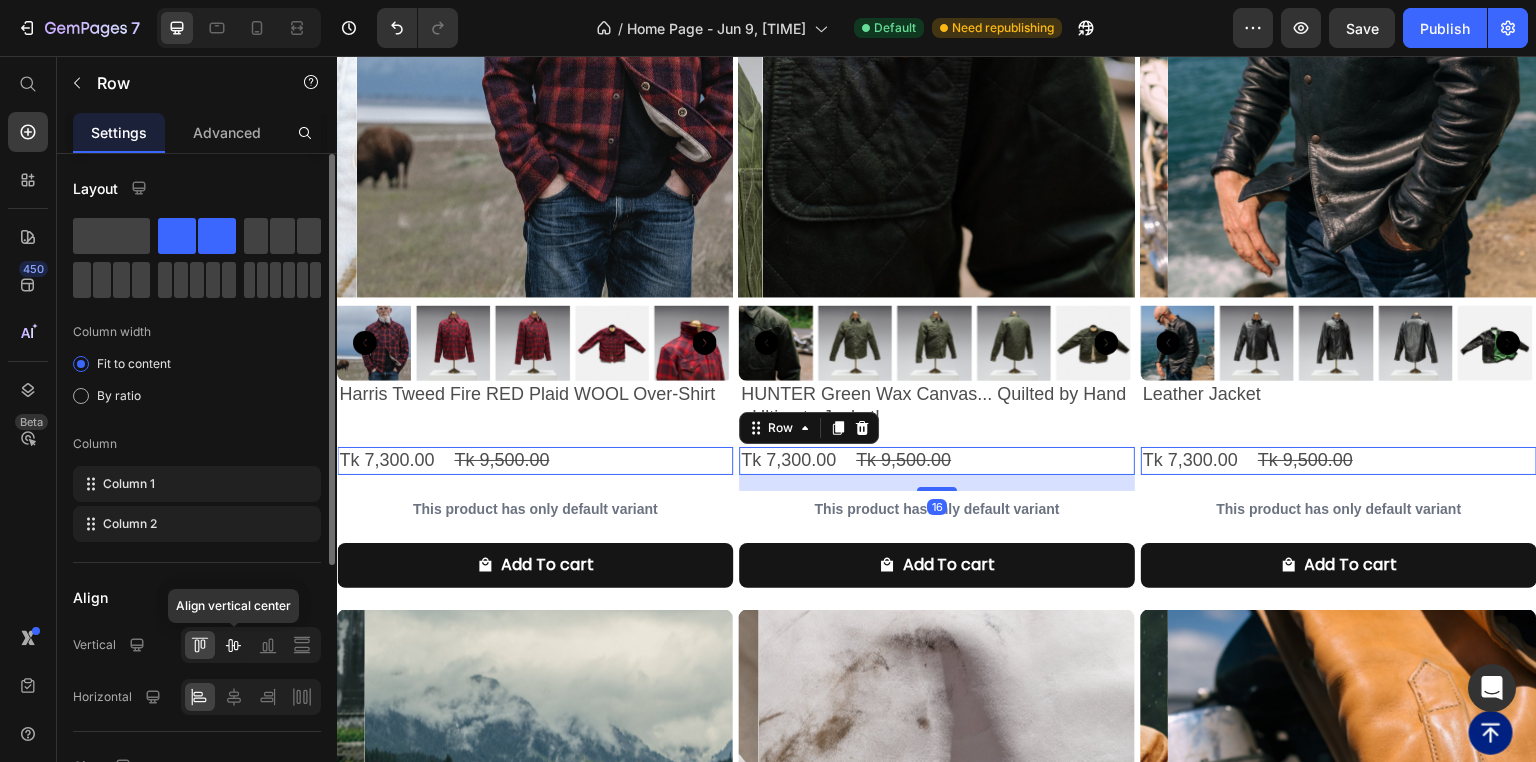 click 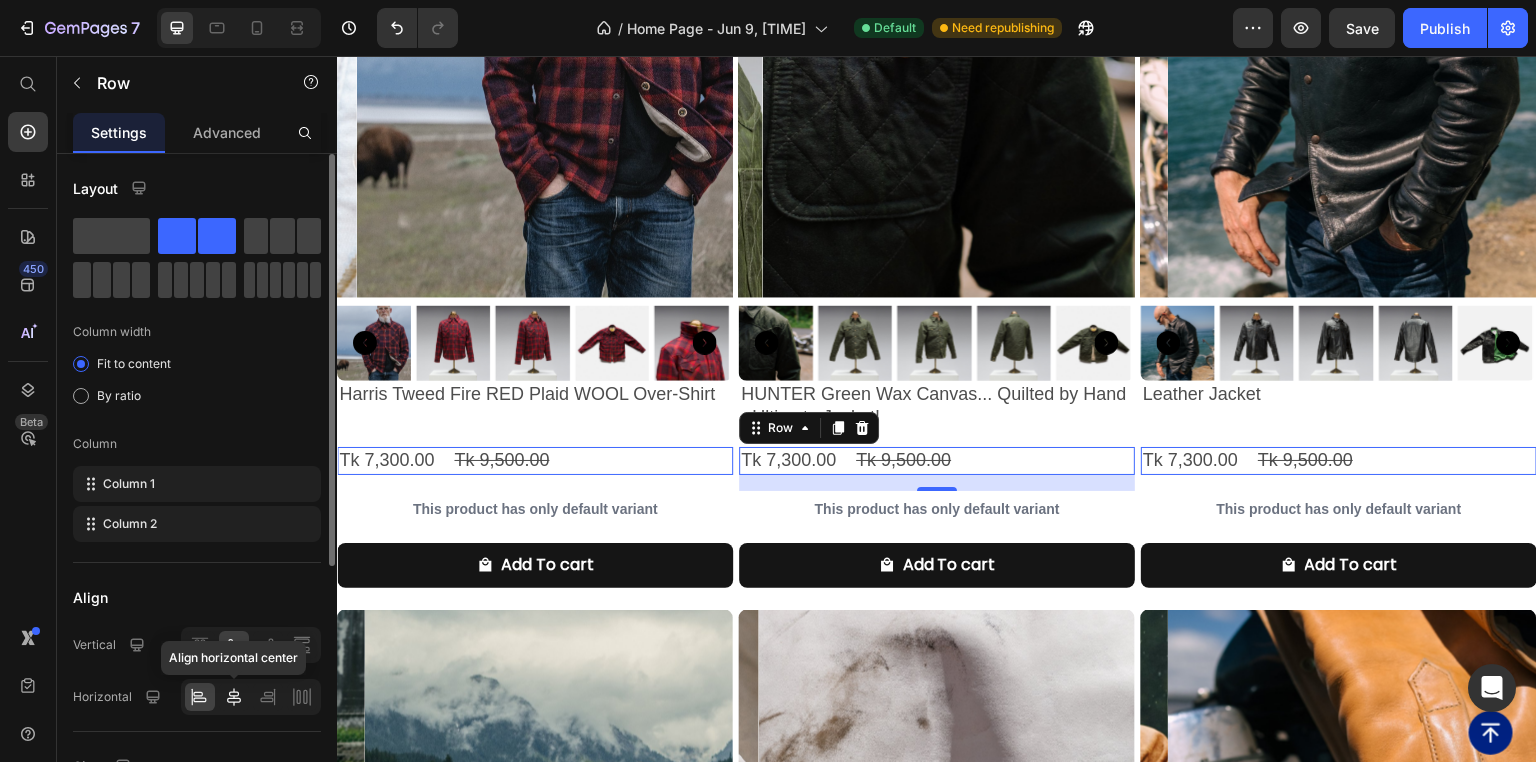 click 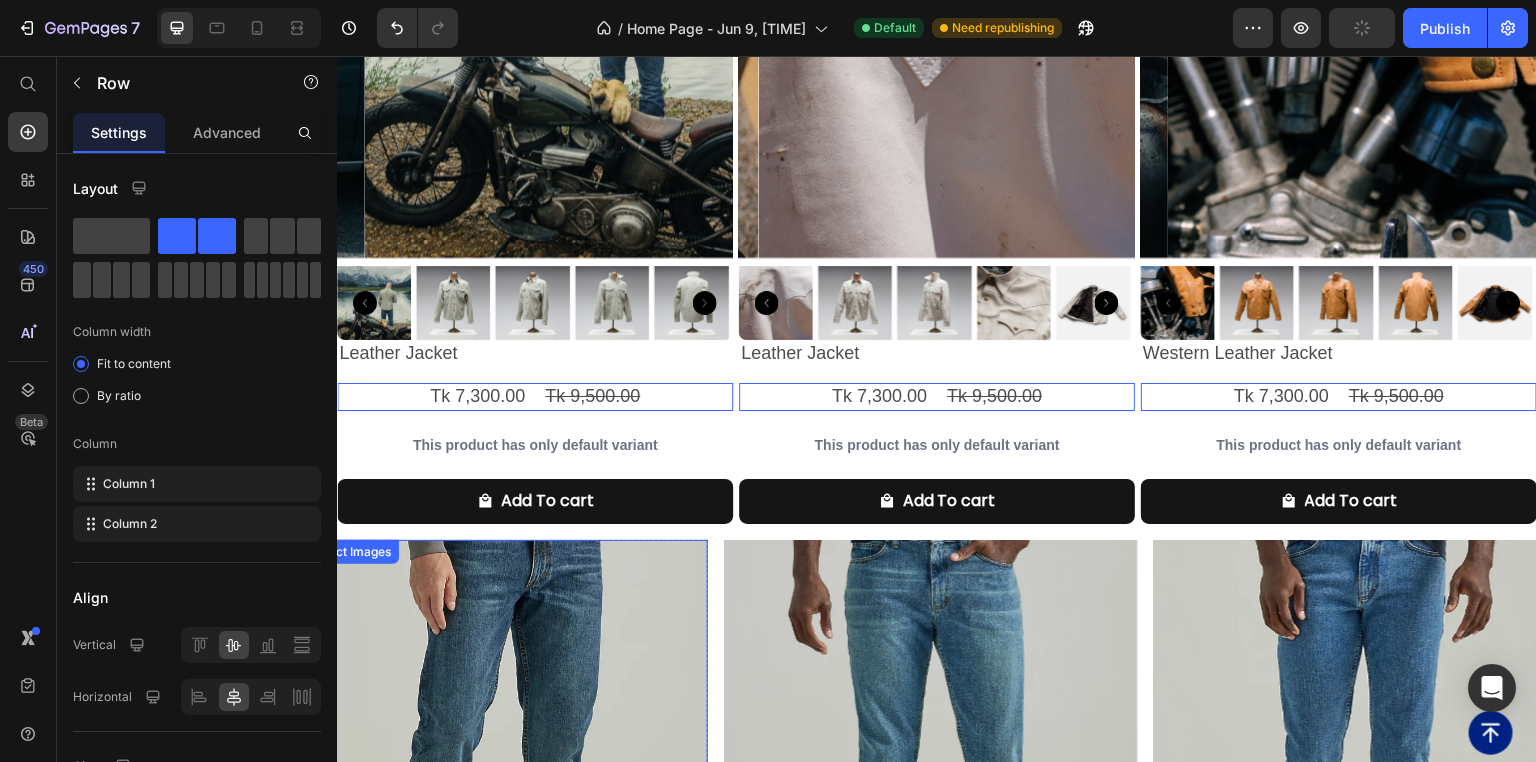 scroll, scrollTop: 2240, scrollLeft: 0, axis: vertical 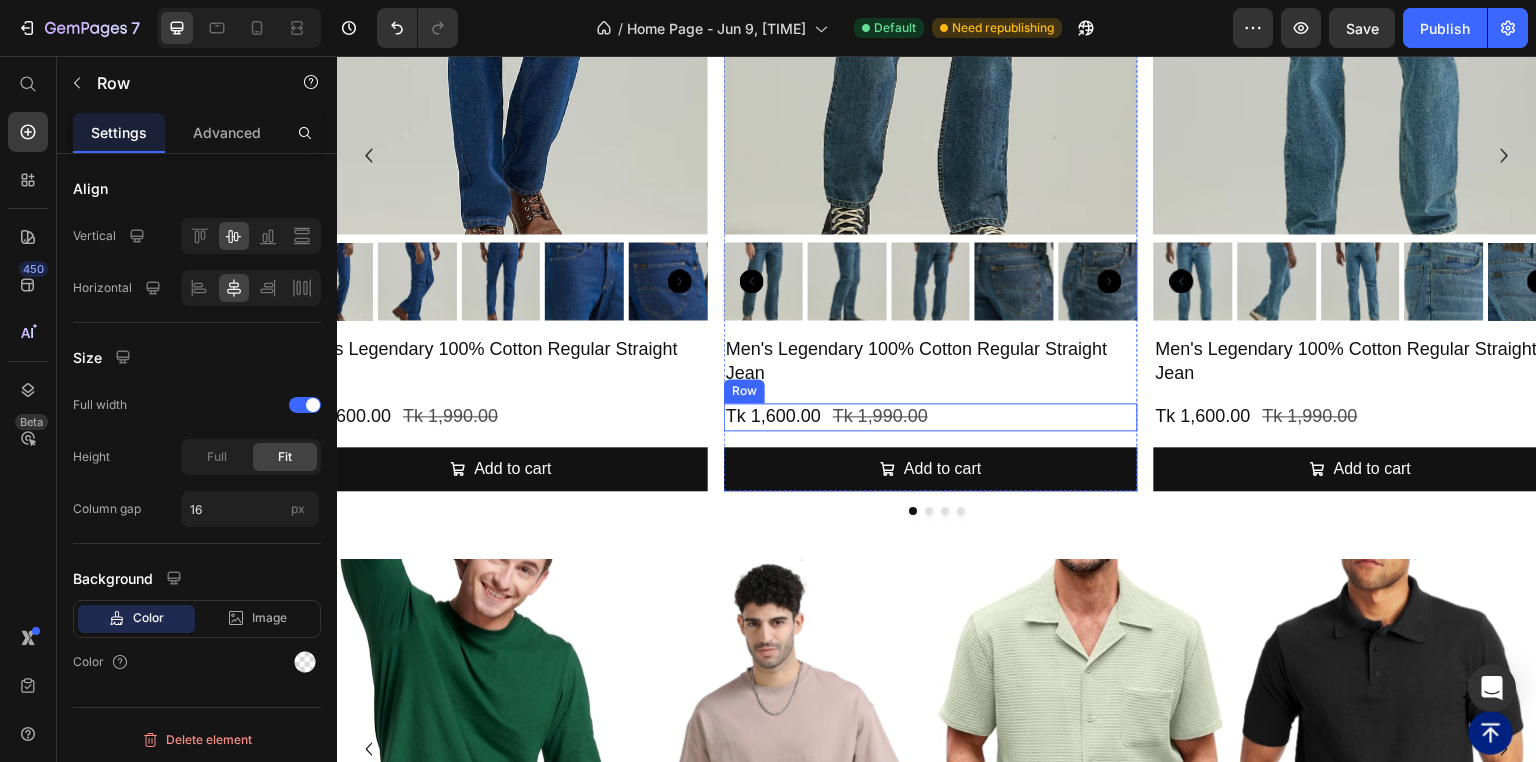 click on "Tk 1,600.00 Product Price Tk 1,990.00 Product Price Row" at bounding box center [931, 416] 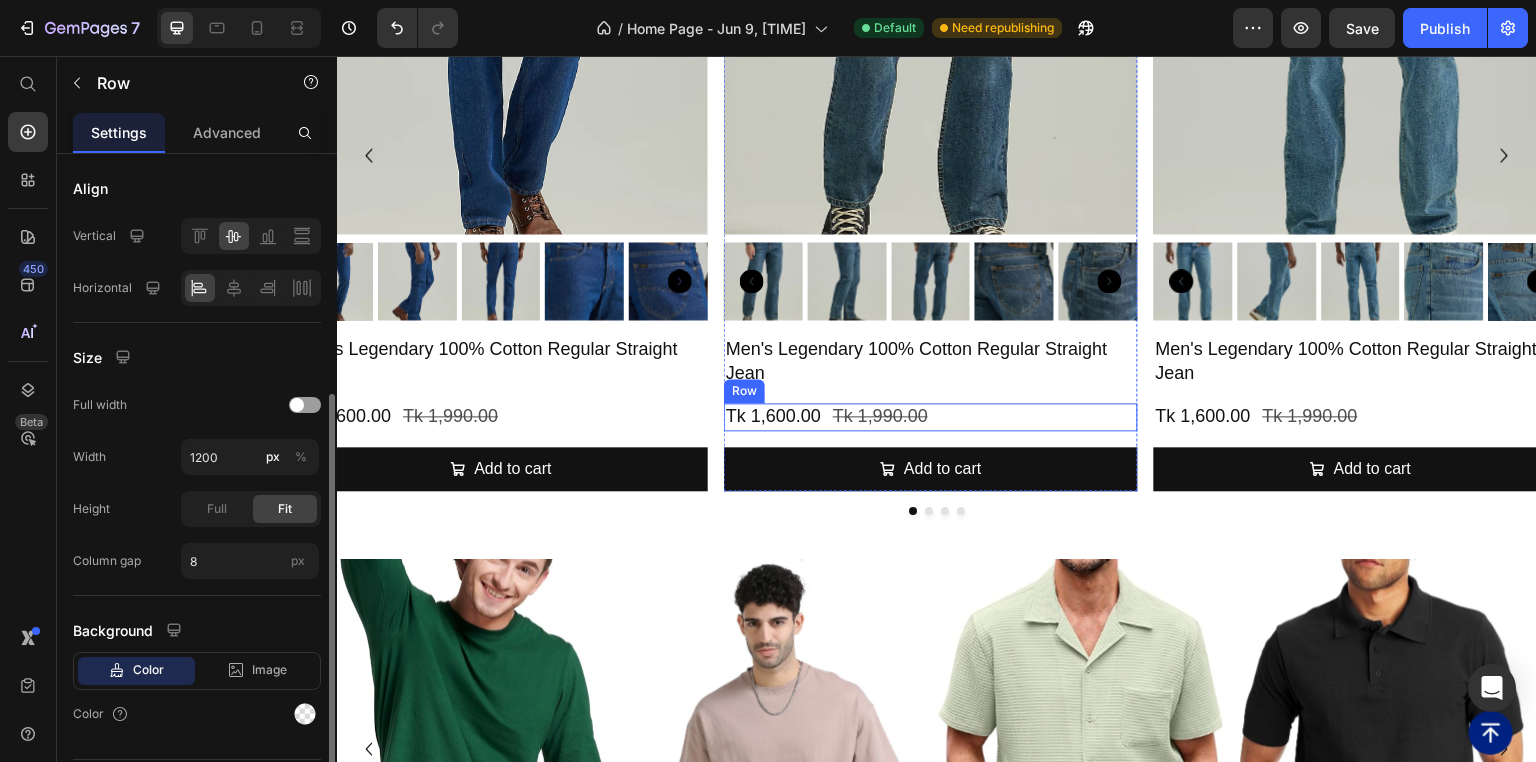 scroll, scrollTop: 408, scrollLeft: 0, axis: vertical 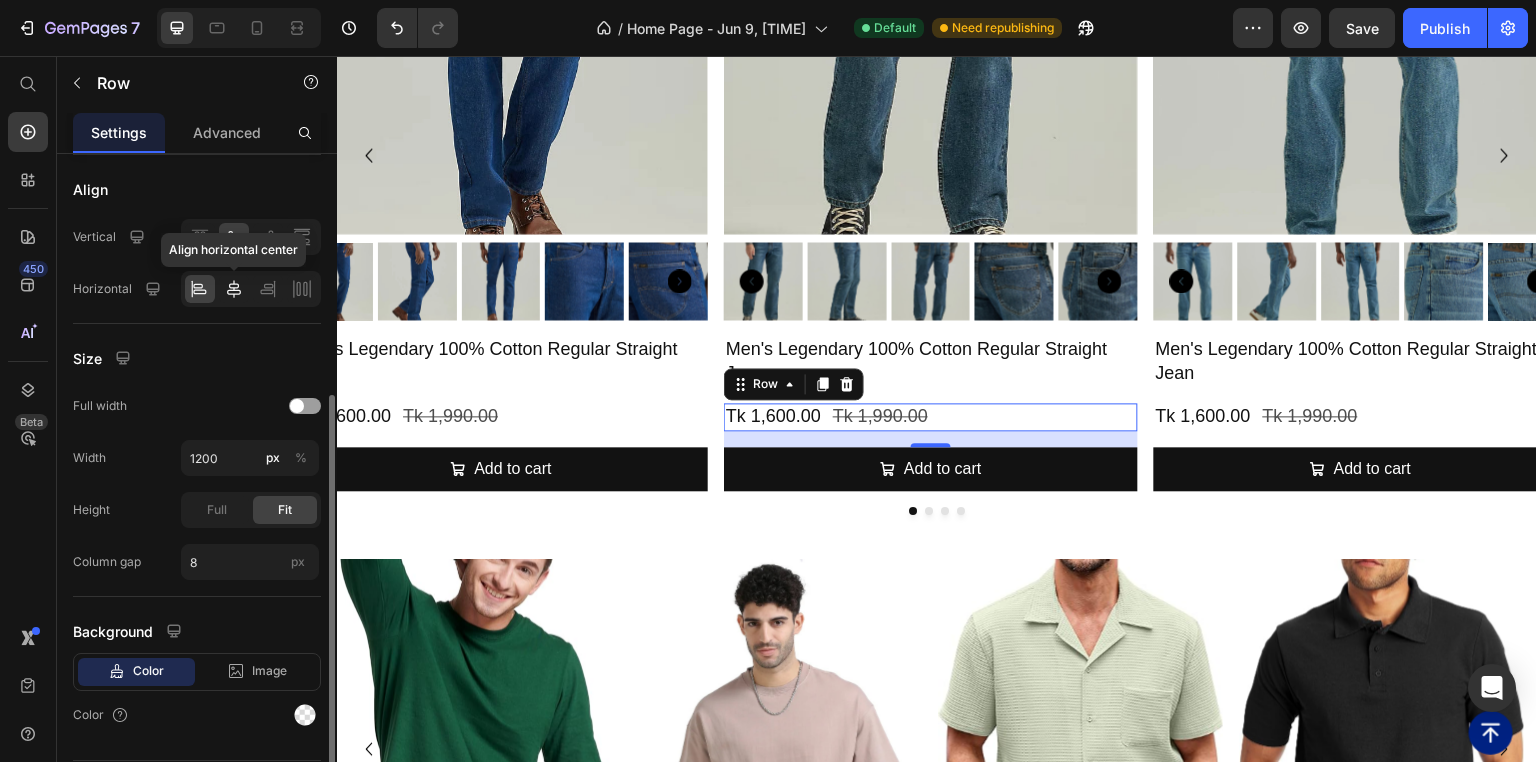click 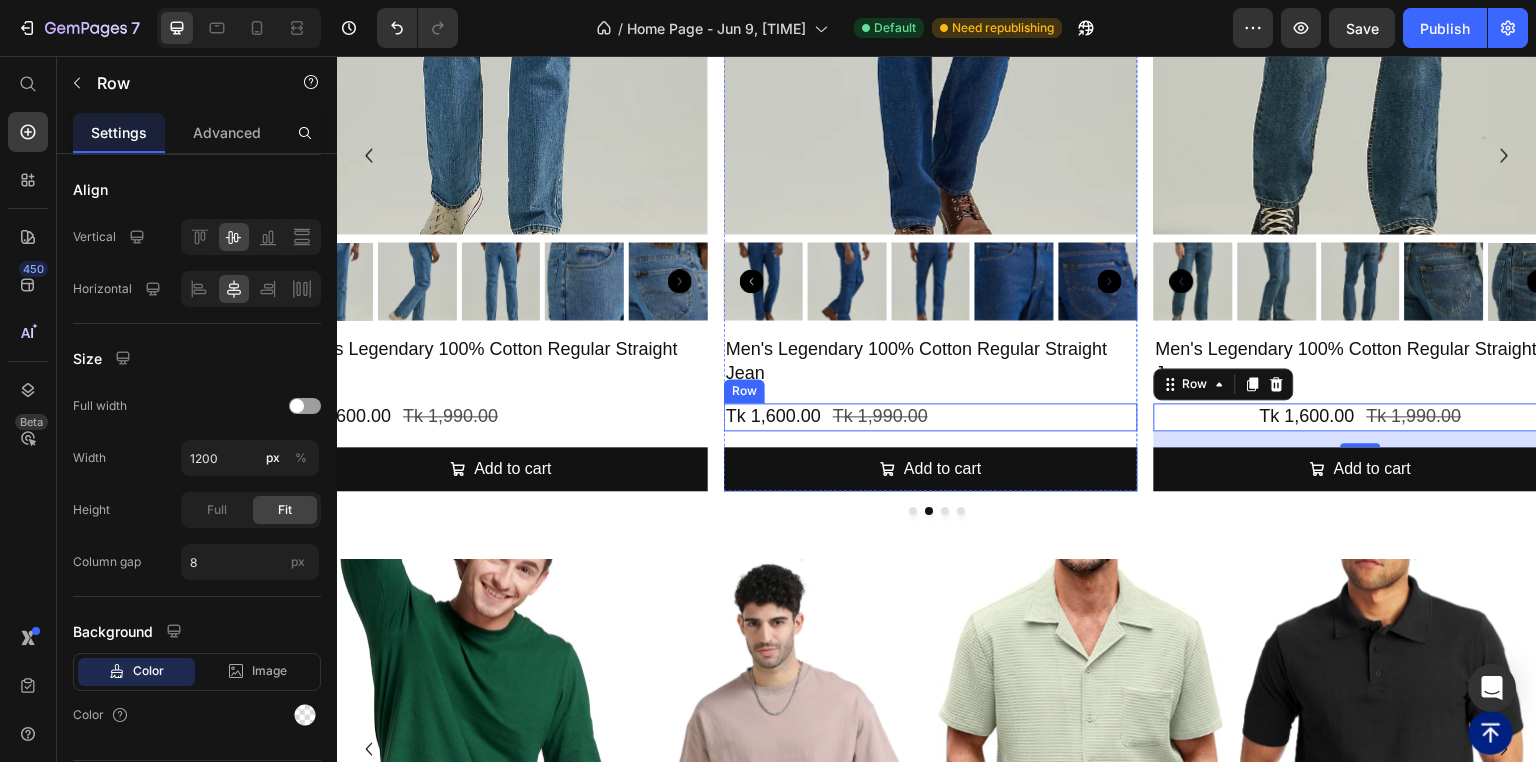 click on "Tk 1,600.00 Product Price Tk 1,990.00 Product Price Row" at bounding box center (931, 416) 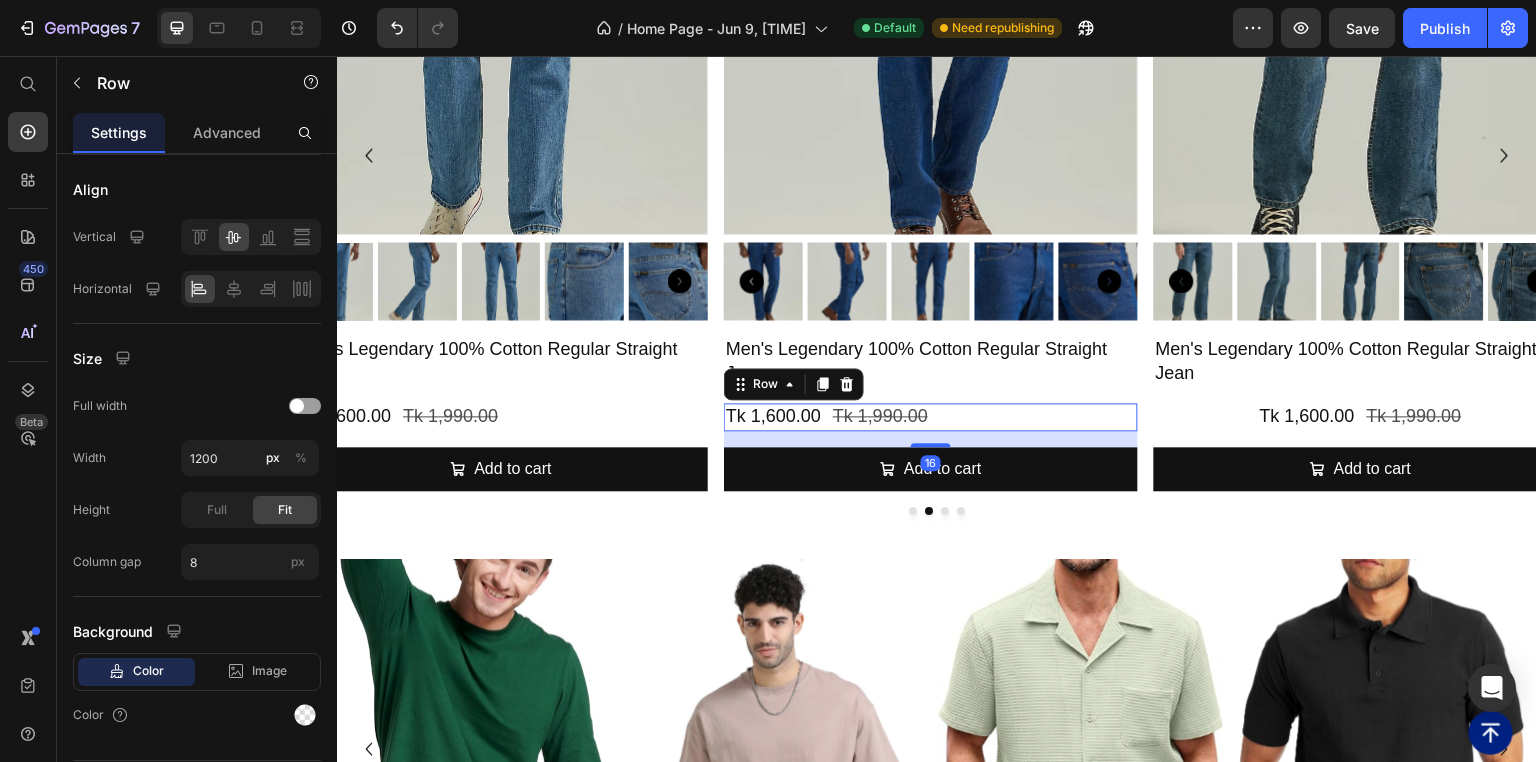 scroll, scrollTop: 408, scrollLeft: 0, axis: vertical 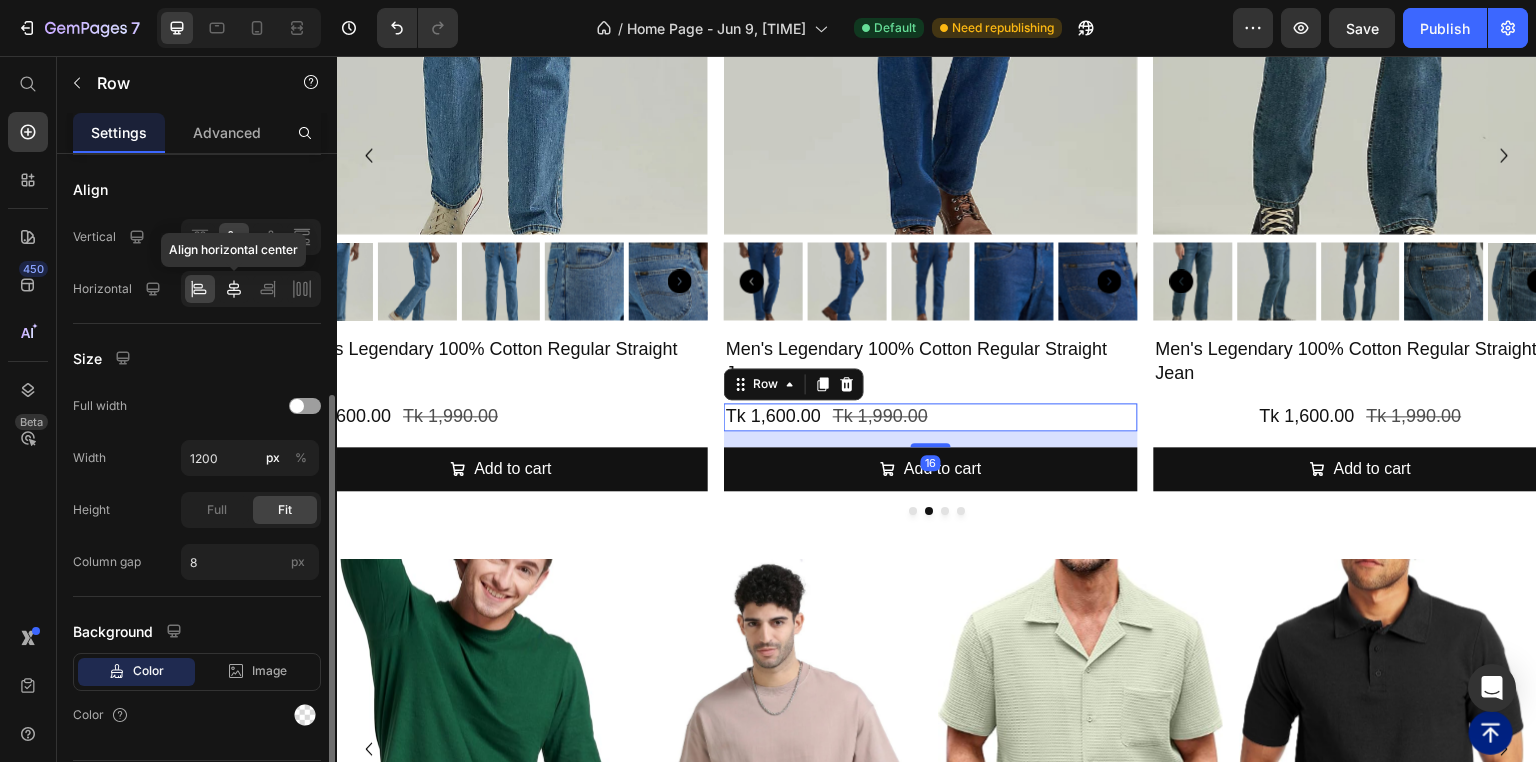 click 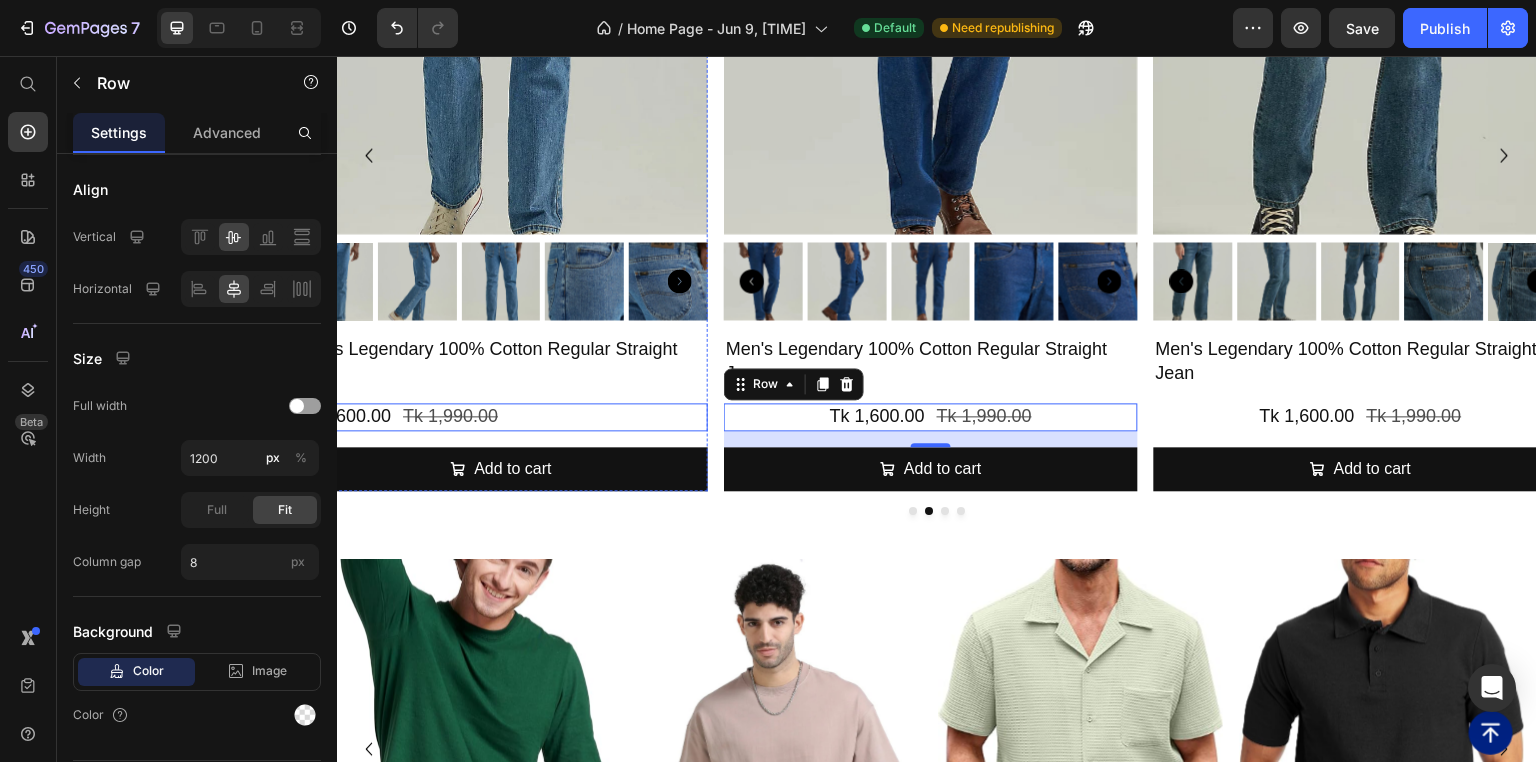 click on "Tk 1,600.00 Product Price Tk 1,990.00 Product Price Row" at bounding box center [501, 416] 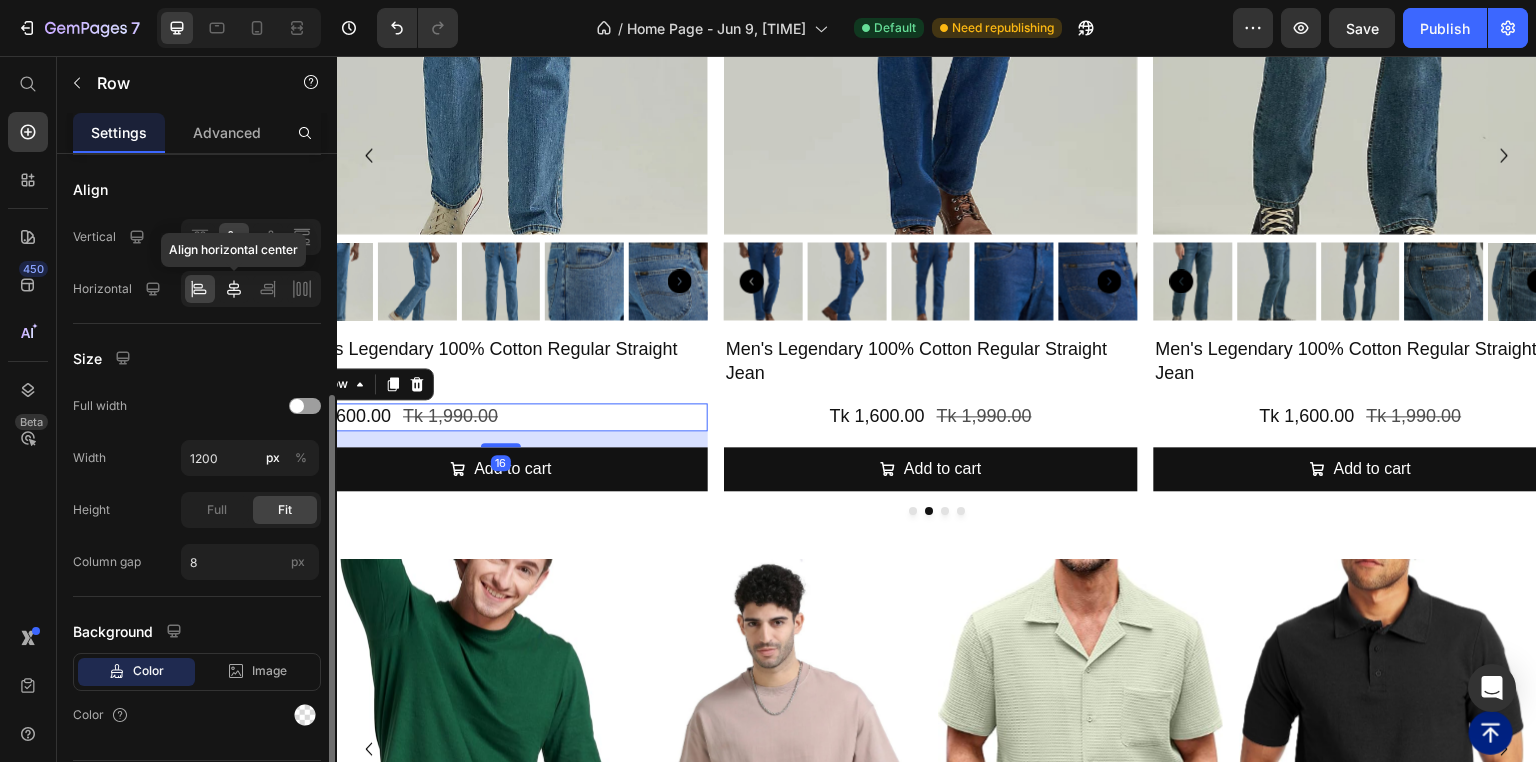 click 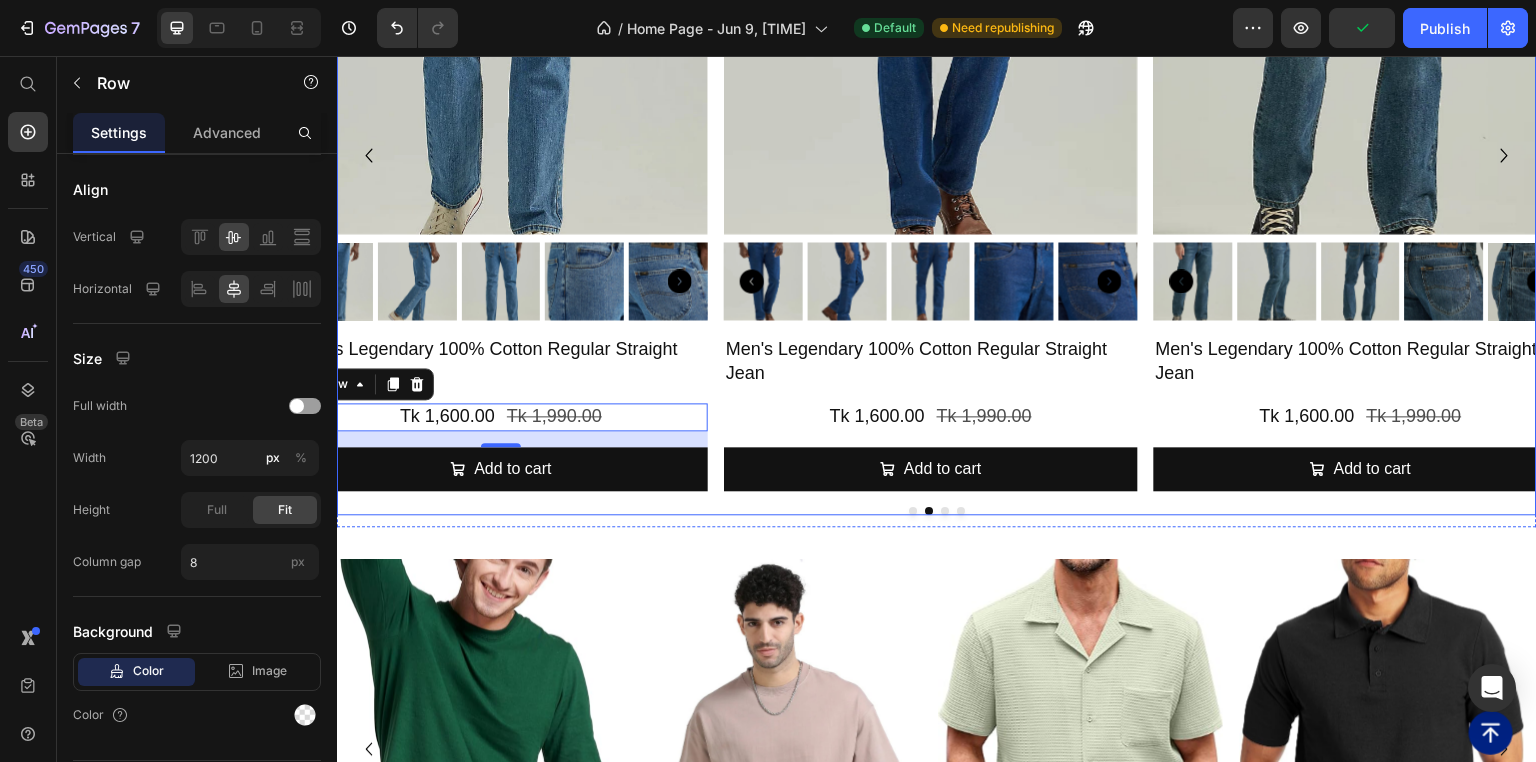 click at bounding box center [913, 511] 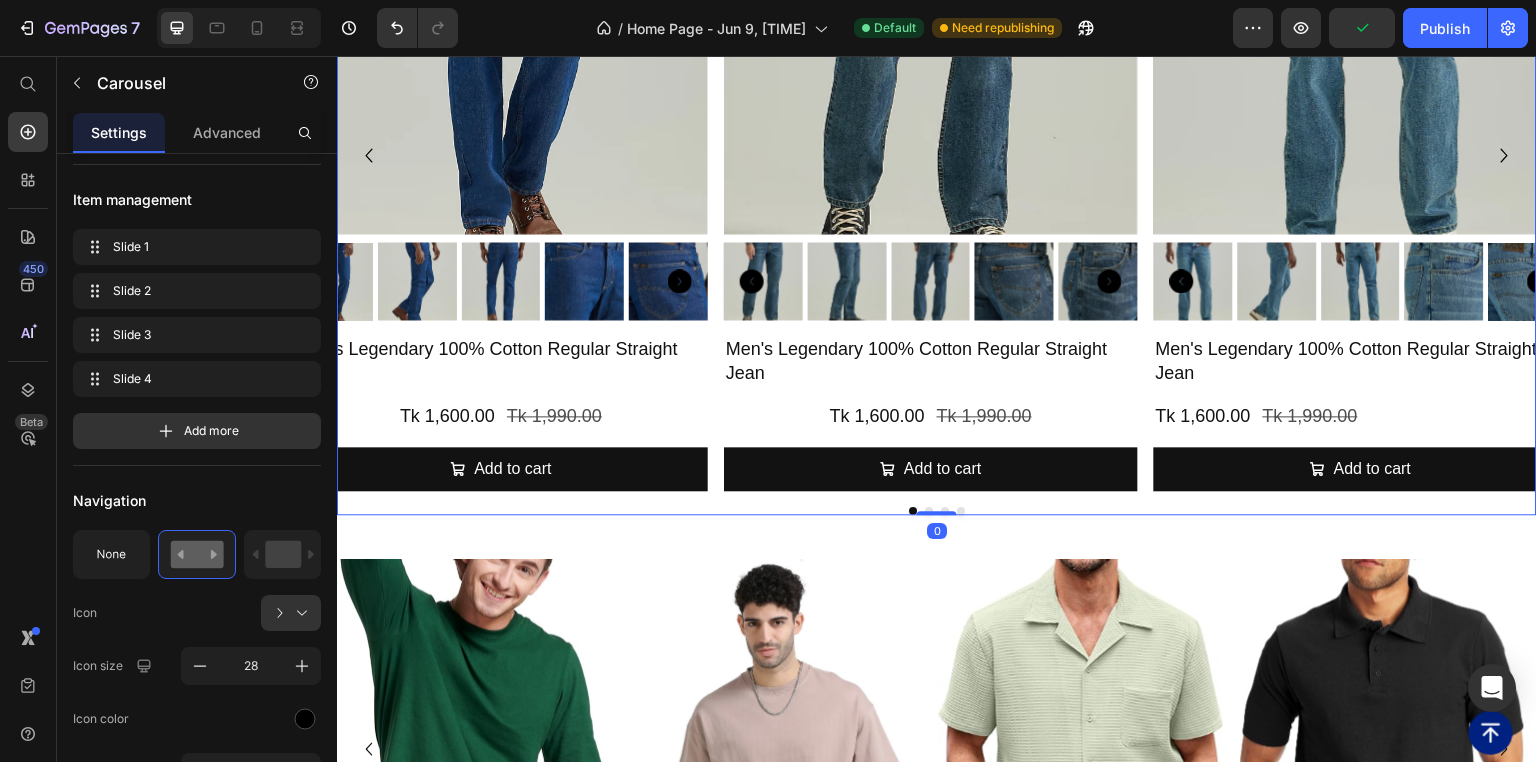 scroll, scrollTop: 0, scrollLeft: 0, axis: both 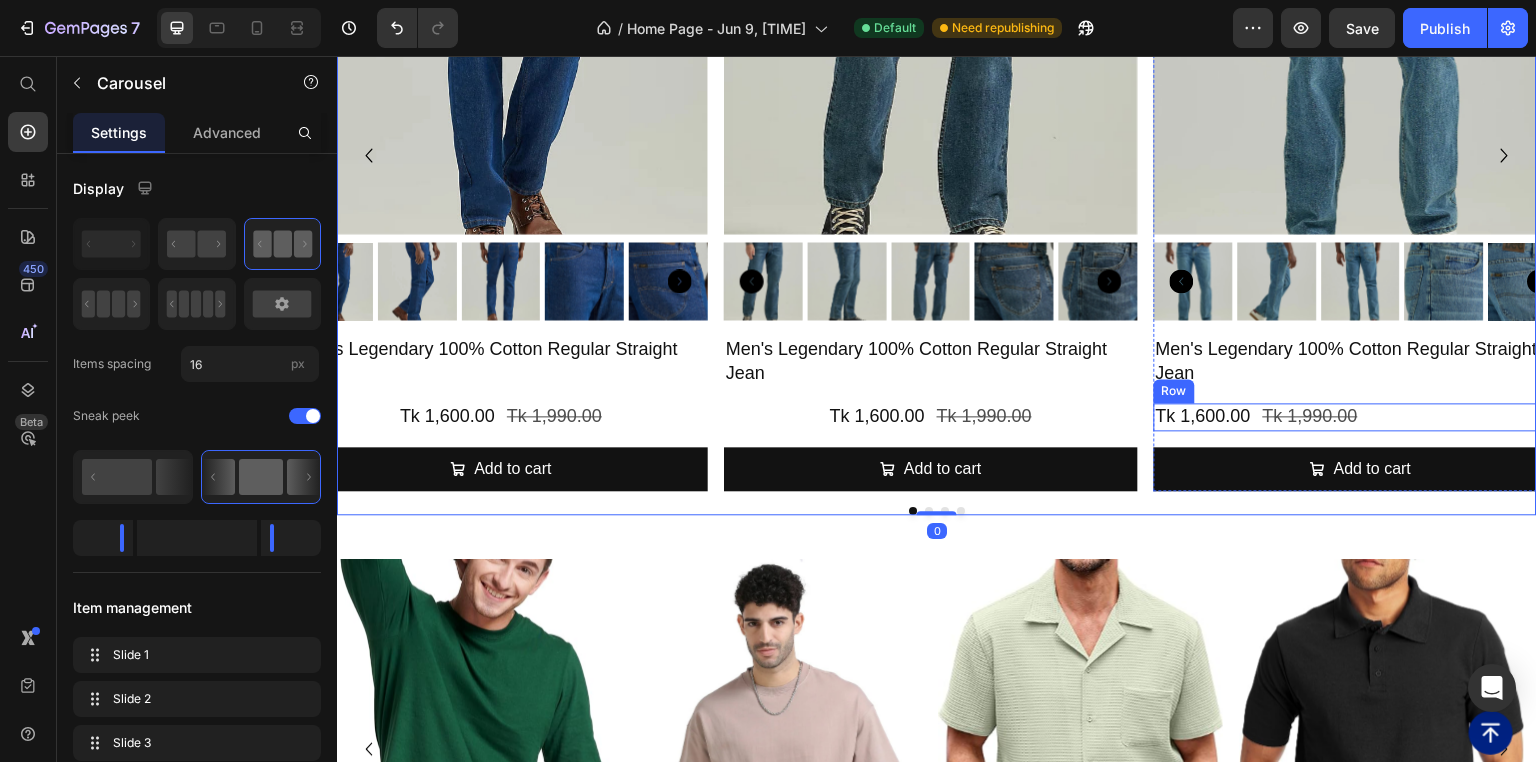 click on "Tk 1,600.00 Product Price Tk 1,990.00 Product Price Row" at bounding box center (1361, 416) 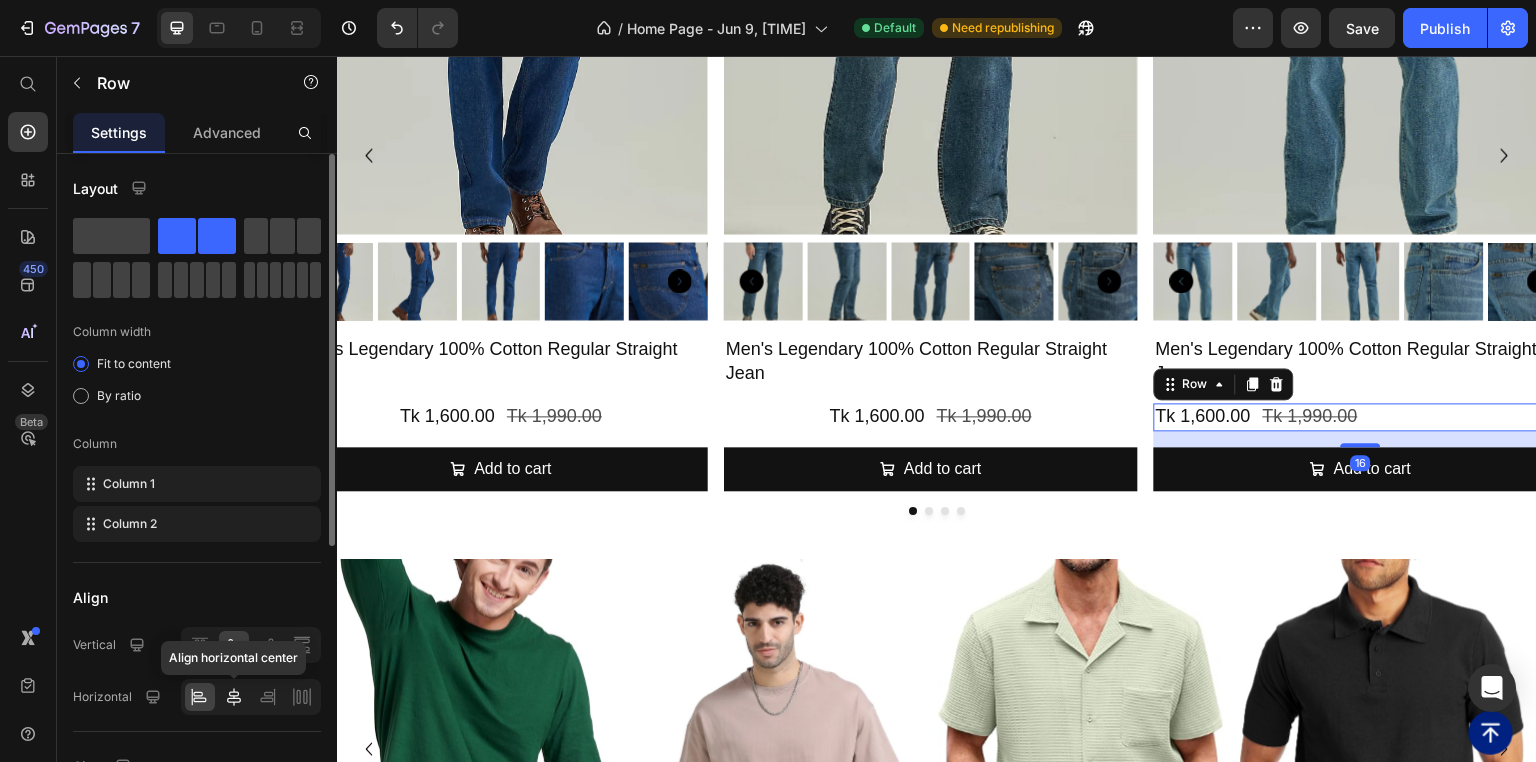 click 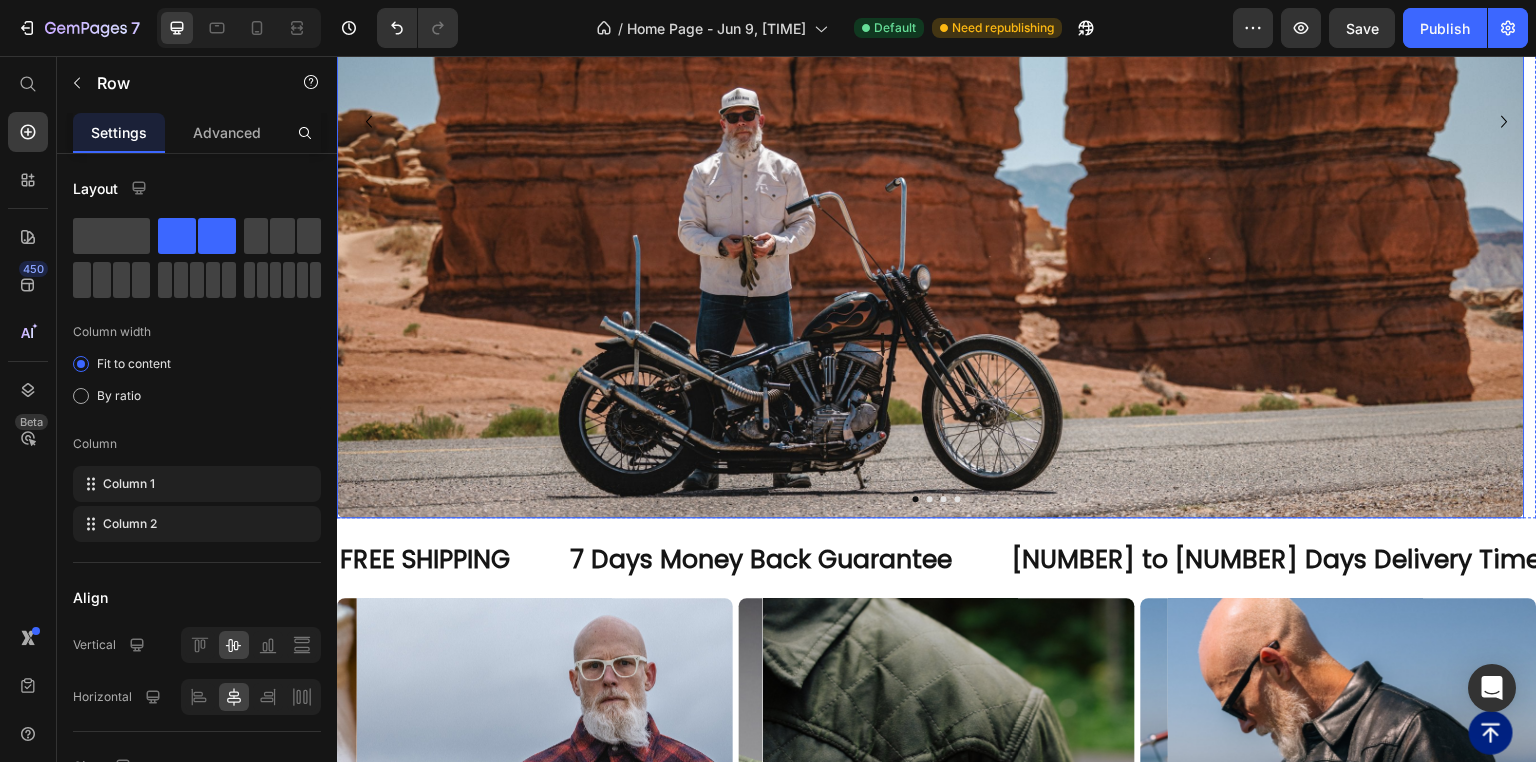 scroll, scrollTop: 320, scrollLeft: 0, axis: vertical 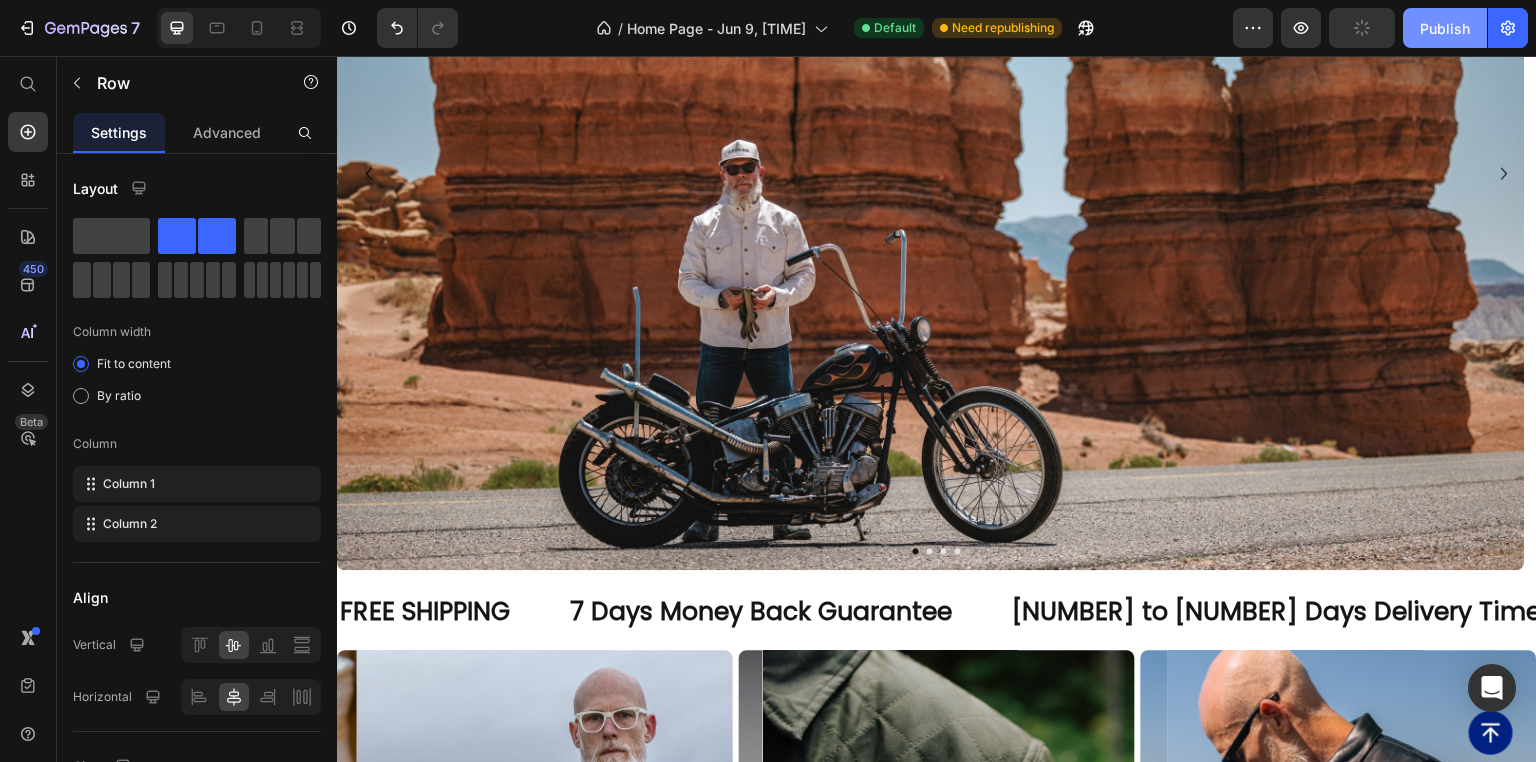 click on "Publish" at bounding box center (1445, 28) 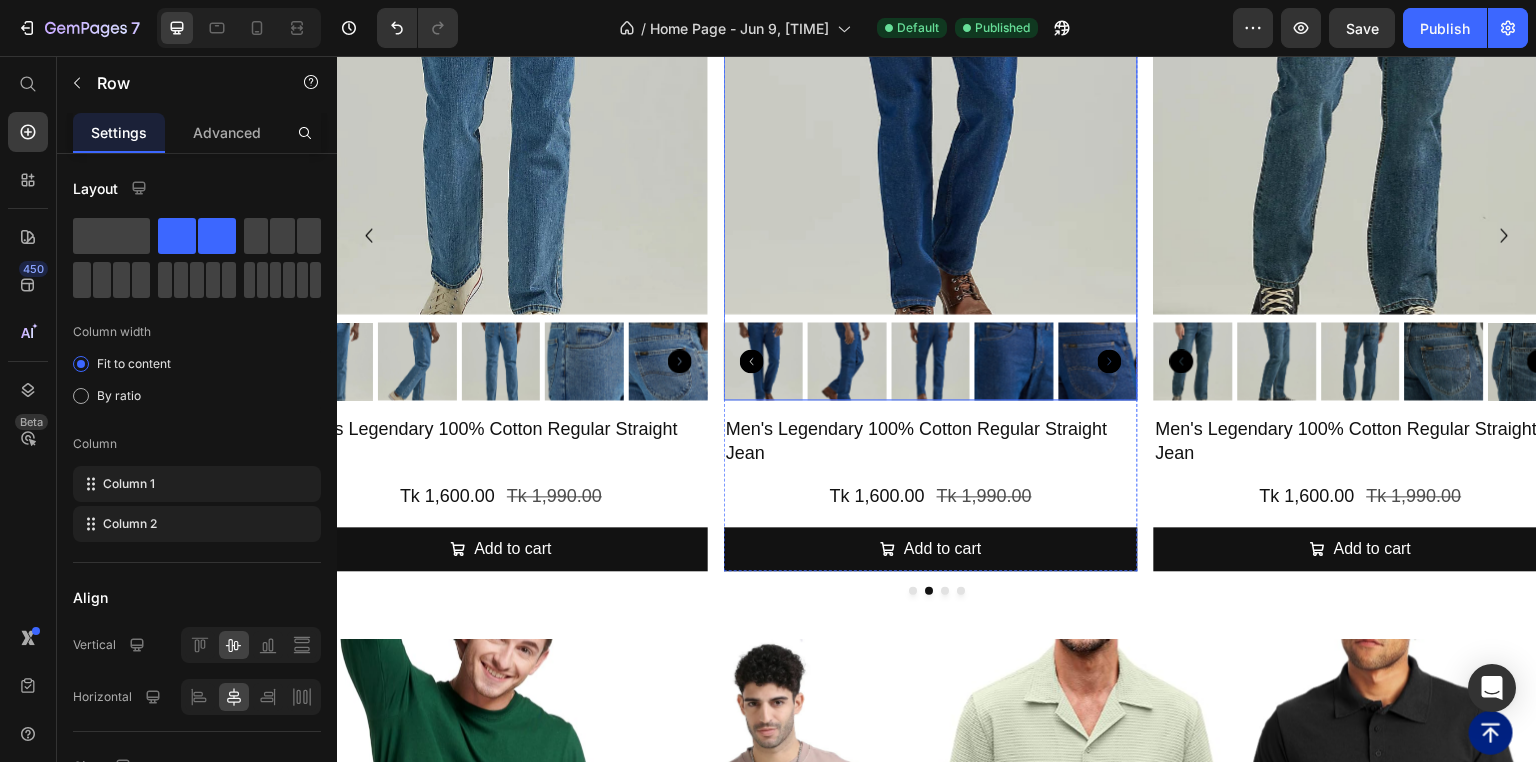 scroll, scrollTop: 3040, scrollLeft: 0, axis: vertical 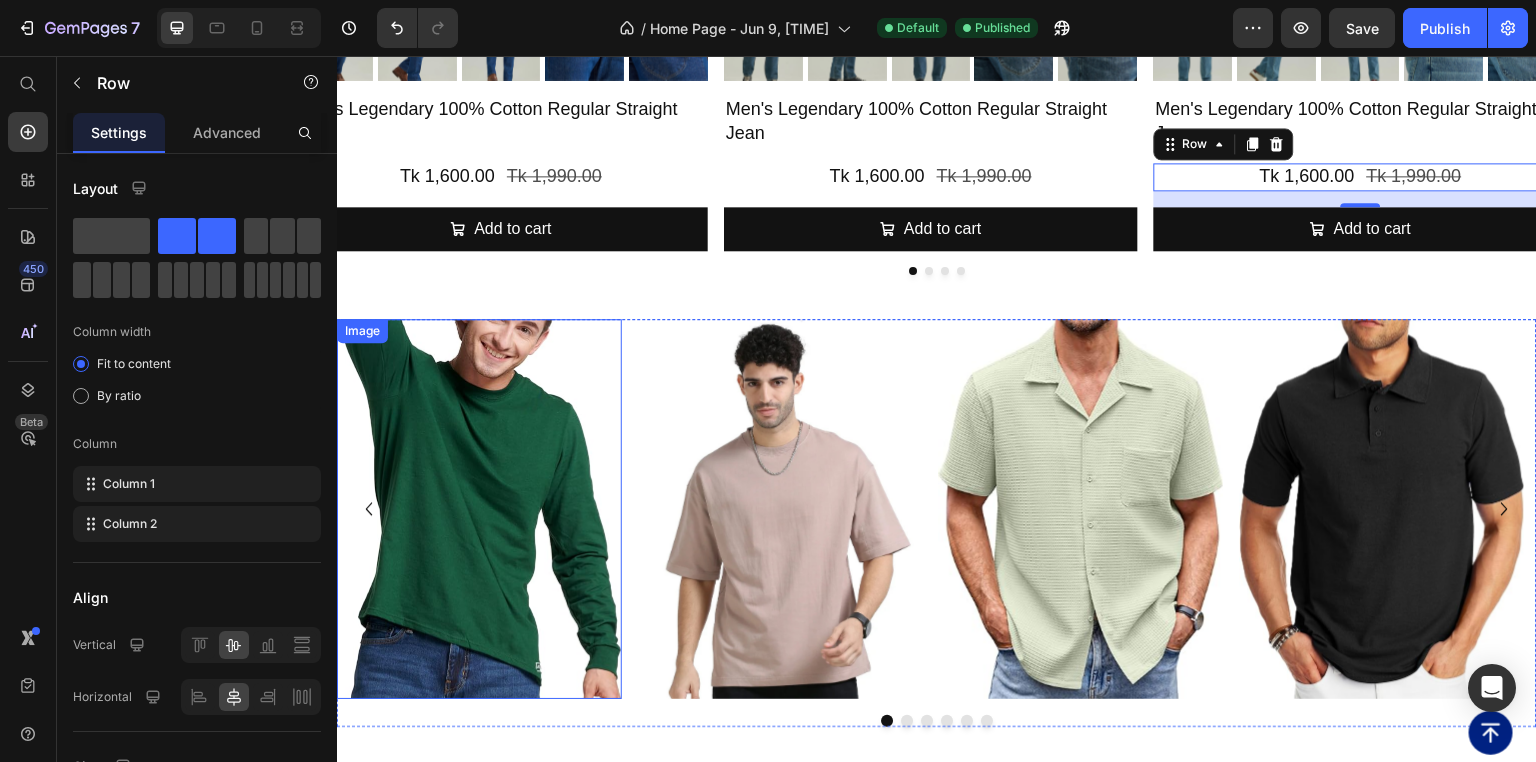 click at bounding box center (479, 509) 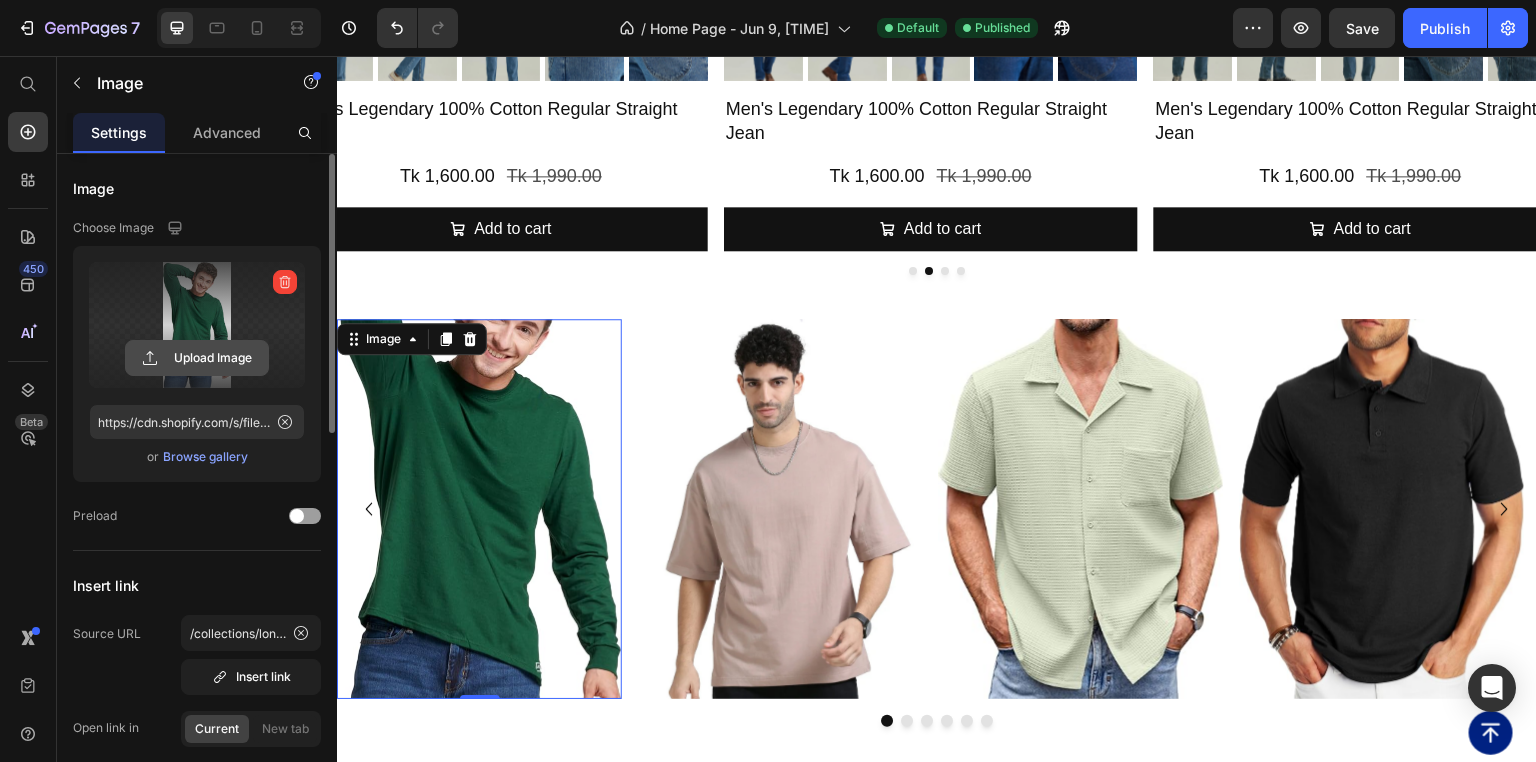 click 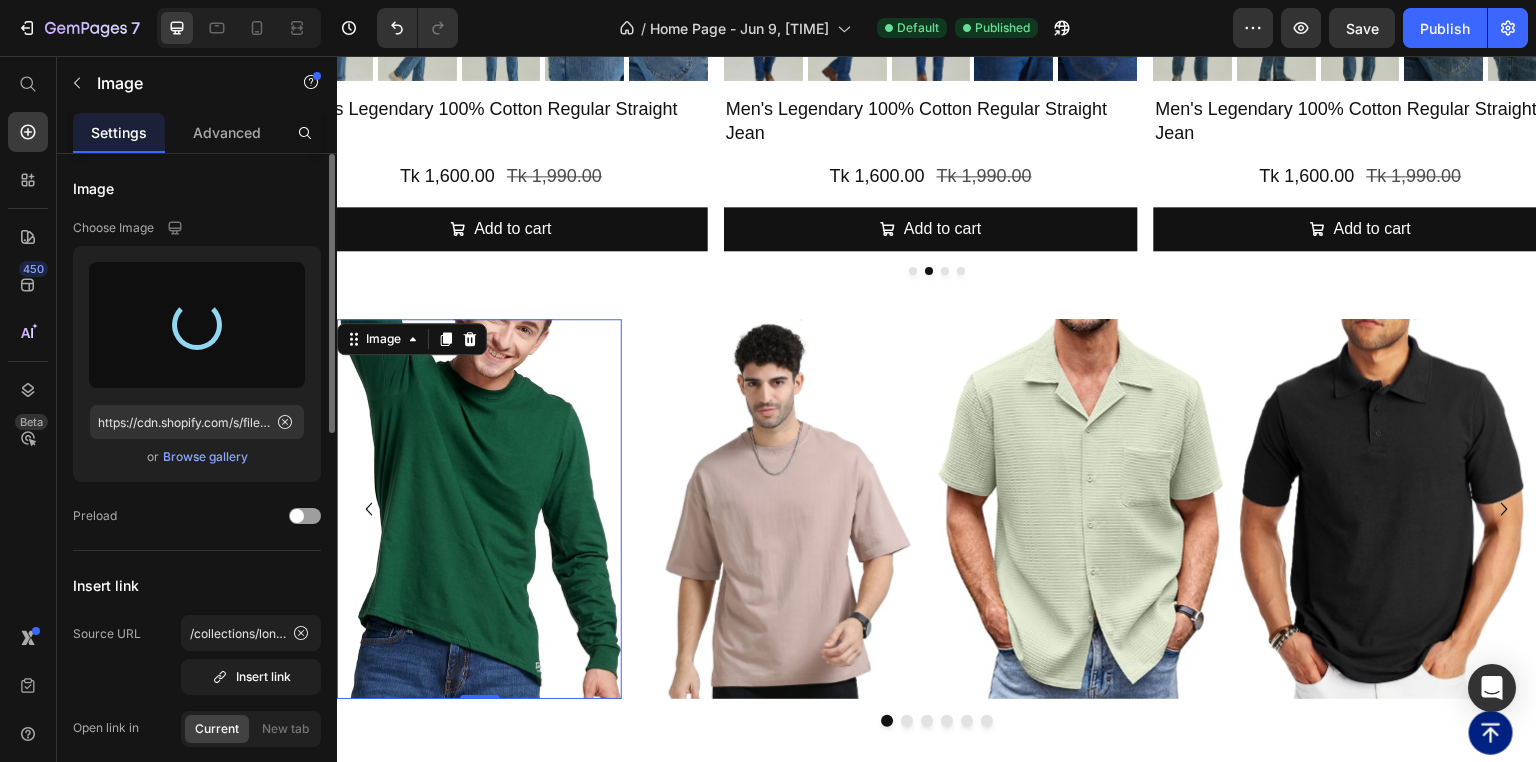 type on "https://cdn.shopify.com/s/files/1/0701/1378/8075/files/gempages_569462205620159358-c65bd01e-aa6f-48b5-935d-a2d6d28b913a.png" 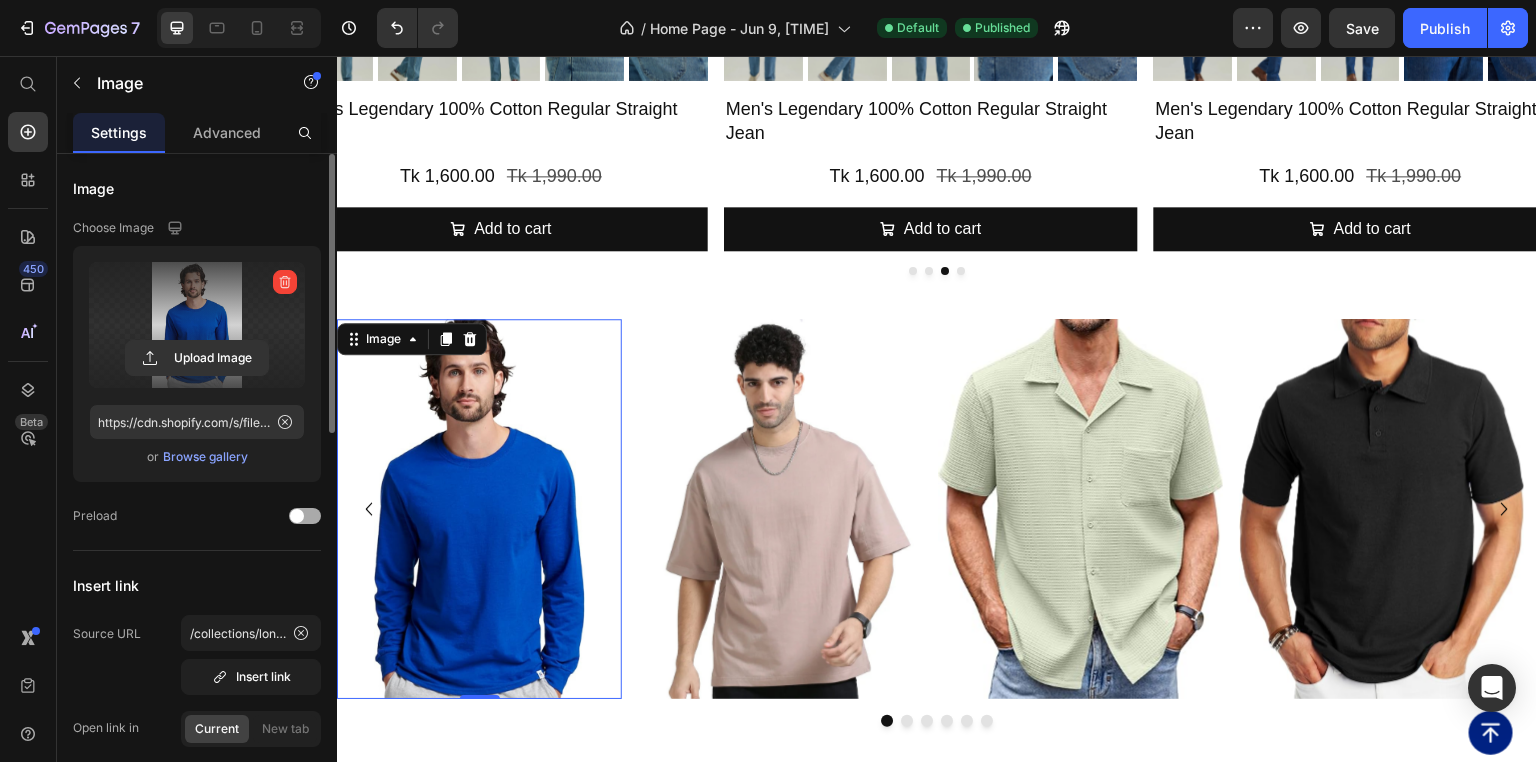 click at bounding box center [305, 516] 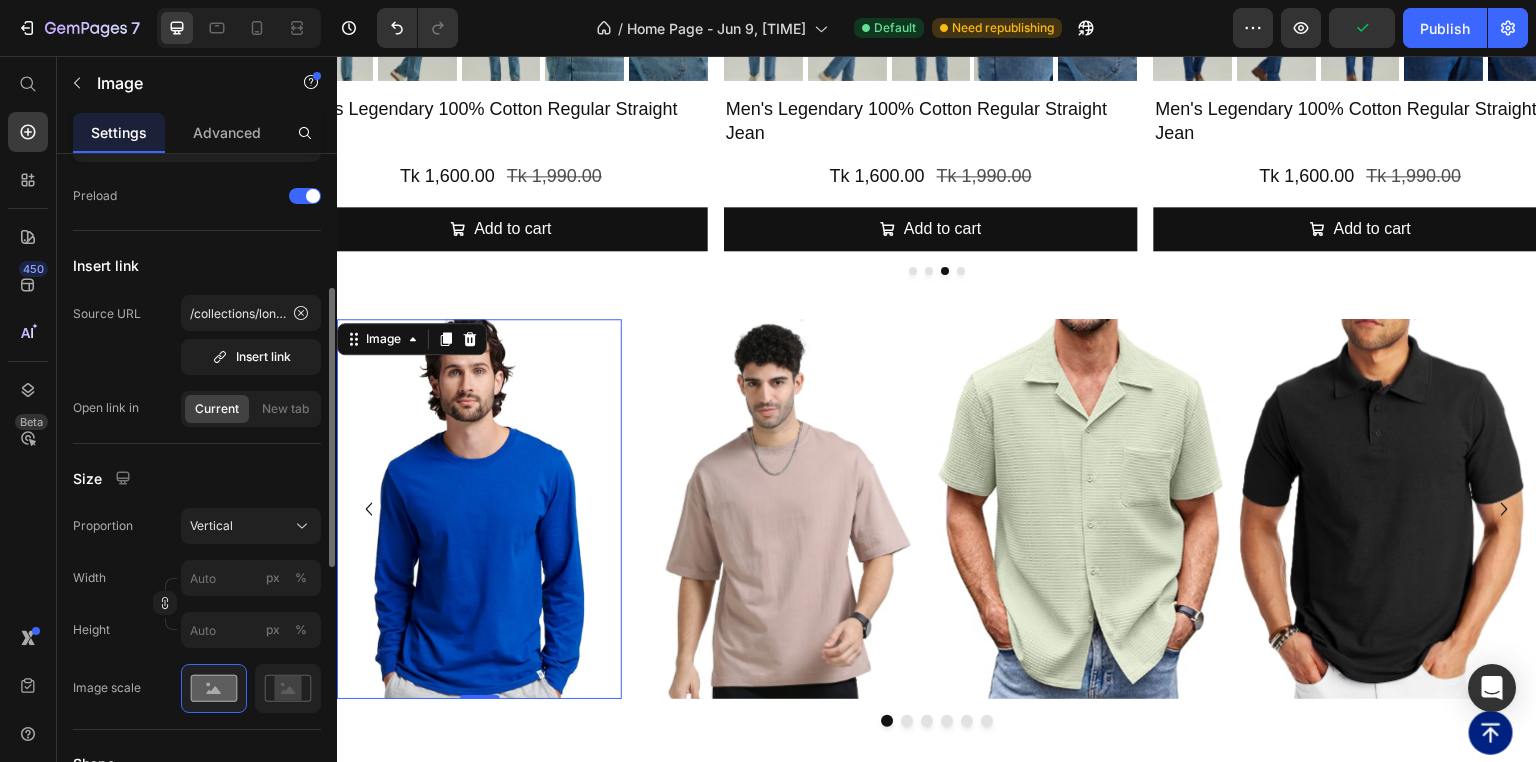 scroll, scrollTop: 400, scrollLeft: 0, axis: vertical 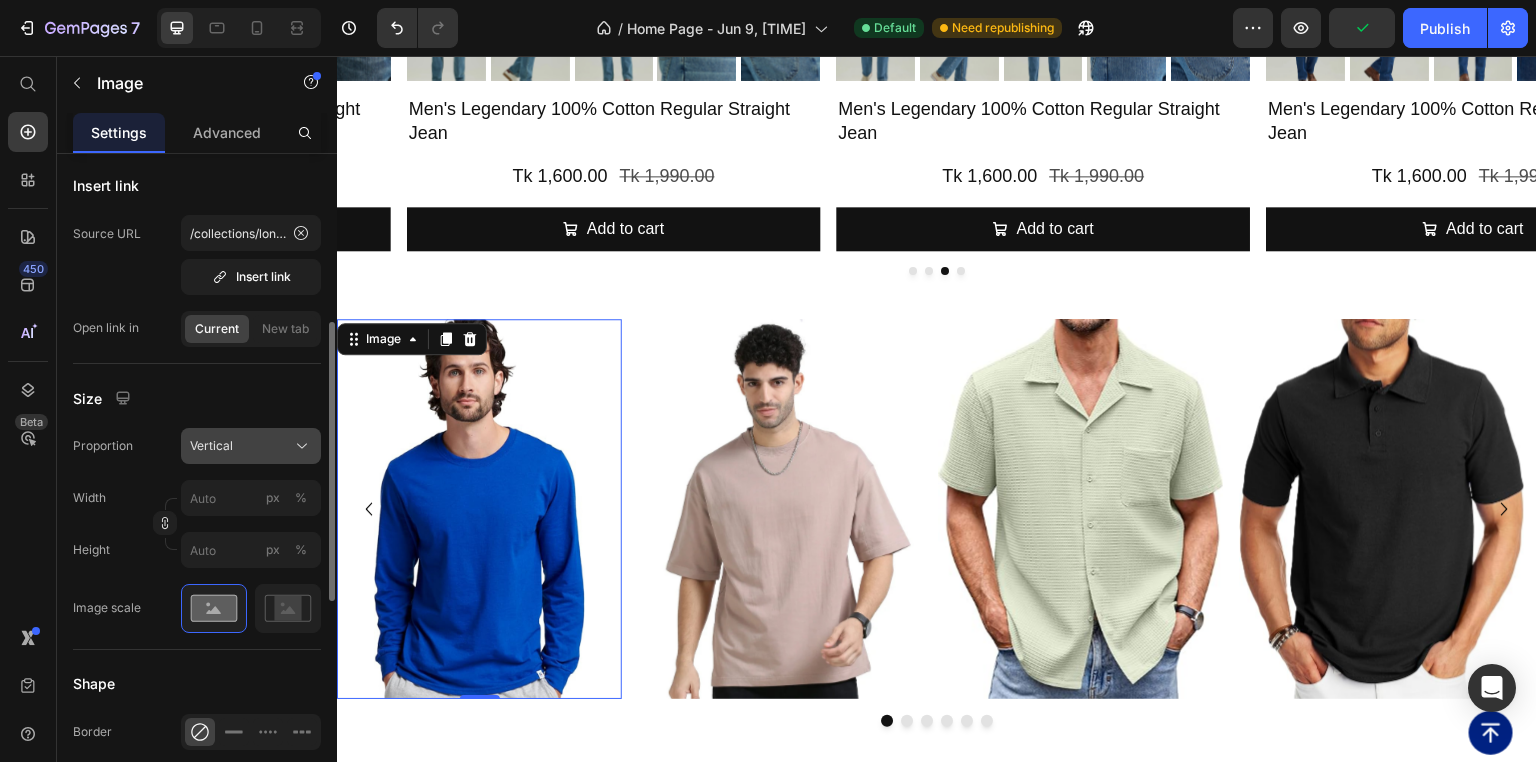 click on "Vertical" 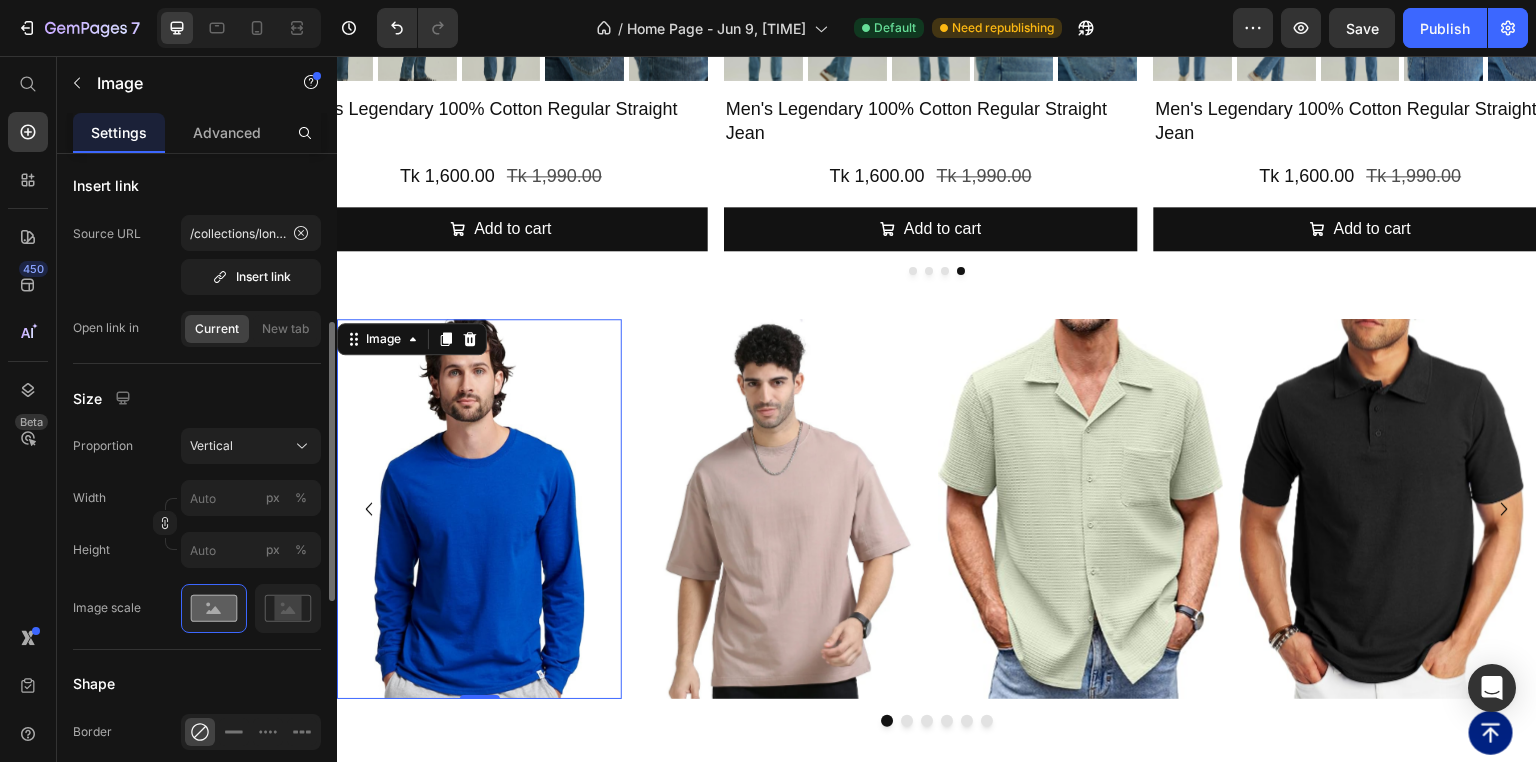 click on "Size" at bounding box center [197, 398] 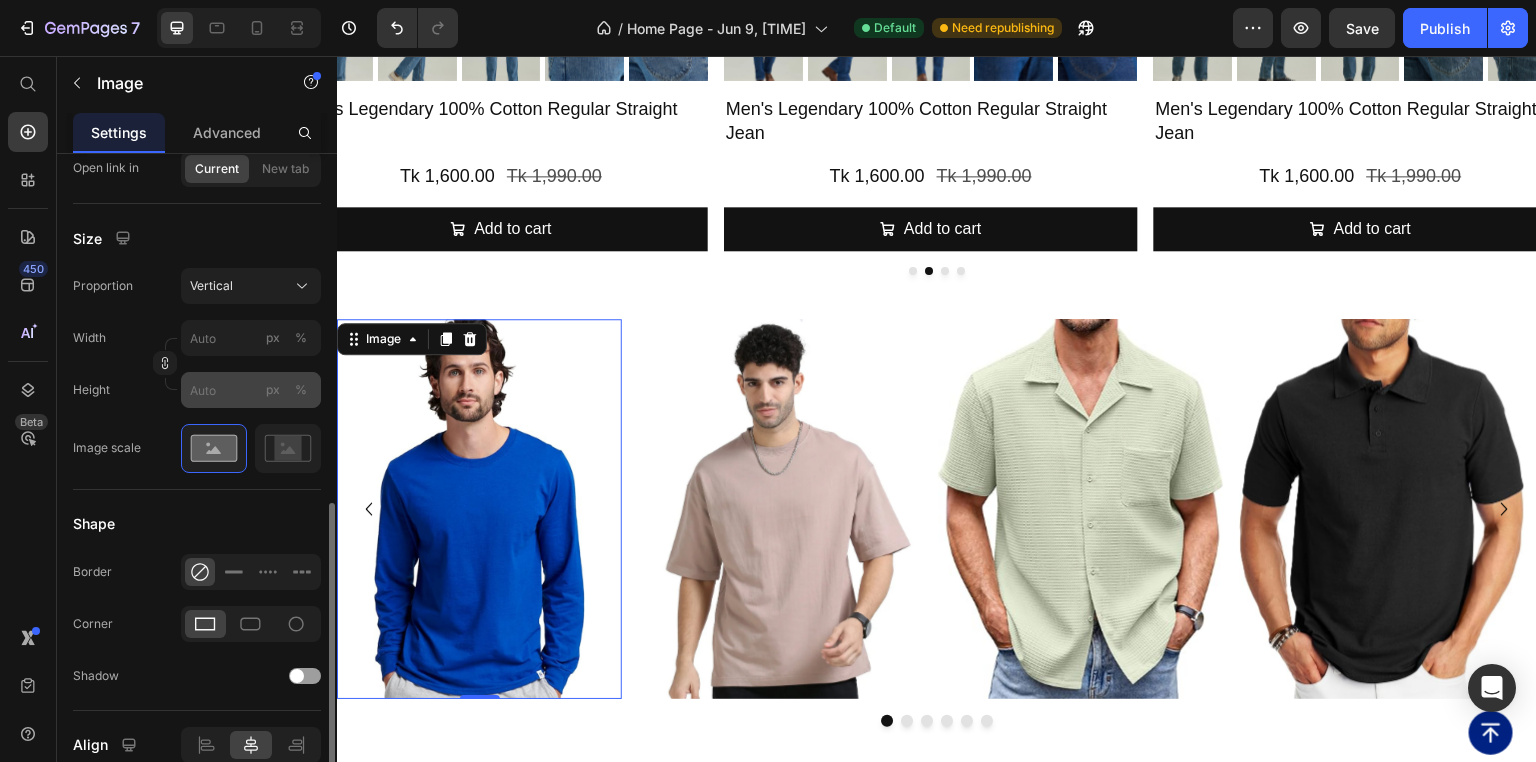 scroll, scrollTop: 640, scrollLeft: 0, axis: vertical 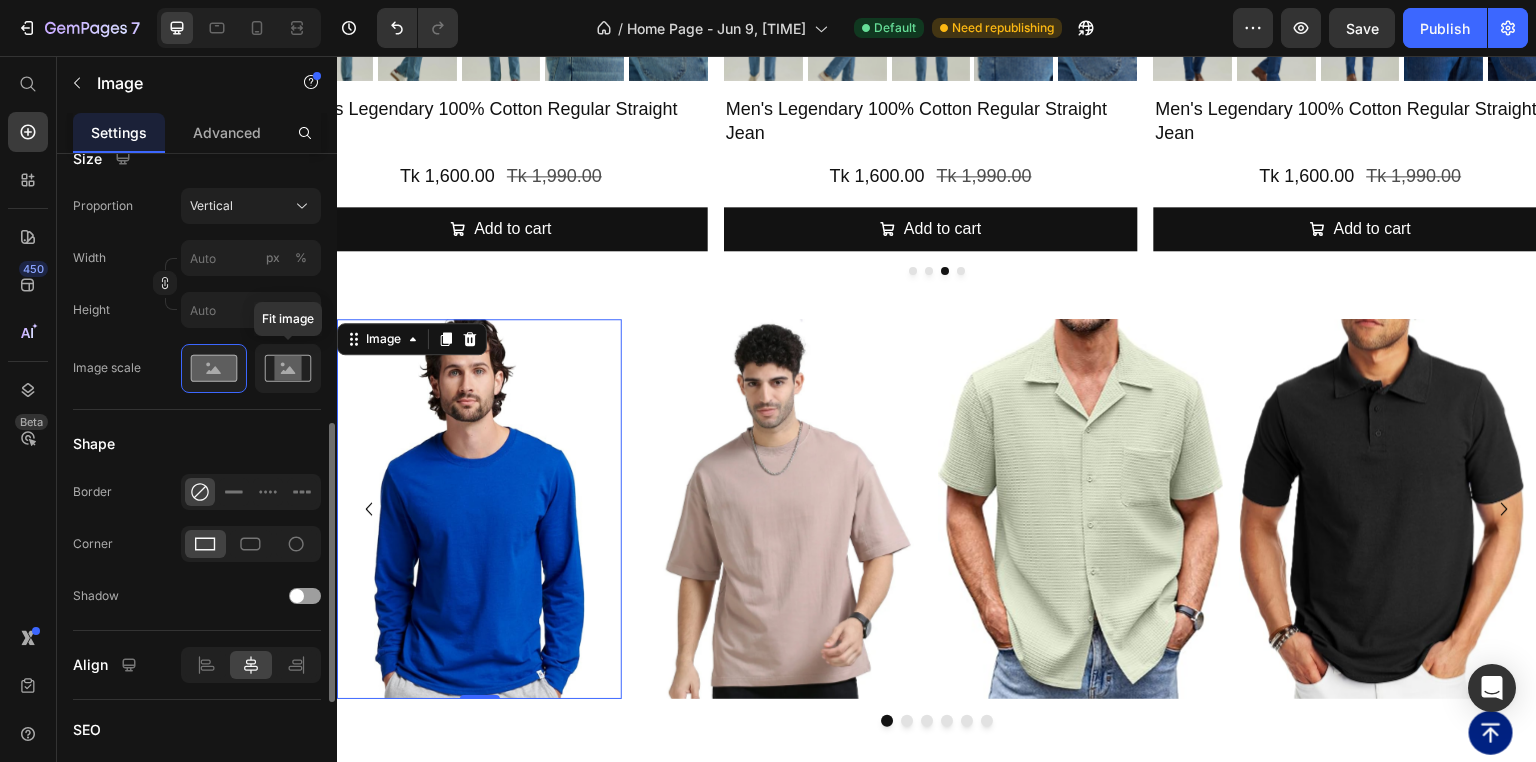 click 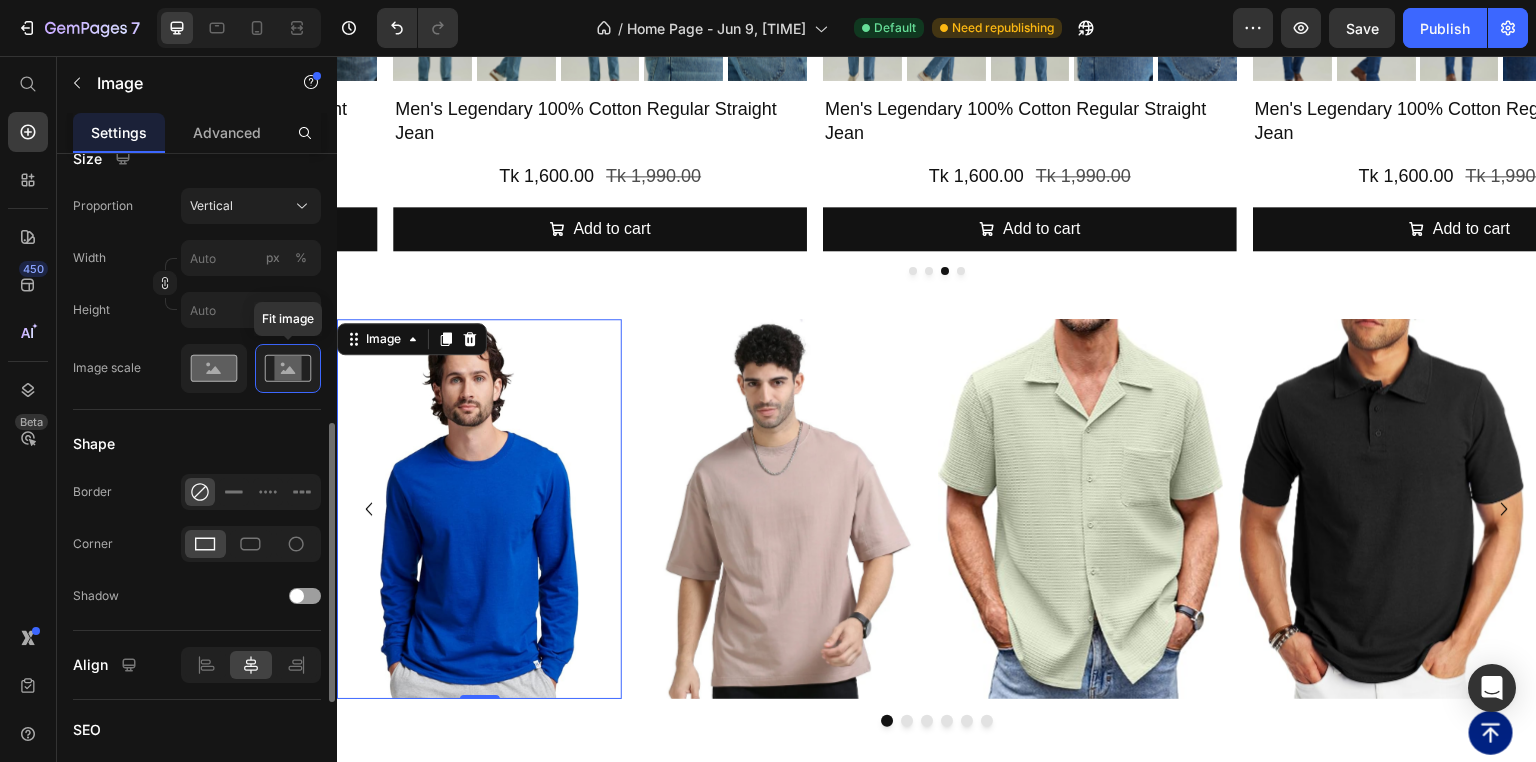 click 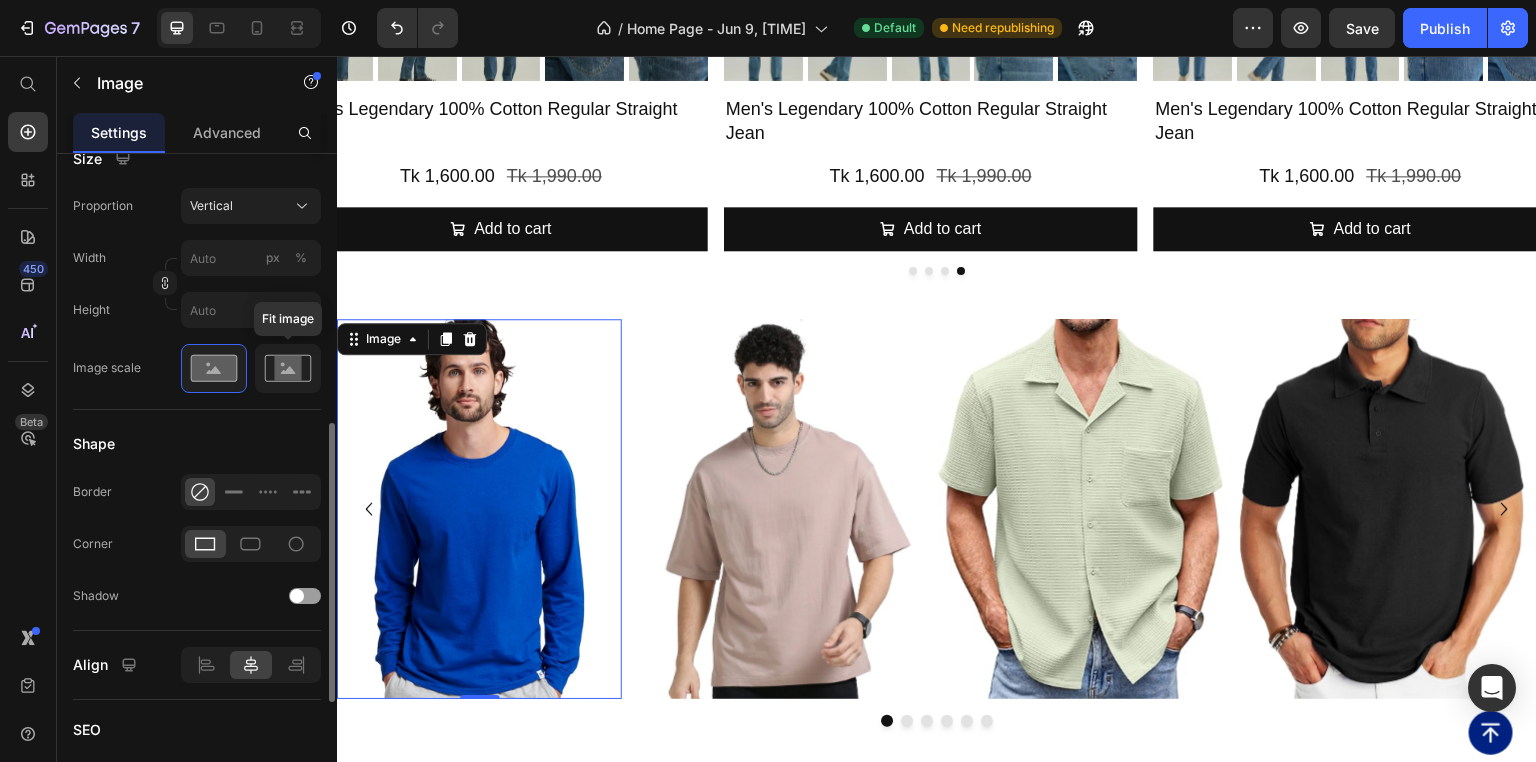 click 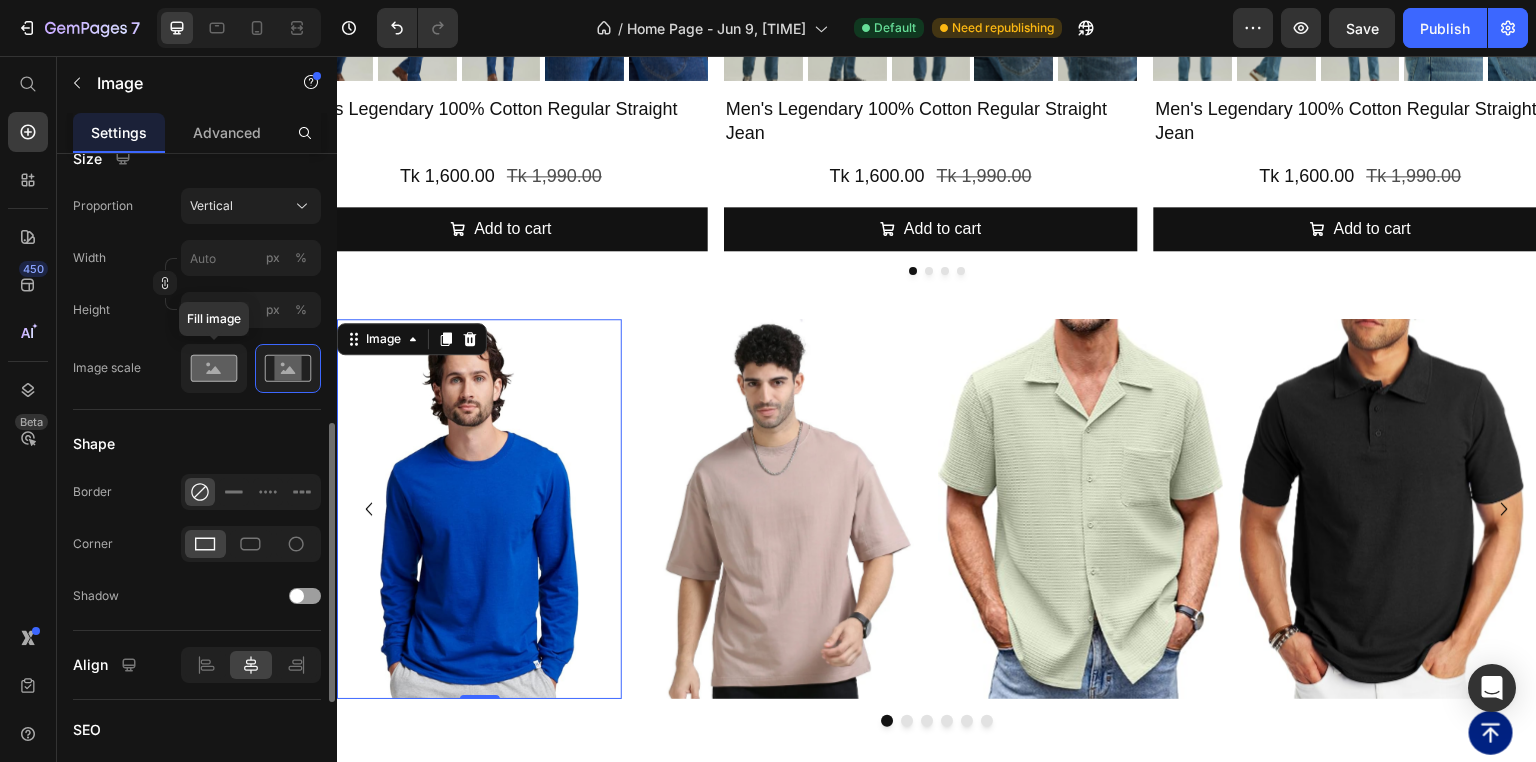 click 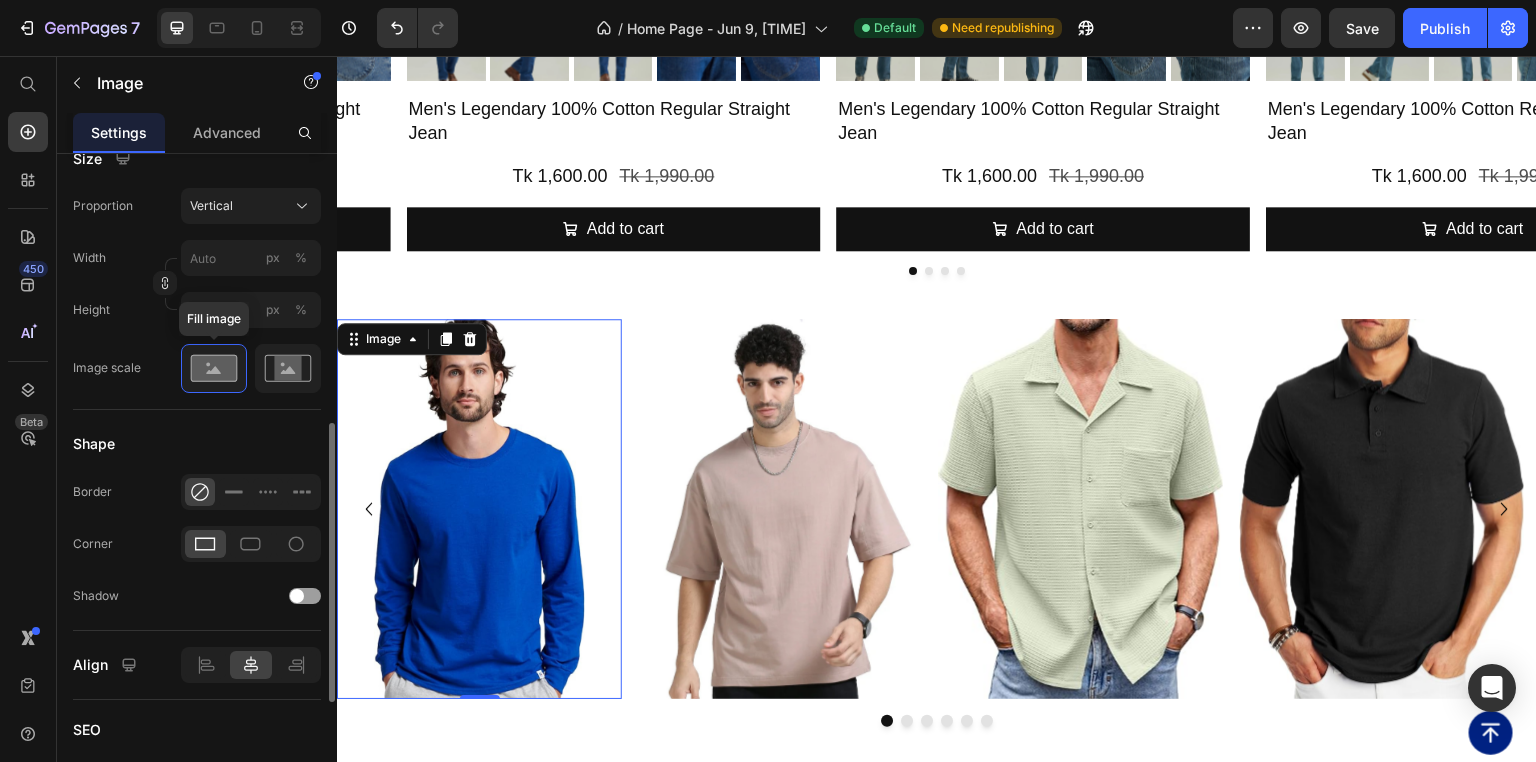 click 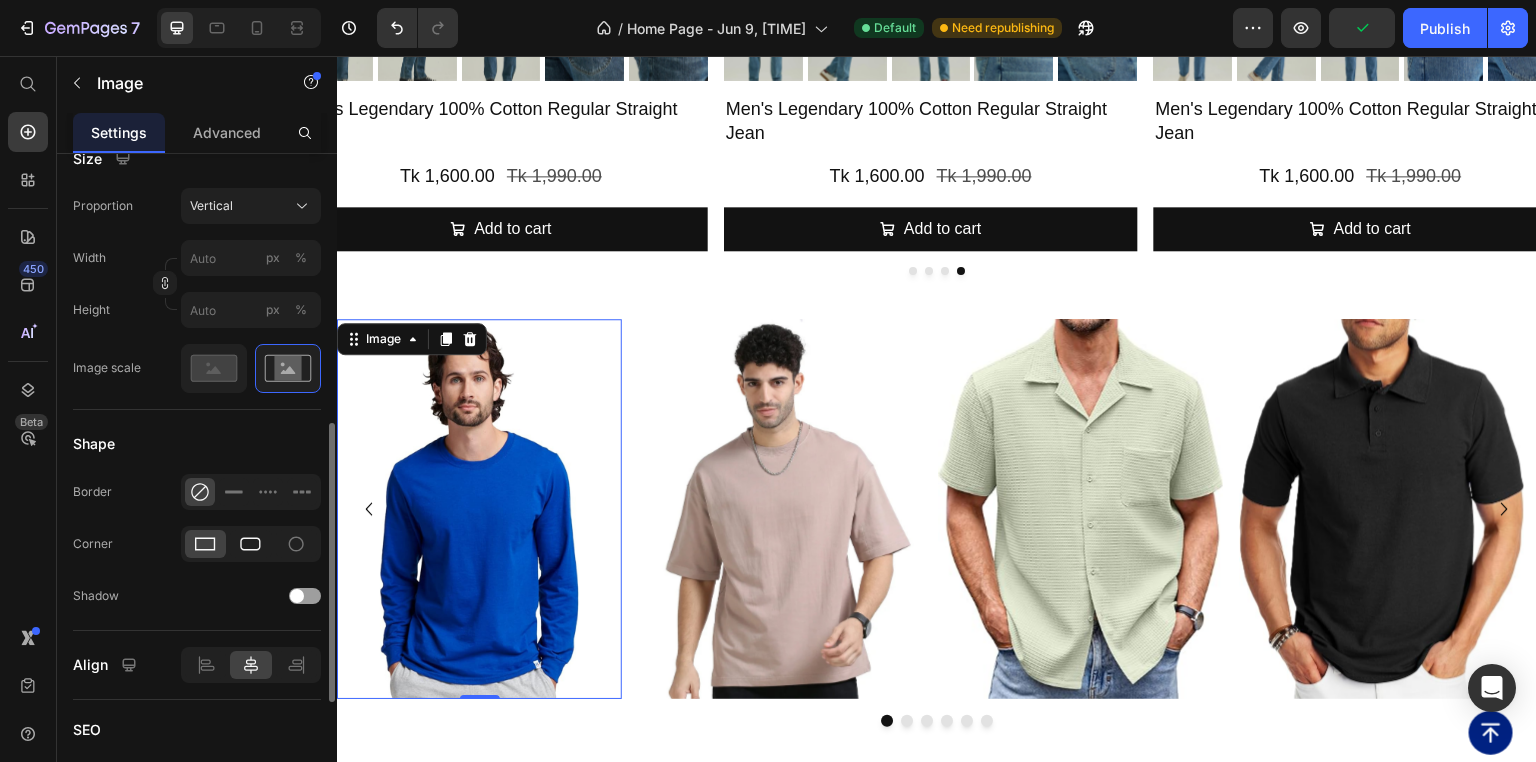 click 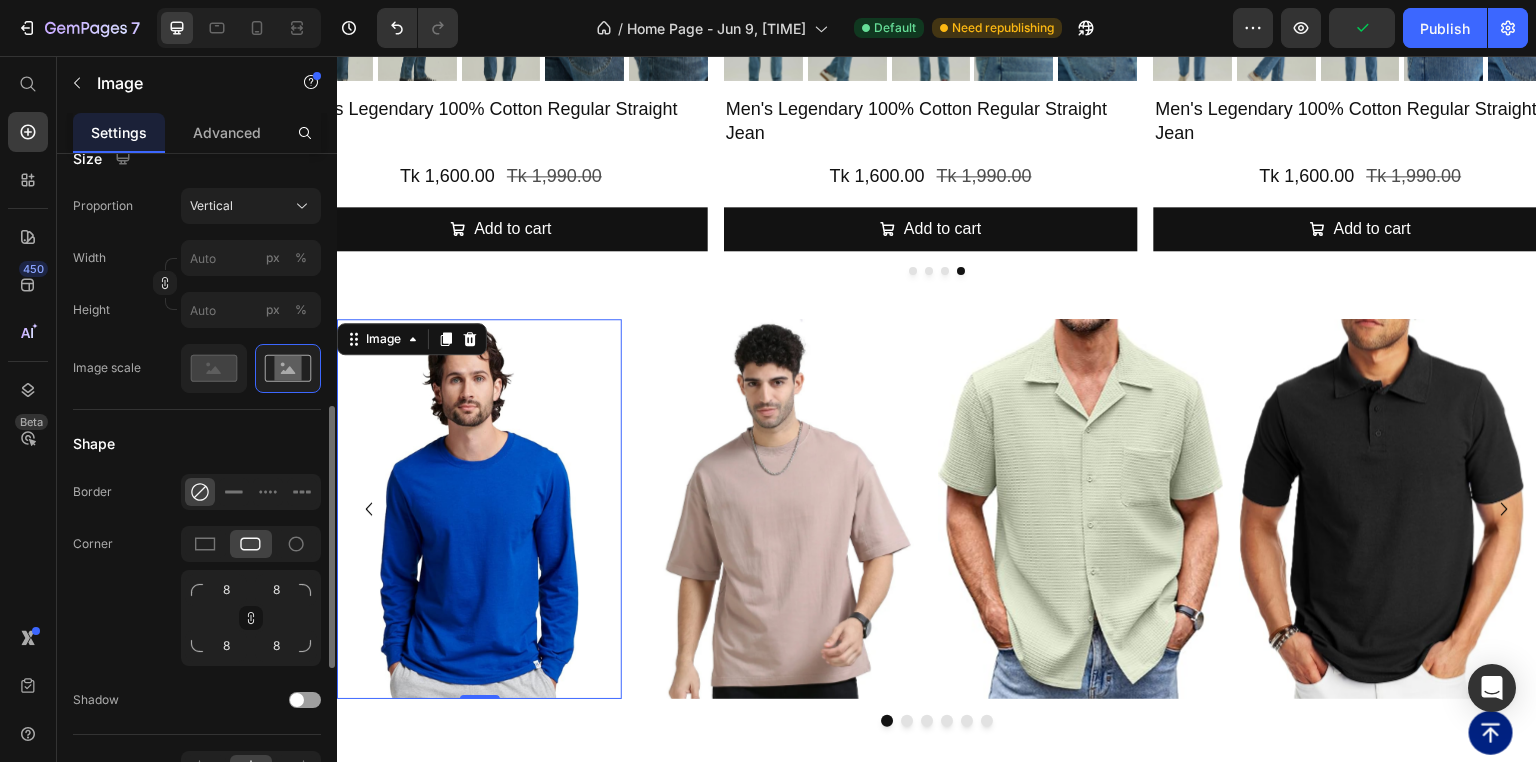 click on "Shape" at bounding box center (197, 444) 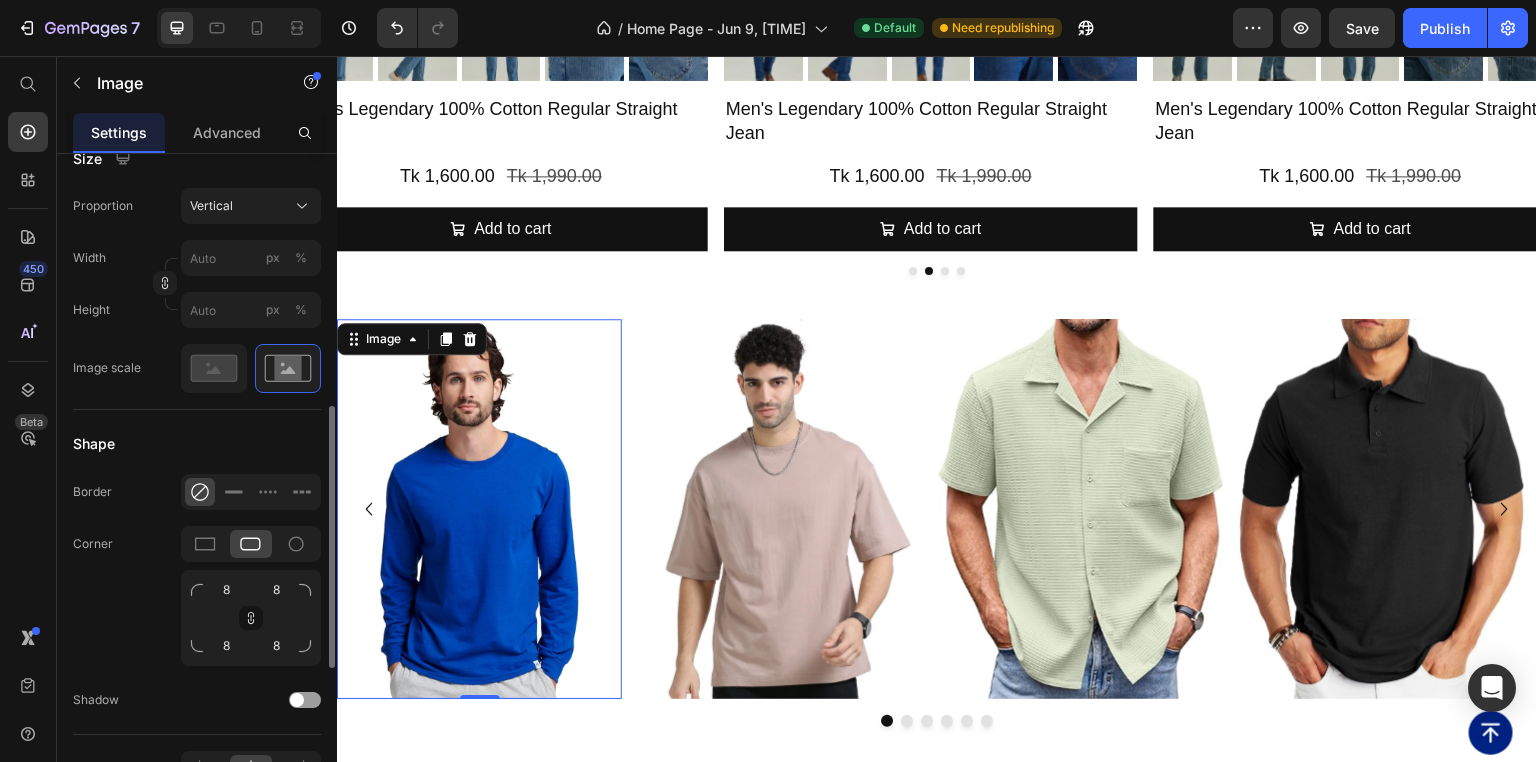 scroll, scrollTop: 240, scrollLeft: 0, axis: vertical 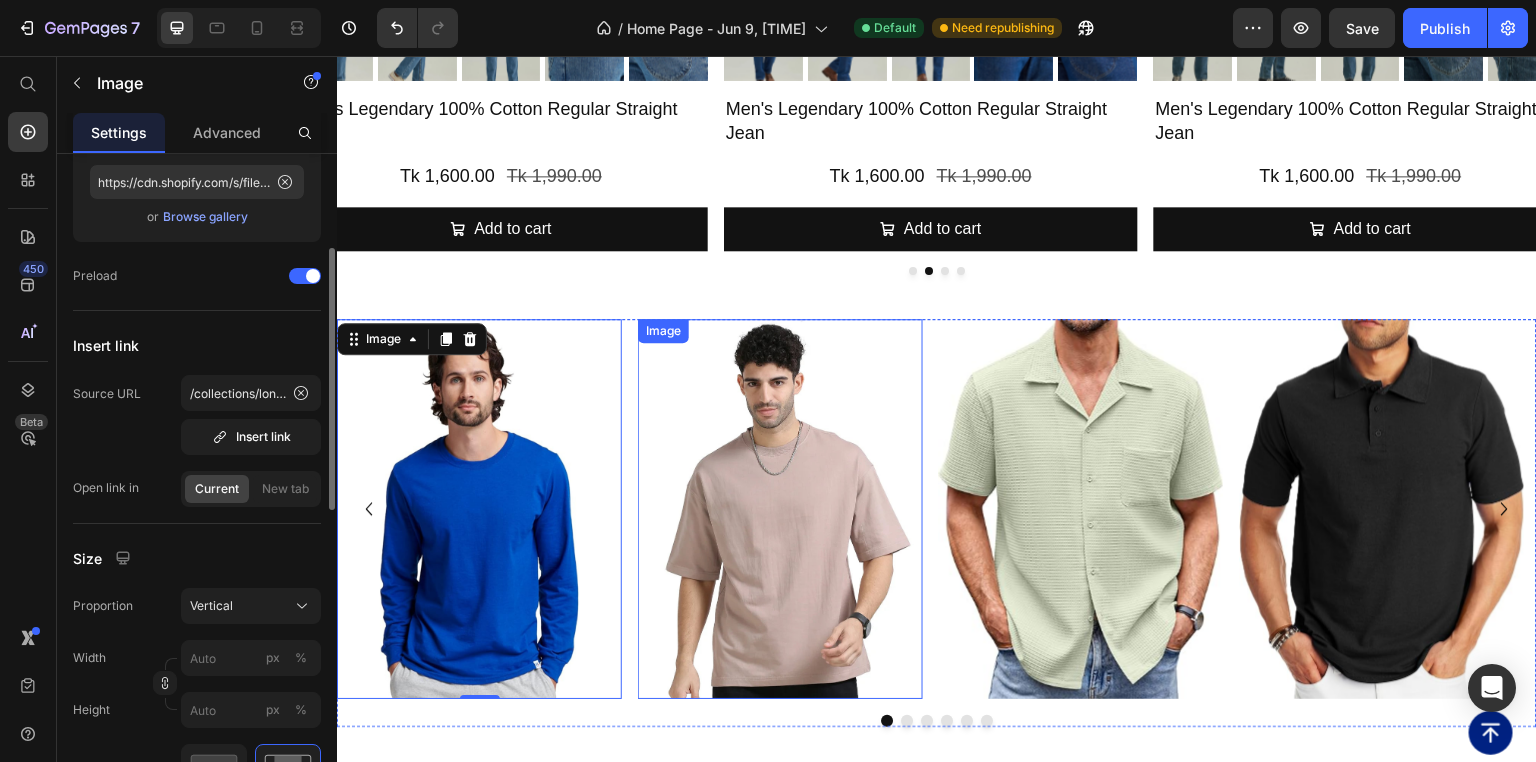 click at bounding box center (780, 509) 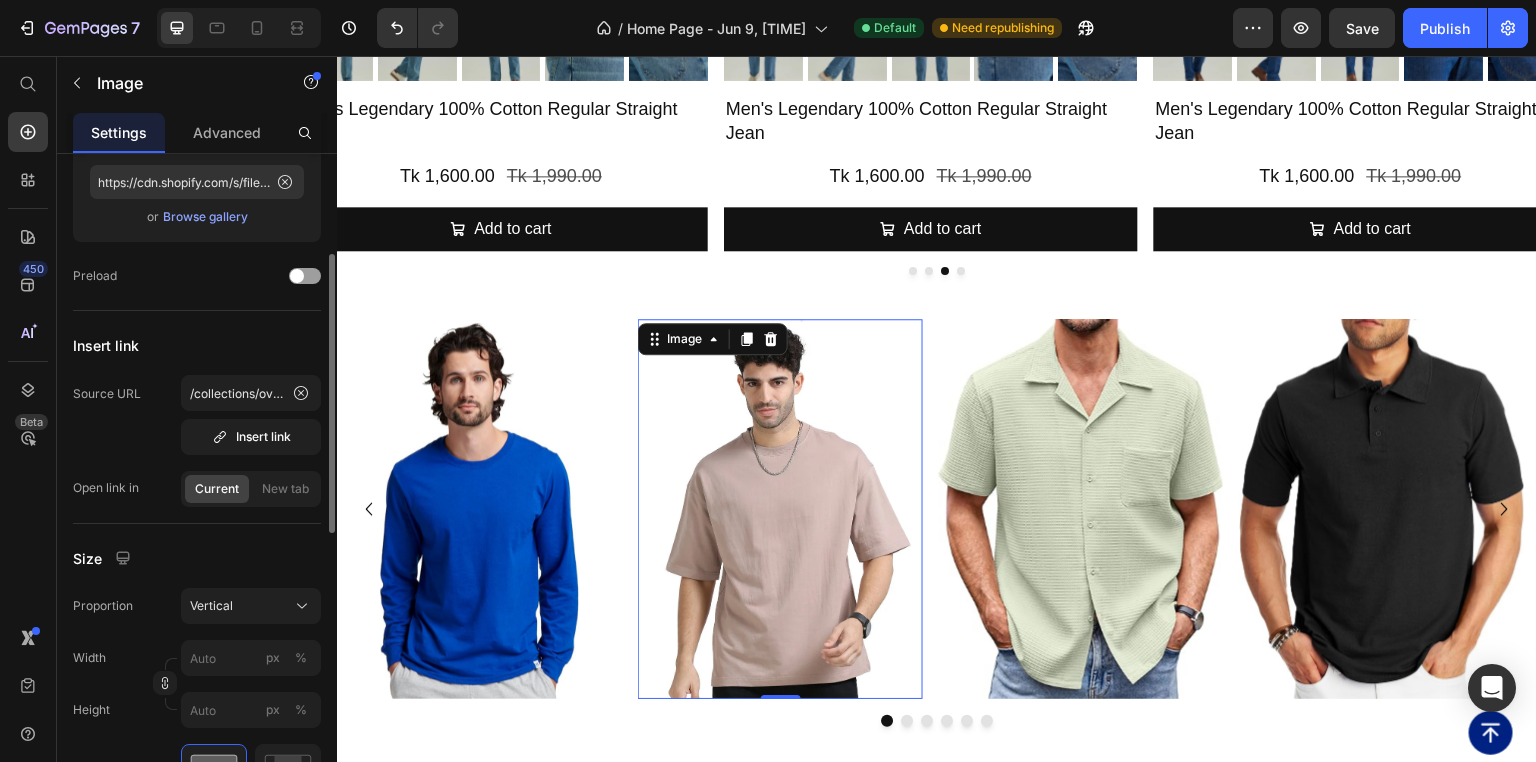 scroll, scrollTop: 0, scrollLeft: 0, axis: both 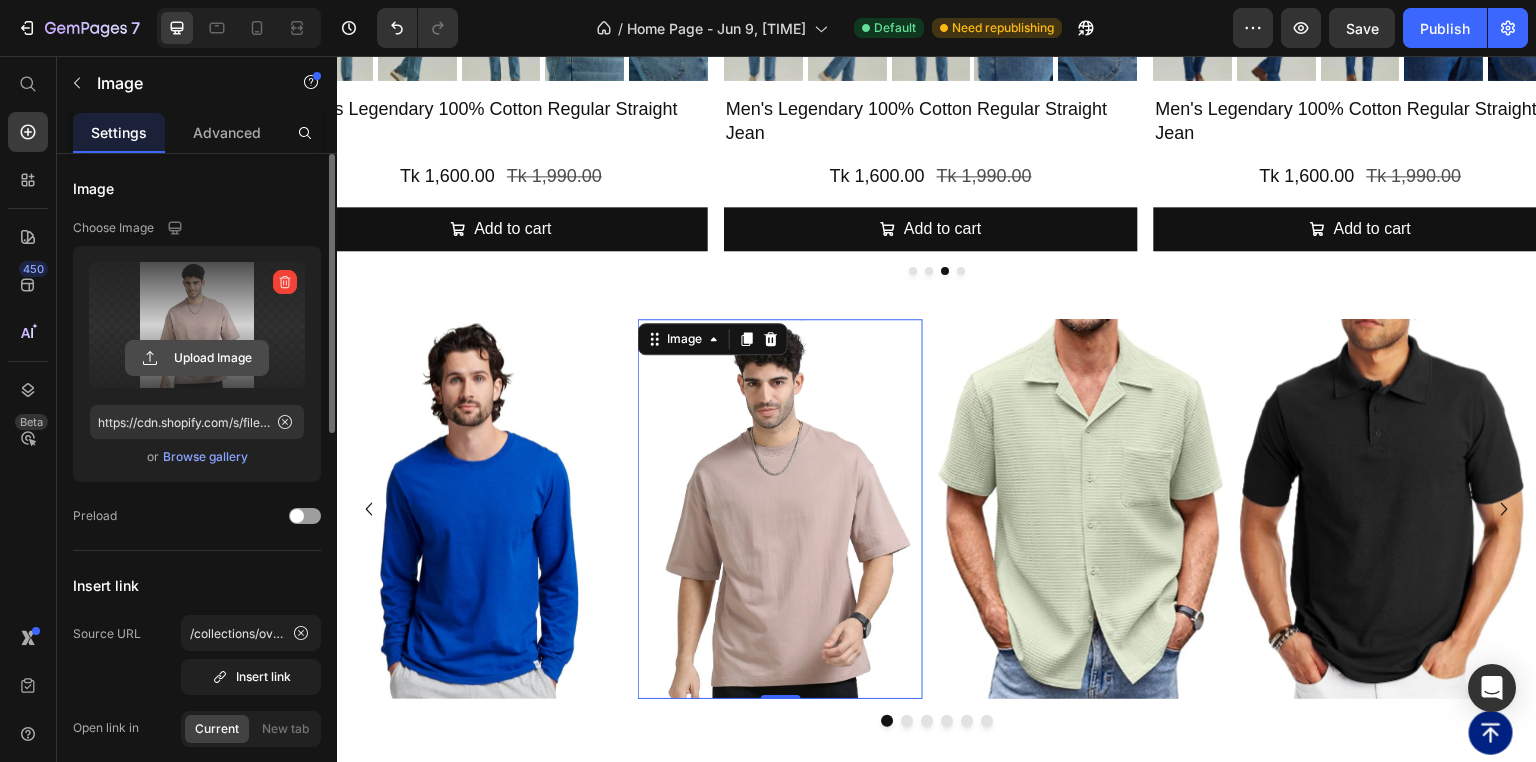 click 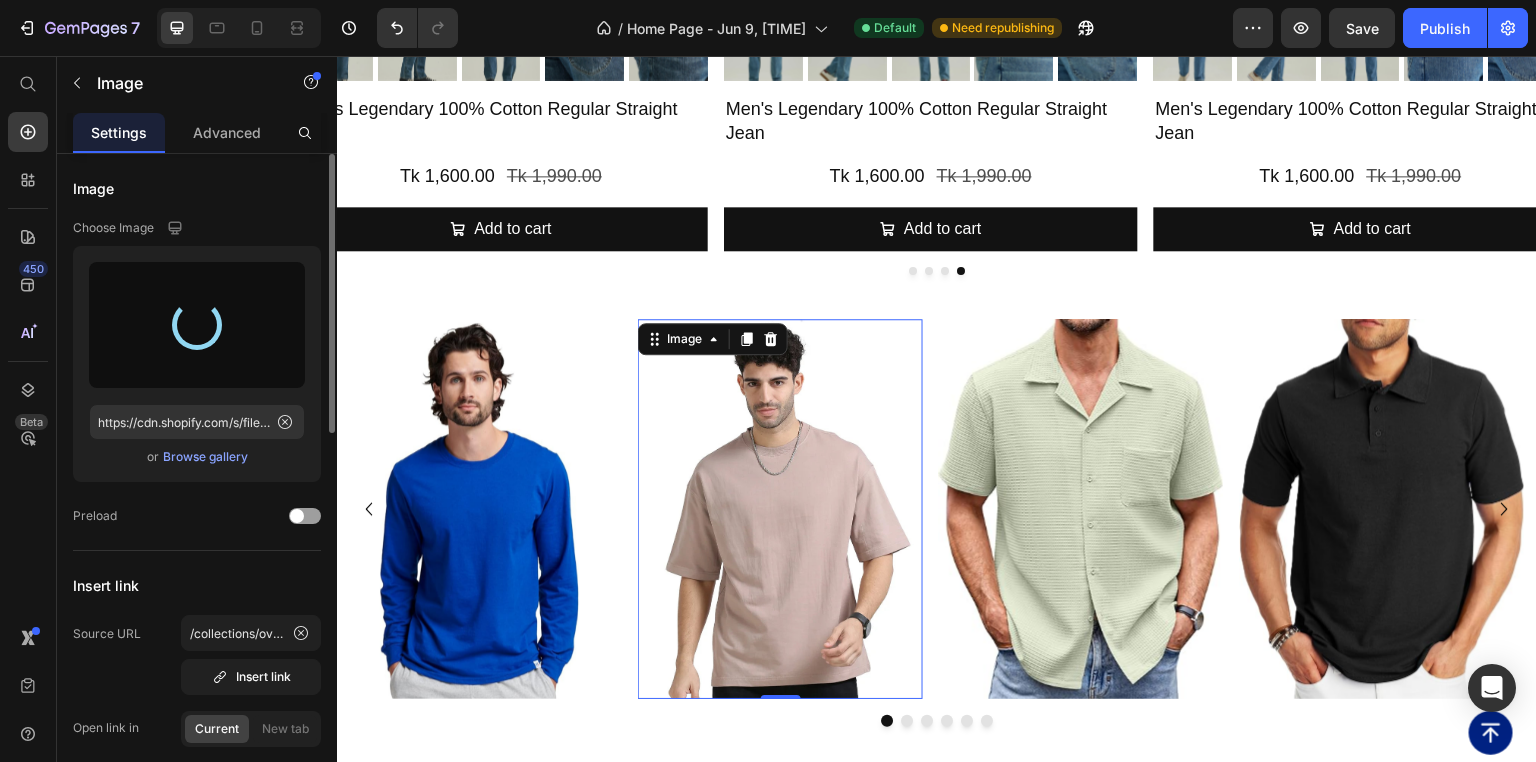 type on "https://cdn.shopify.com/s/files/1/0701/1378/8075/files/gempages_569462205620159358-86ca970f-dacd-4d6e-b6f8-c6b0c2ba42d3.png" 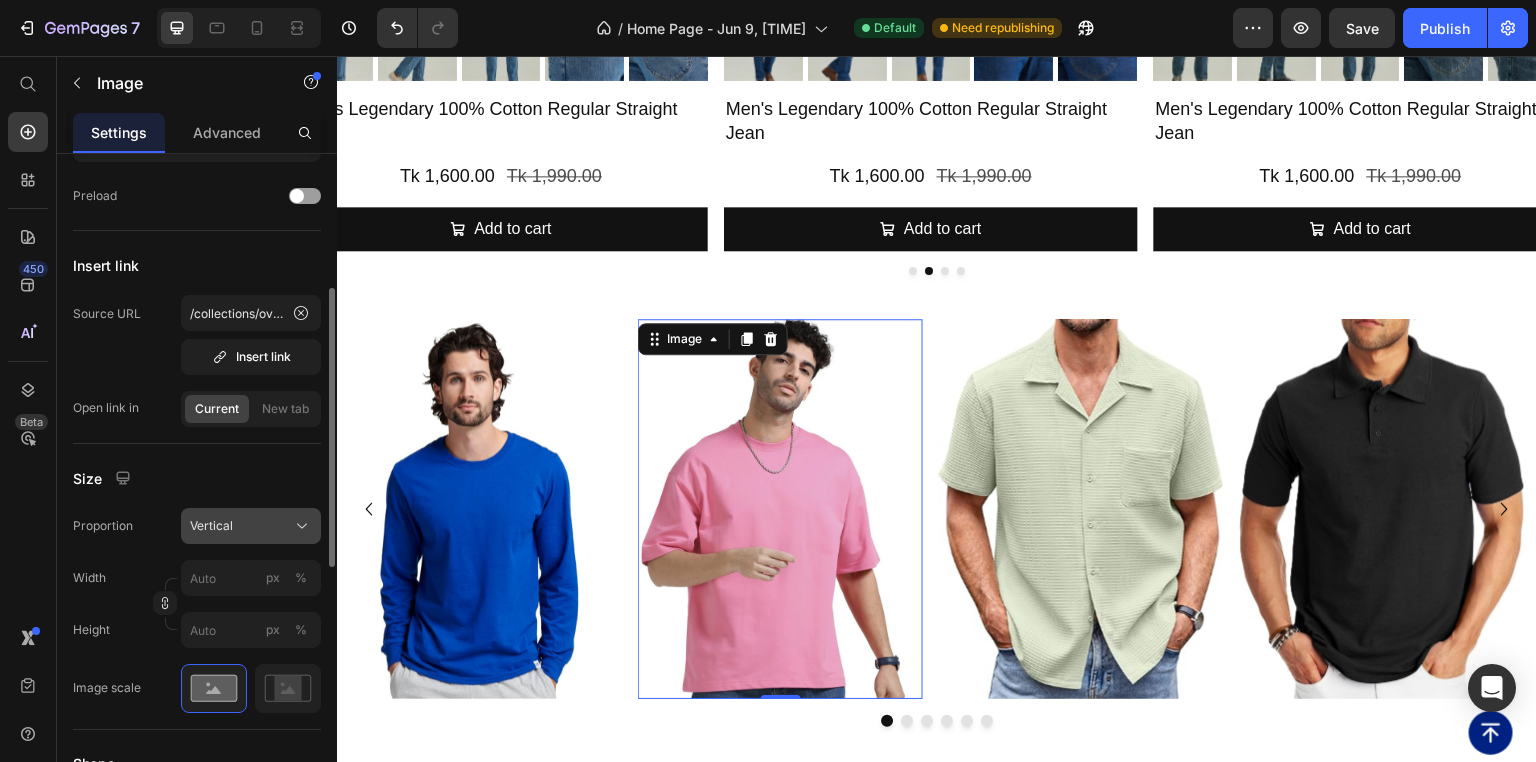 scroll, scrollTop: 400, scrollLeft: 0, axis: vertical 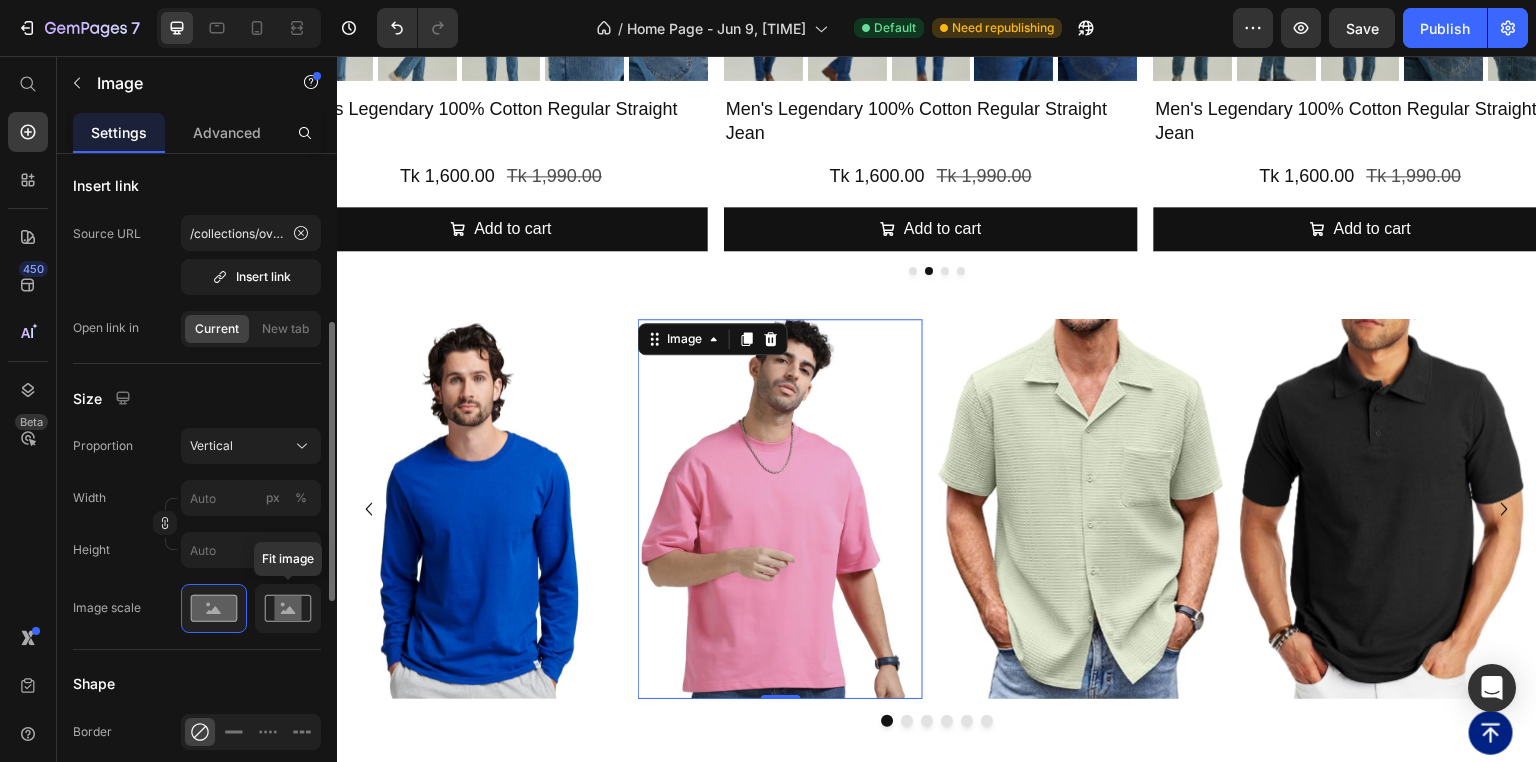 click 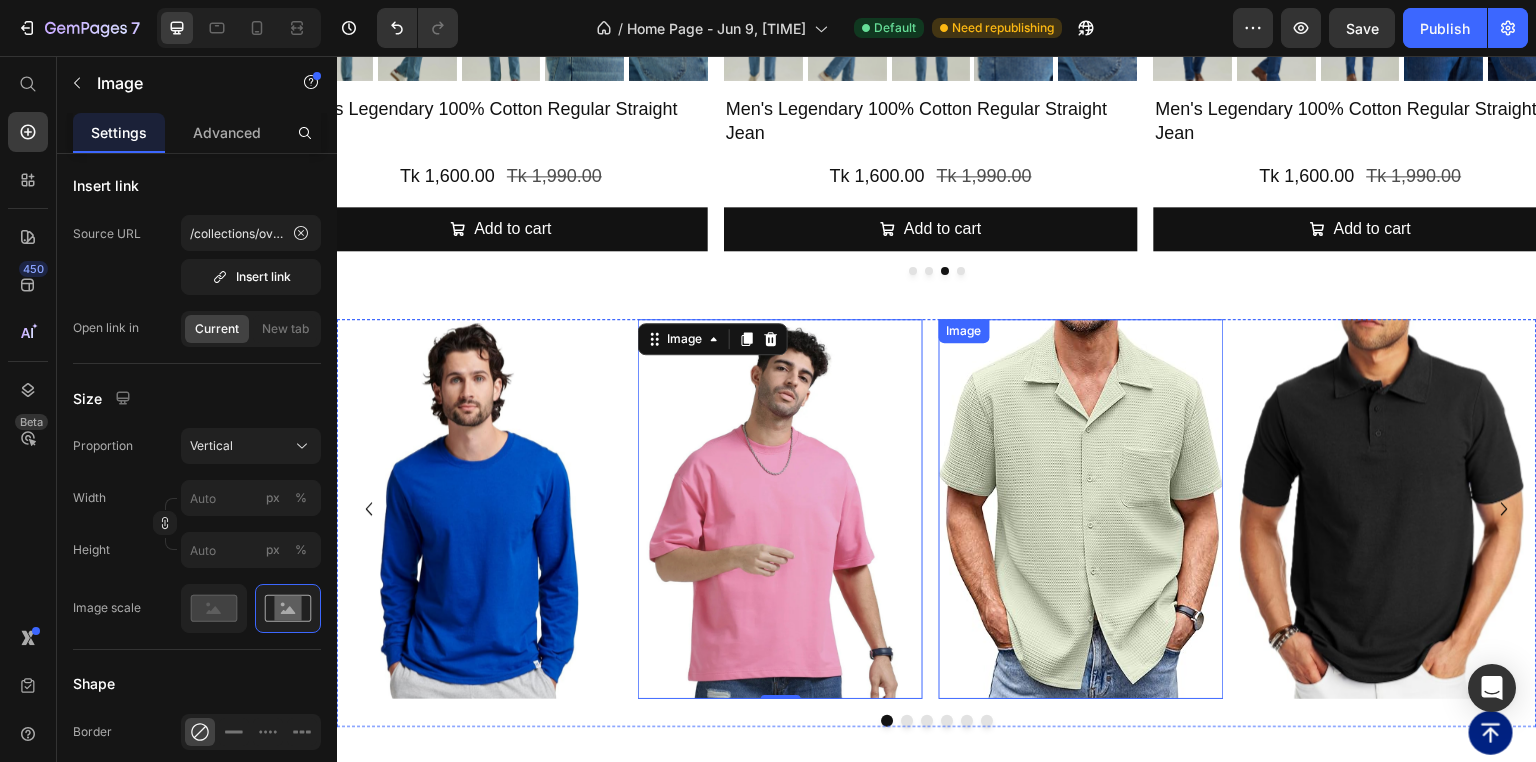 click at bounding box center [1081, 509] 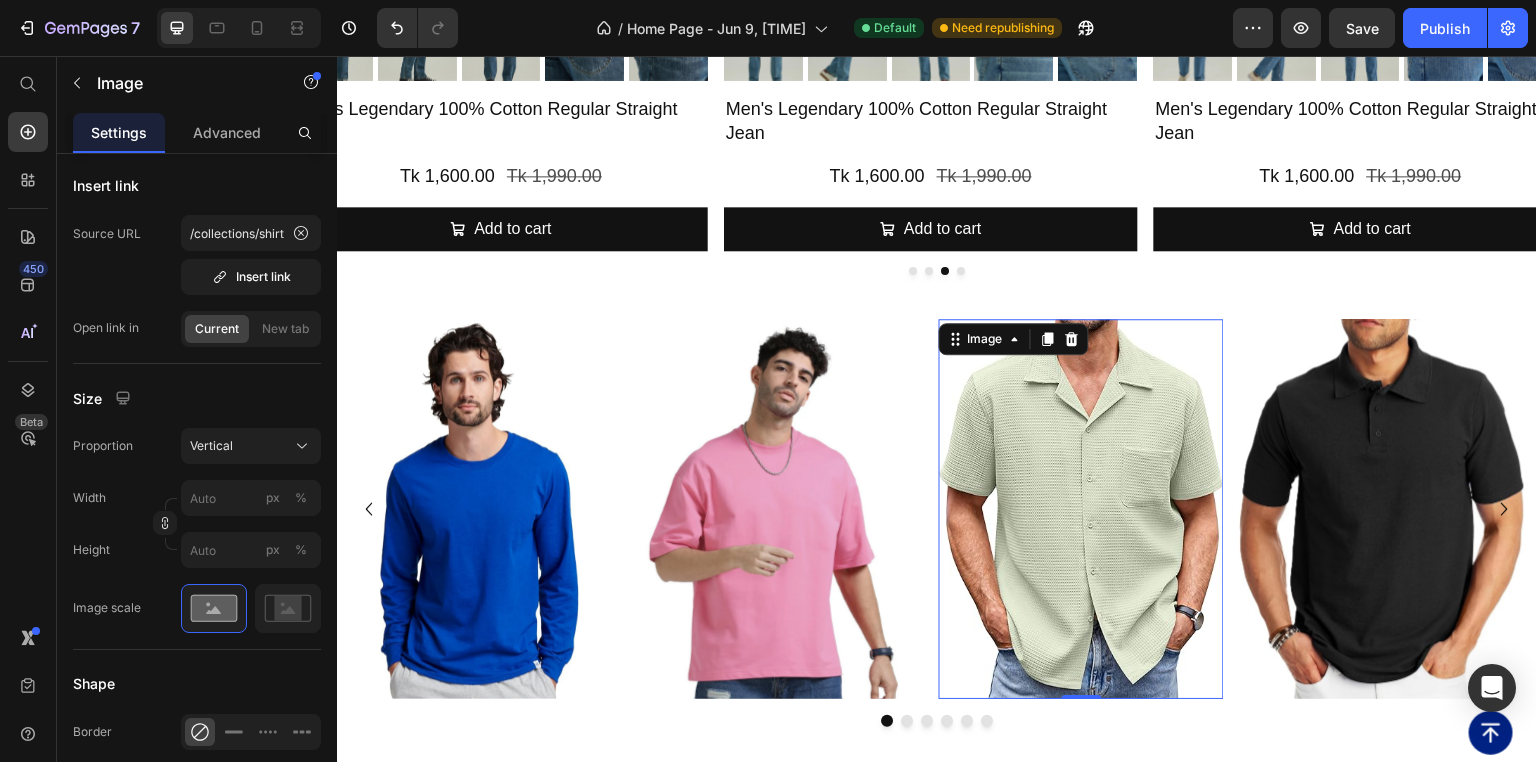 scroll, scrollTop: 0, scrollLeft: 0, axis: both 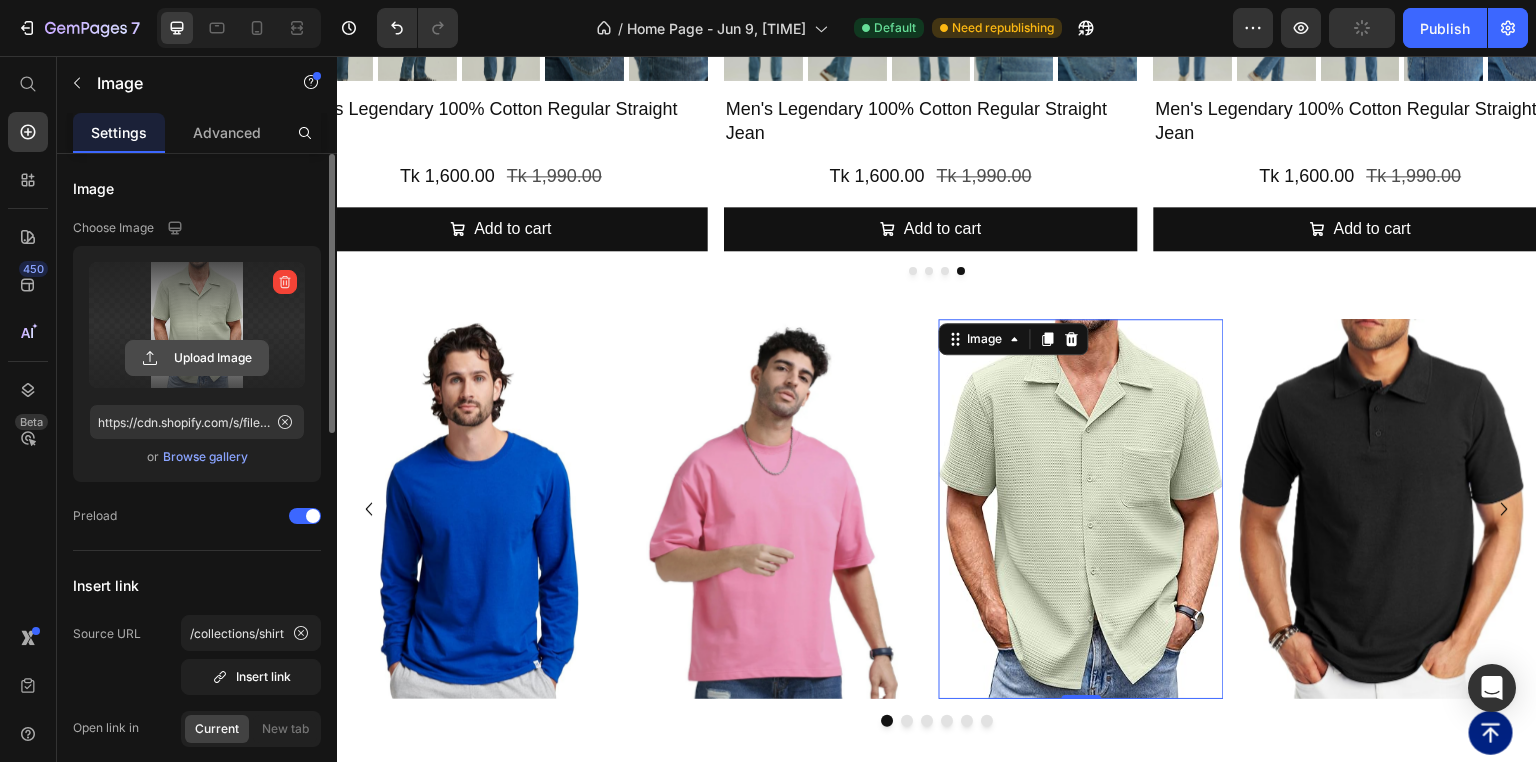 click 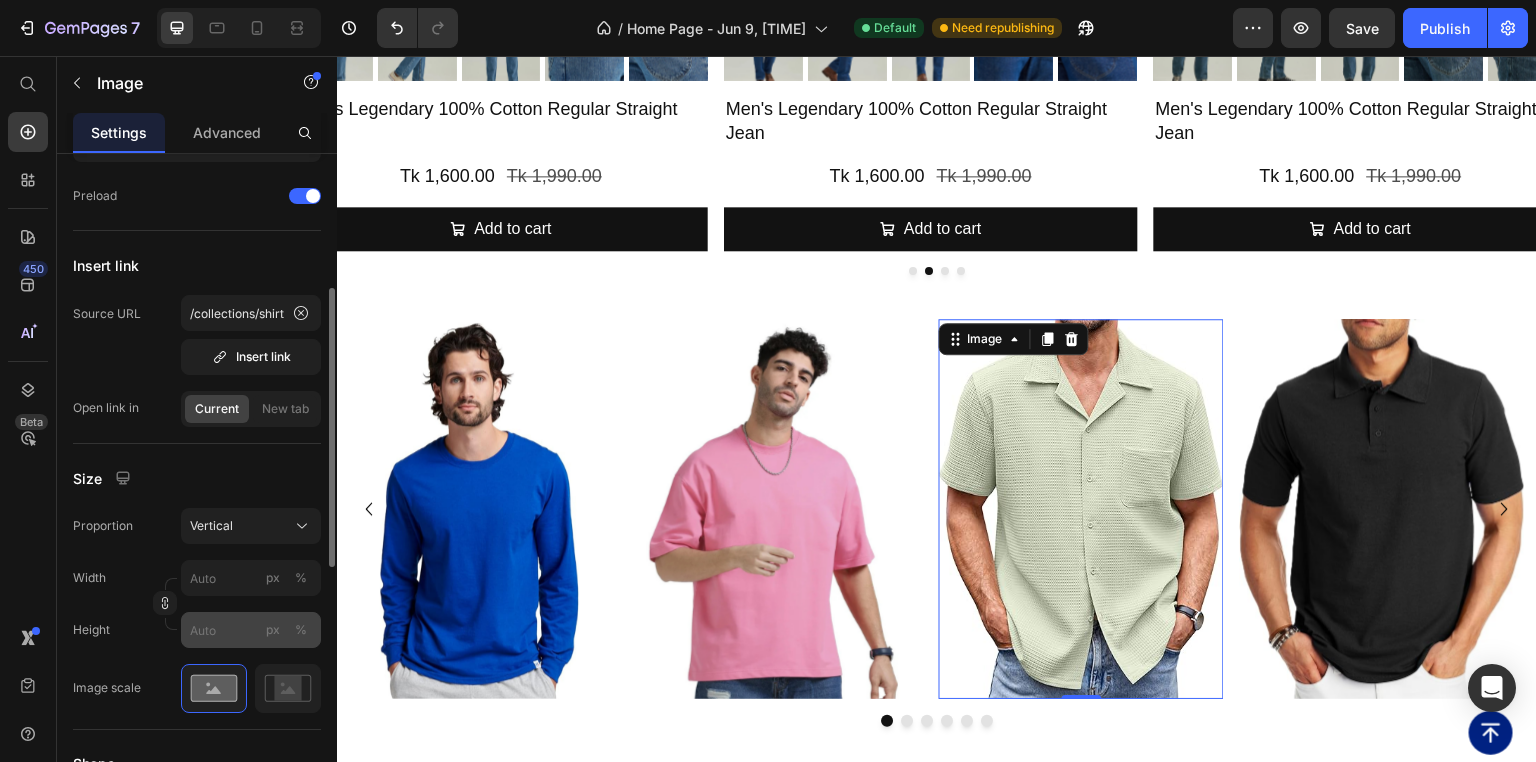 scroll, scrollTop: 400, scrollLeft: 0, axis: vertical 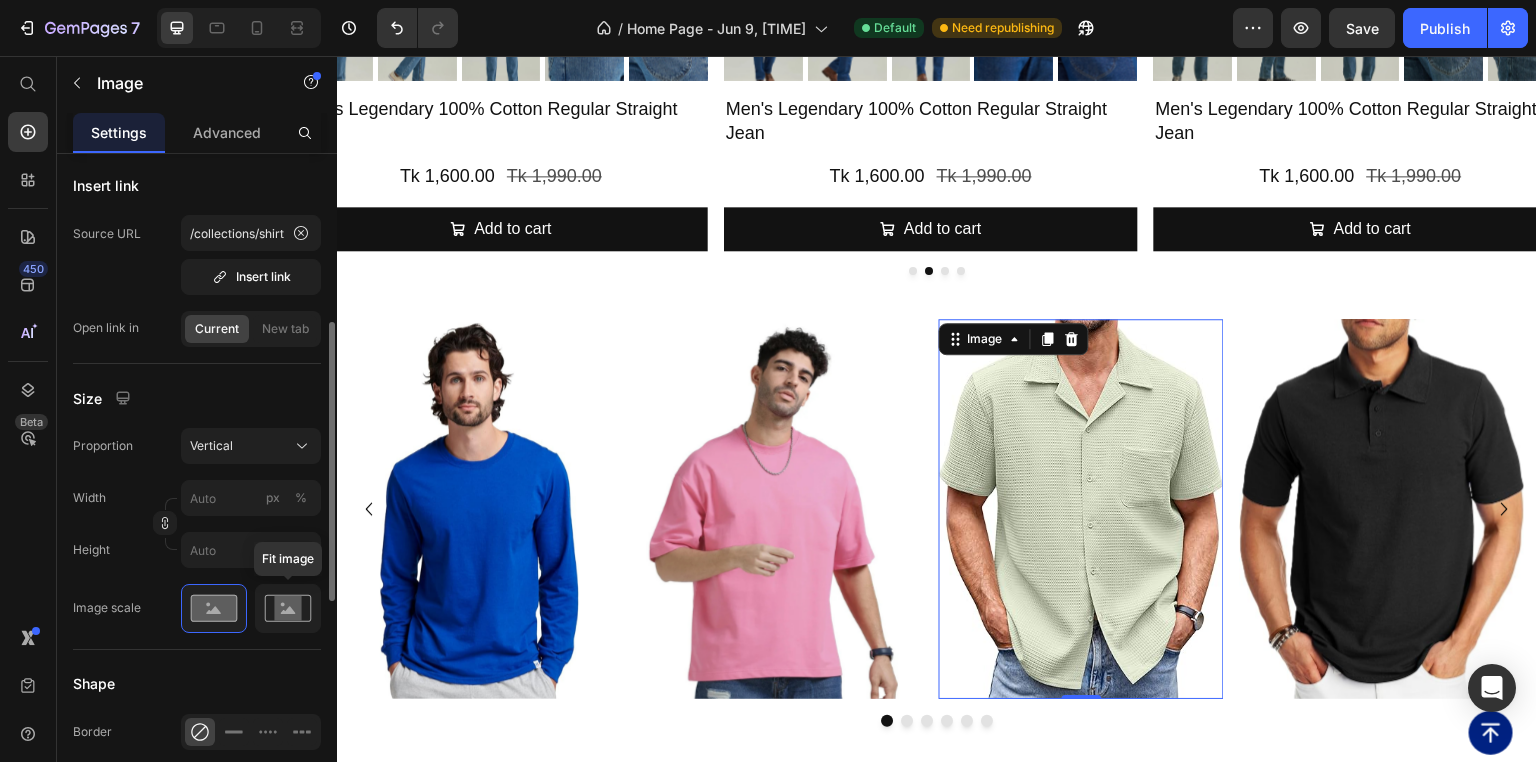 click 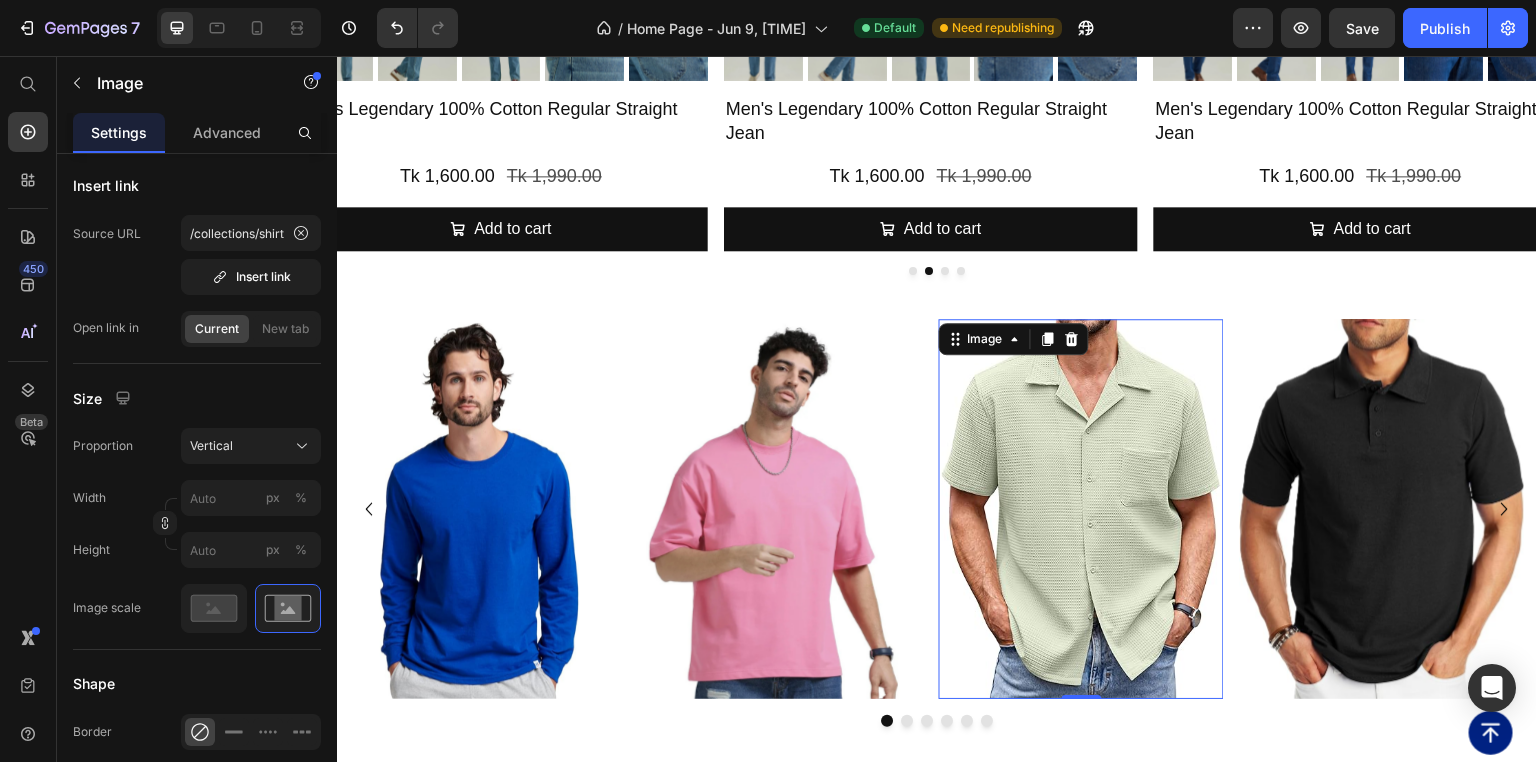 scroll, scrollTop: 0, scrollLeft: 0, axis: both 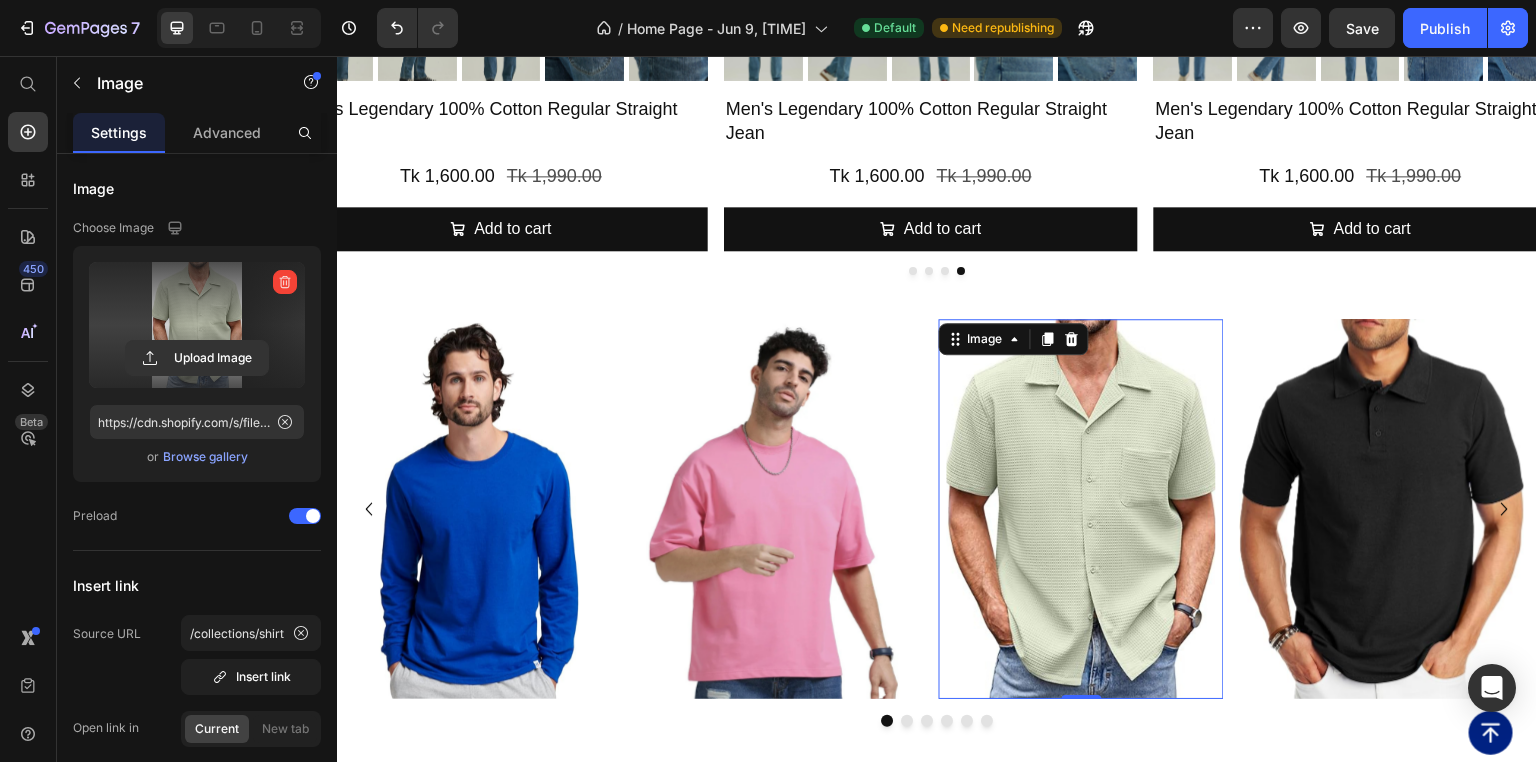 type on "https://cdn.shopify.com/s/files/1/0701/1378/8075/files/gempages_569462205620159358-fb7c6697-5b70-4a98-9712-848b775b922b.png" 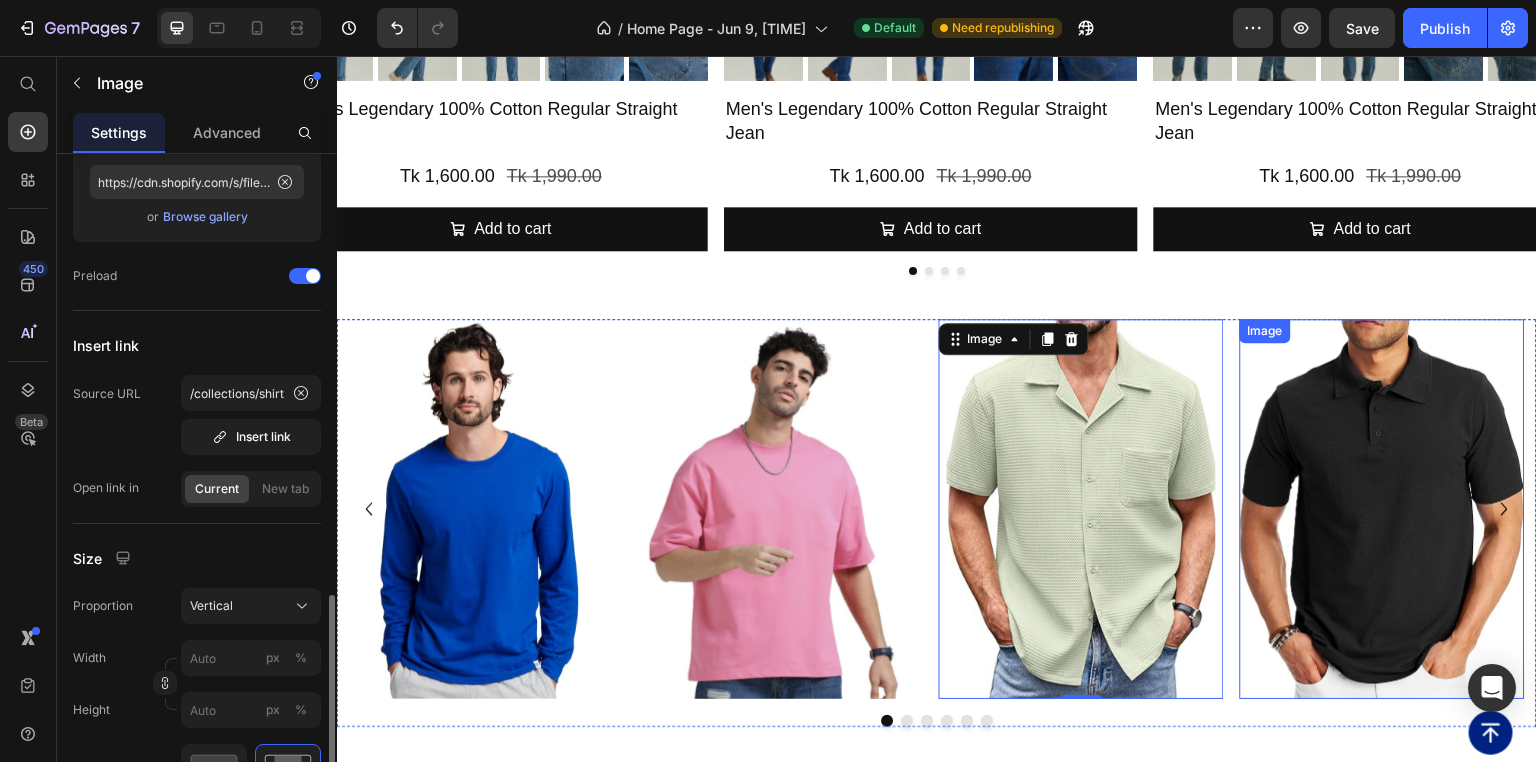 scroll, scrollTop: 480, scrollLeft: 0, axis: vertical 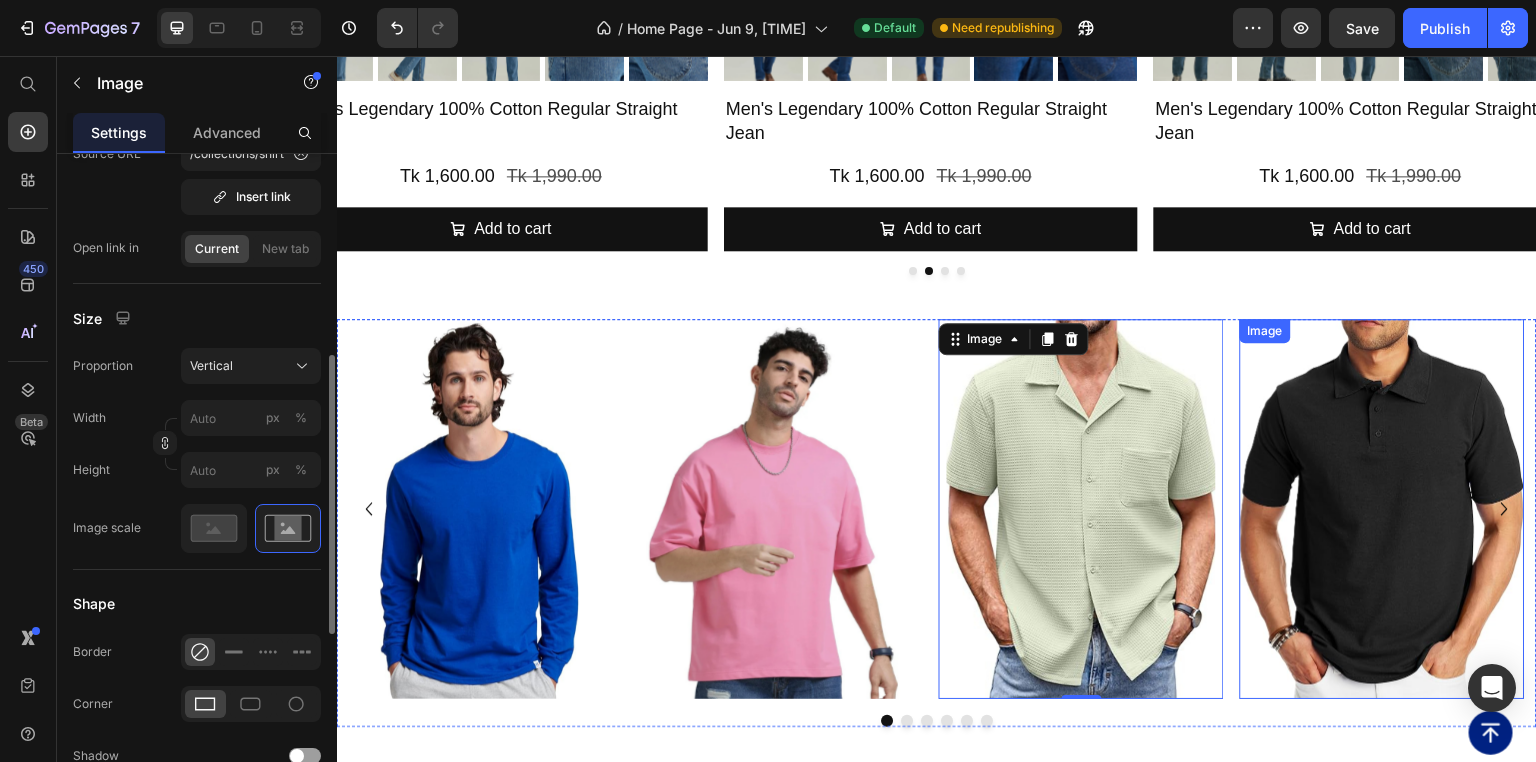 click at bounding box center (1382, 509) 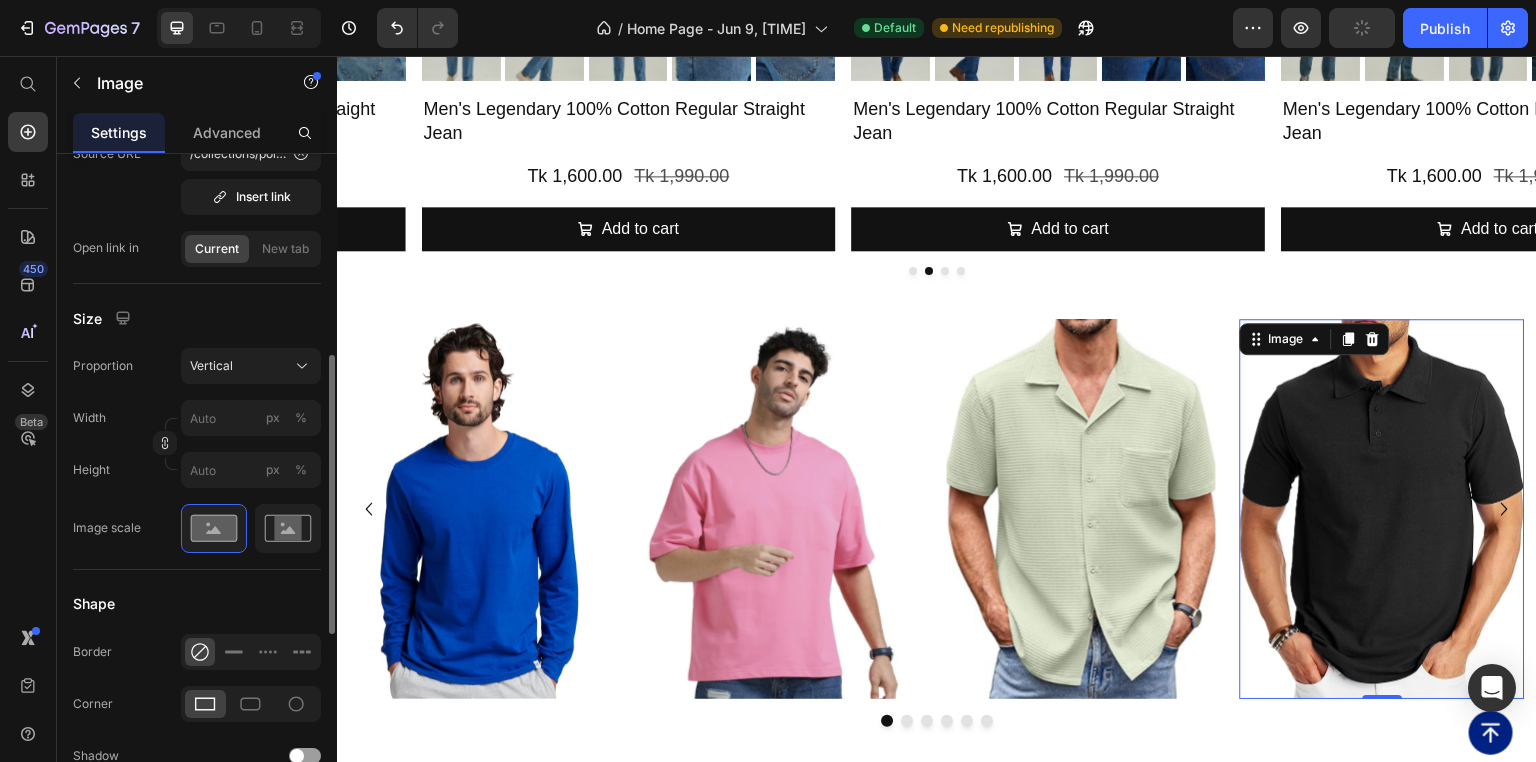 click 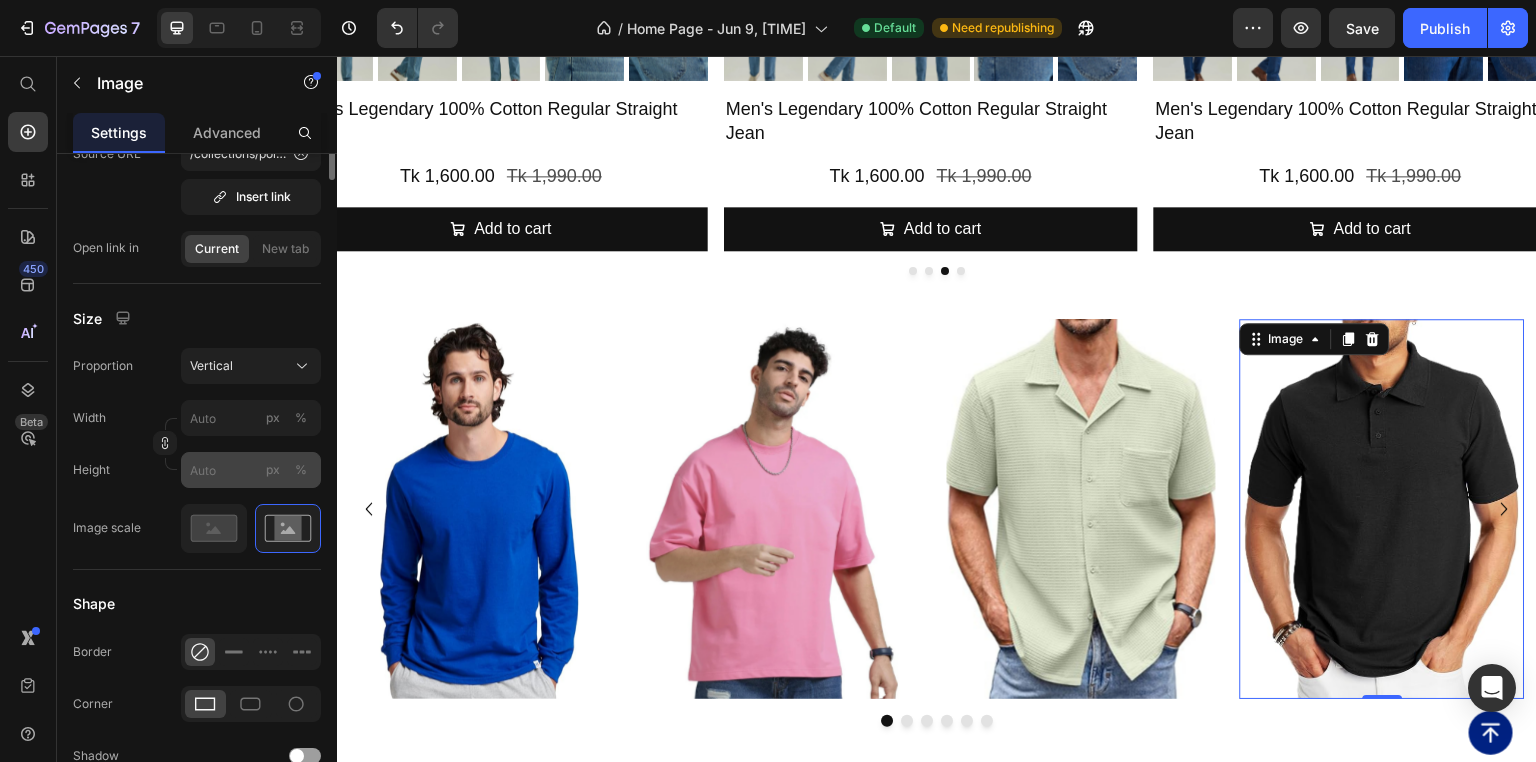 scroll, scrollTop: 80, scrollLeft: 0, axis: vertical 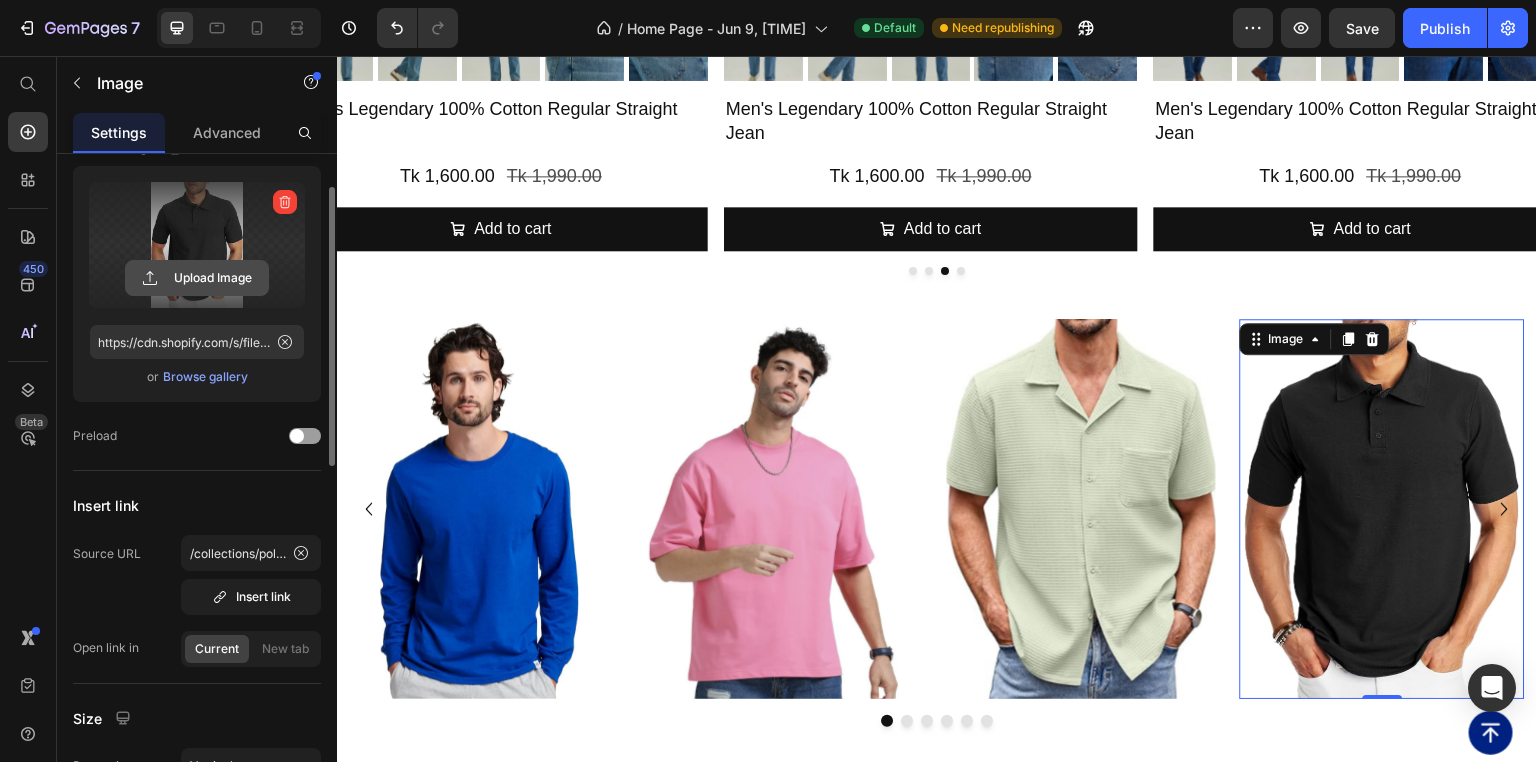 click 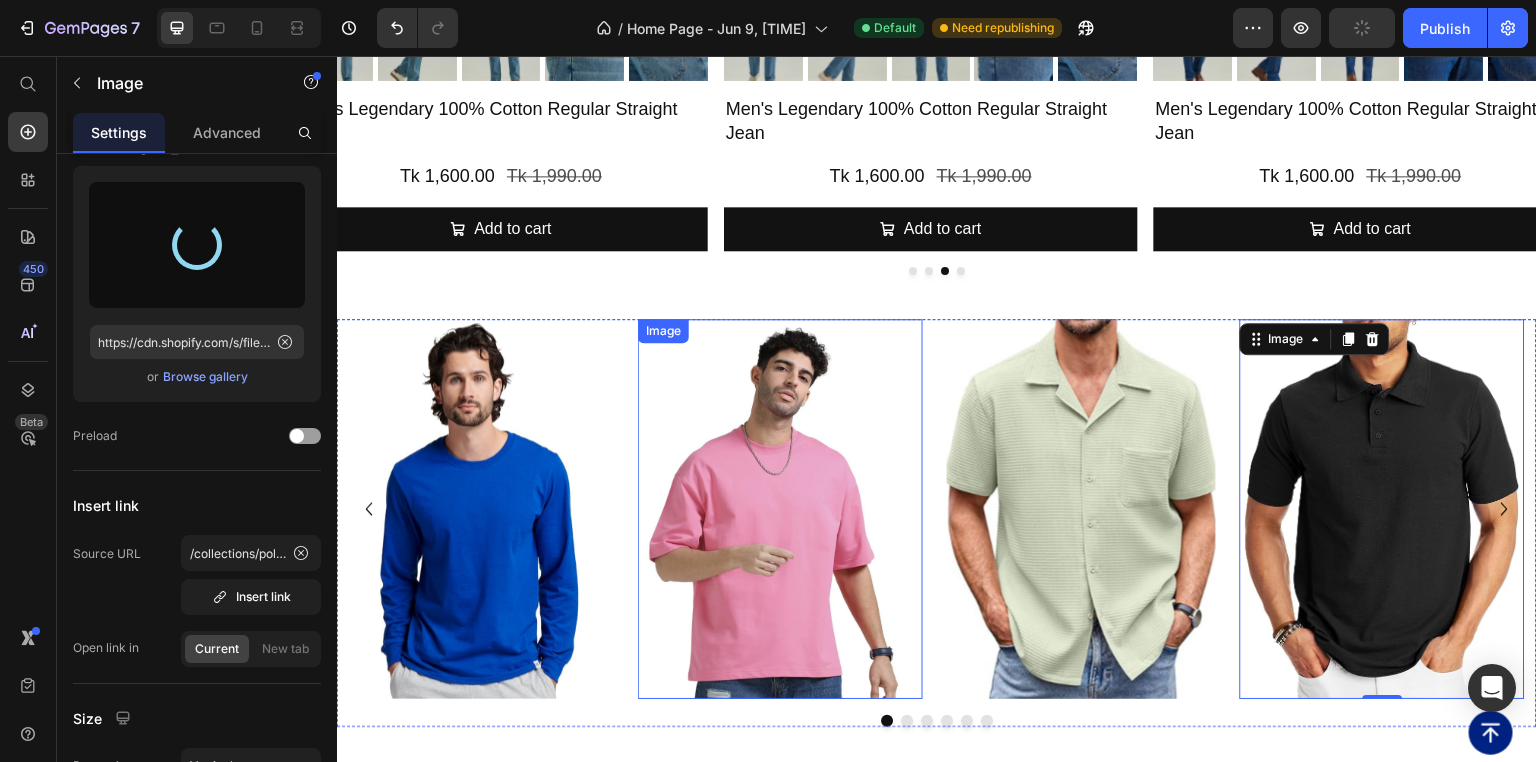 scroll, scrollTop: 3120, scrollLeft: 0, axis: vertical 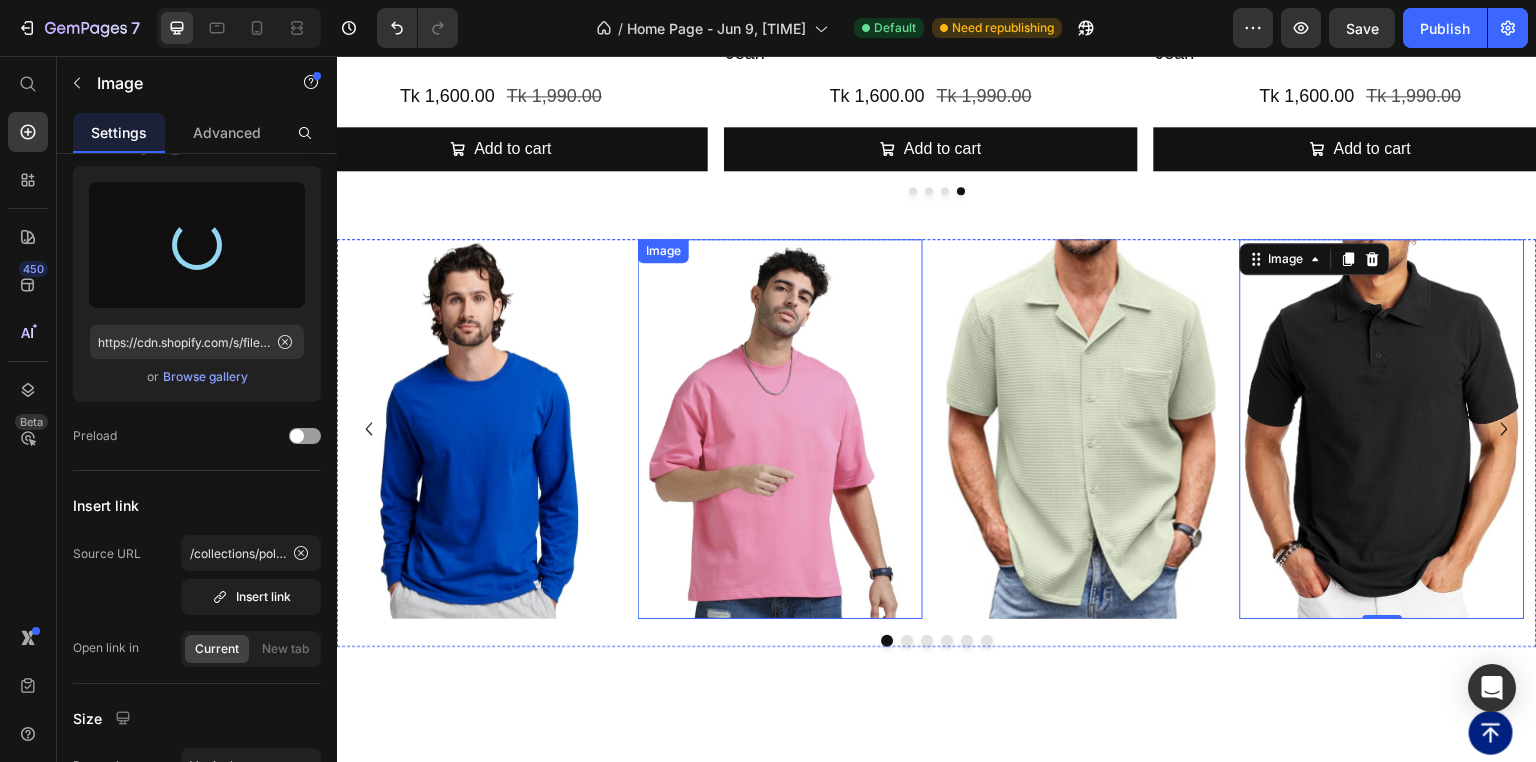 type on "https://cdn.shopify.com/s/files/1/0701/1378/8075/files/gempages_569462205620159358-c99eb362-e675-44d9-b709-0e852ba1c6e3.png" 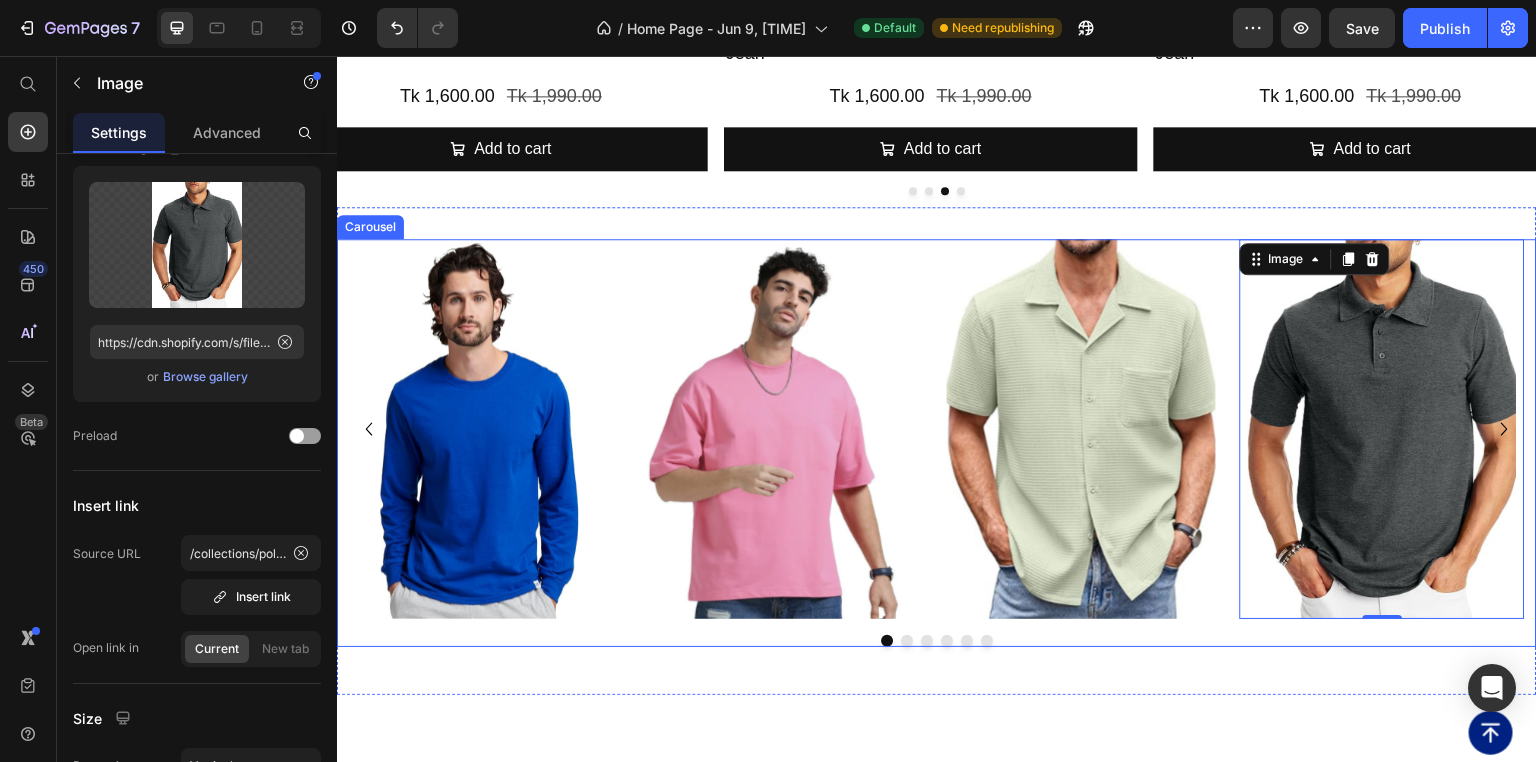 click at bounding box center [907, 641] 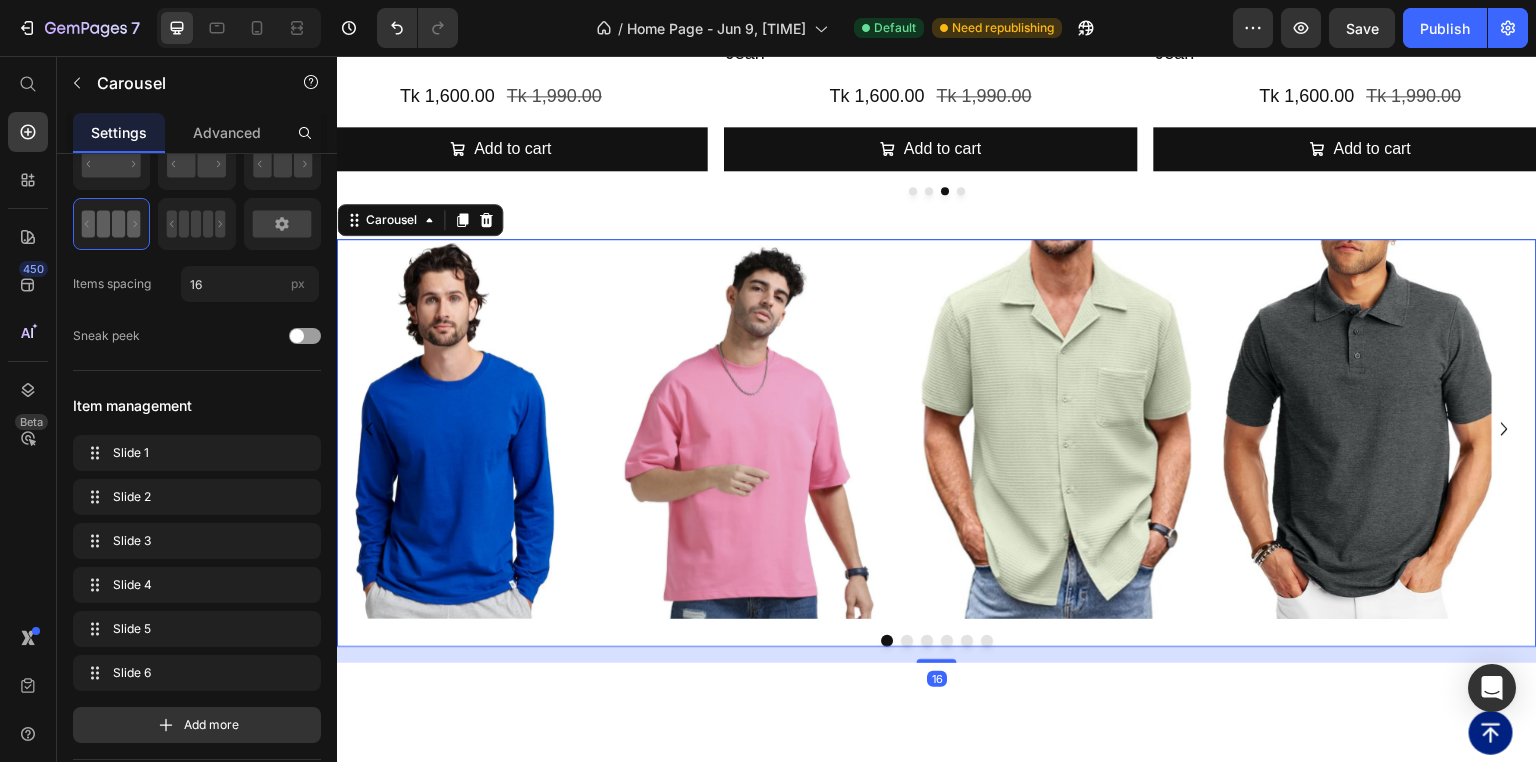scroll, scrollTop: 0, scrollLeft: 0, axis: both 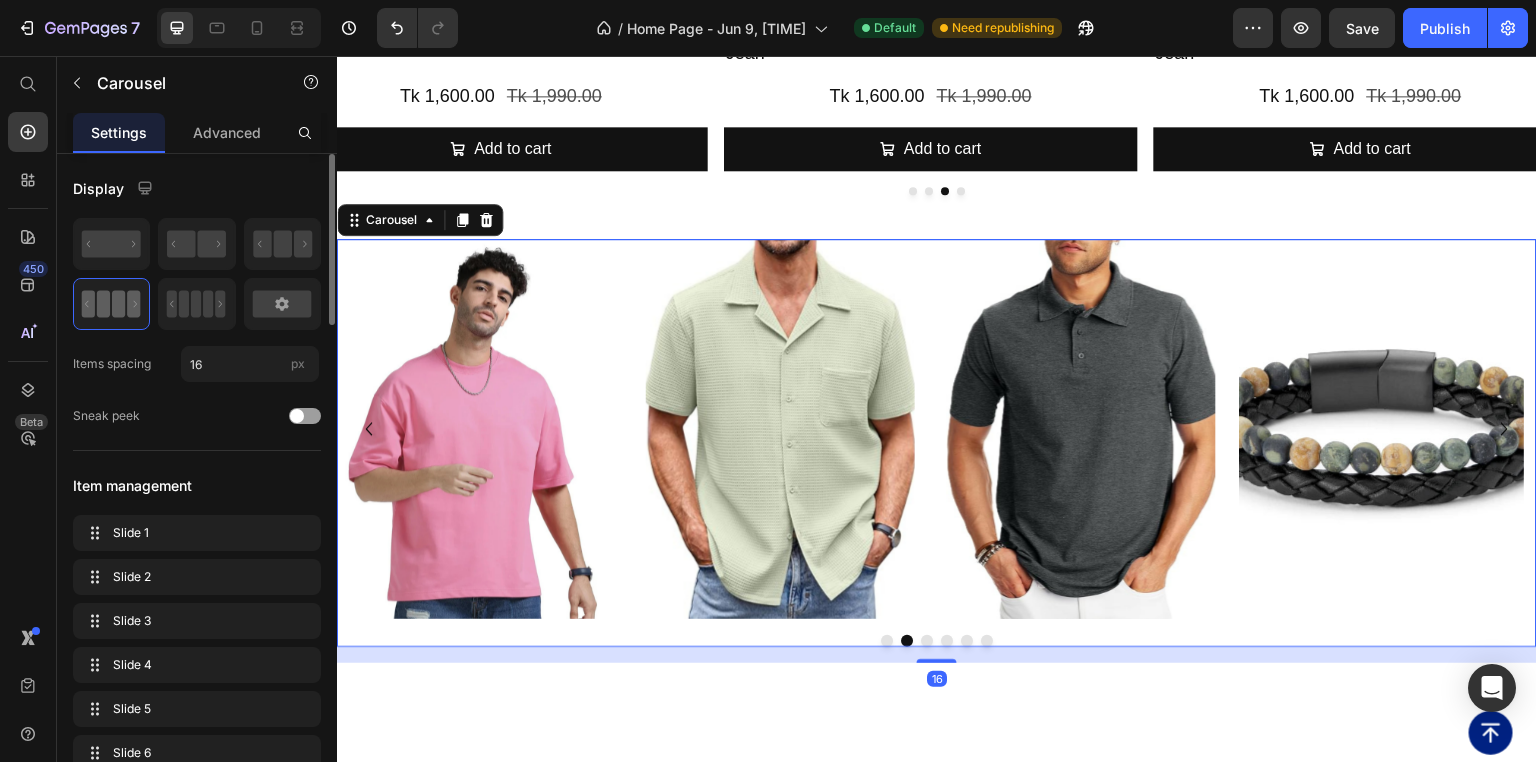 click at bounding box center (1382, 429) 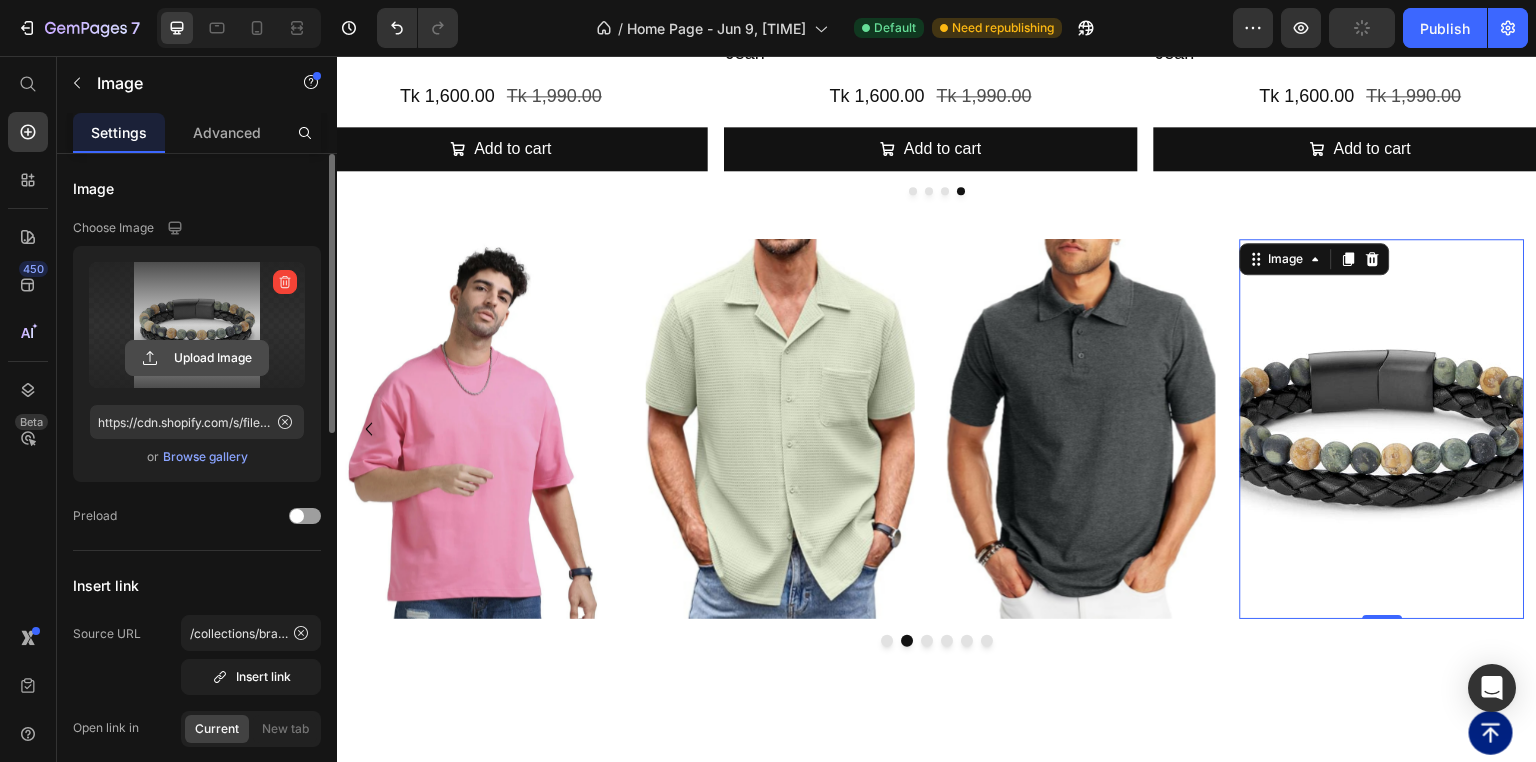 click 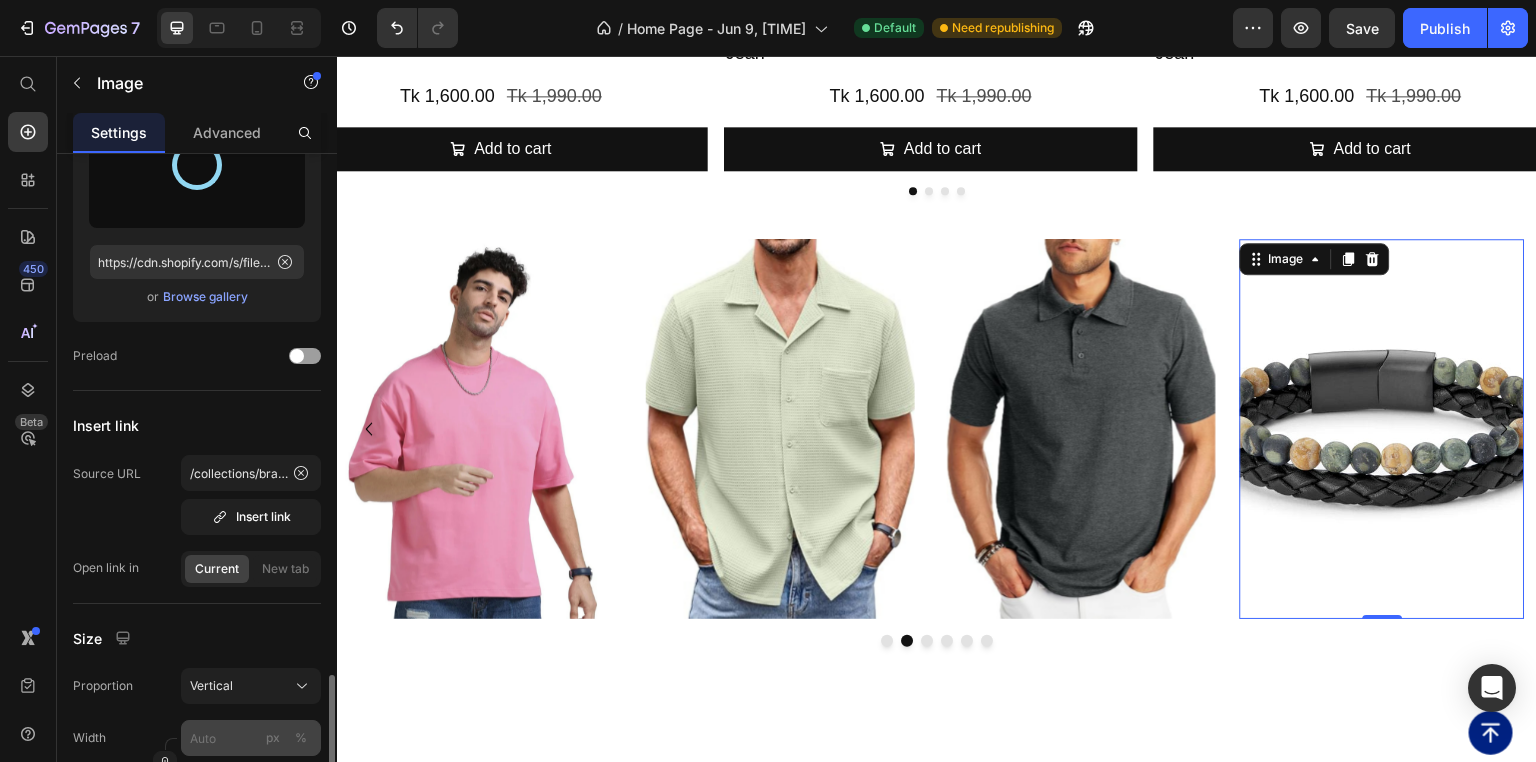 scroll, scrollTop: 480, scrollLeft: 0, axis: vertical 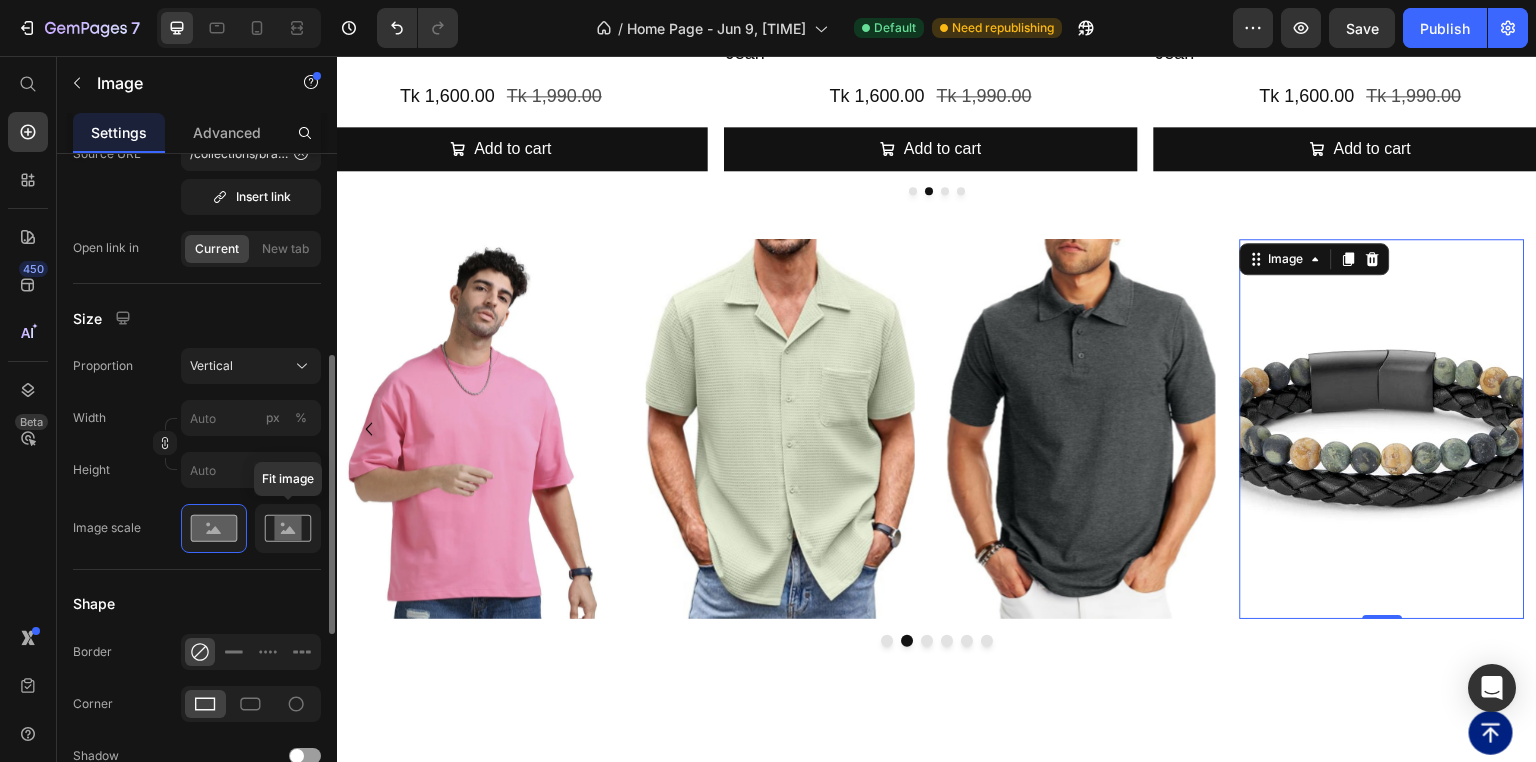 click 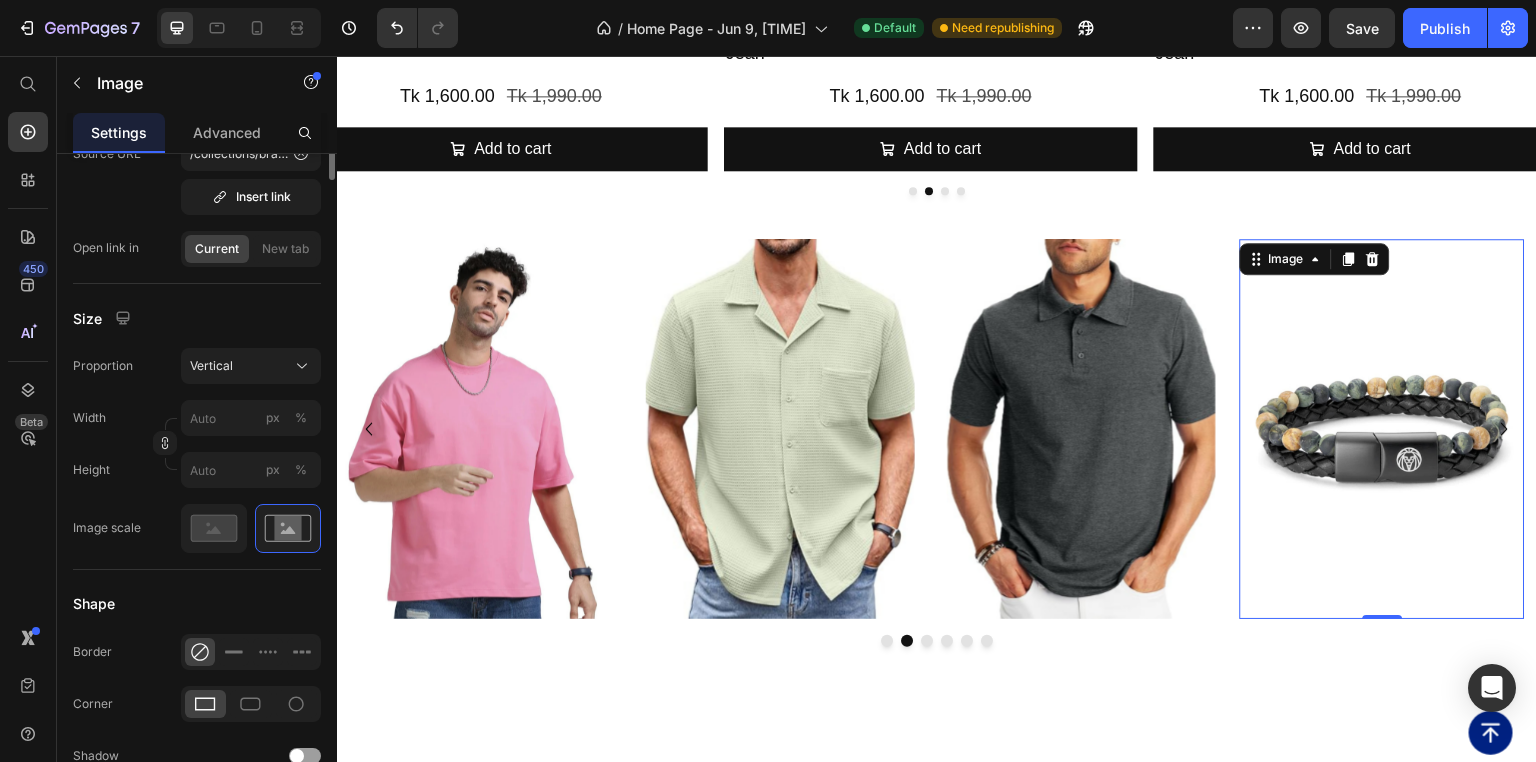 type on "https://cdn.shopify.com/s/files/1/0701/1378/8075/files/gempages_569462205620159358-bafb086e-4977-4ace-91c4-84a89f5f696f.png" 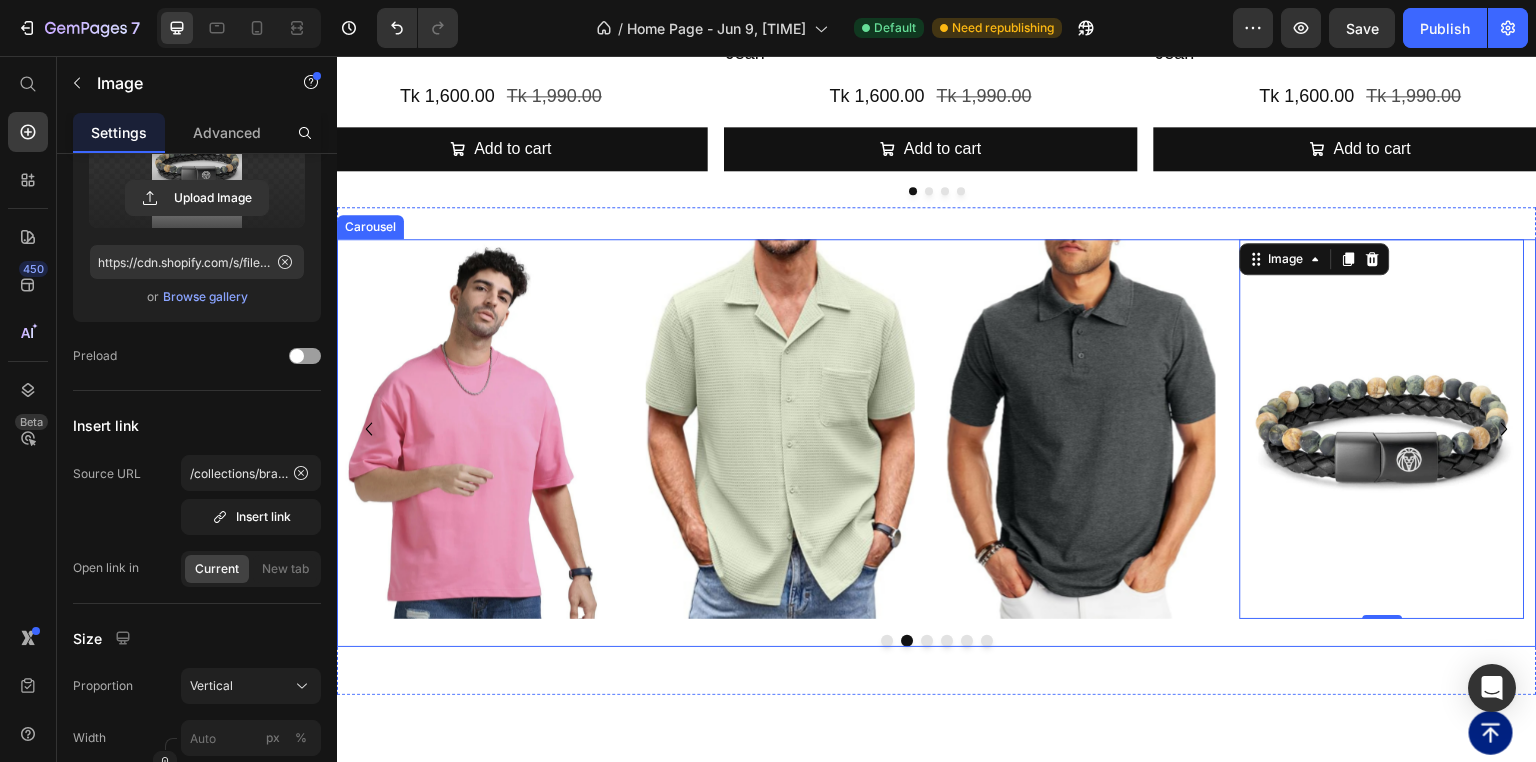 click at bounding box center [927, 641] 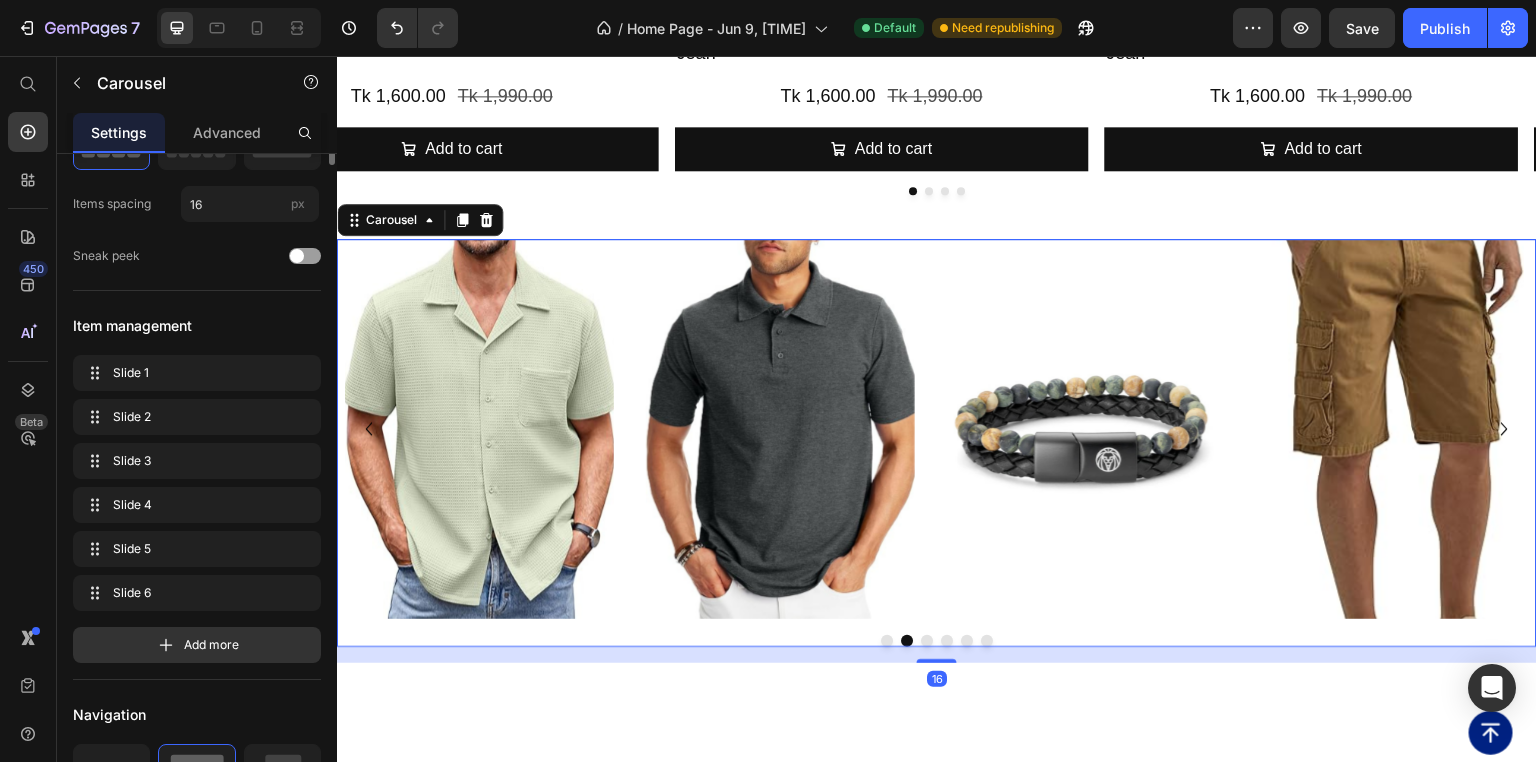 scroll, scrollTop: 0, scrollLeft: 0, axis: both 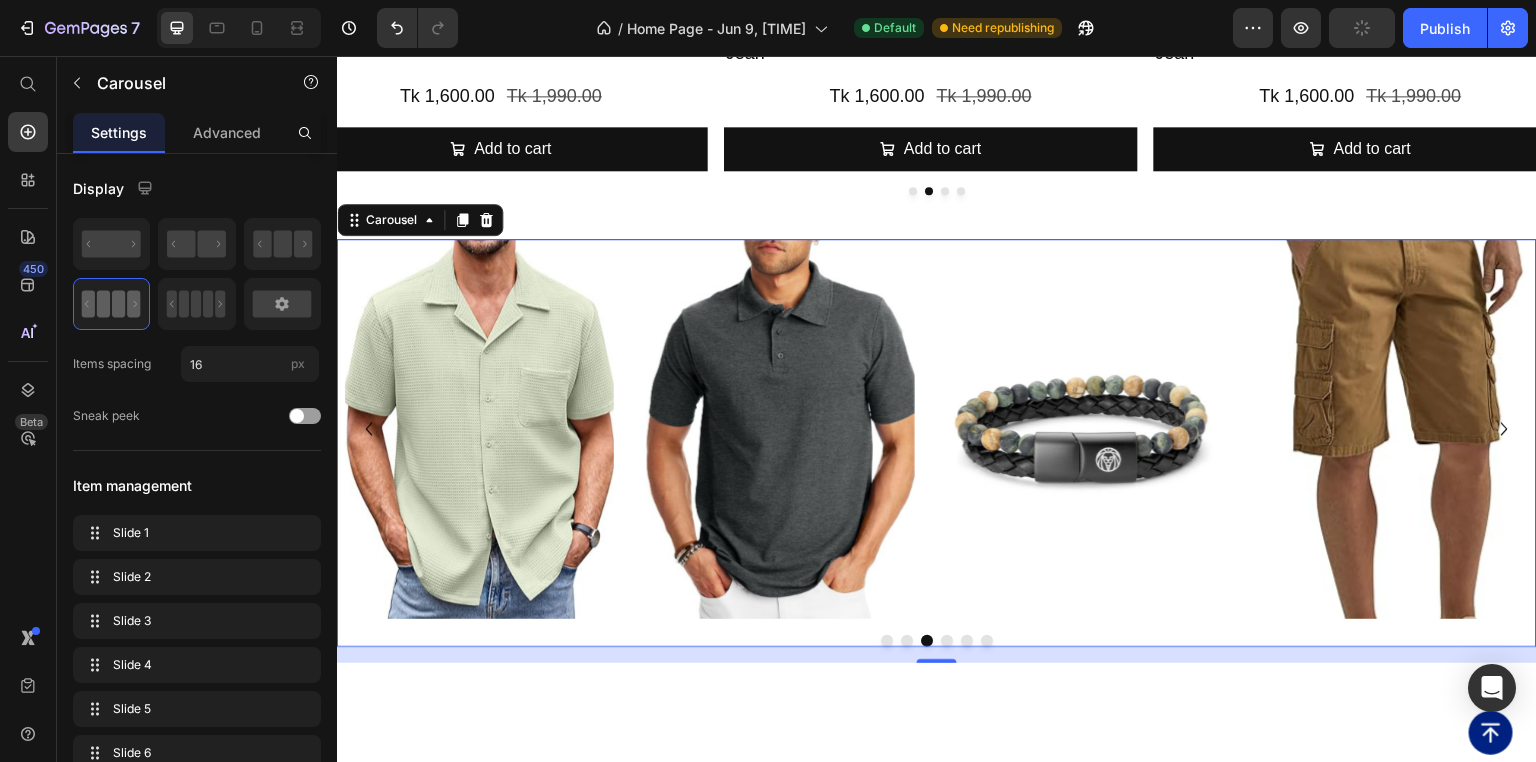 click at bounding box center (947, 641) 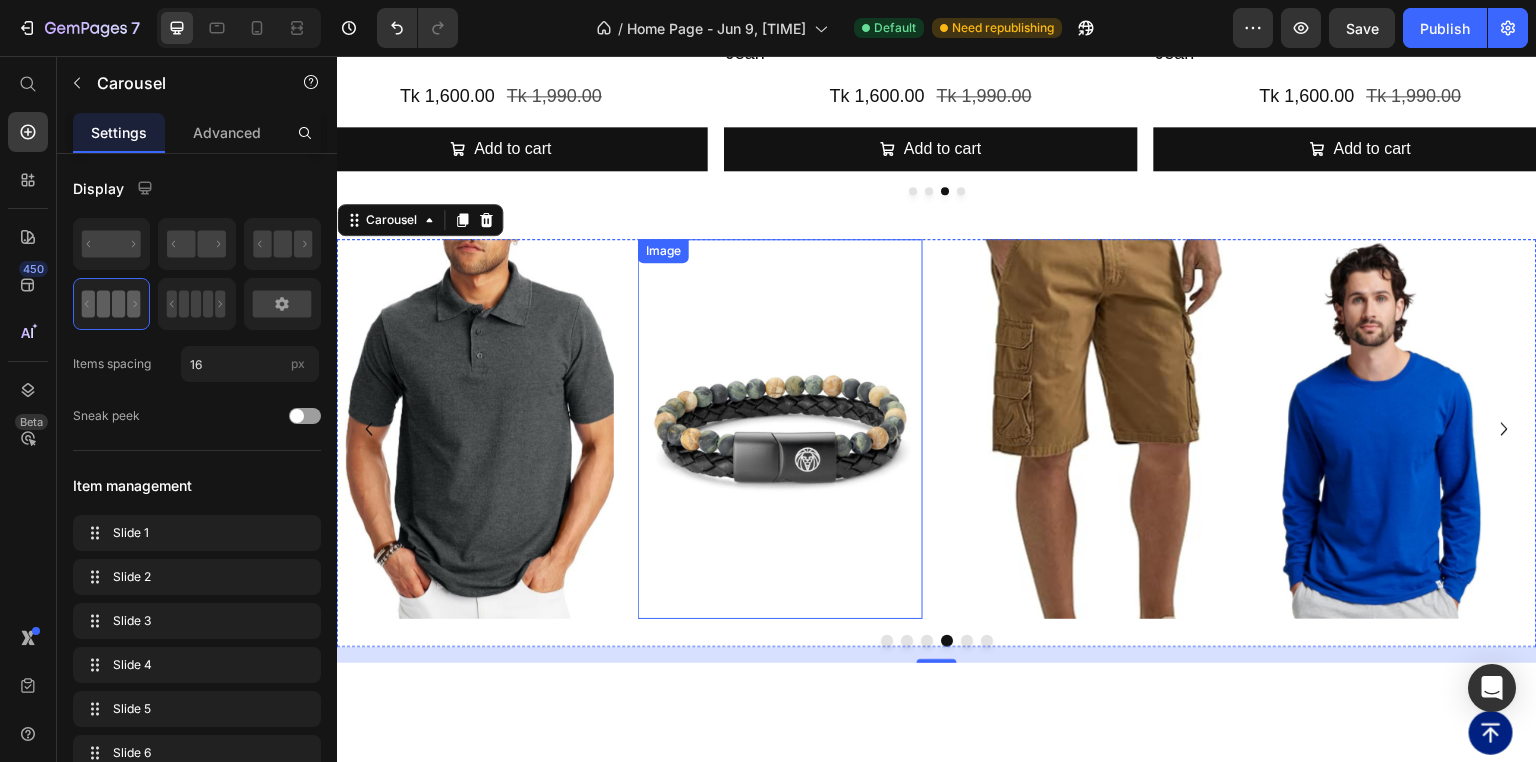 click at bounding box center [780, 429] 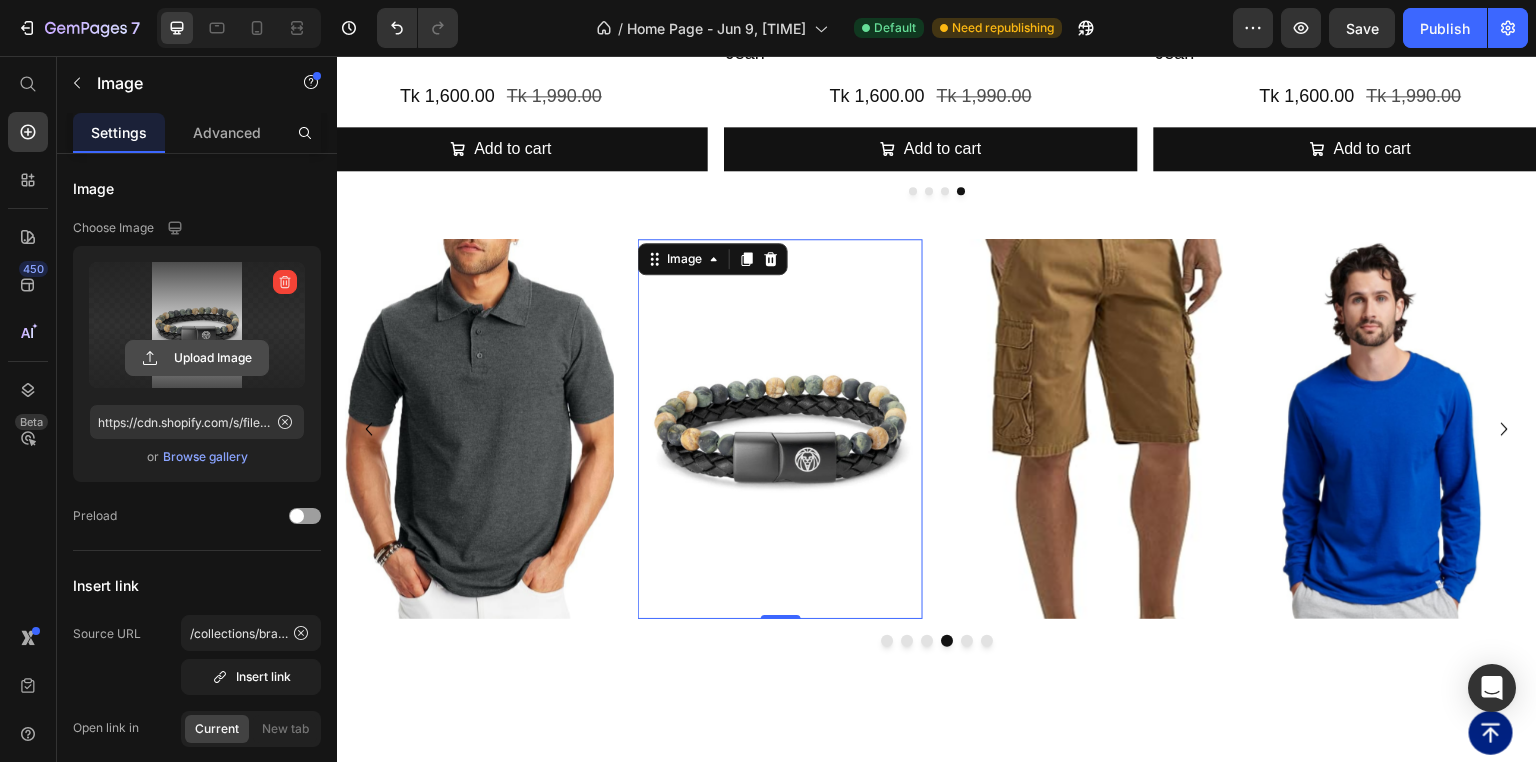click 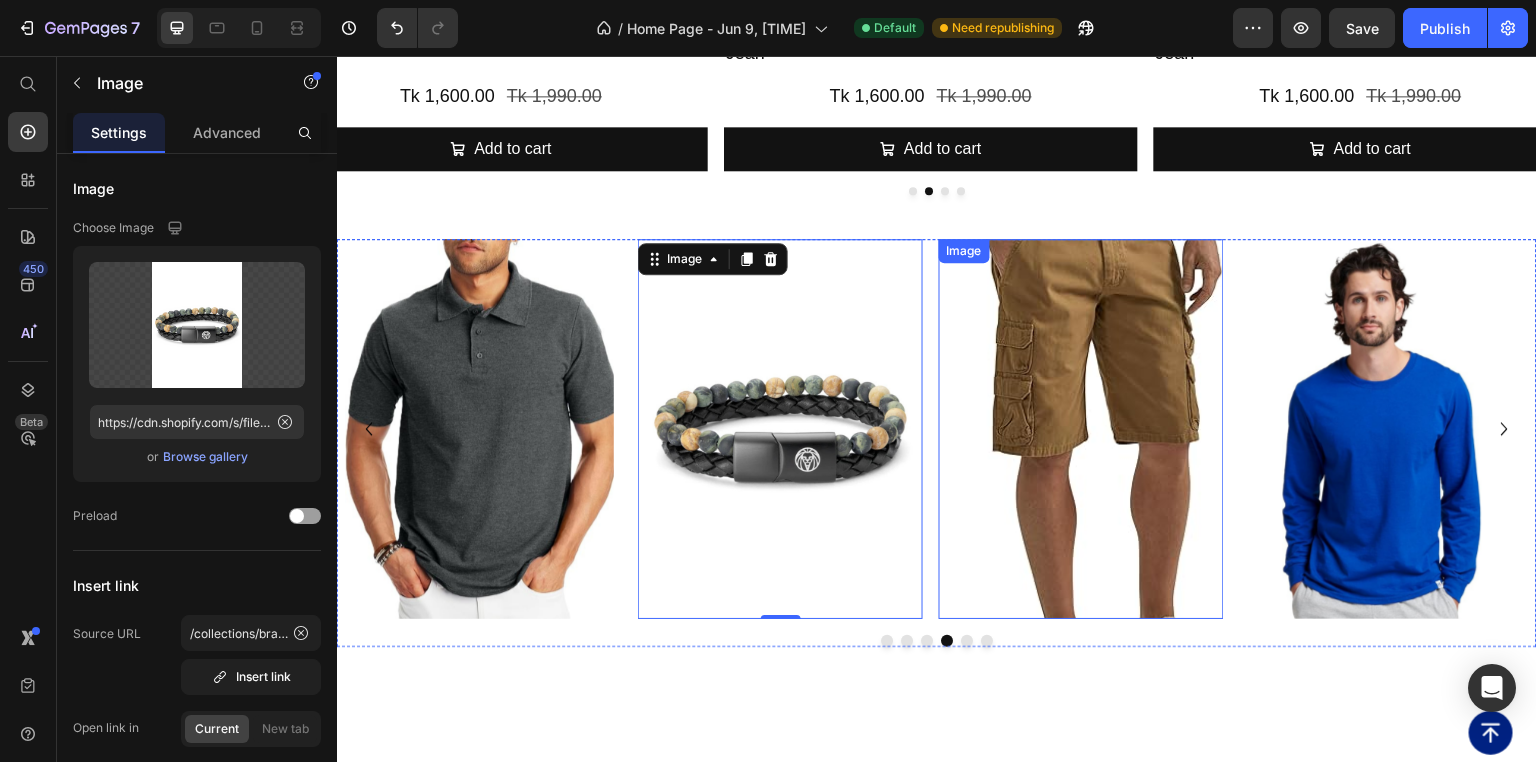 click at bounding box center (1081, 429) 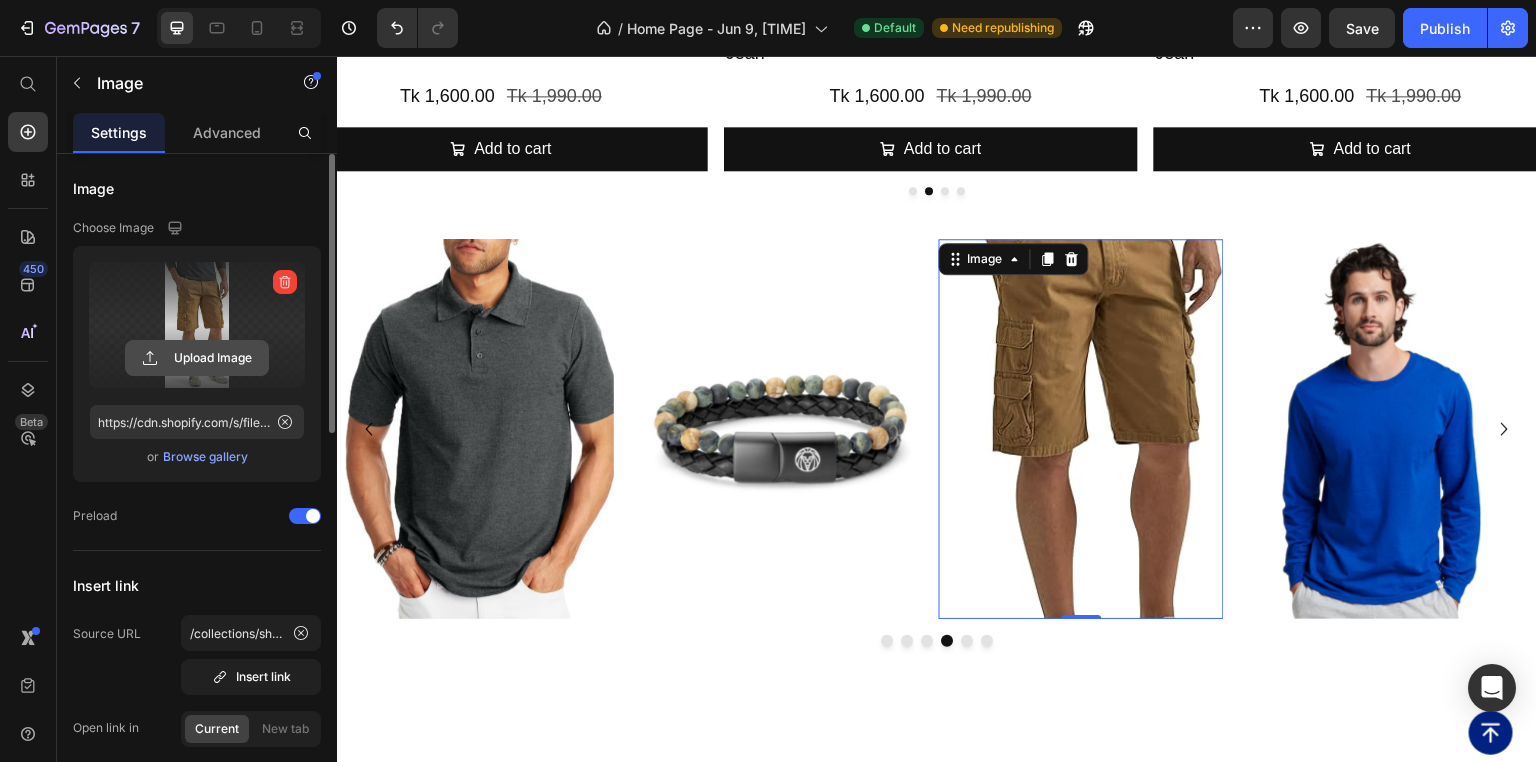 click 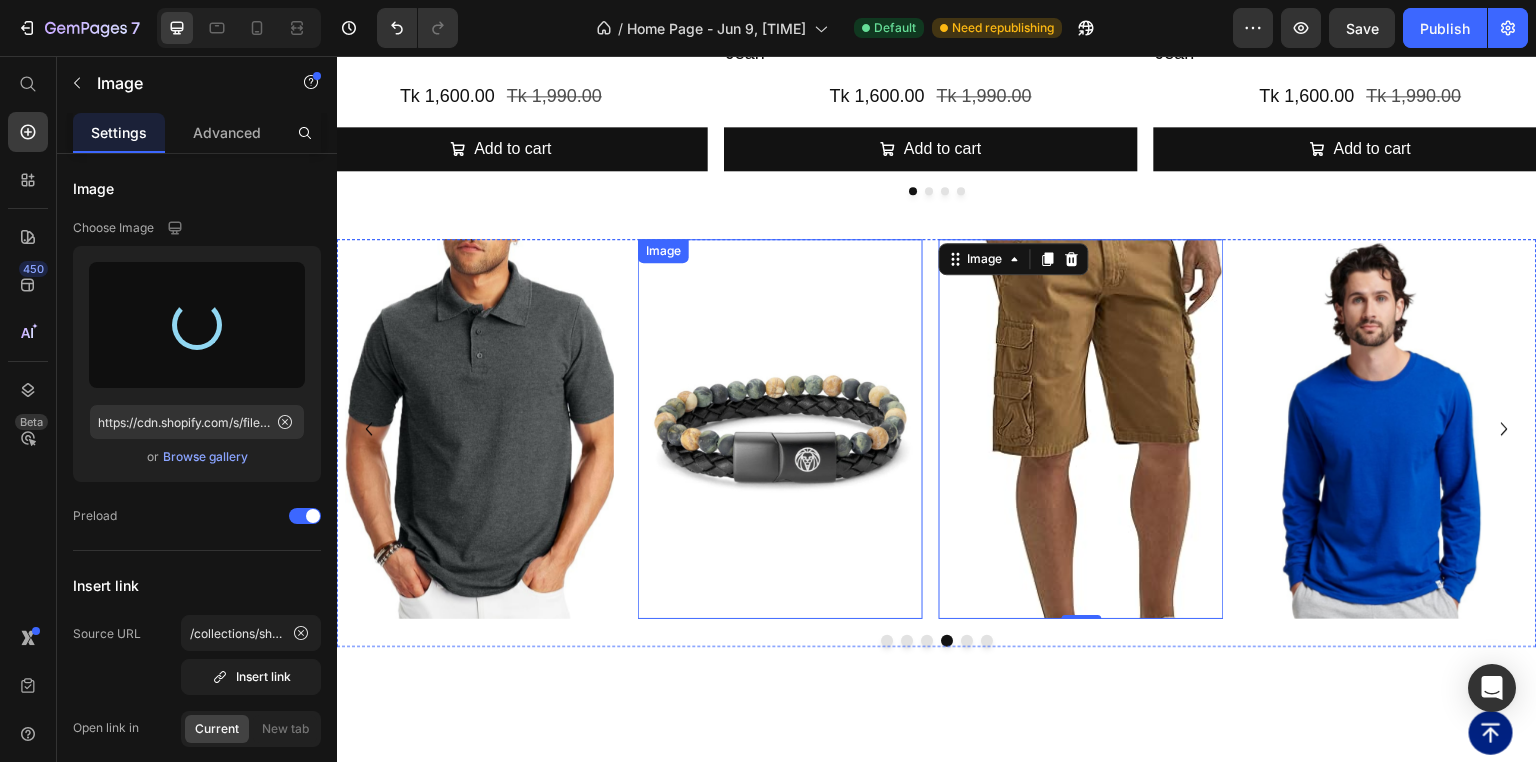 type on "https://cdn.shopify.com/s/files/1/0701/1378/8075/files/gempages_569462205620159358-25b816ab-4bff-4ea6-ba18-d585e2ecb0ee.png" 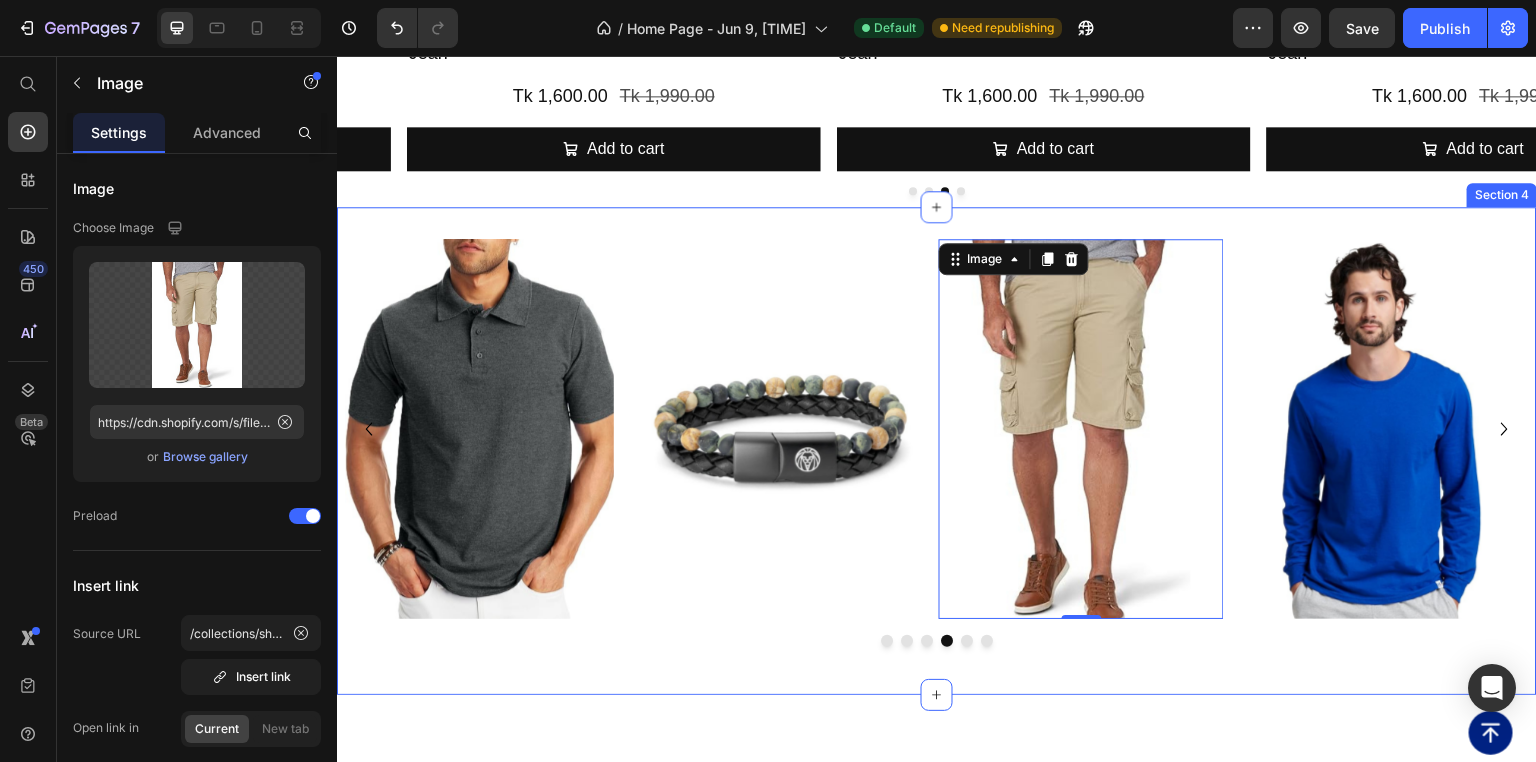 click at bounding box center (967, 641) 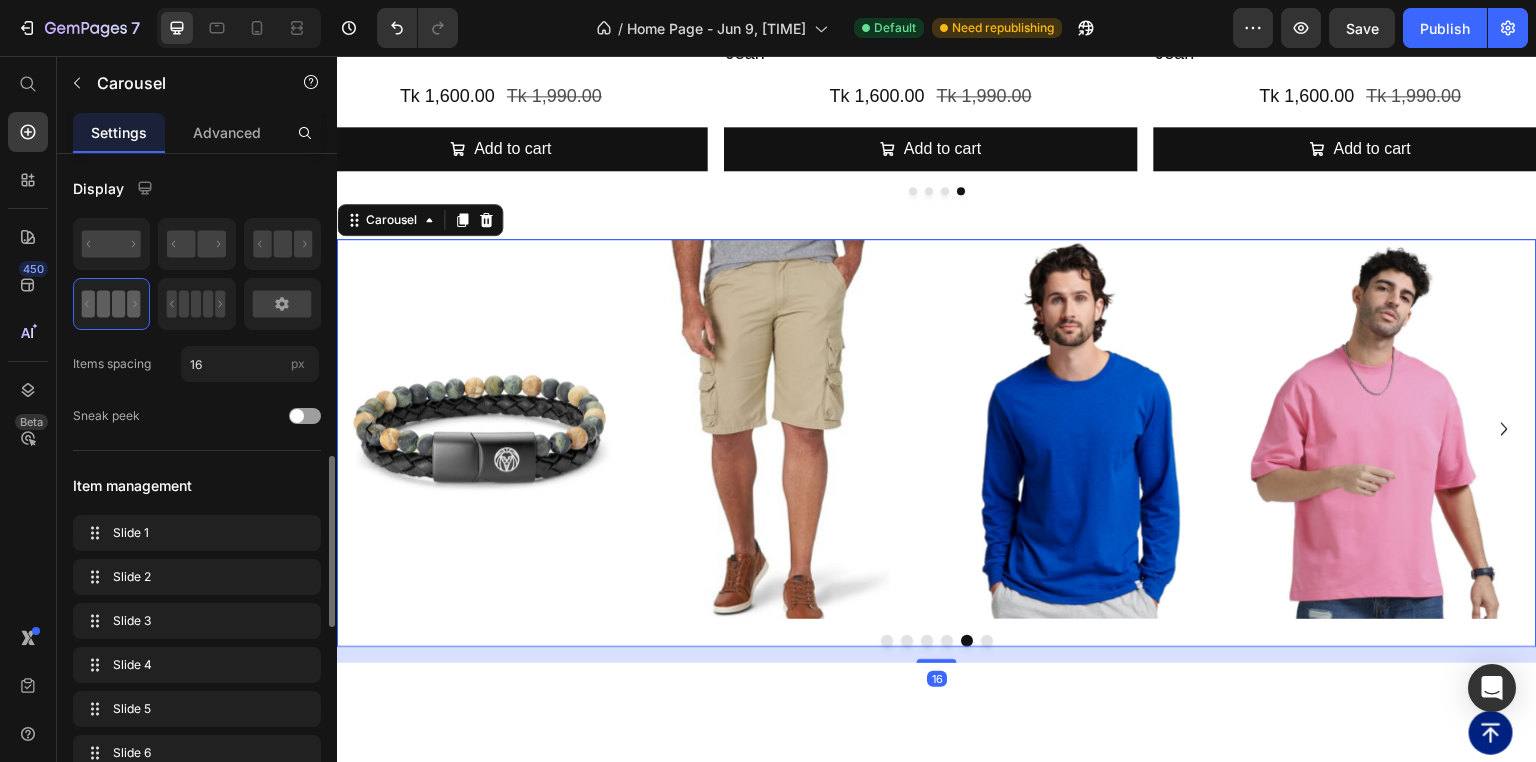 scroll, scrollTop: 240, scrollLeft: 0, axis: vertical 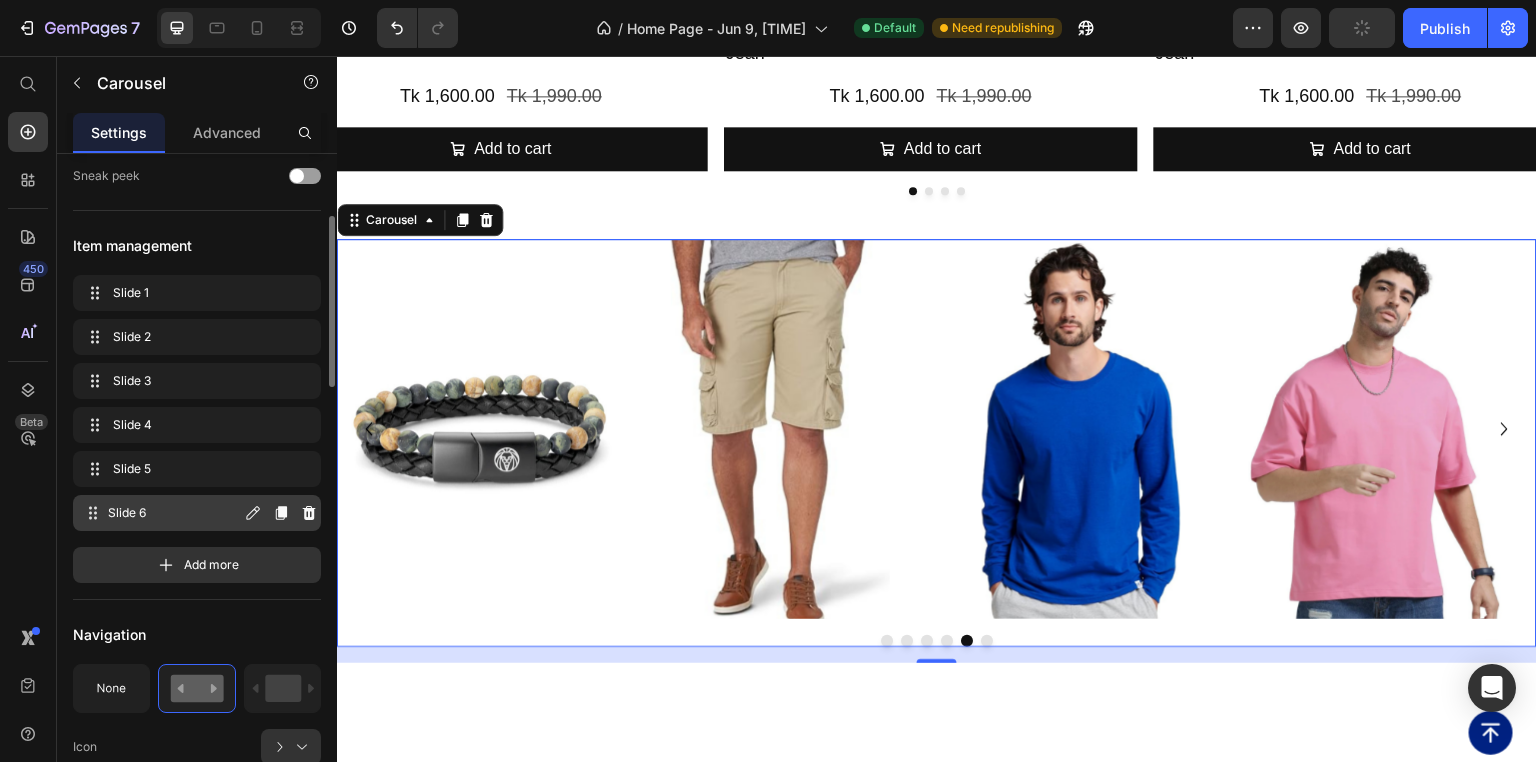 click on "Slide 6" at bounding box center (174, 513) 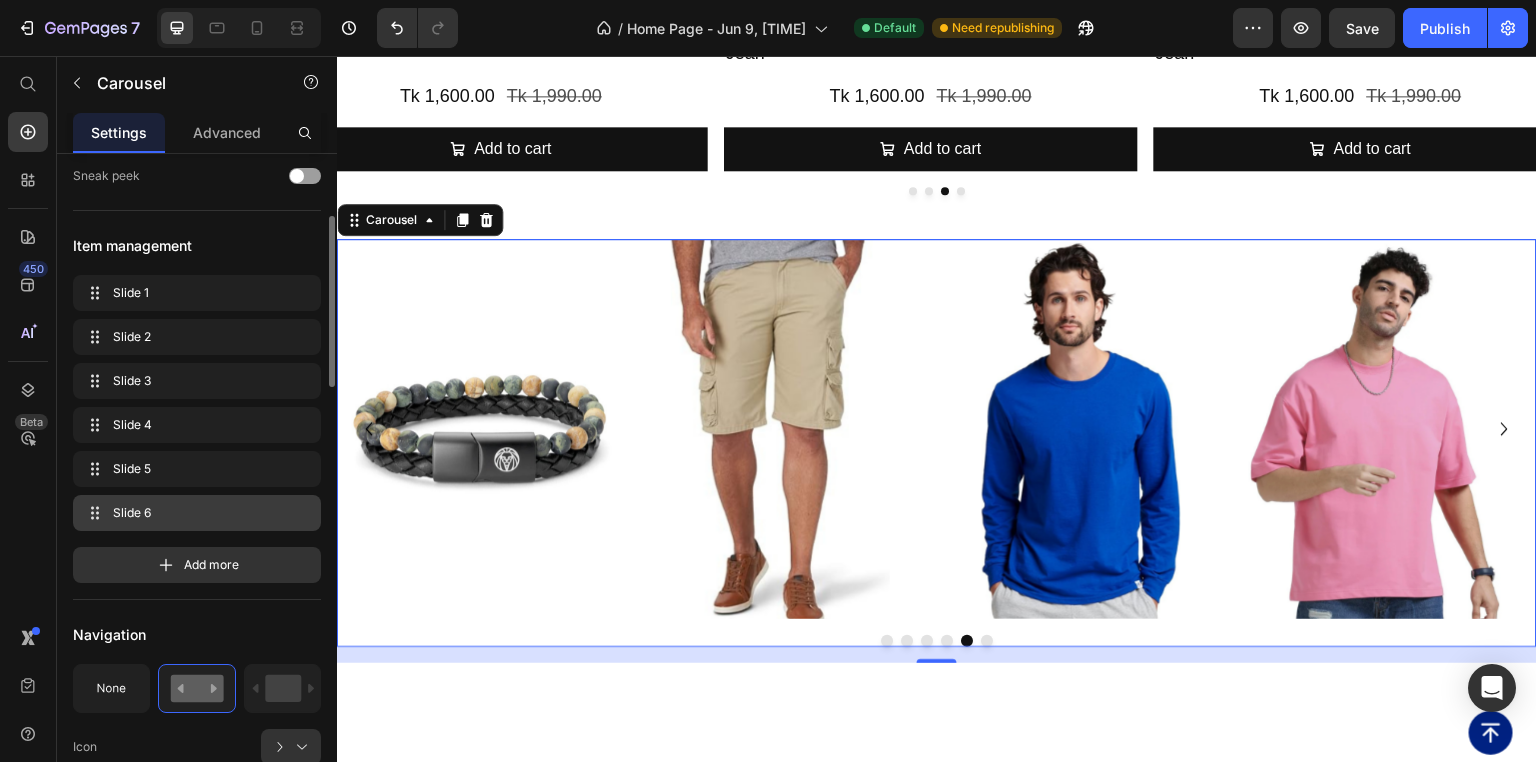 click on "Slide 6" at bounding box center (193, 513) 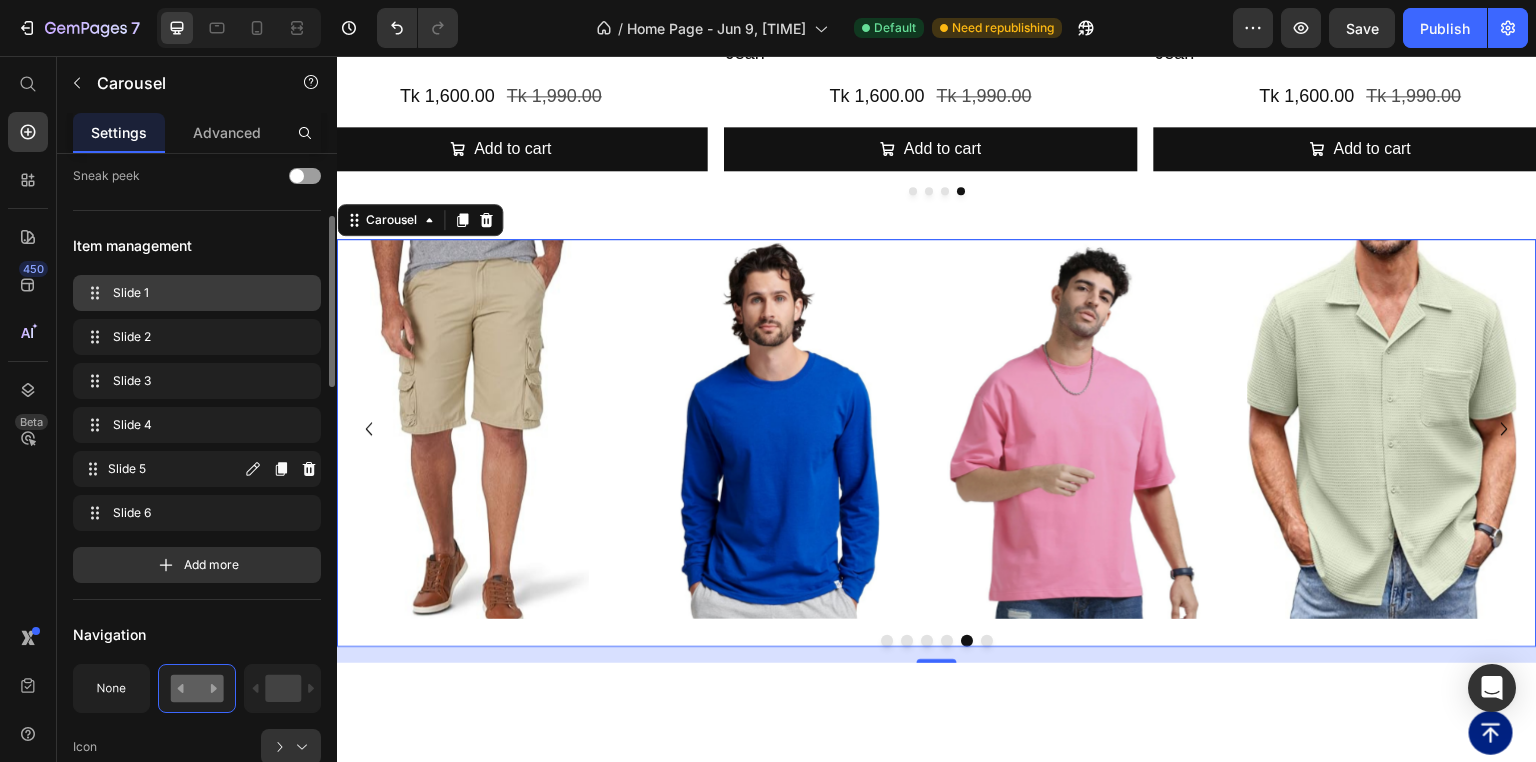 click on "Slide 1" at bounding box center [193, 293] 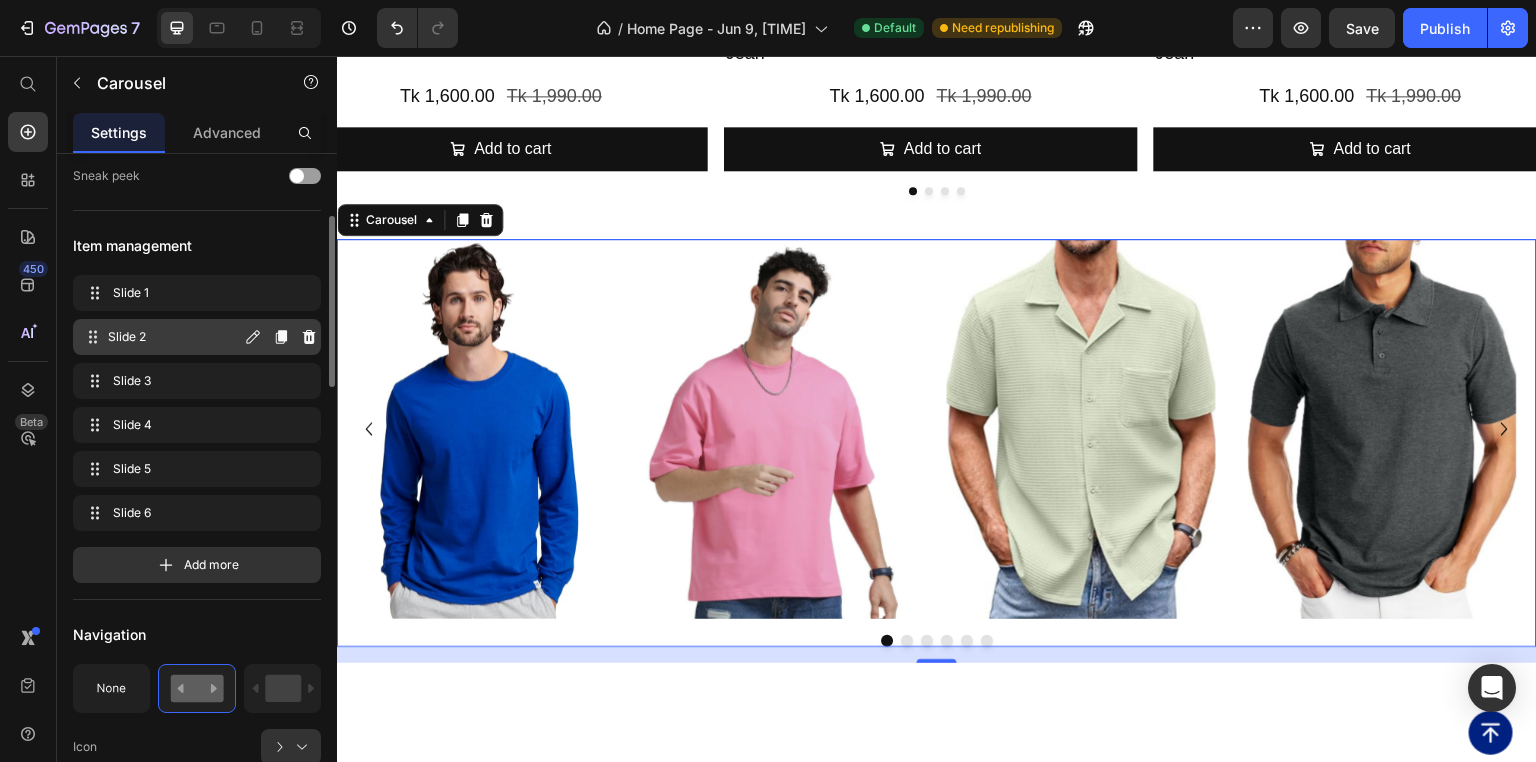 click on "Slide 2" at bounding box center [174, 337] 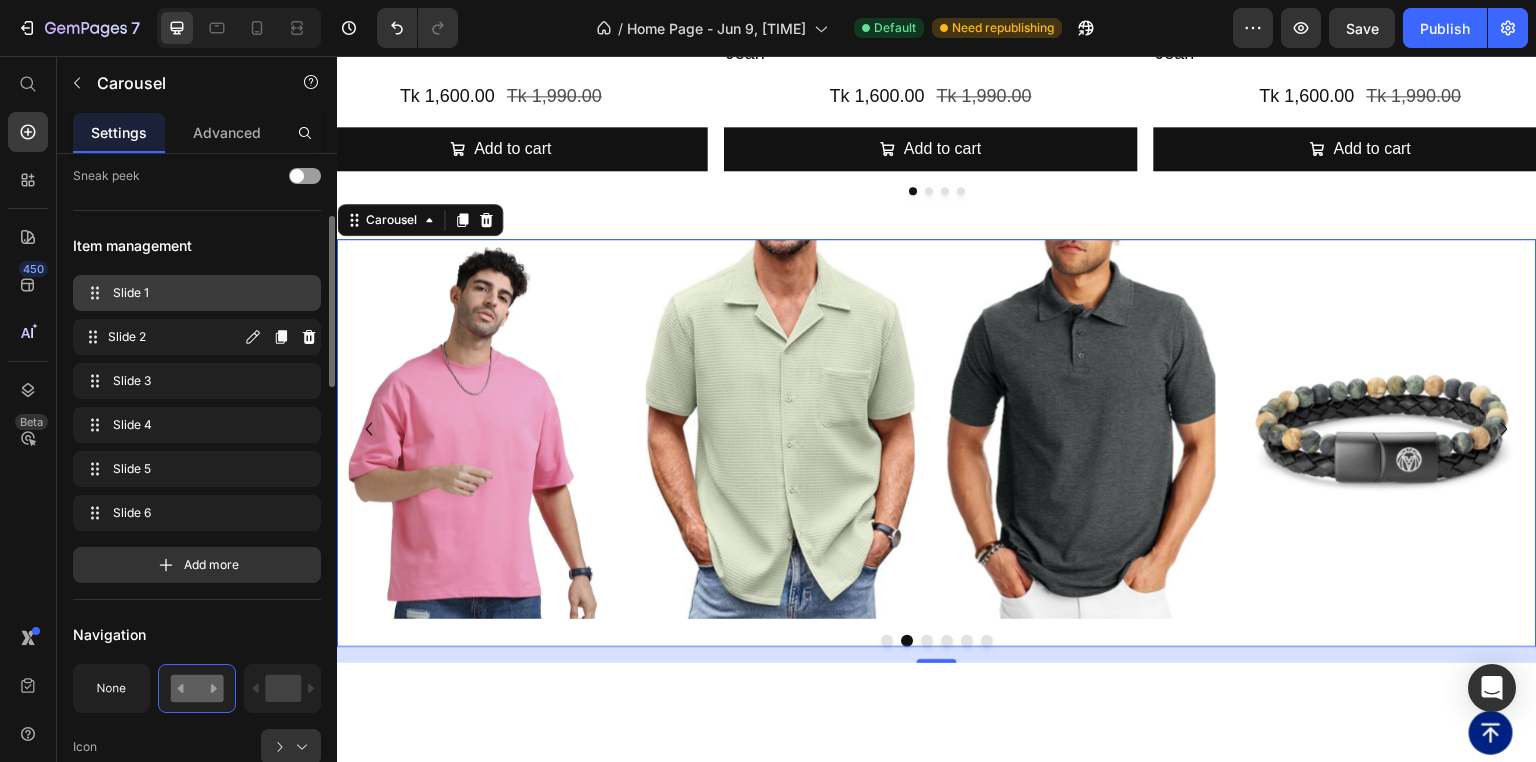 click on "Slide 1" at bounding box center [193, 293] 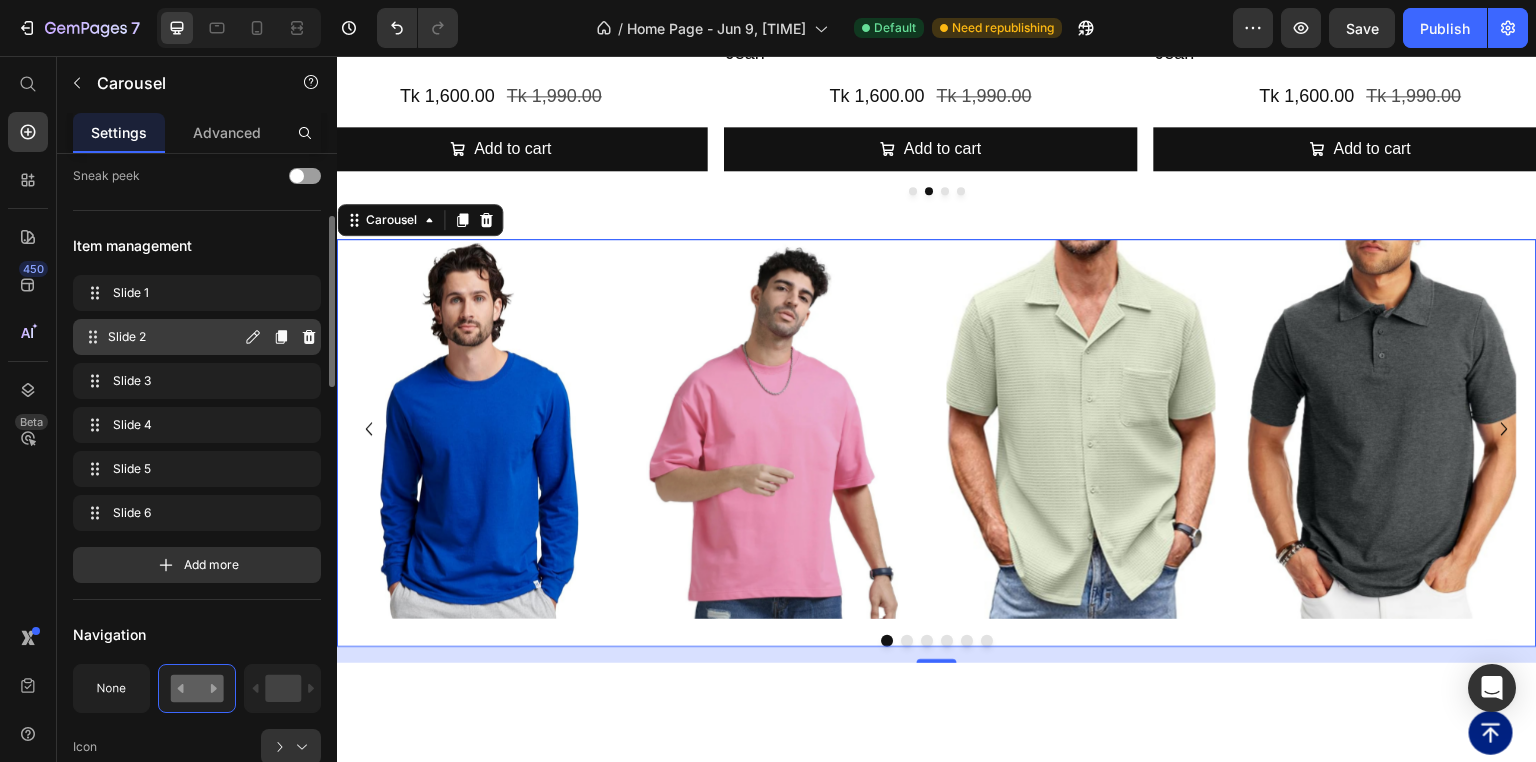 click on "Slide 2" at bounding box center [174, 337] 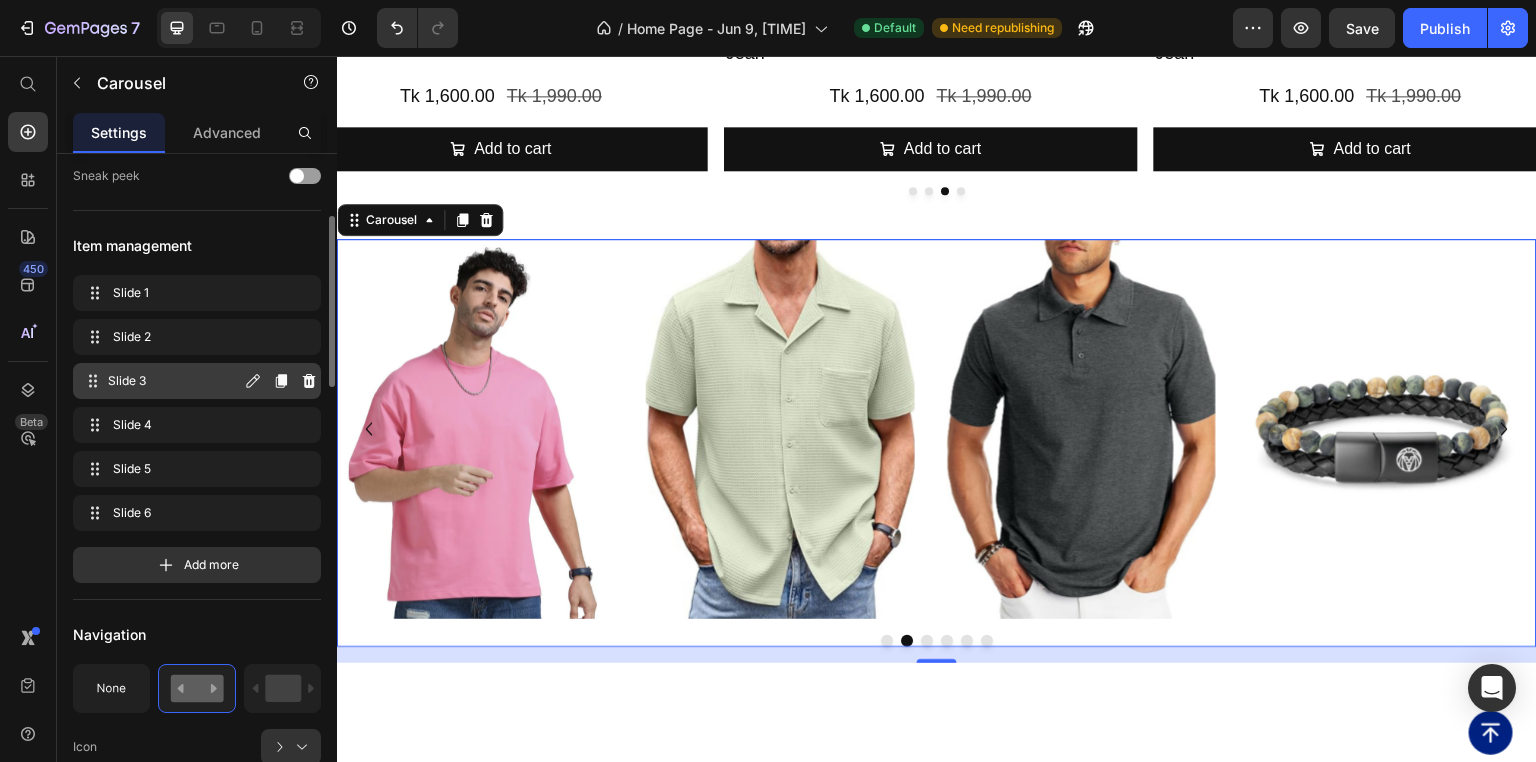 click on "Slide 3" at bounding box center [174, 381] 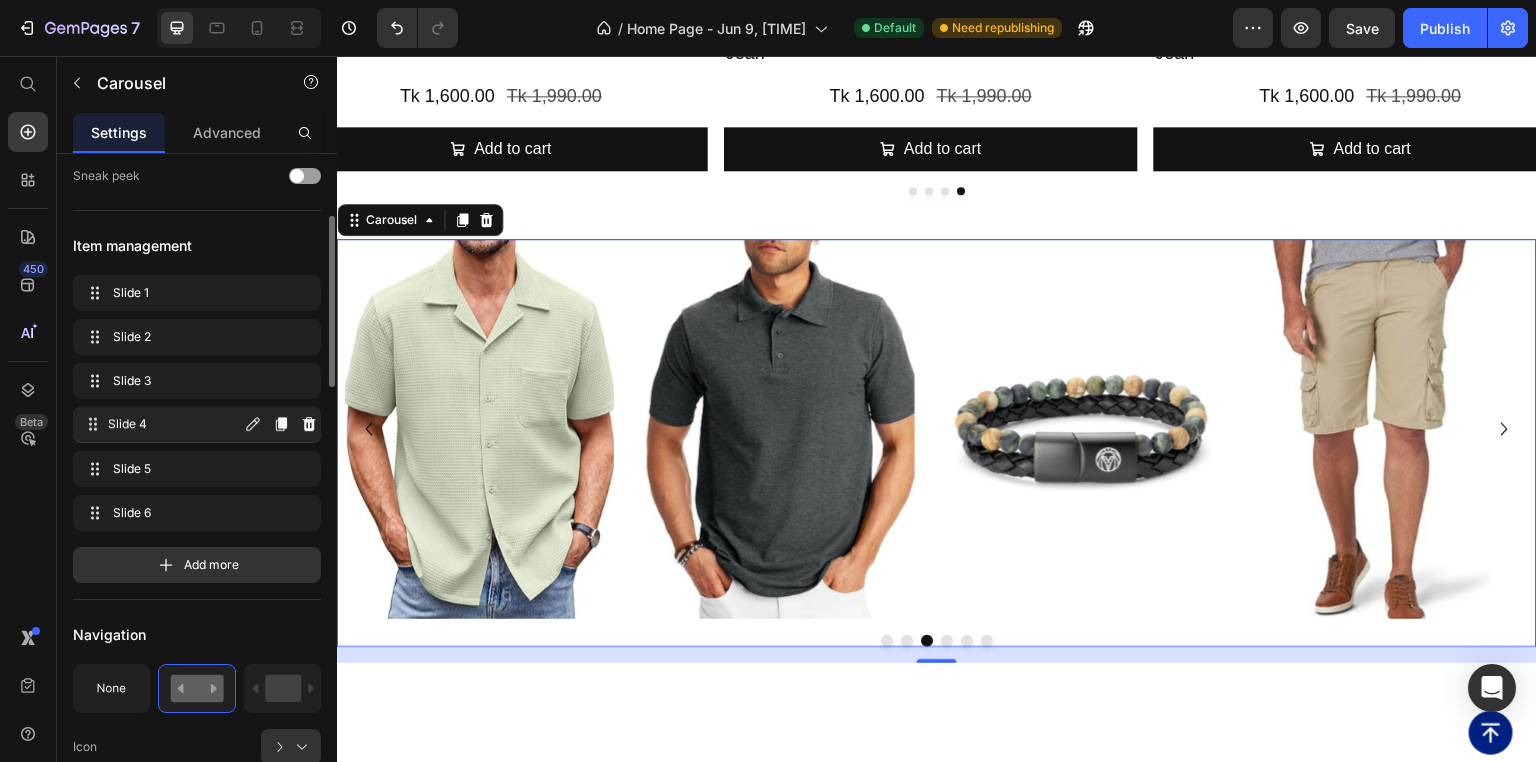 click on "Slide 4" at bounding box center [174, 425] 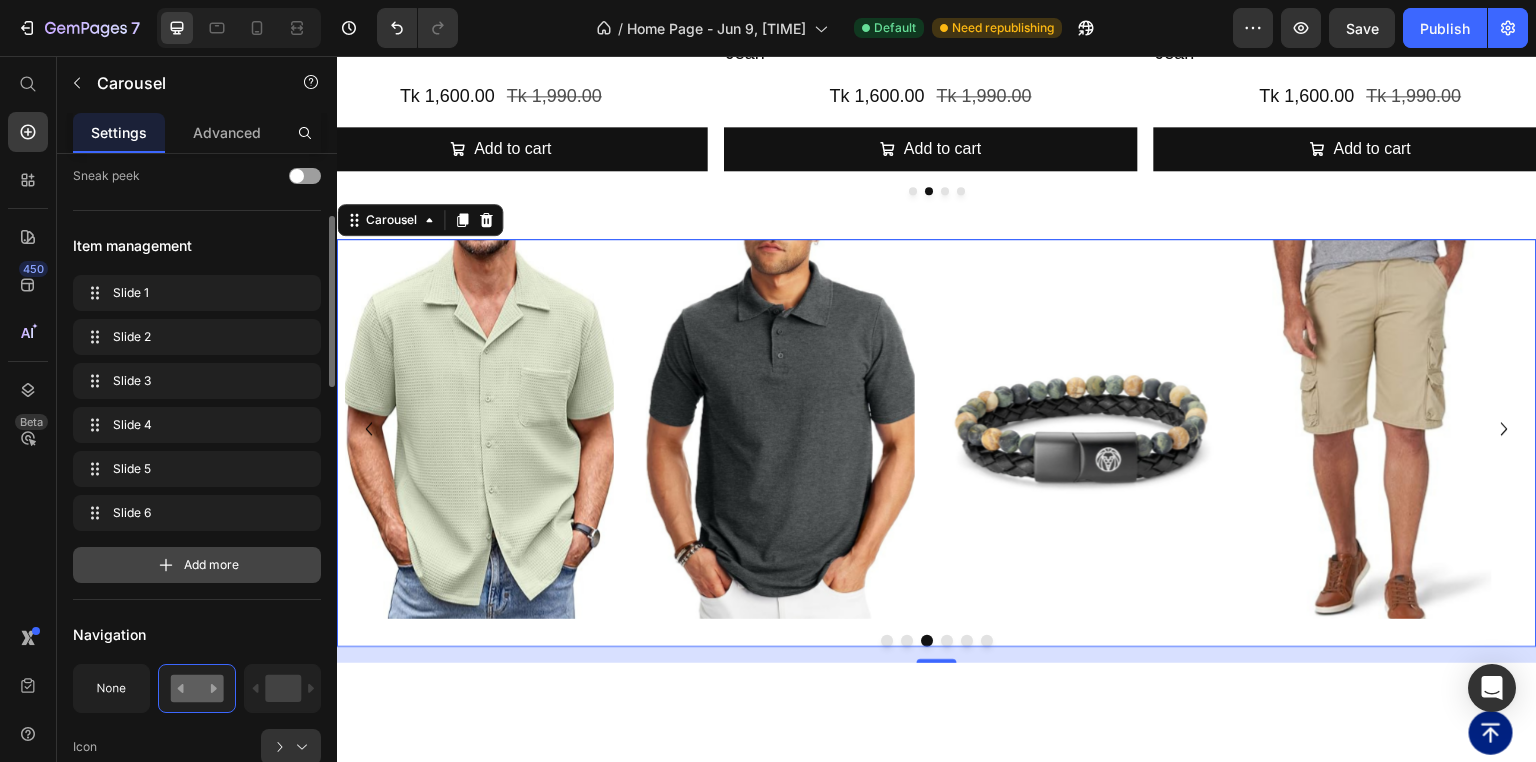 click 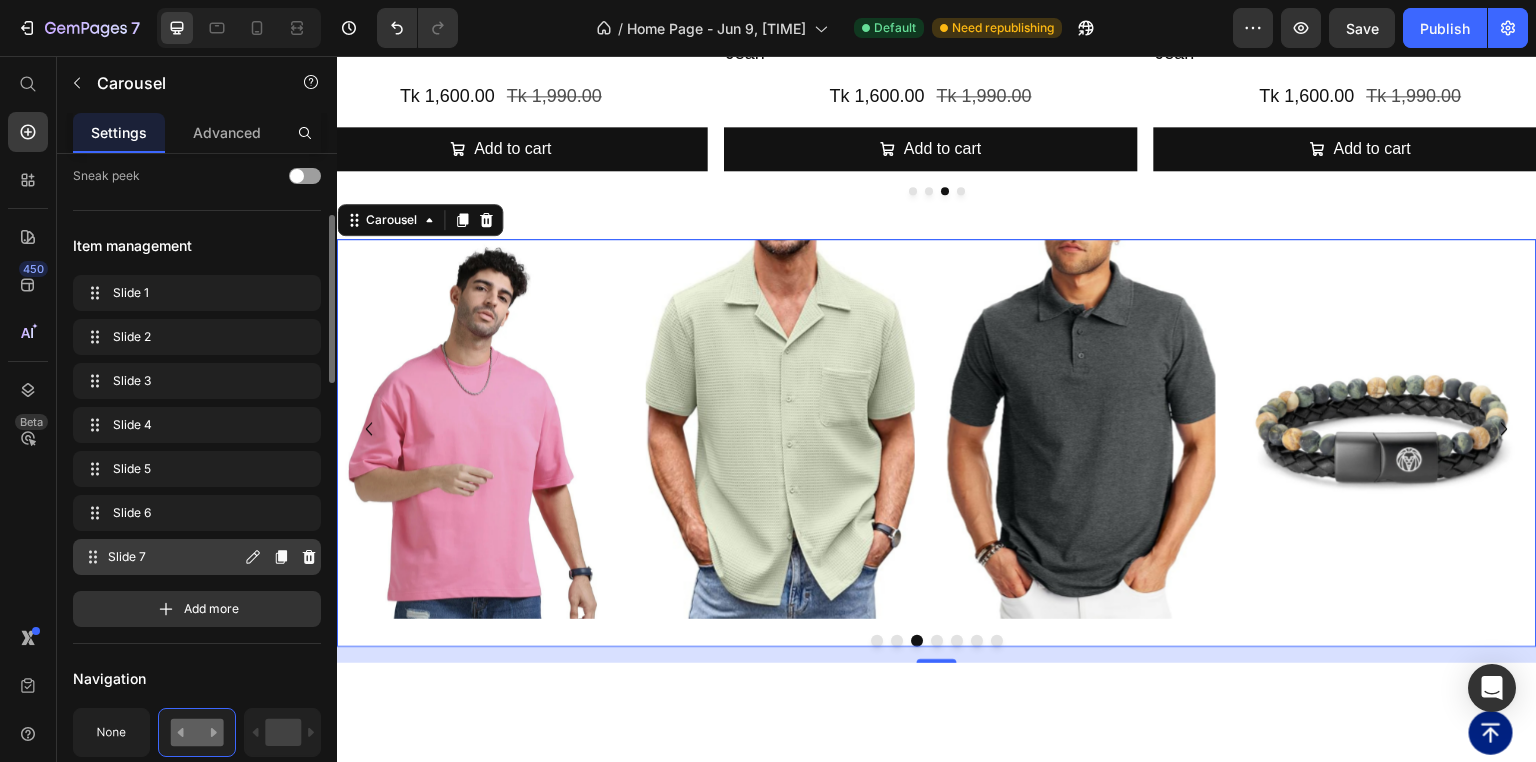 click on "Slide 7 Slide 7" at bounding box center (197, 557) 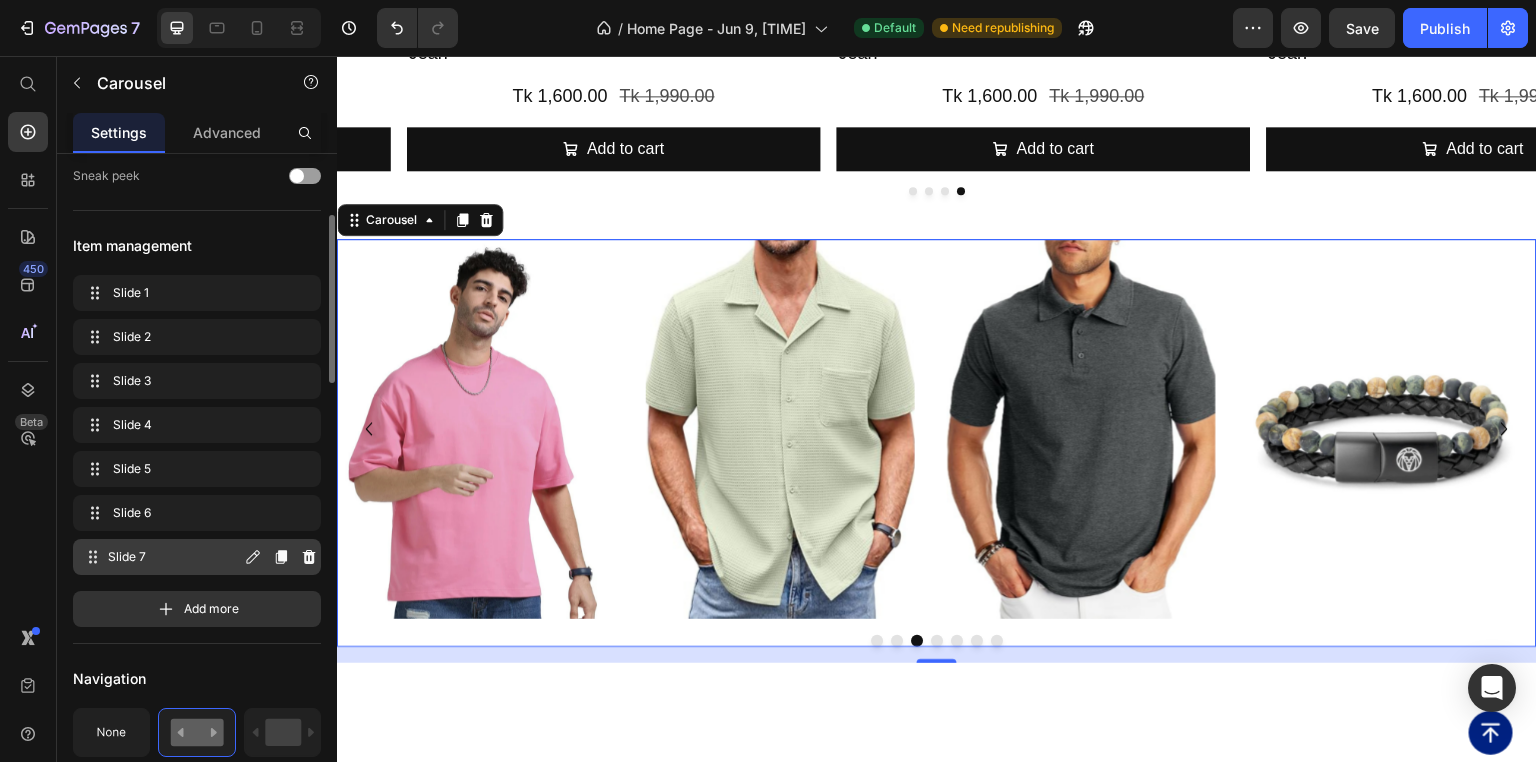 click on "Slide 7" at bounding box center [174, 557] 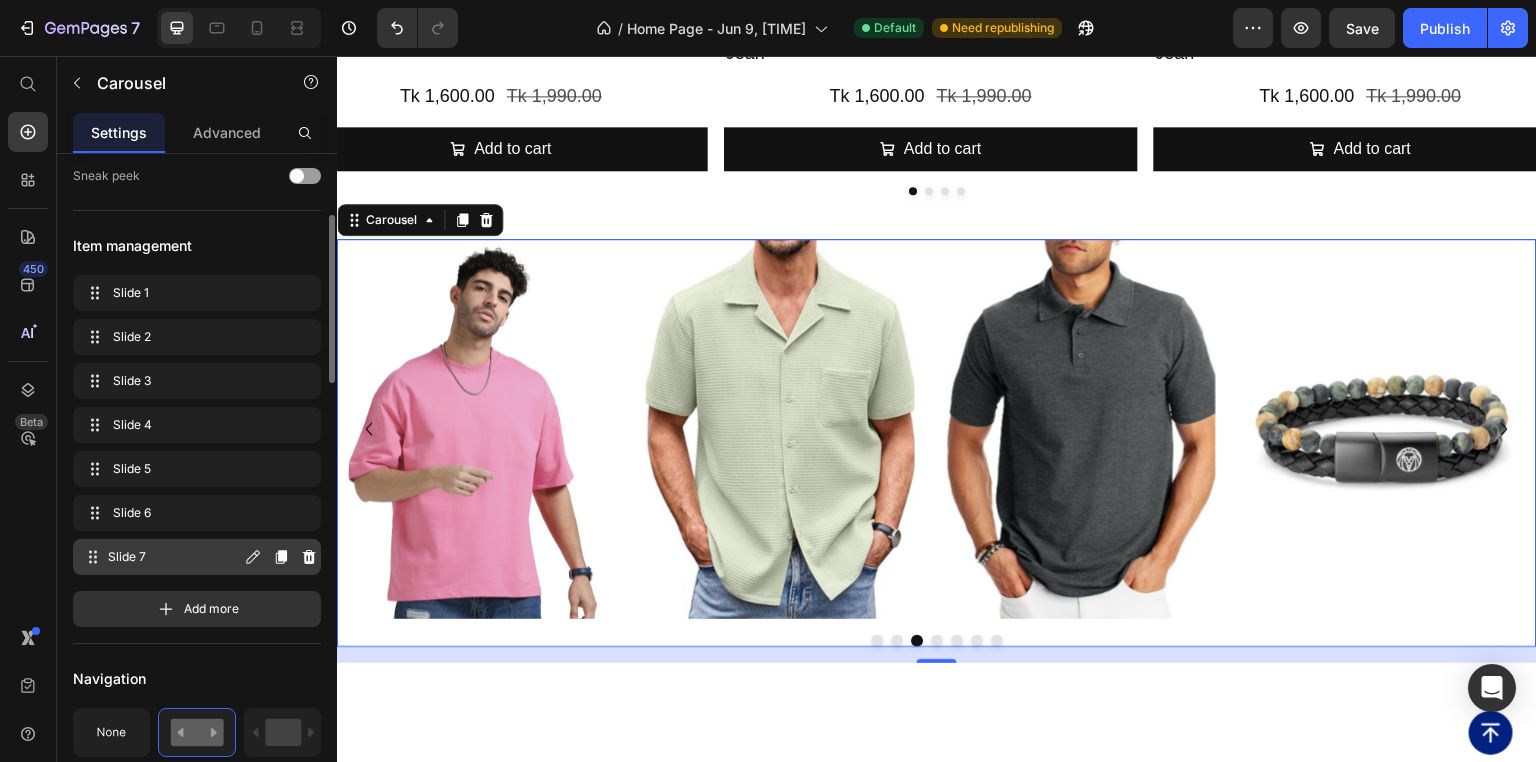 click on "Slide 7" at bounding box center (174, 557) 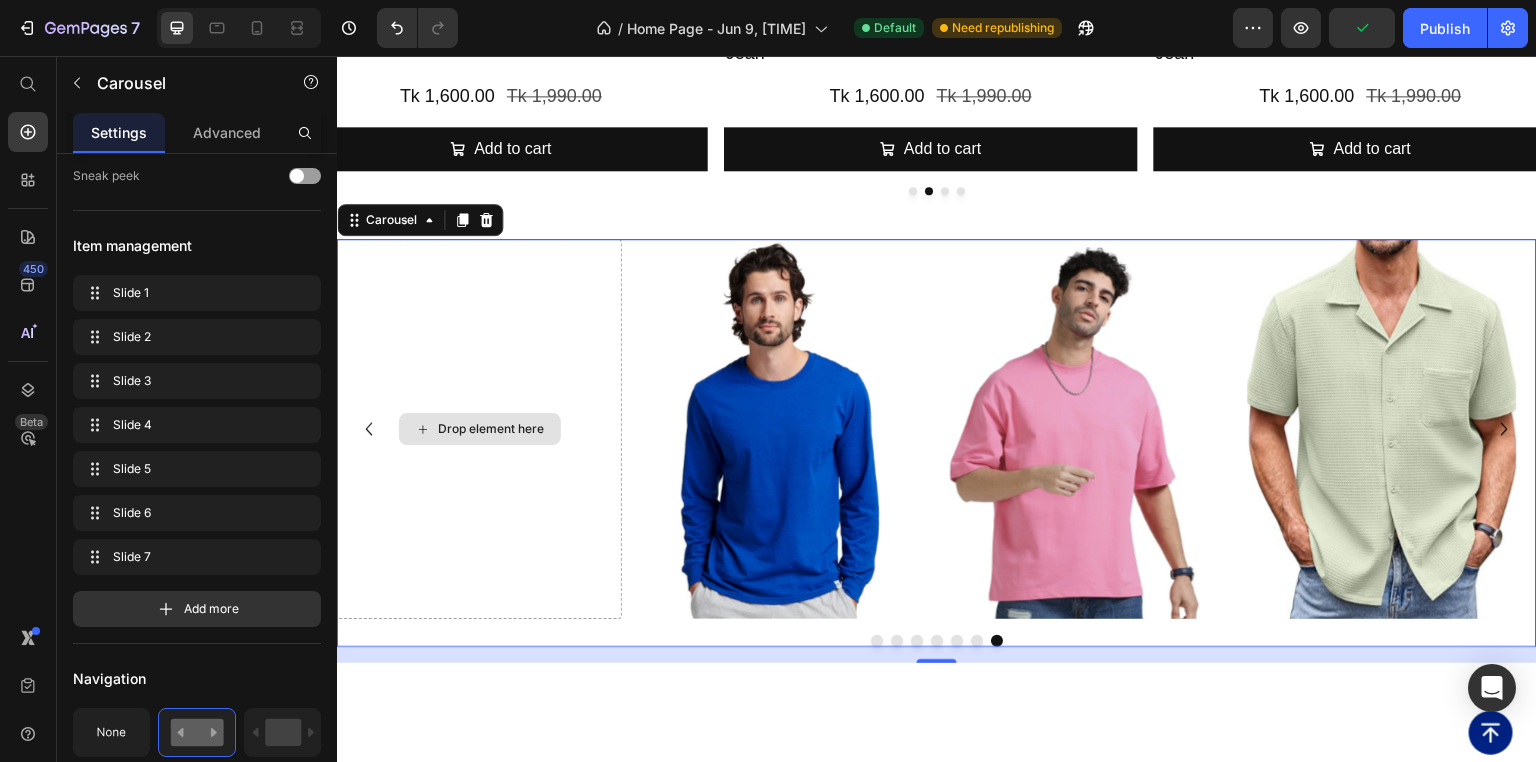 click 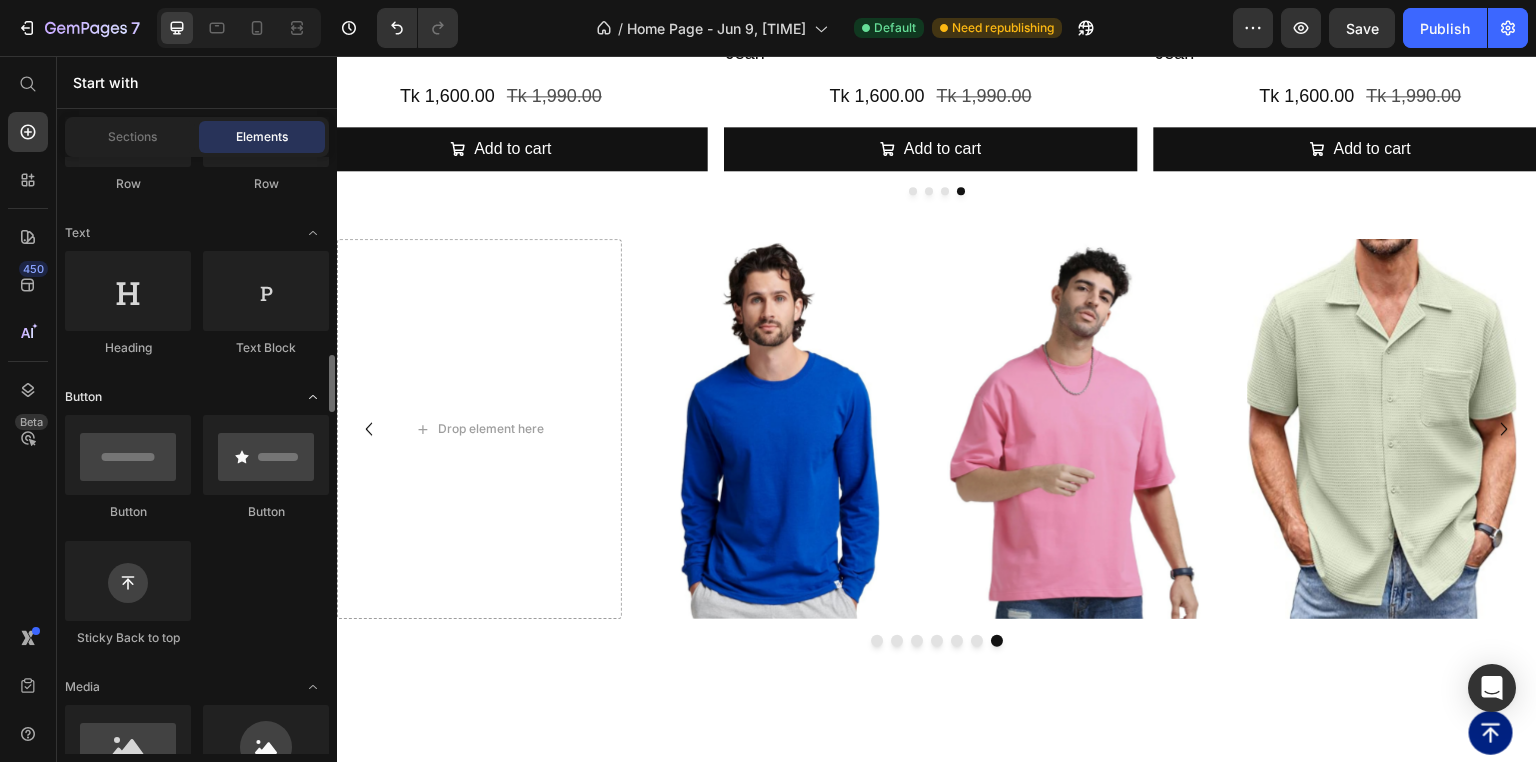 scroll, scrollTop: 400, scrollLeft: 0, axis: vertical 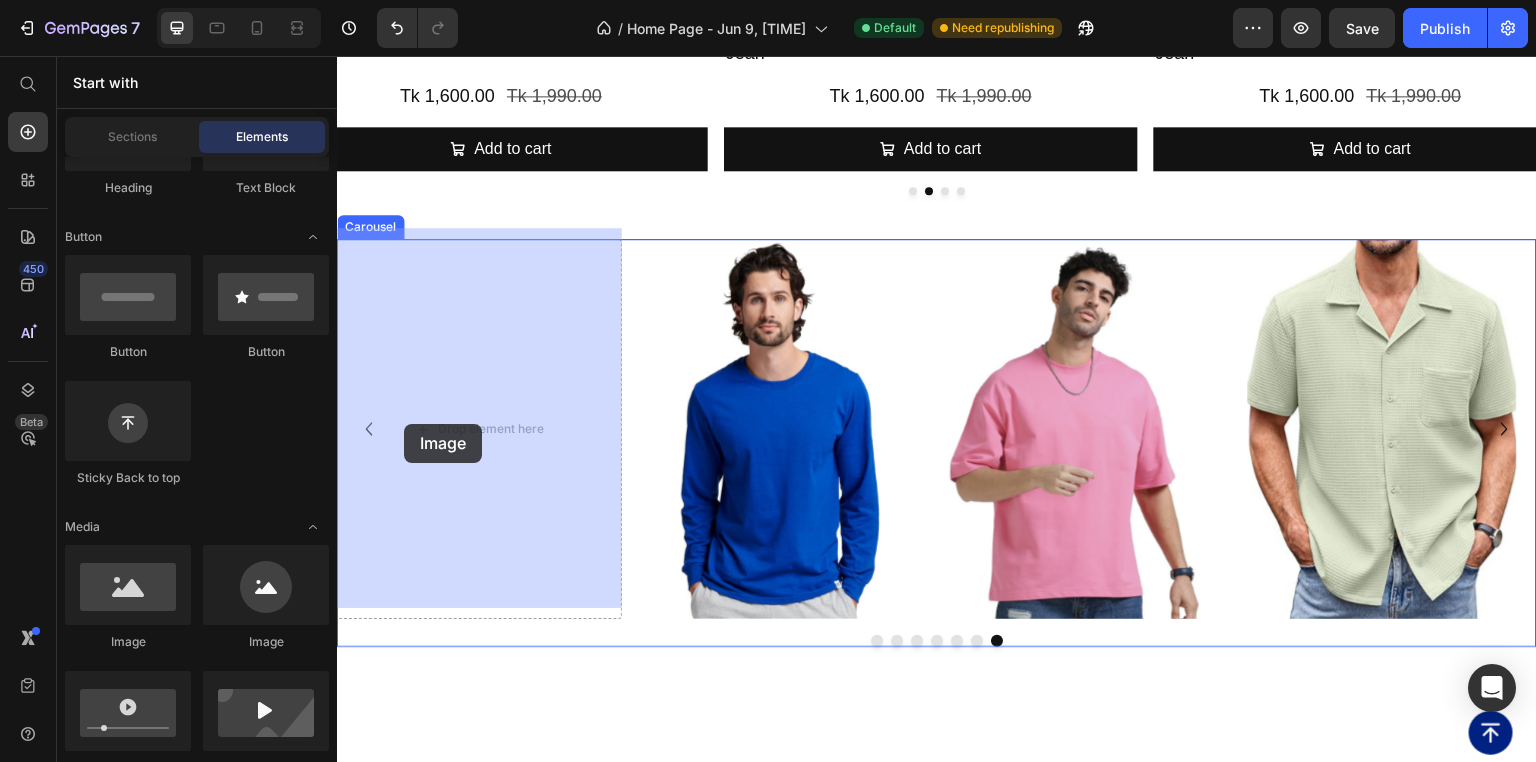 drag, startPoint x: 392, startPoint y: 433, endPoint x: 404, endPoint y: 424, distance: 15 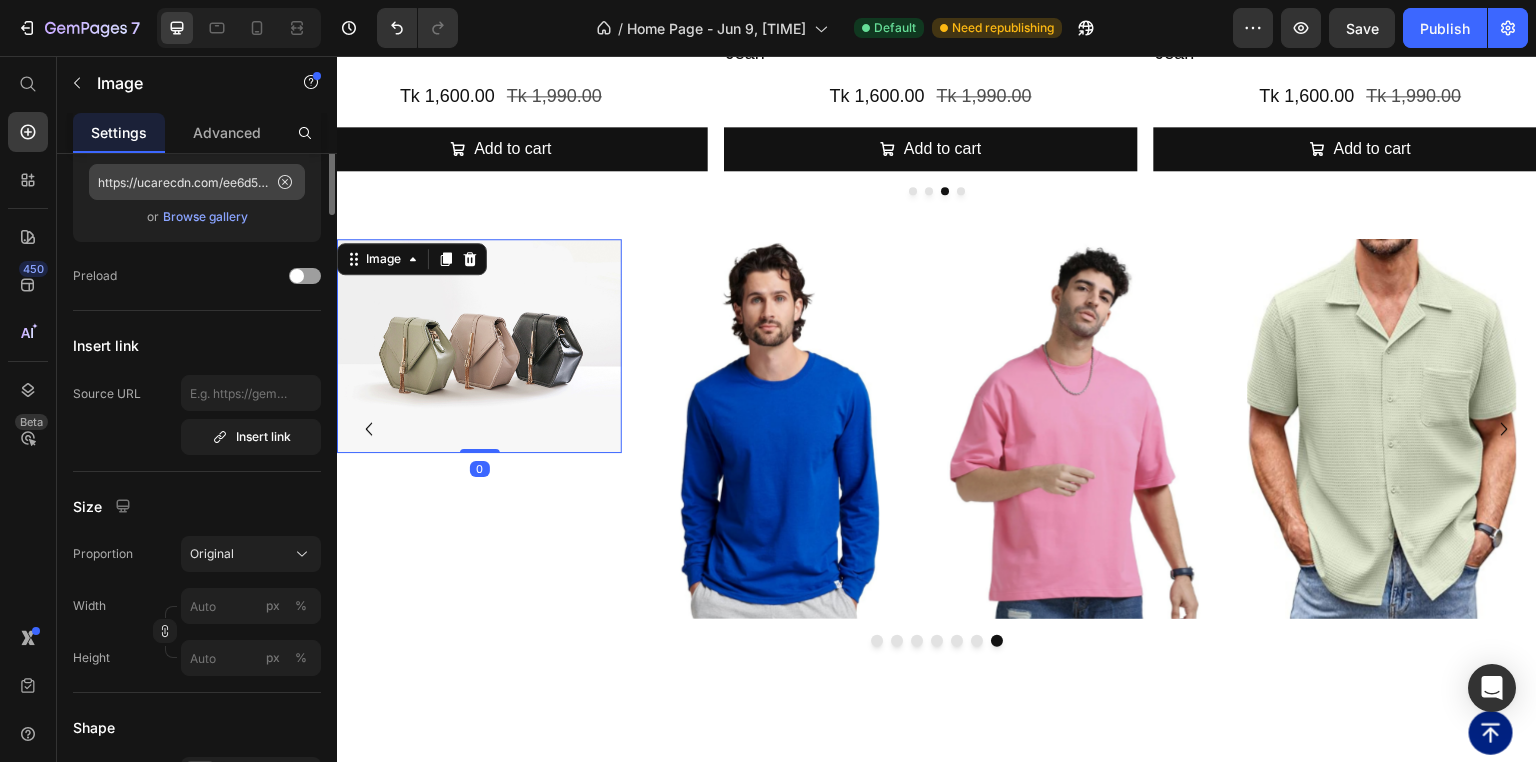scroll, scrollTop: 0, scrollLeft: 0, axis: both 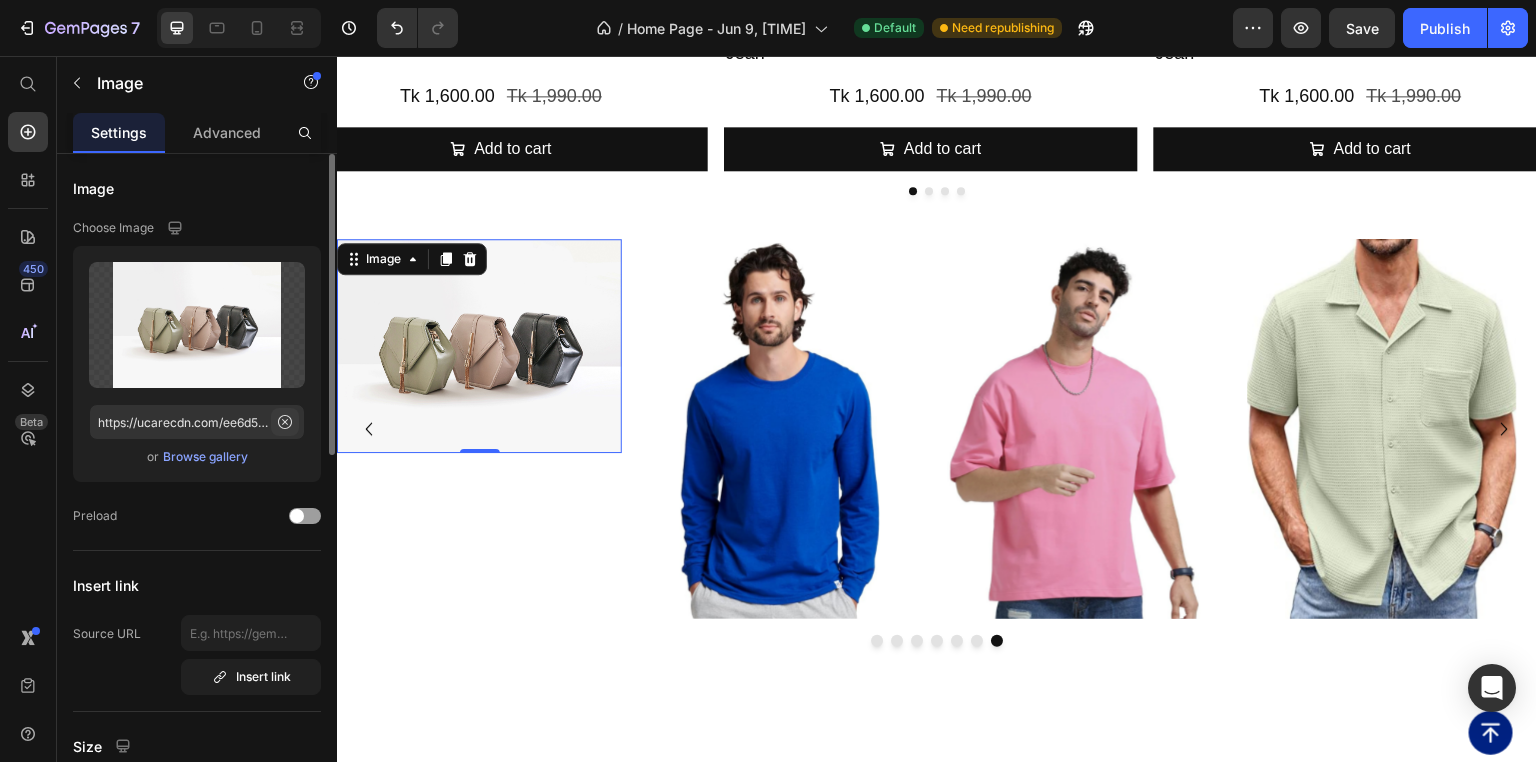 click 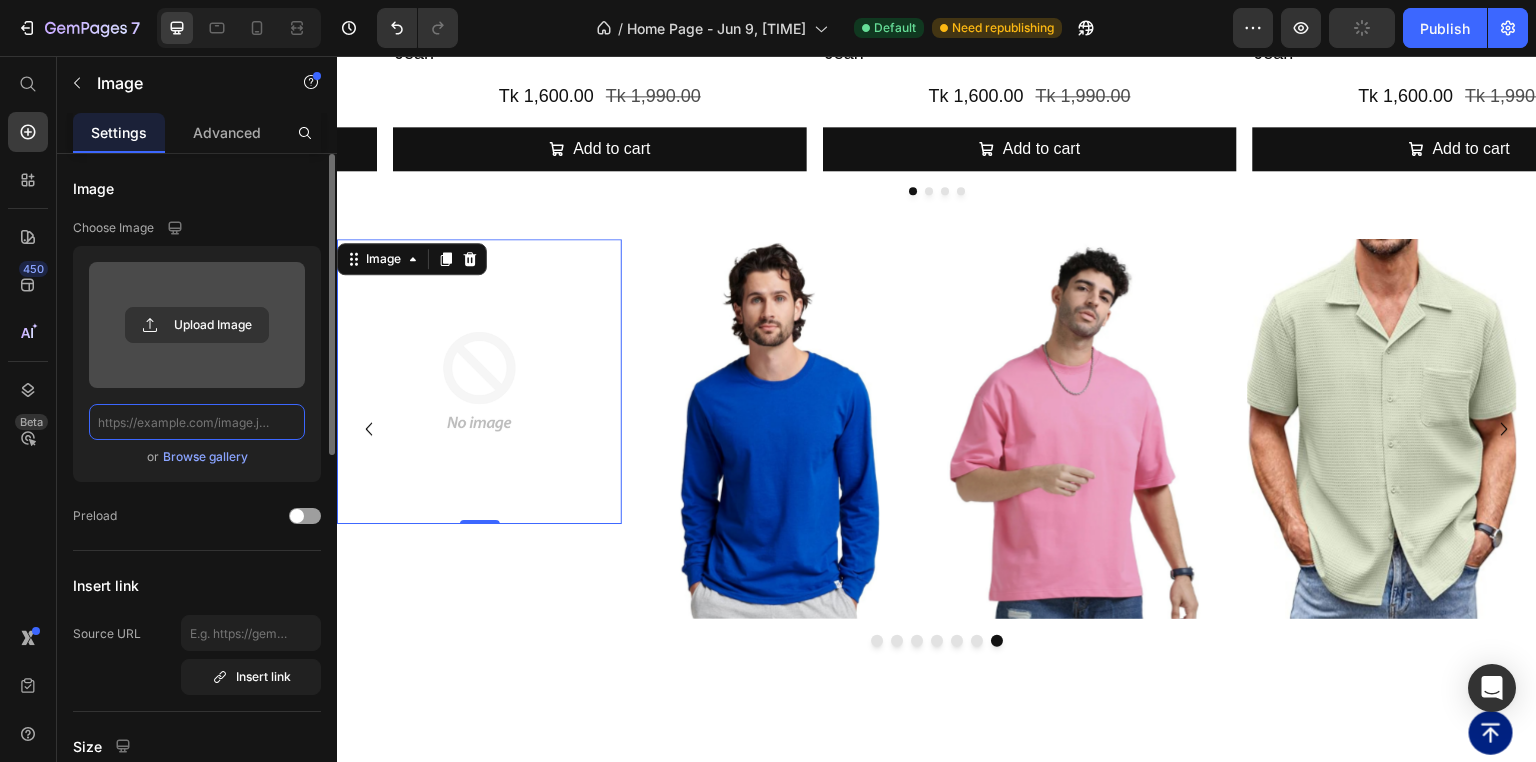 scroll, scrollTop: 0, scrollLeft: 0, axis: both 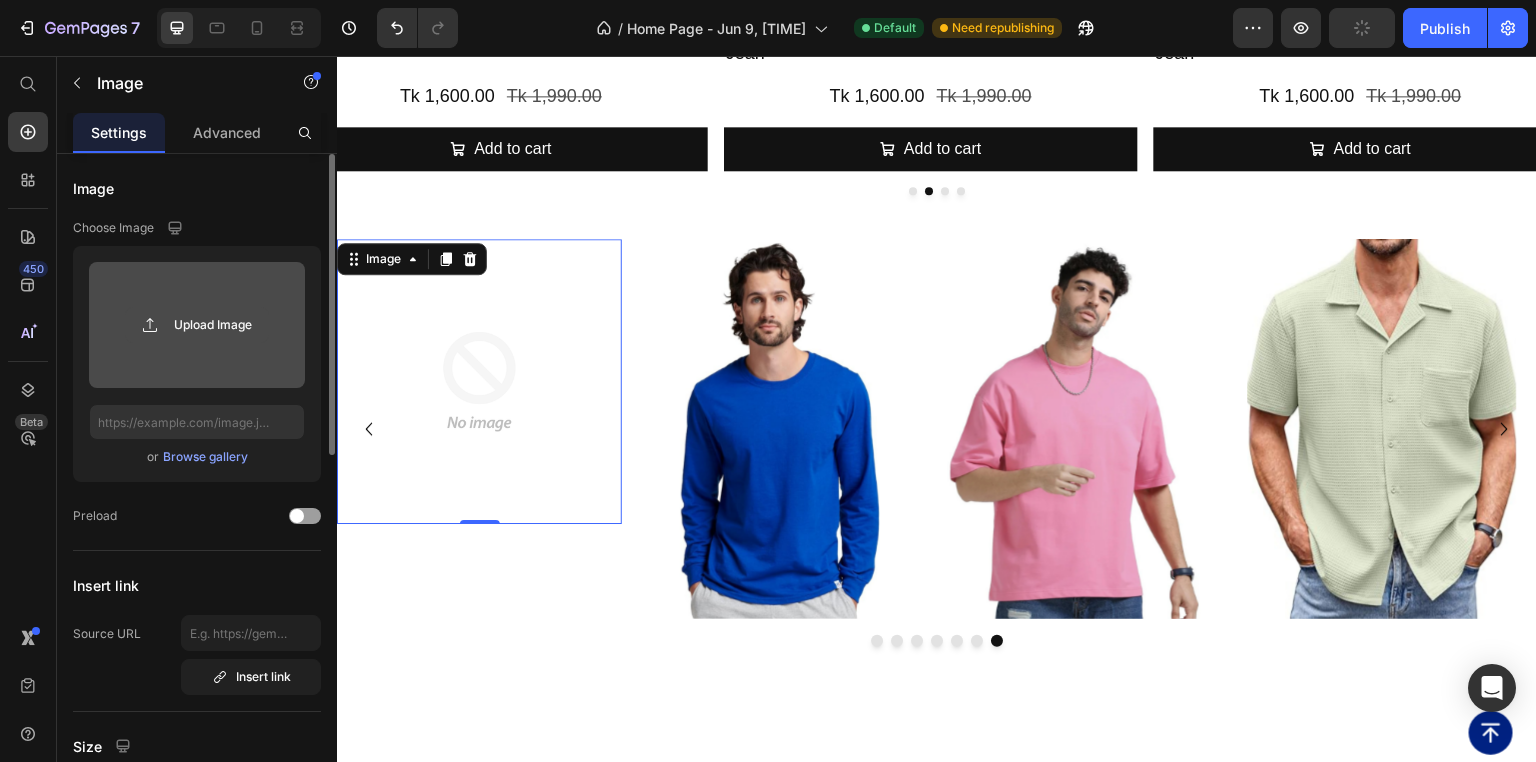 click 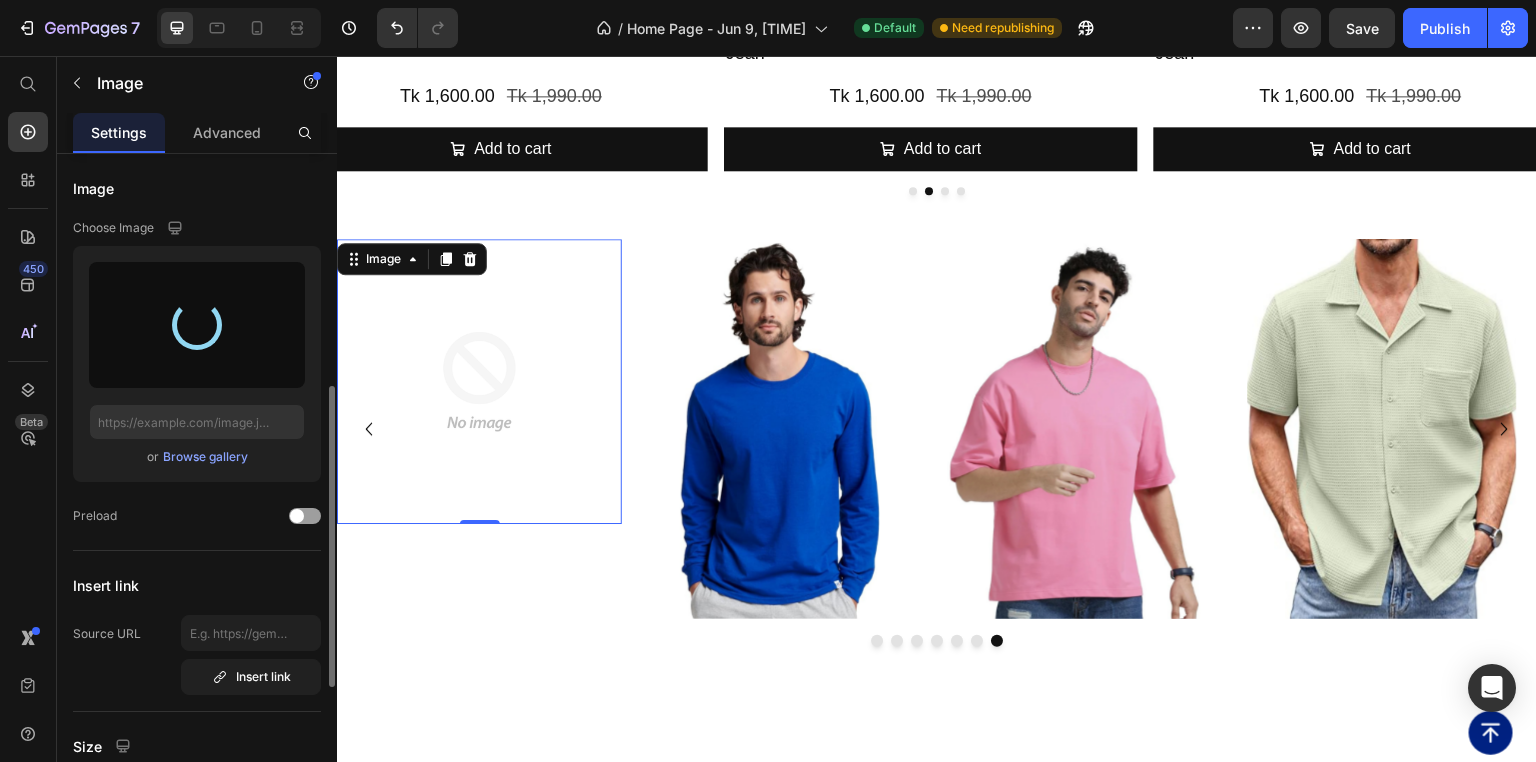 scroll, scrollTop: 160, scrollLeft: 0, axis: vertical 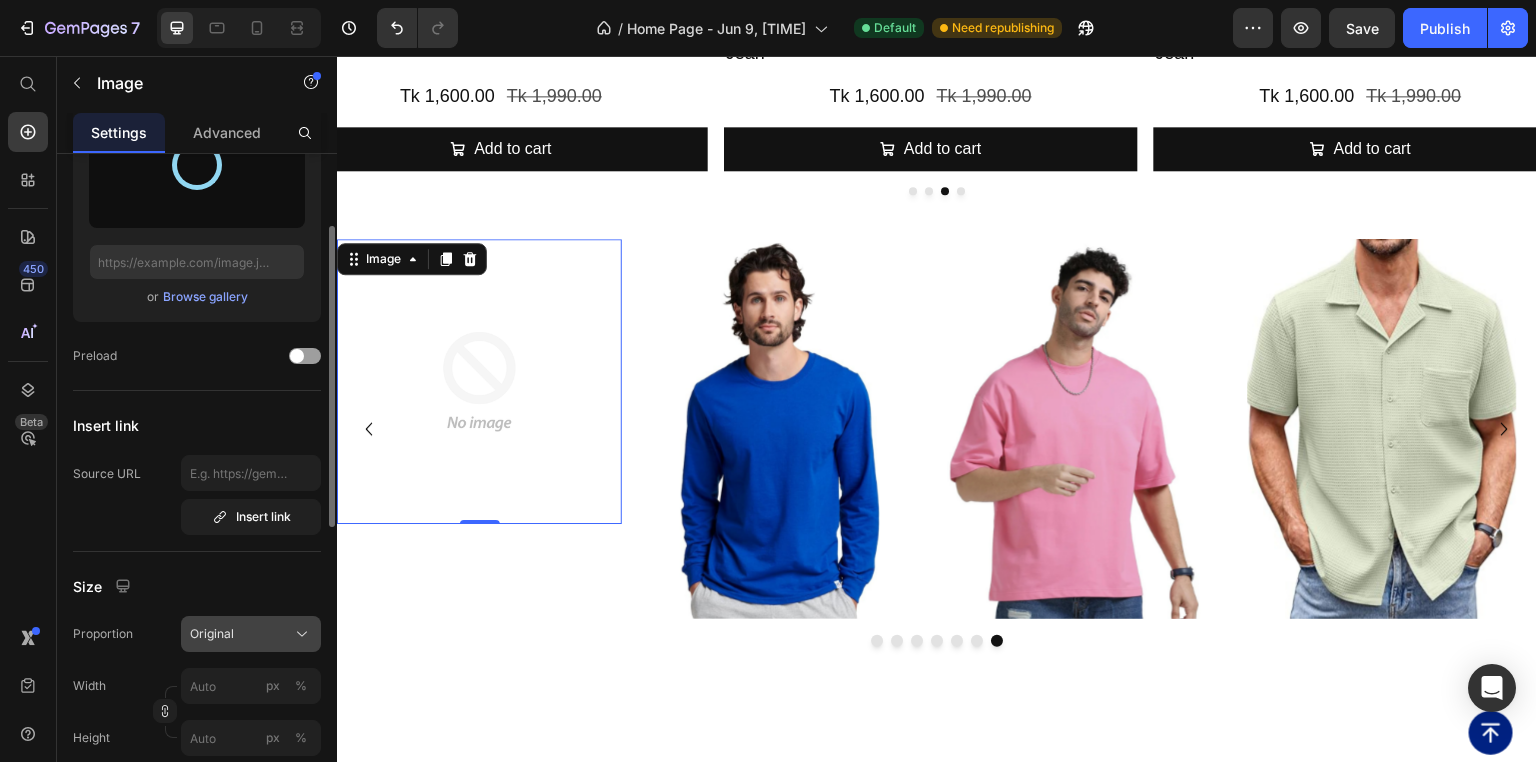 click on "Original" 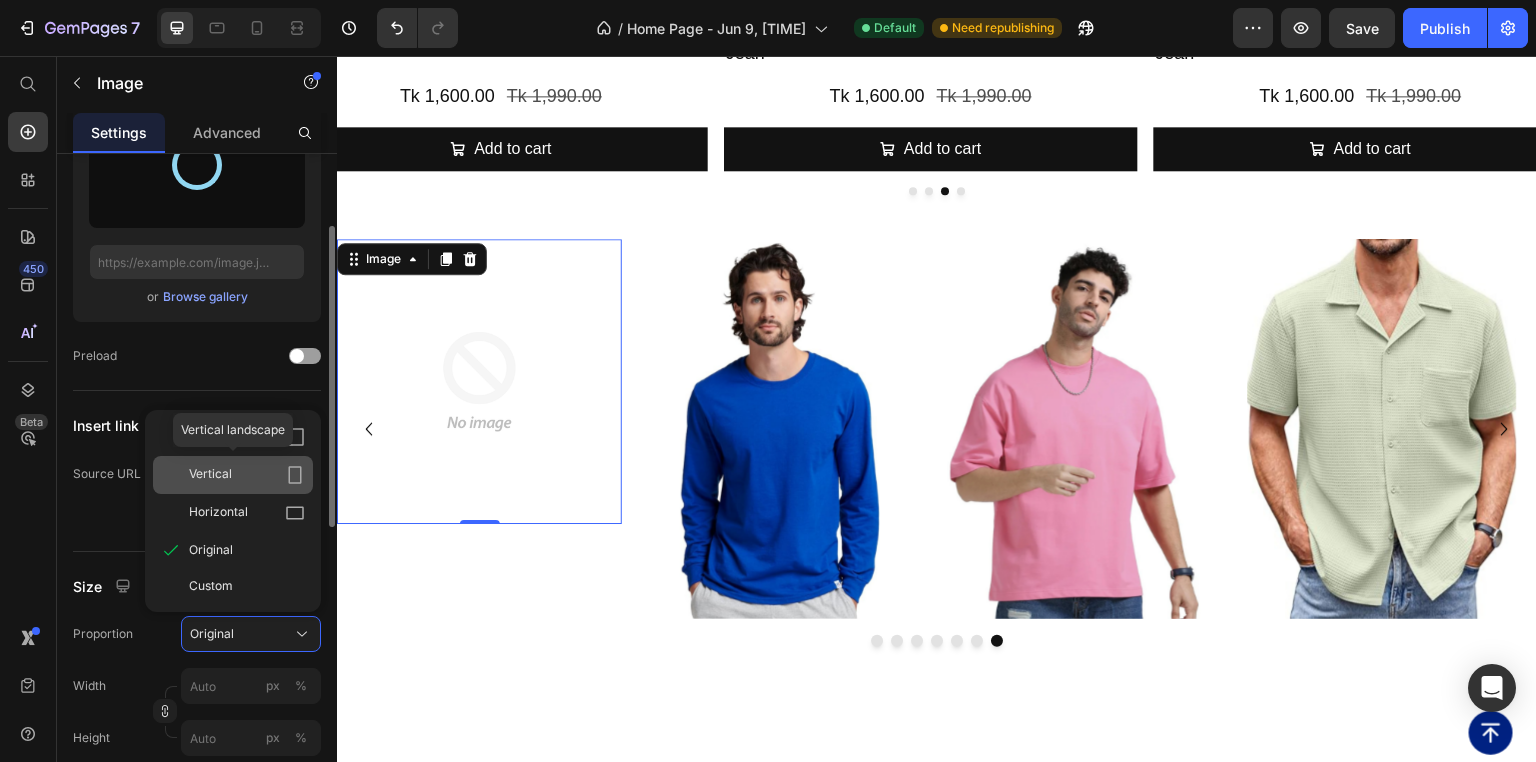 click on "Vertical" at bounding box center [210, 475] 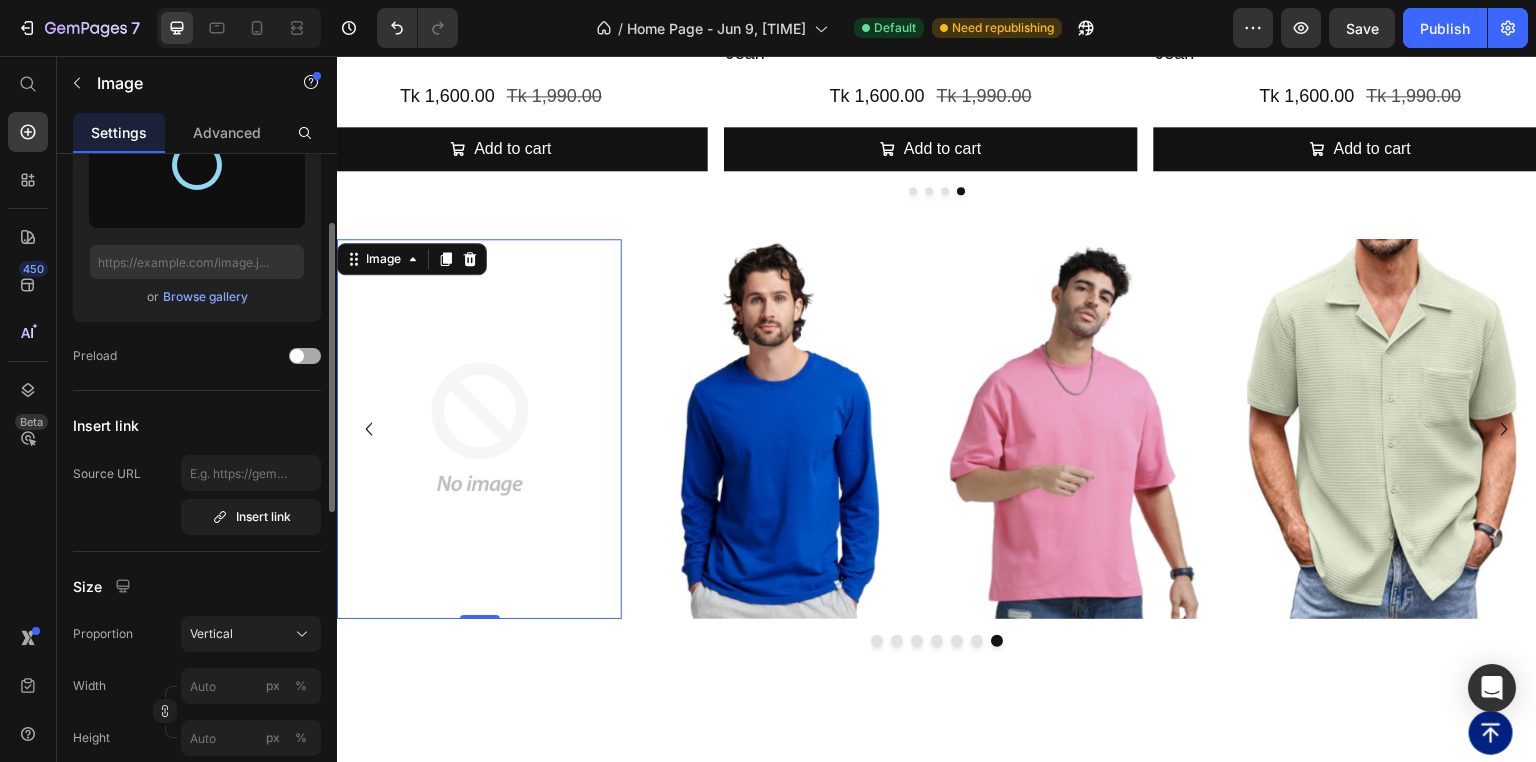 click at bounding box center (297, 356) 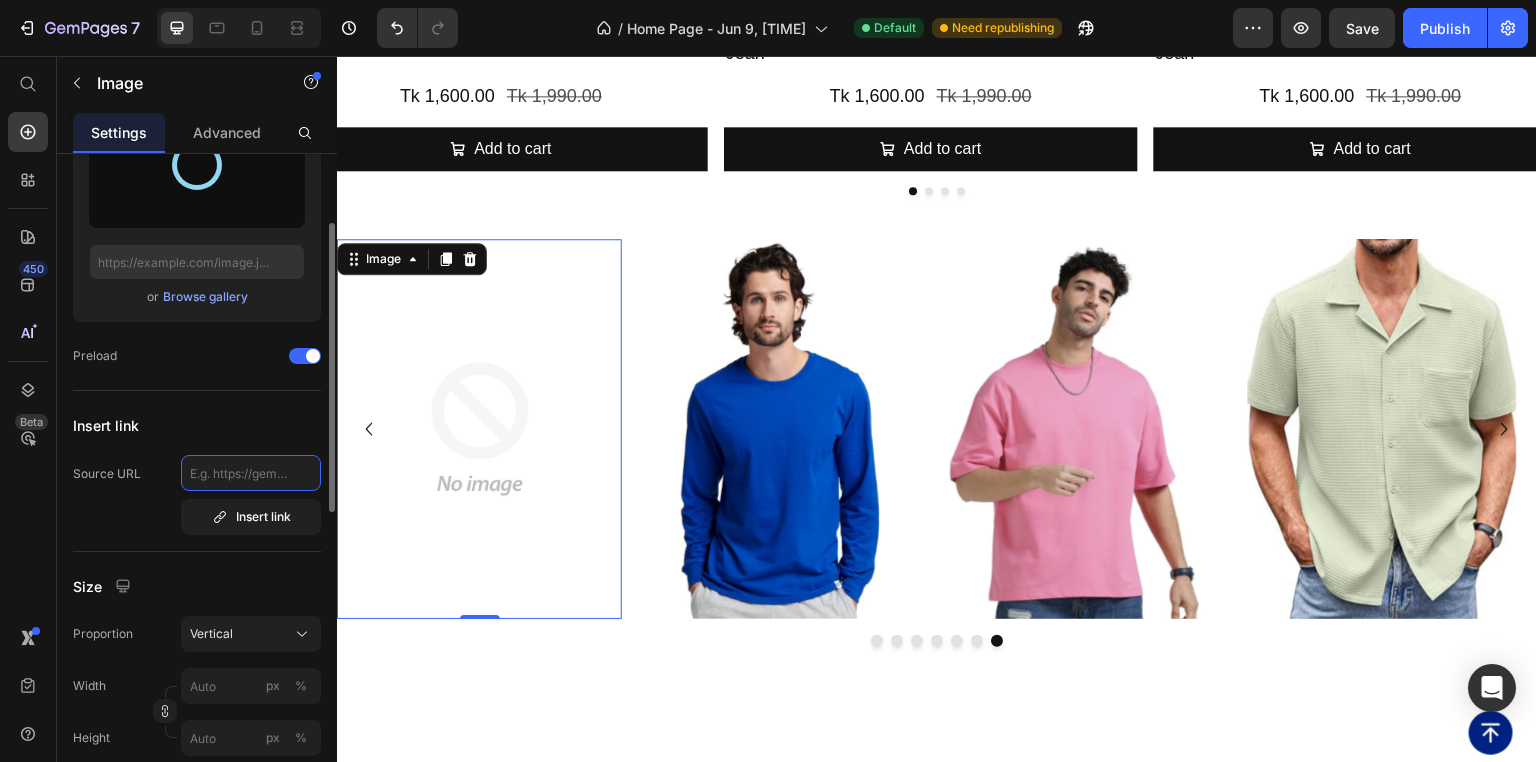click 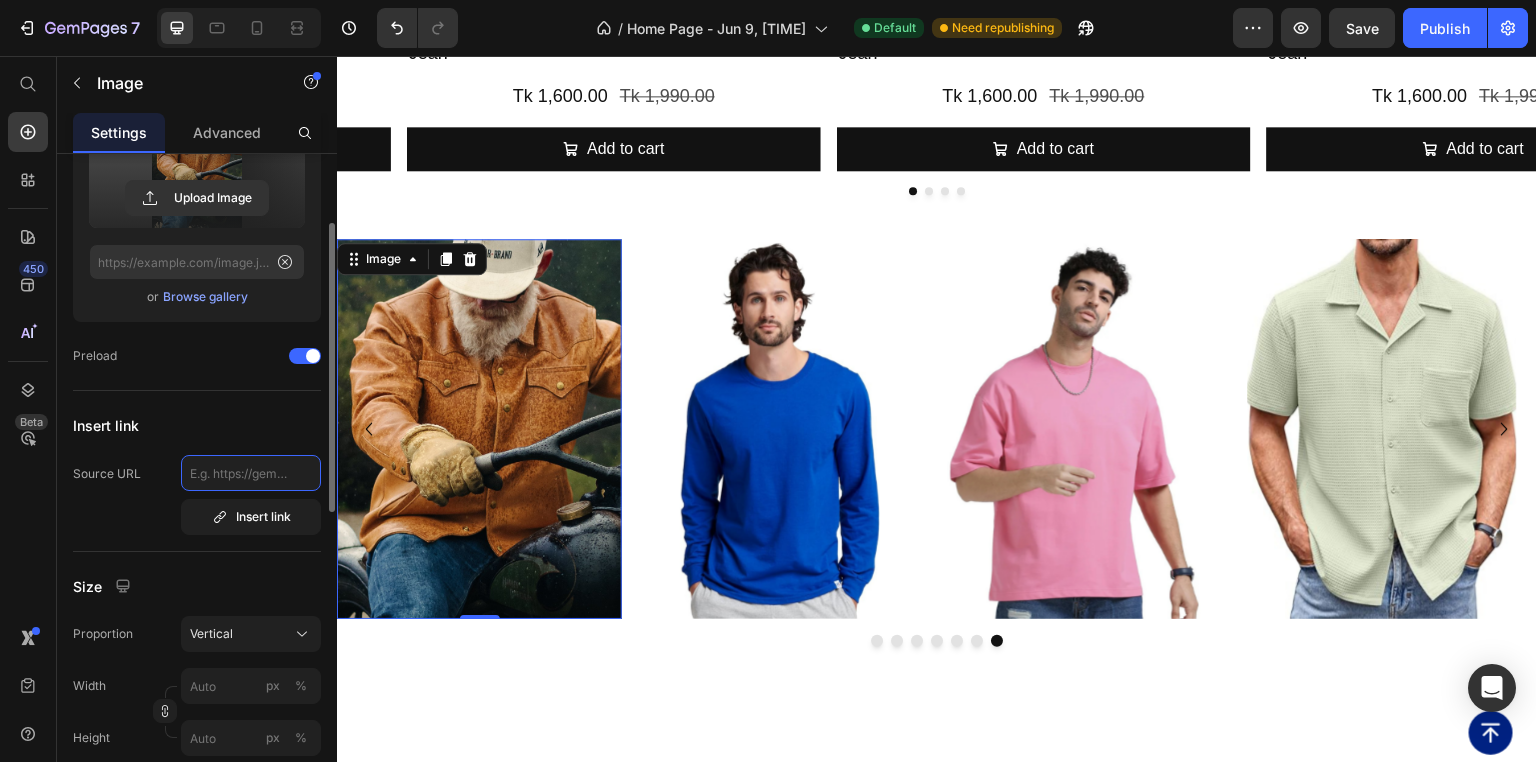 type on "https://cdn.shopify.com/s/files/1/0701/1378/8075/files/gempages_569462205620159358-65976fcb-f6be-4443-9f7c-fdd36add8454.png" 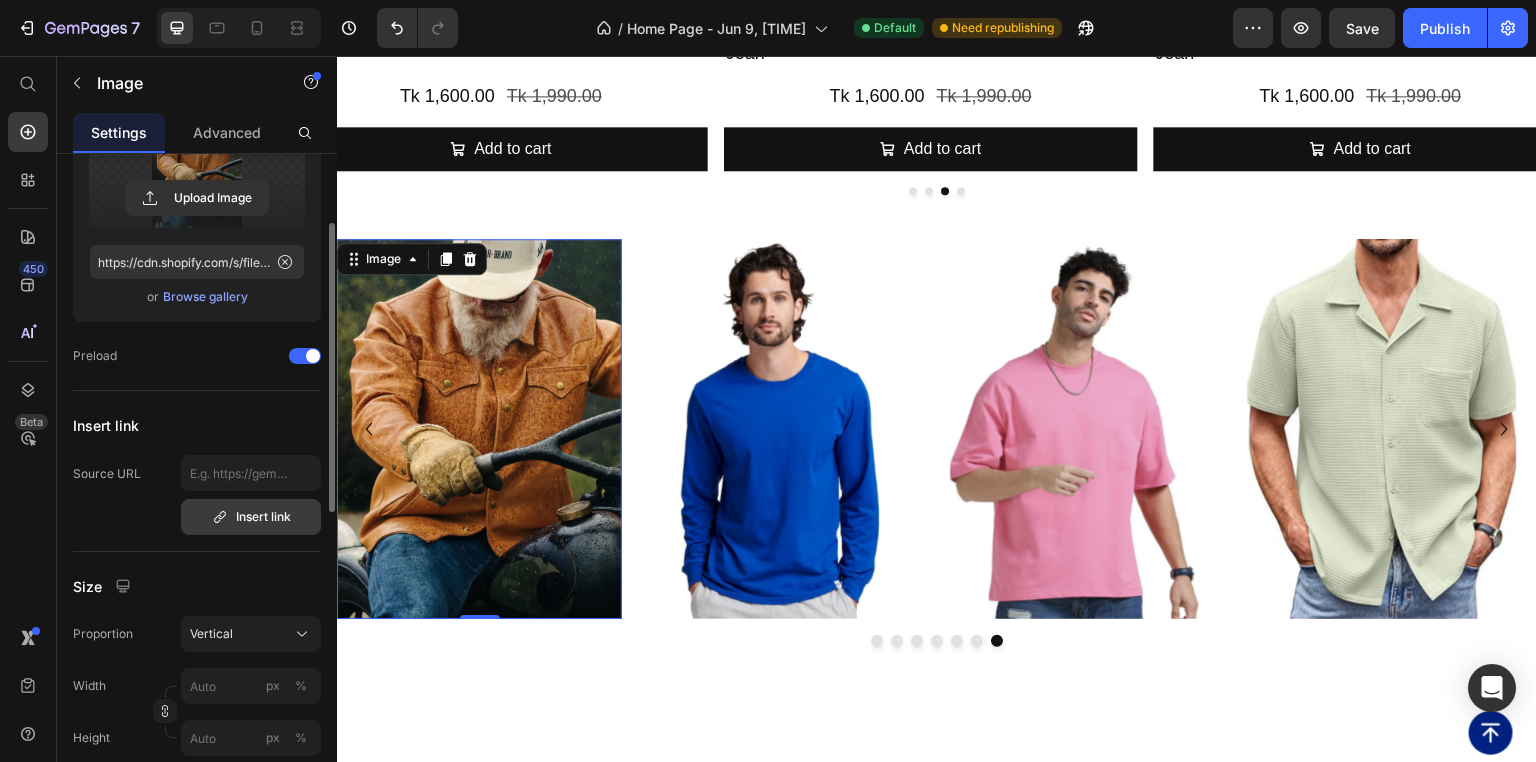 click on "Insert link" at bounding box center (251, 517) 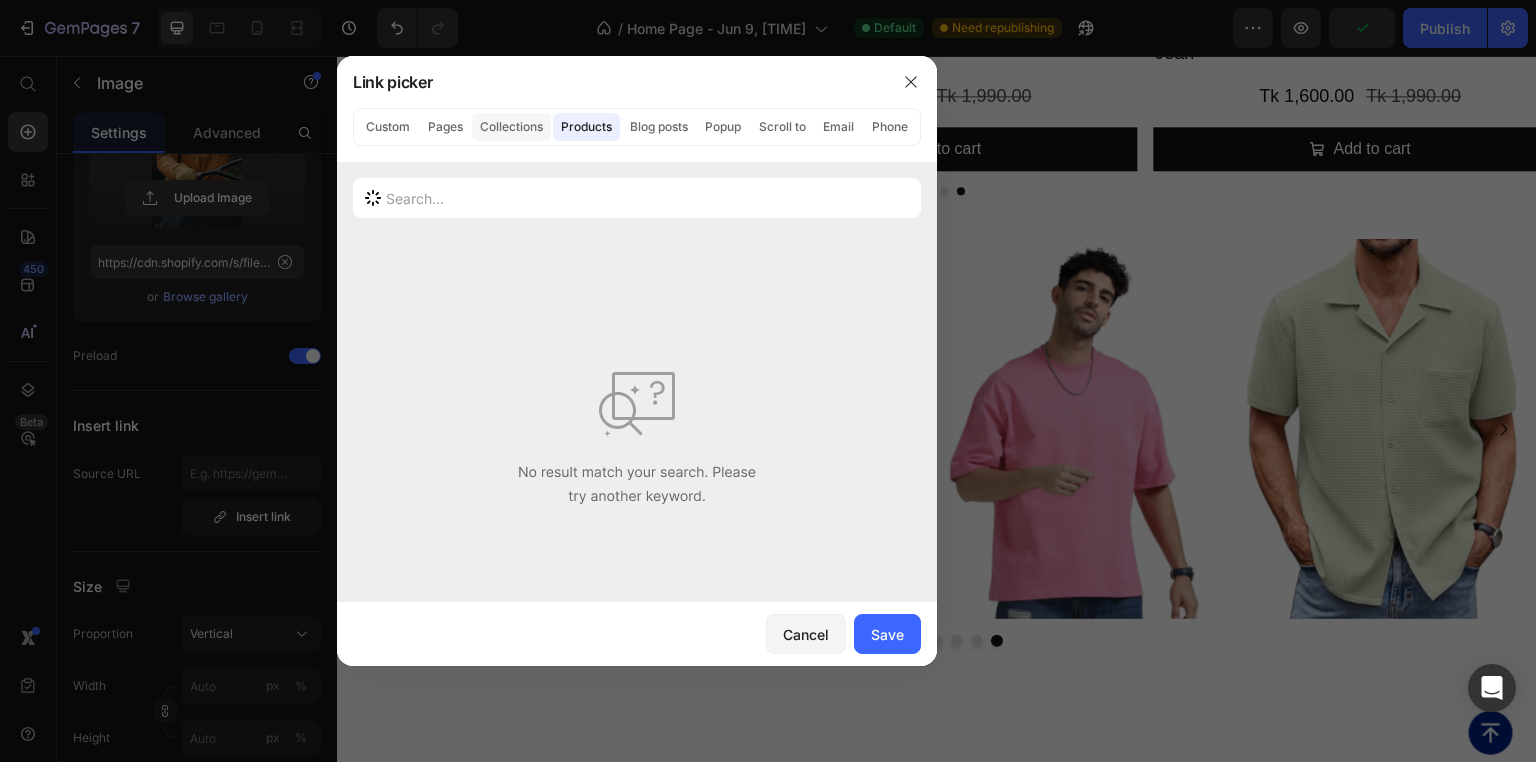 click on "Collections" 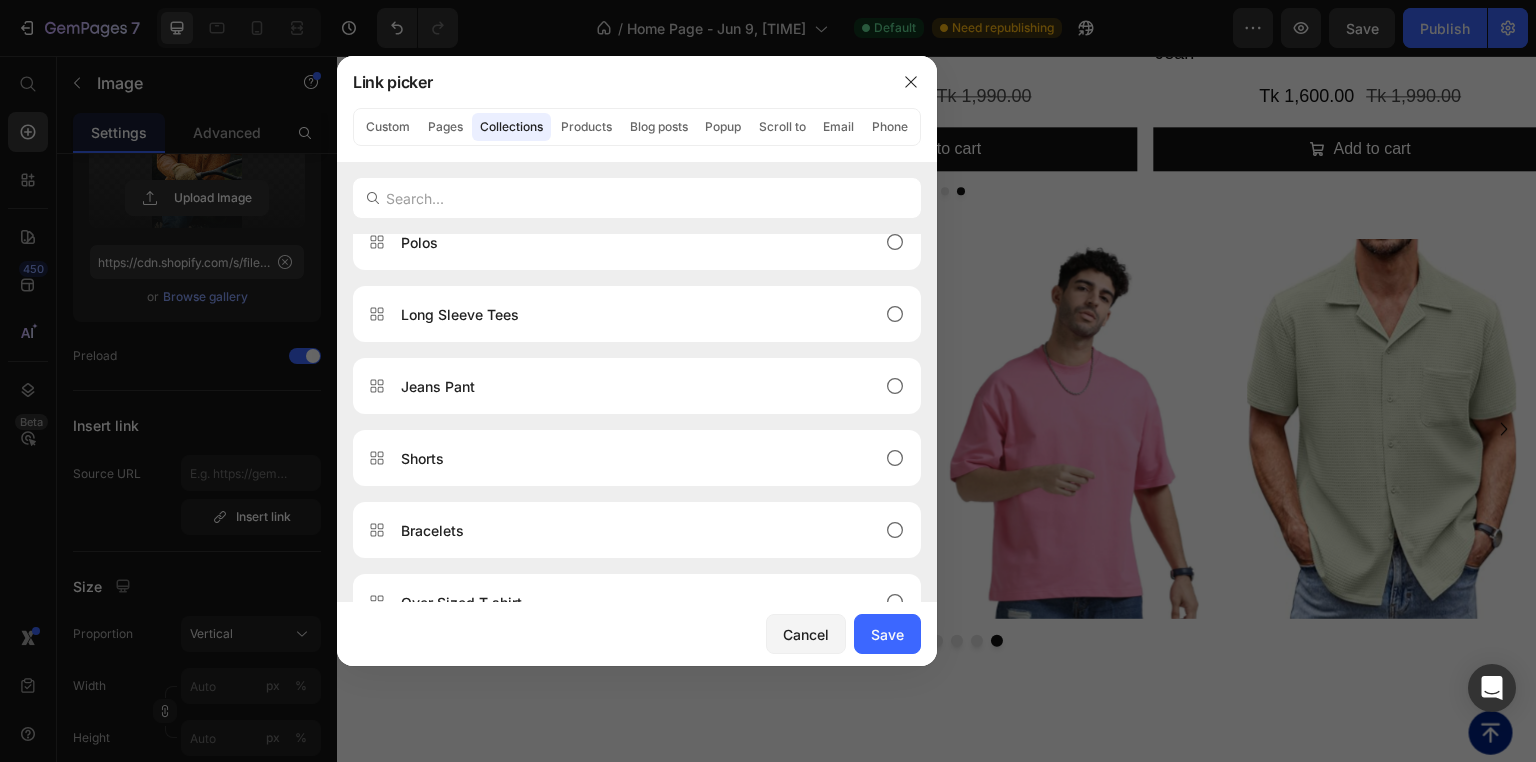 scroll, scrollTop: 1144, scrollLeft: 0, axis: vertical 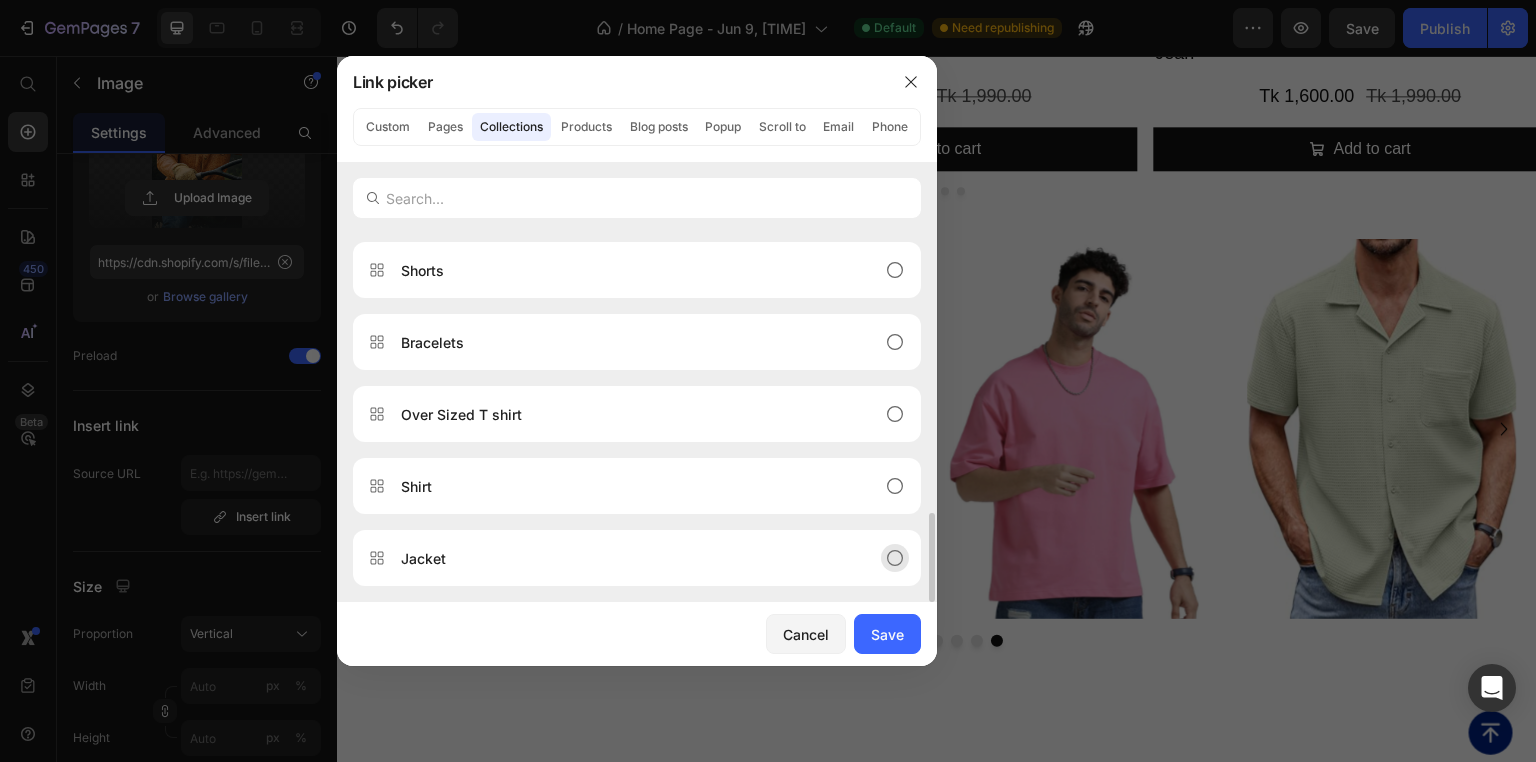 click on "Jacket" at bounding box center [621, 558] 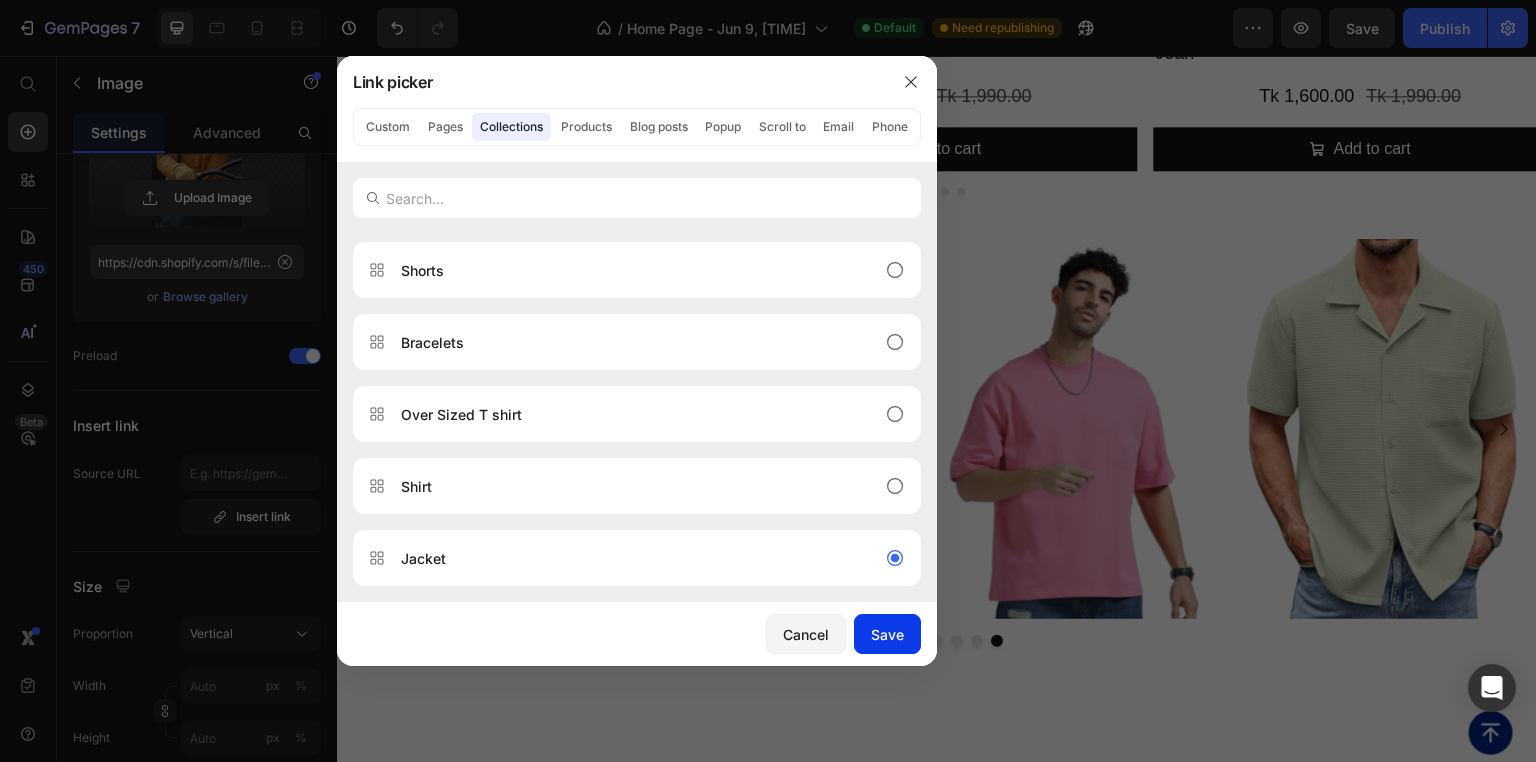 click on "Save" at bounding box center (887, 634) 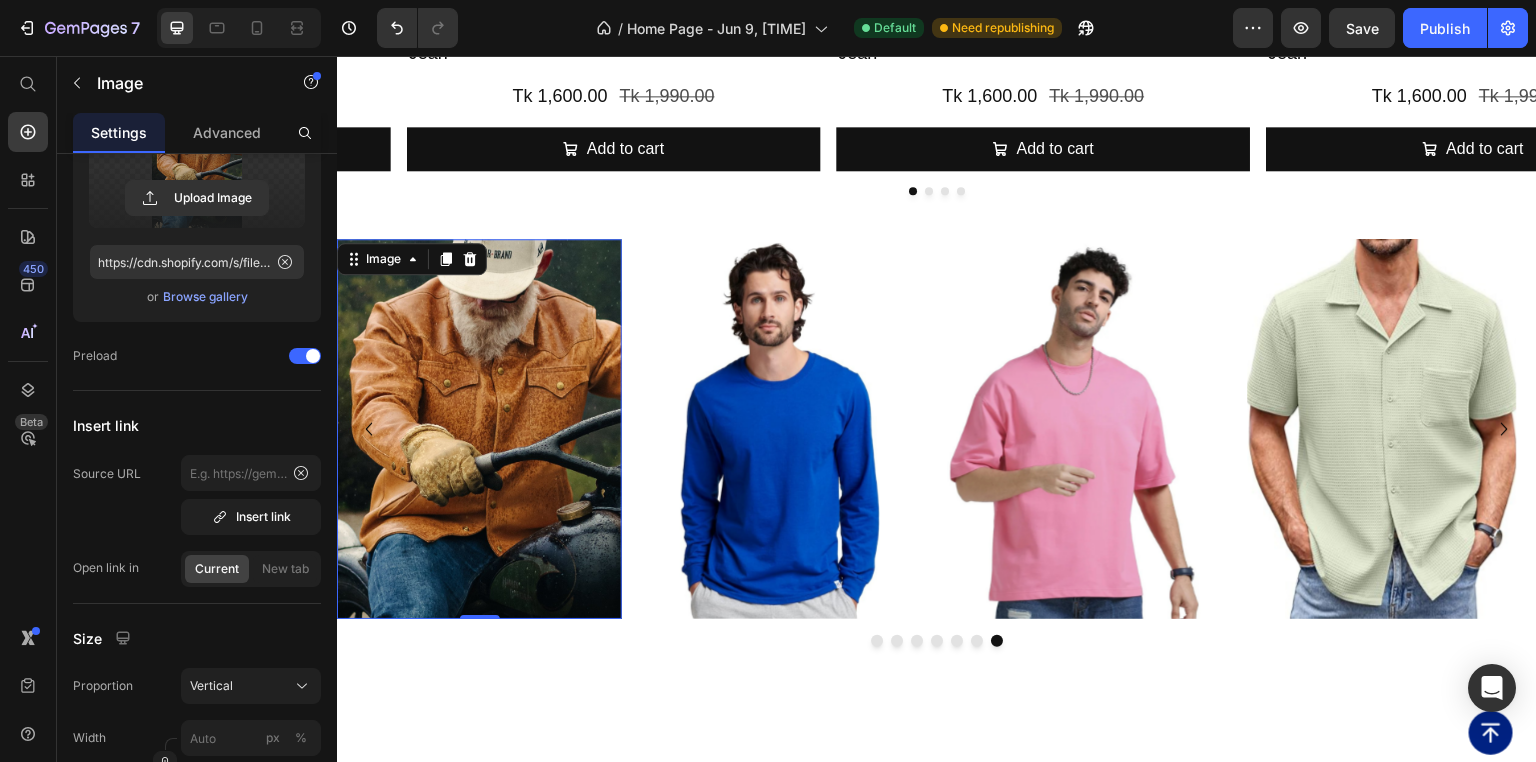 type on "/collections/leather-jacket" 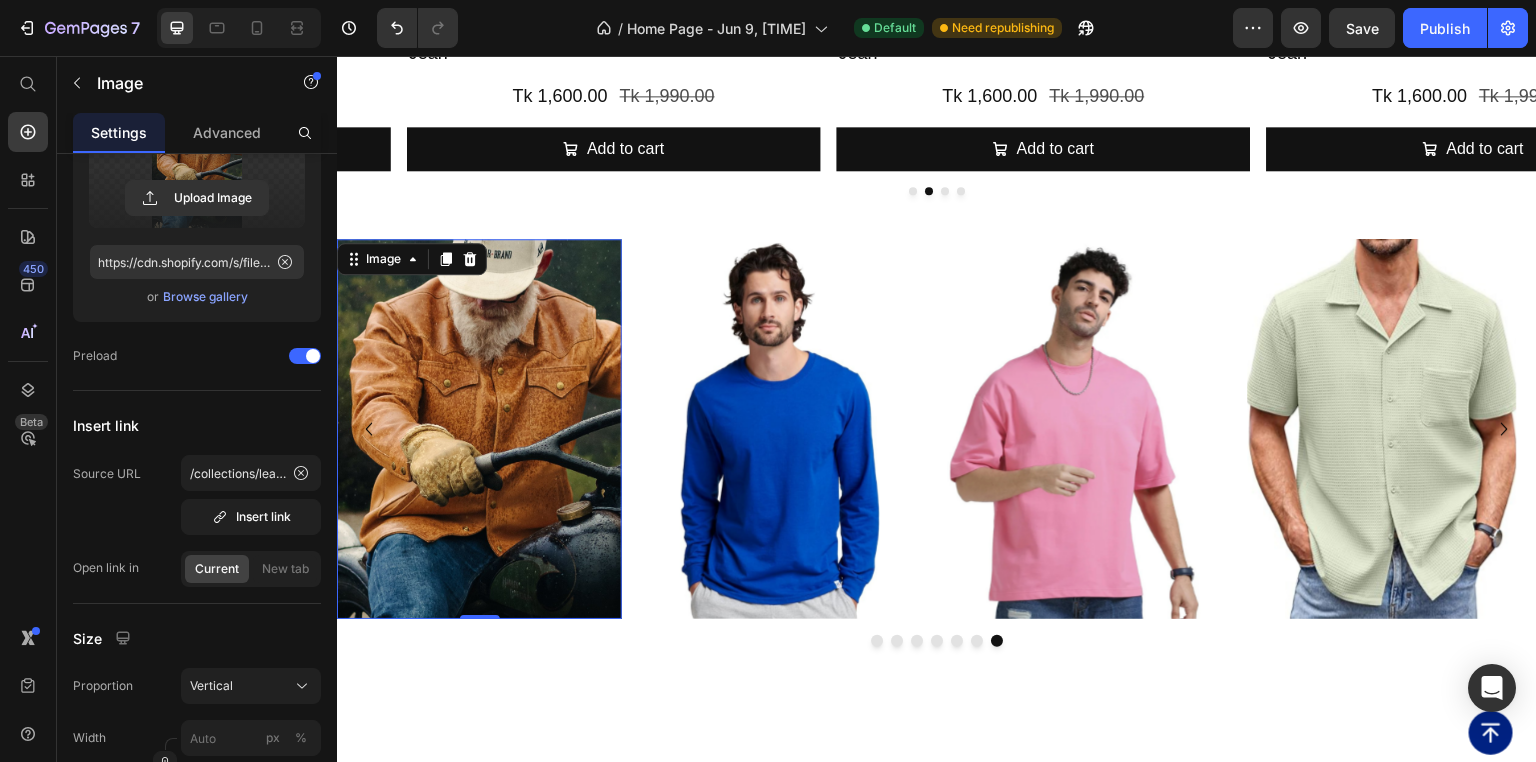 click on "Size" at bounding box center [197, 638] 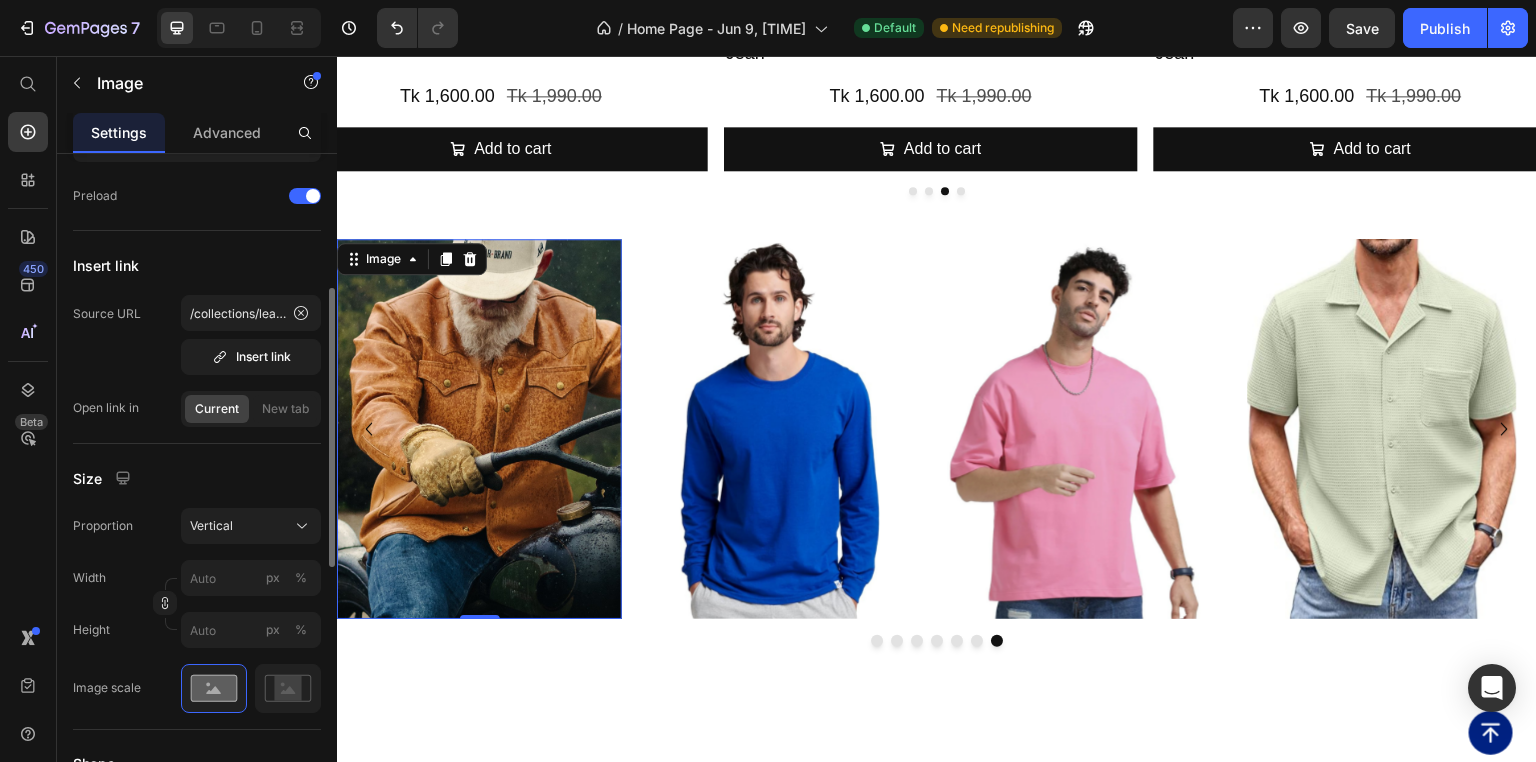 scroll, scrollTop: 400, scrollLeft: 0, axis: vertical 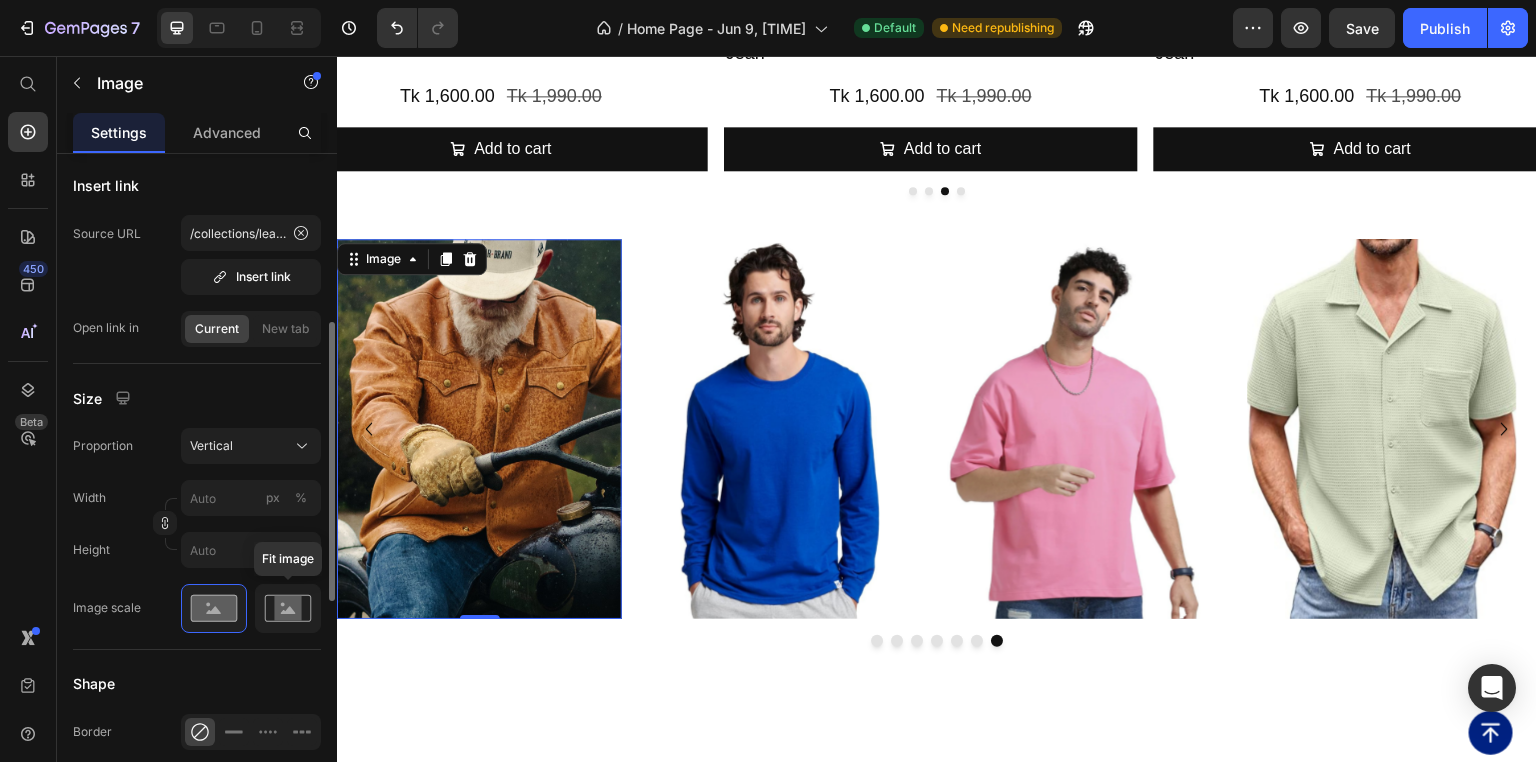 click 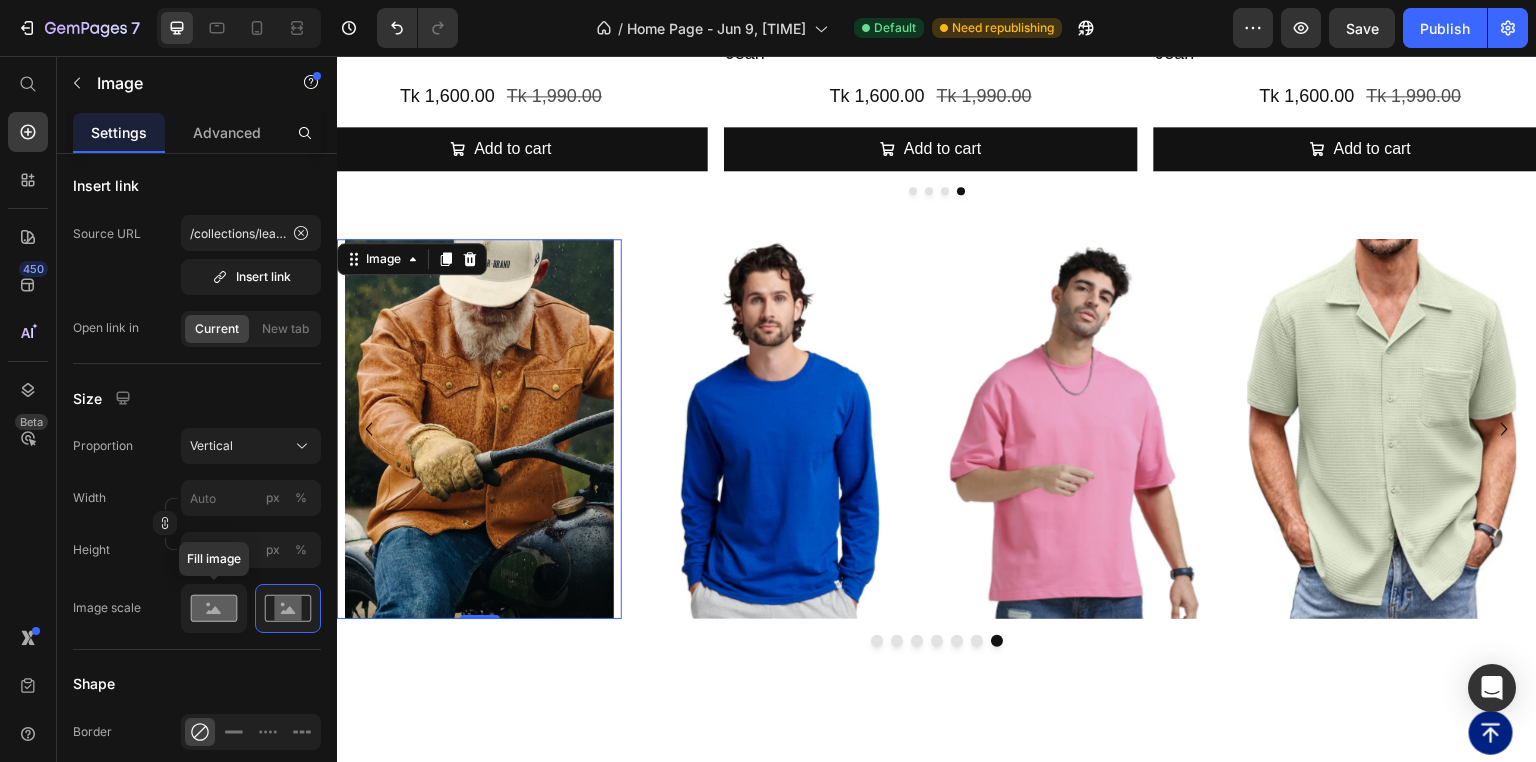 click 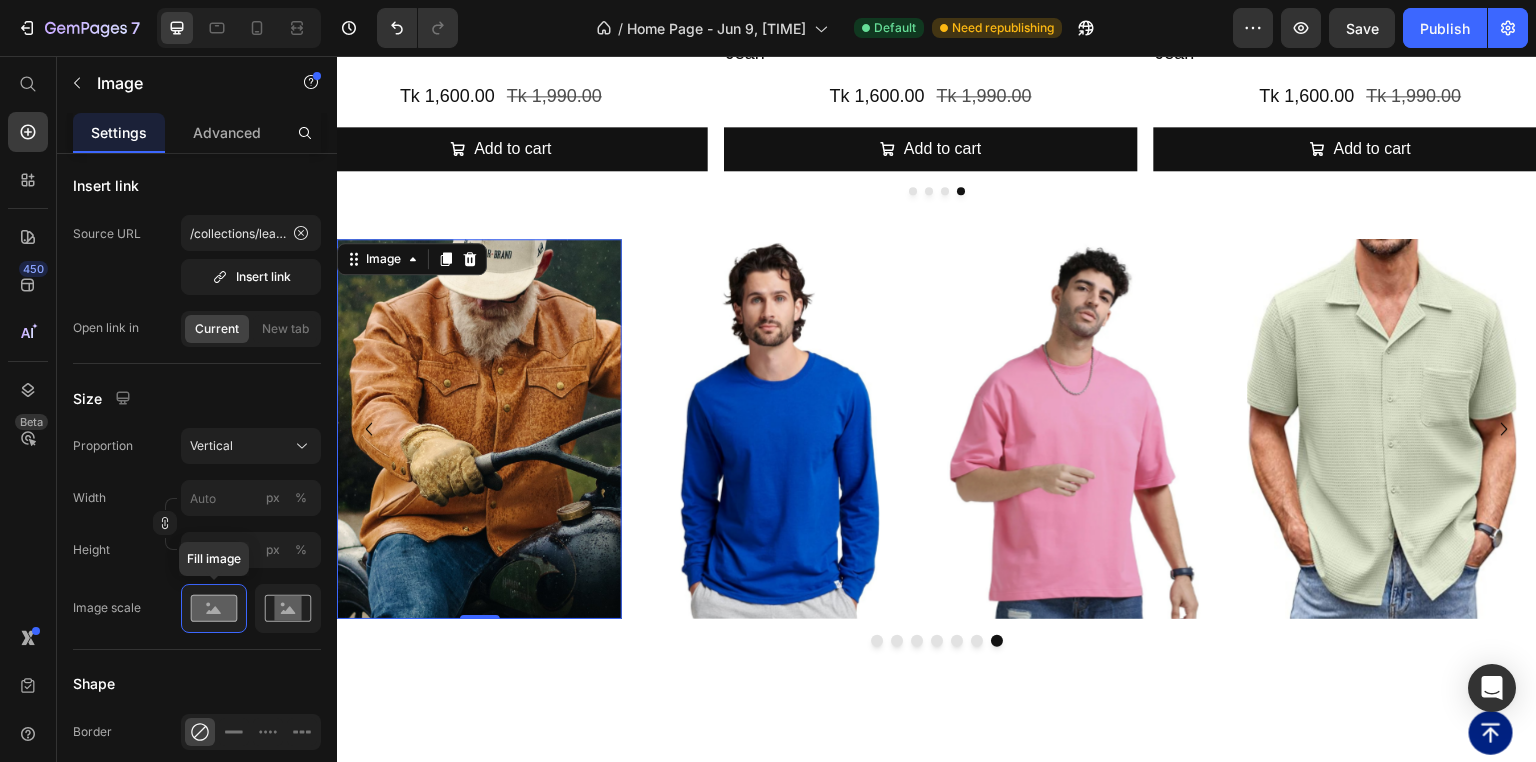 click 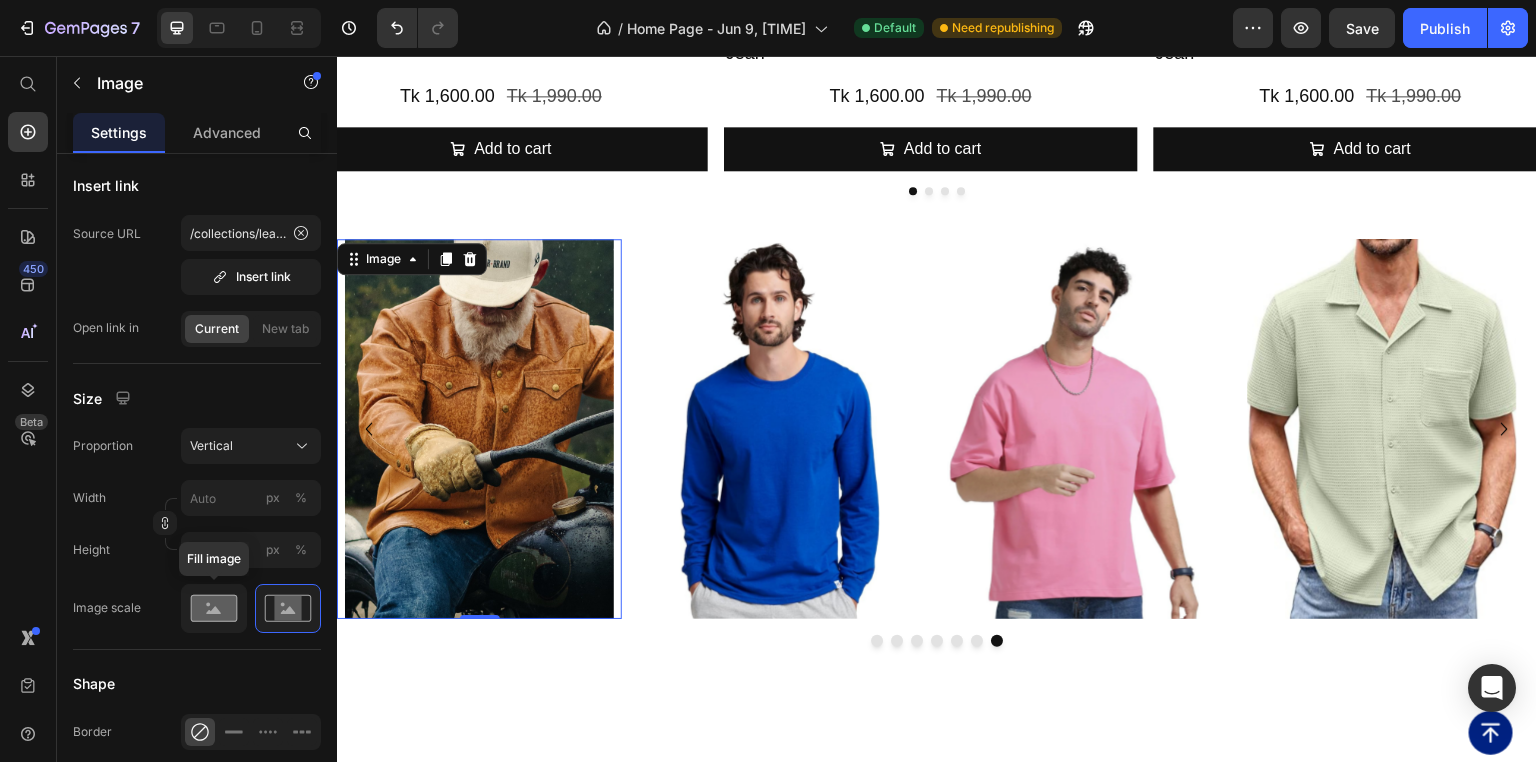 click 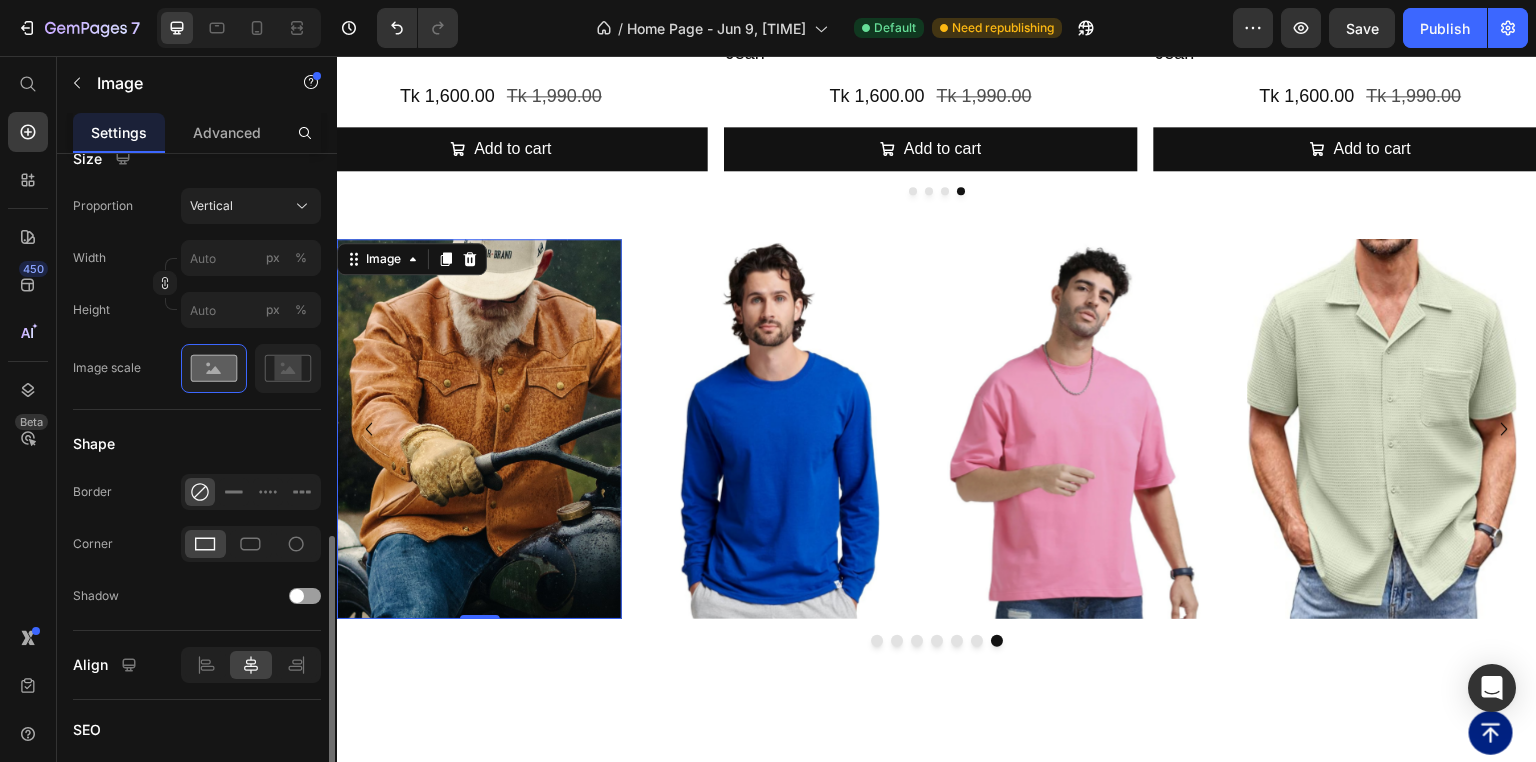 scroll, scrollTop: 720, scrollLeft: 0, axis: vertical 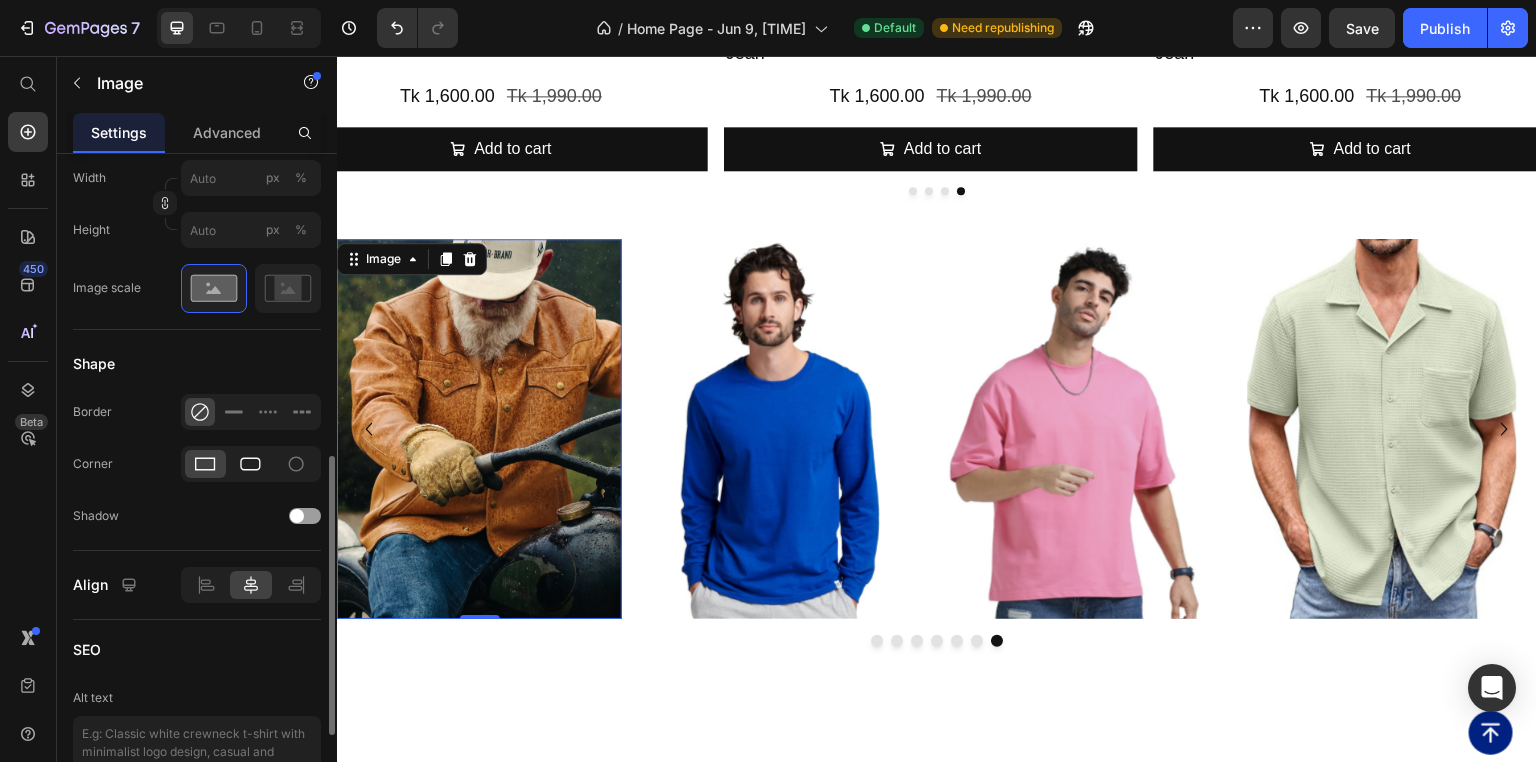 click 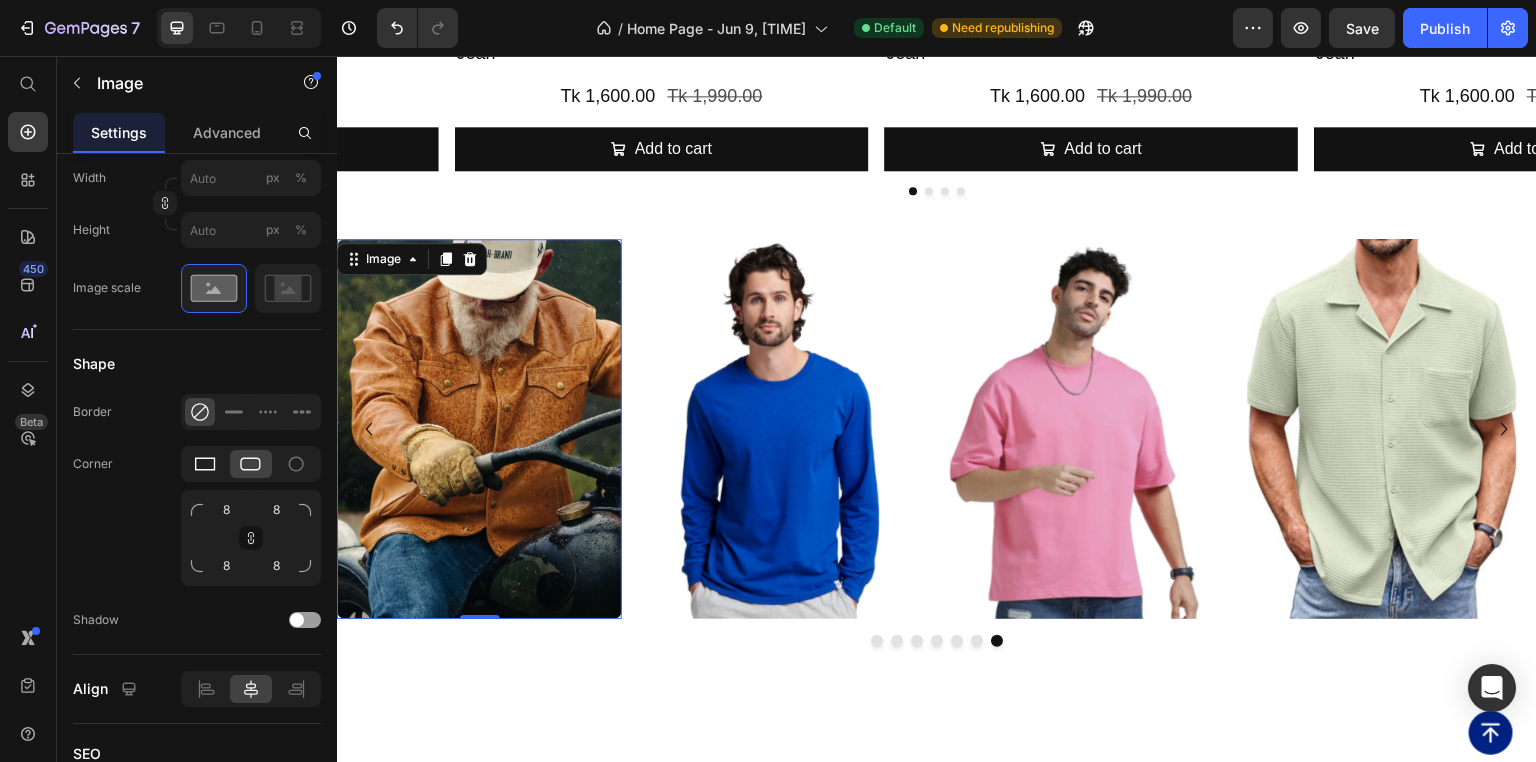 click 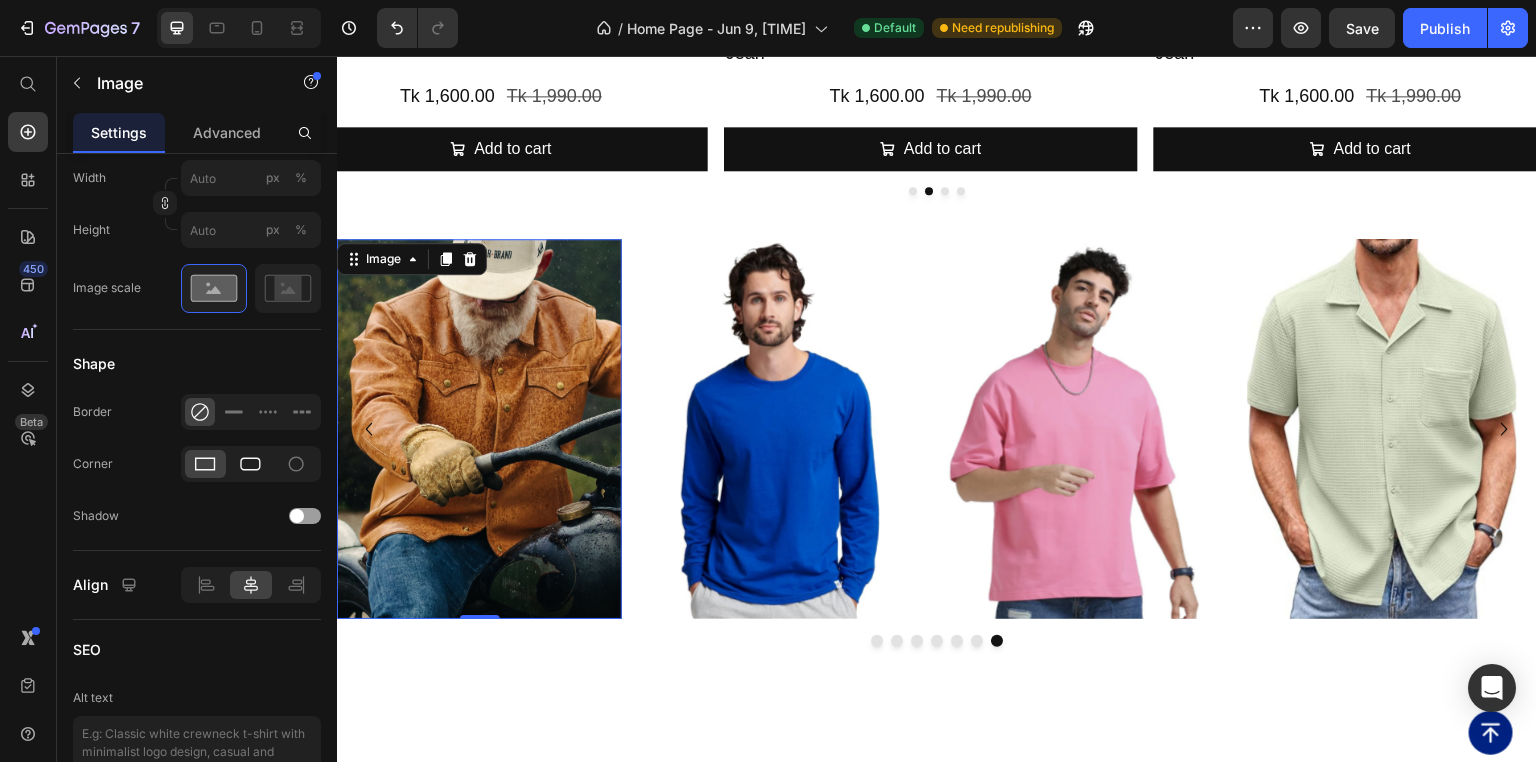 click 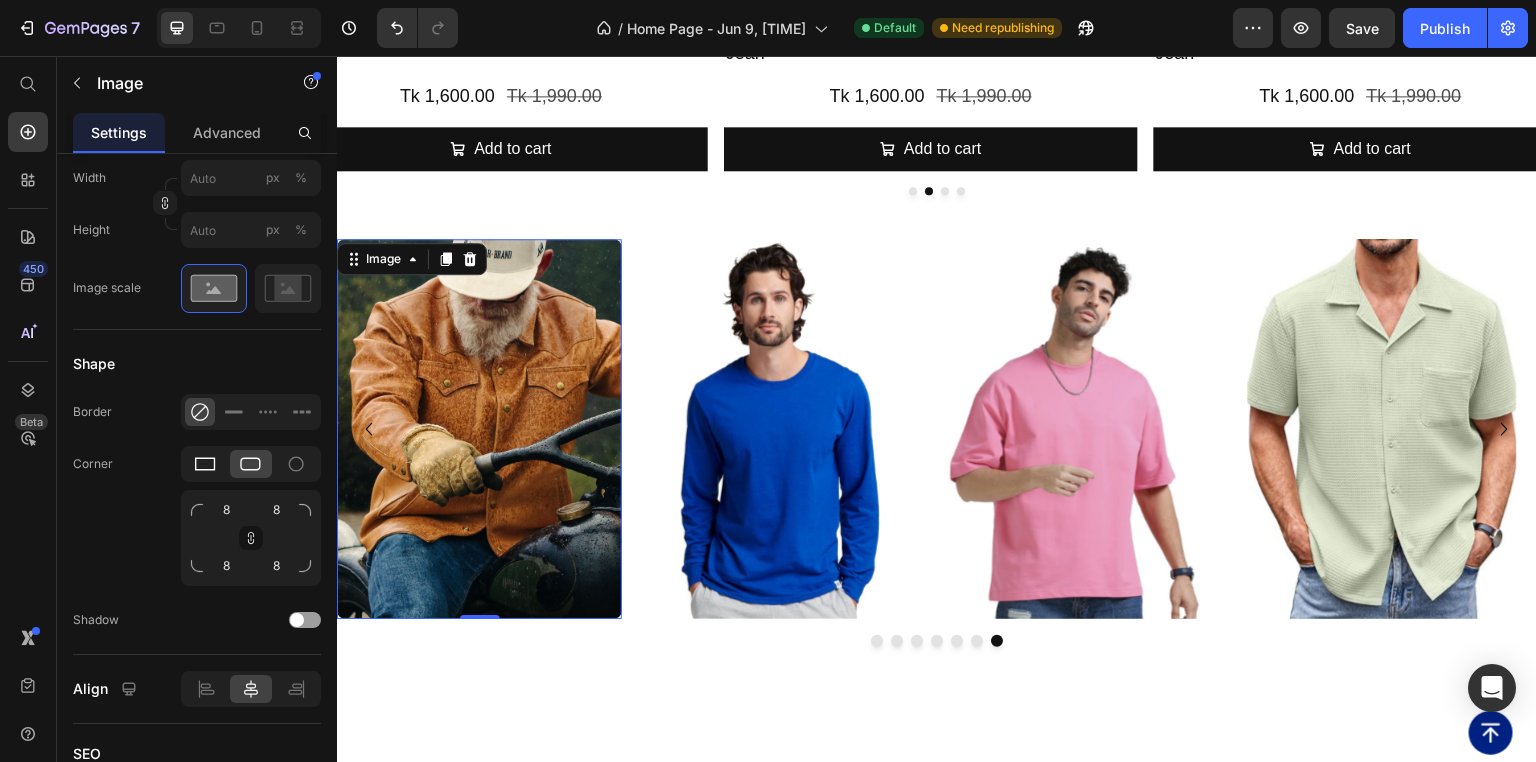 click 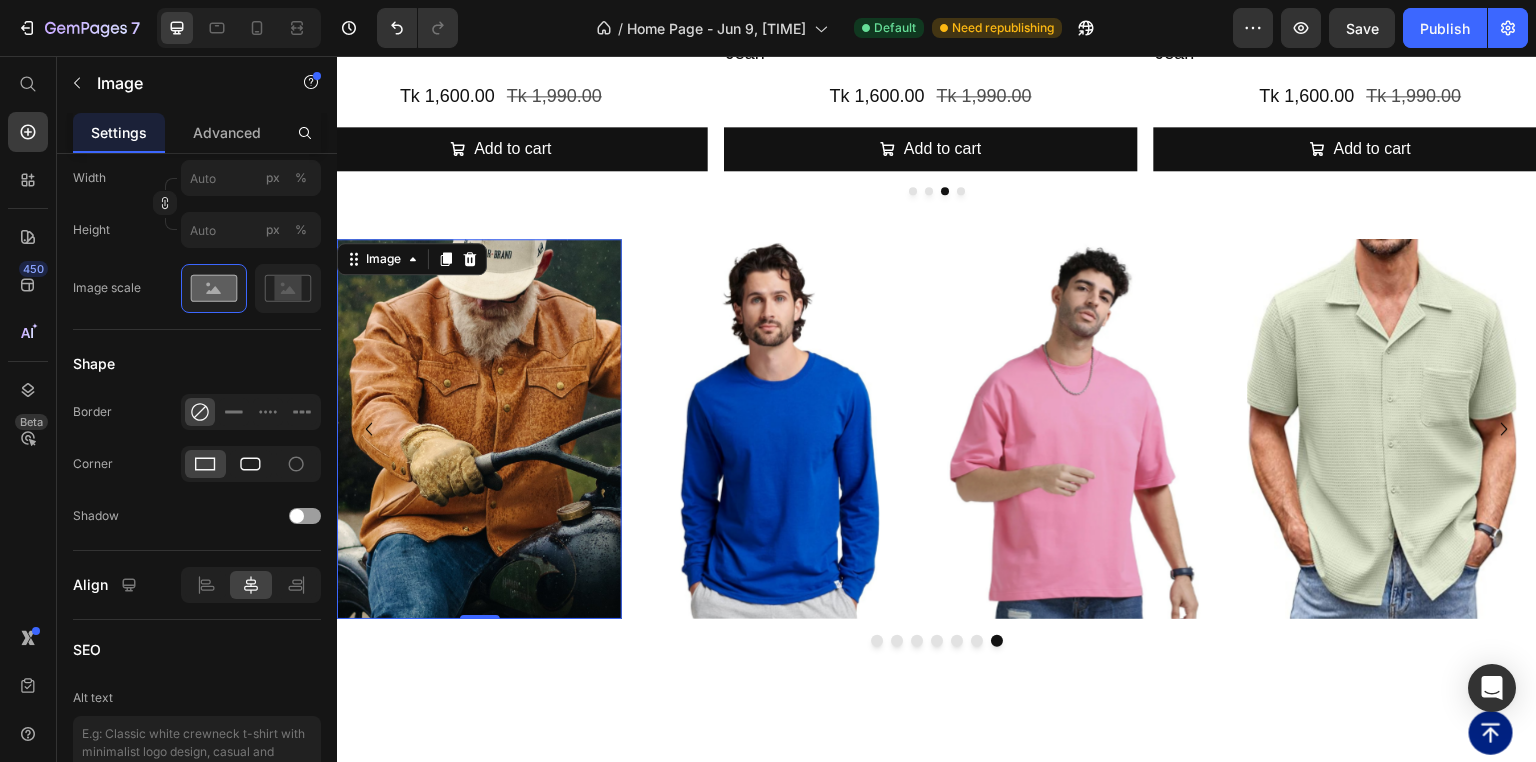 click 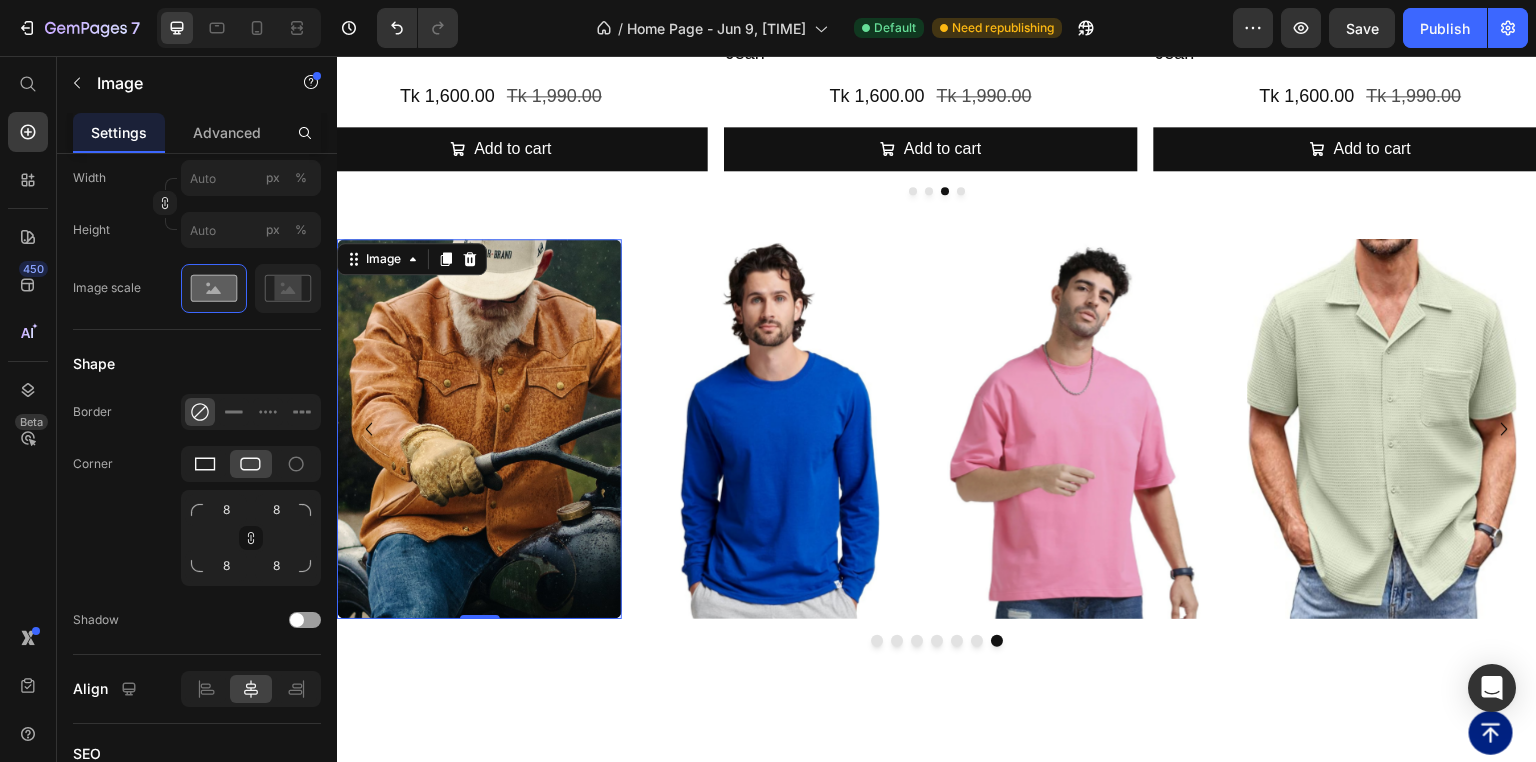 click 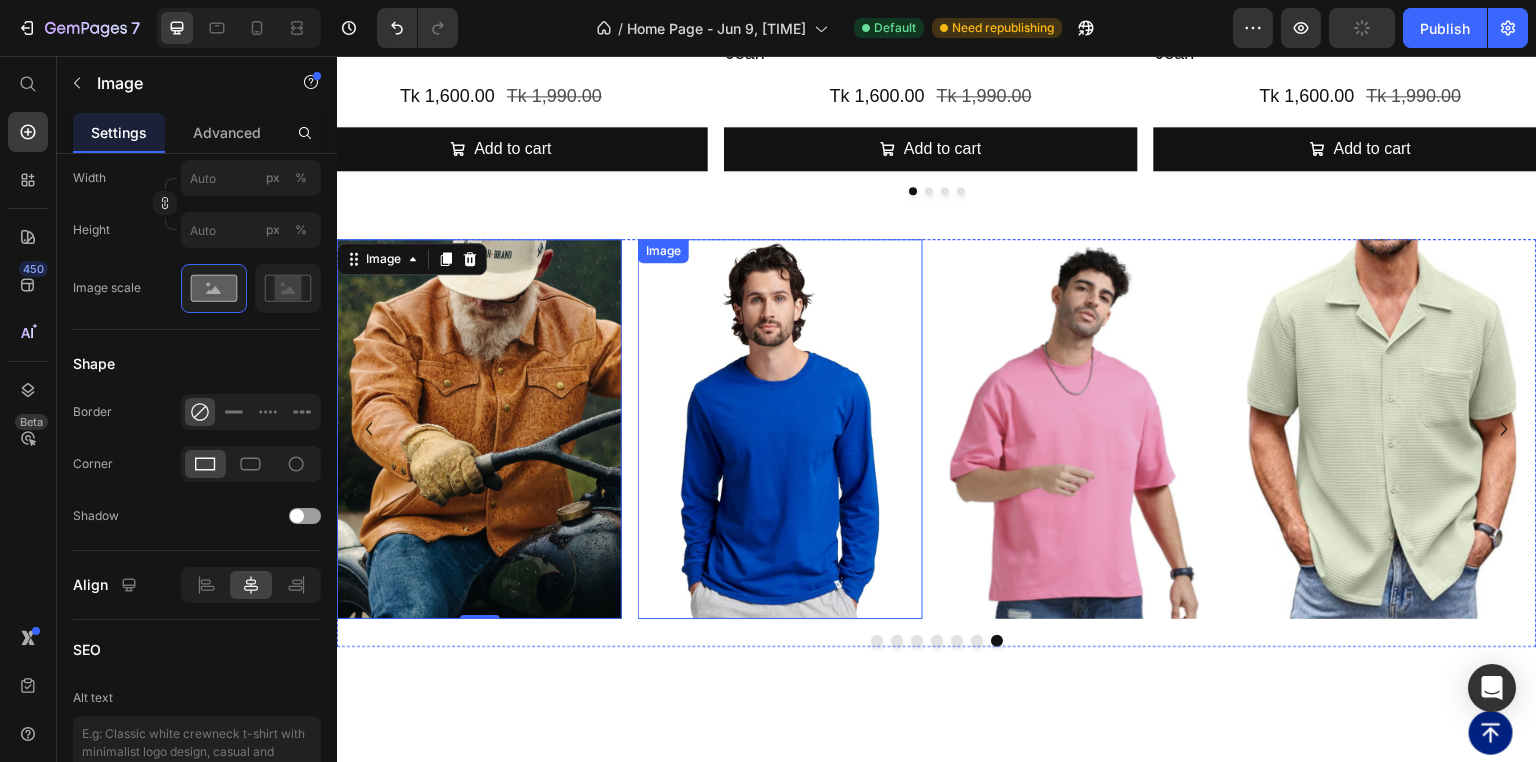 click at bounding box center (780, 429) 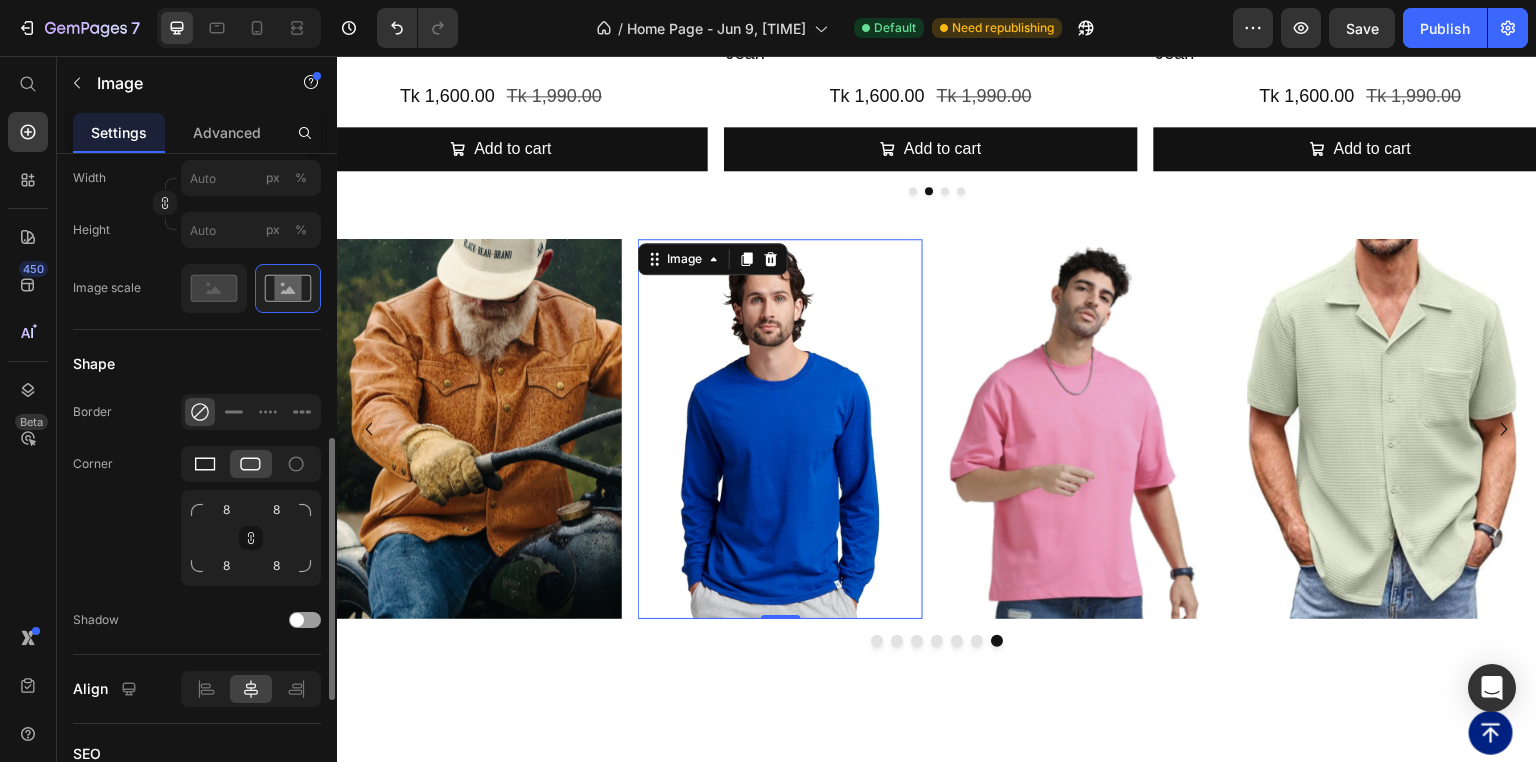 click 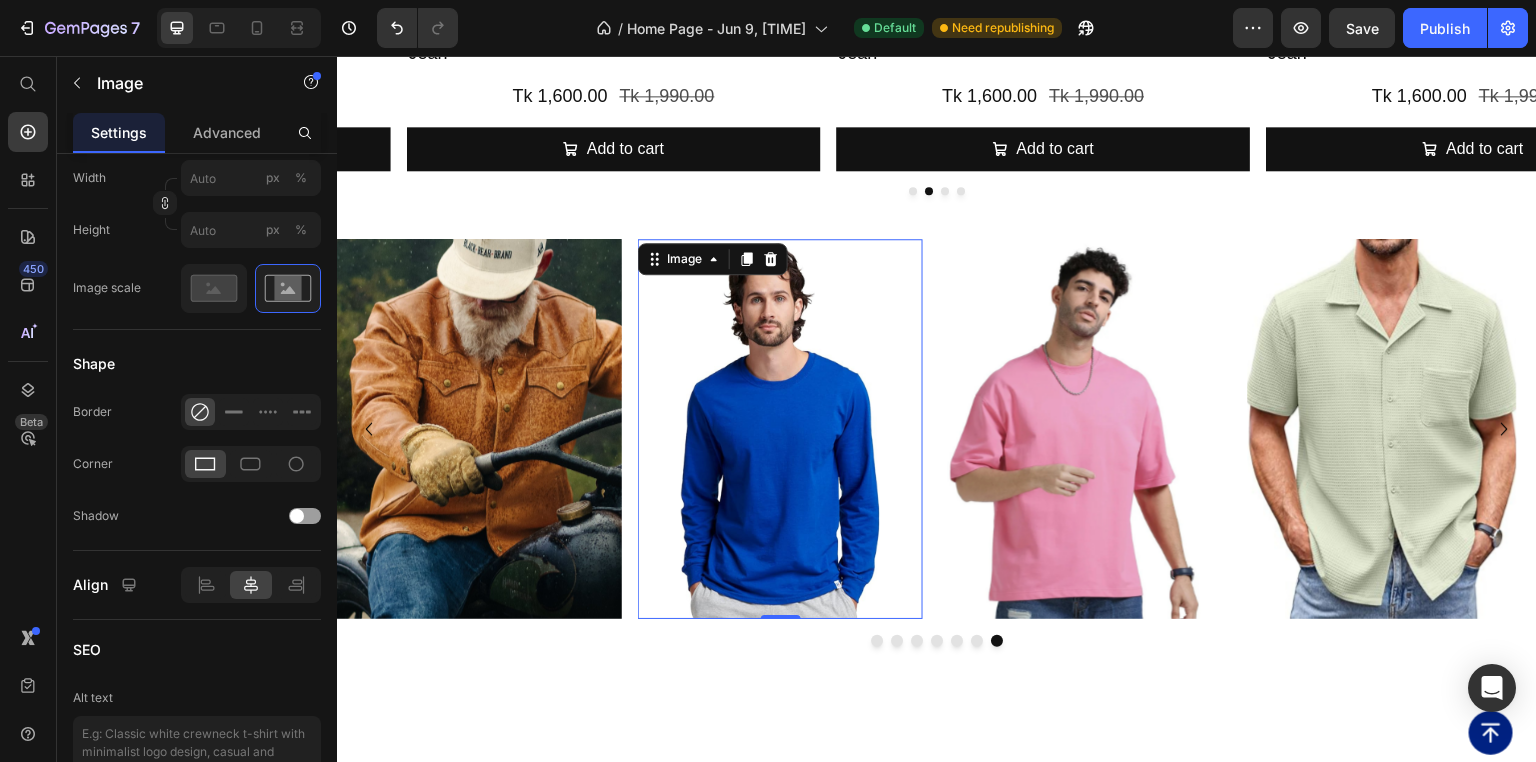 click at bounding box center [479, 429] 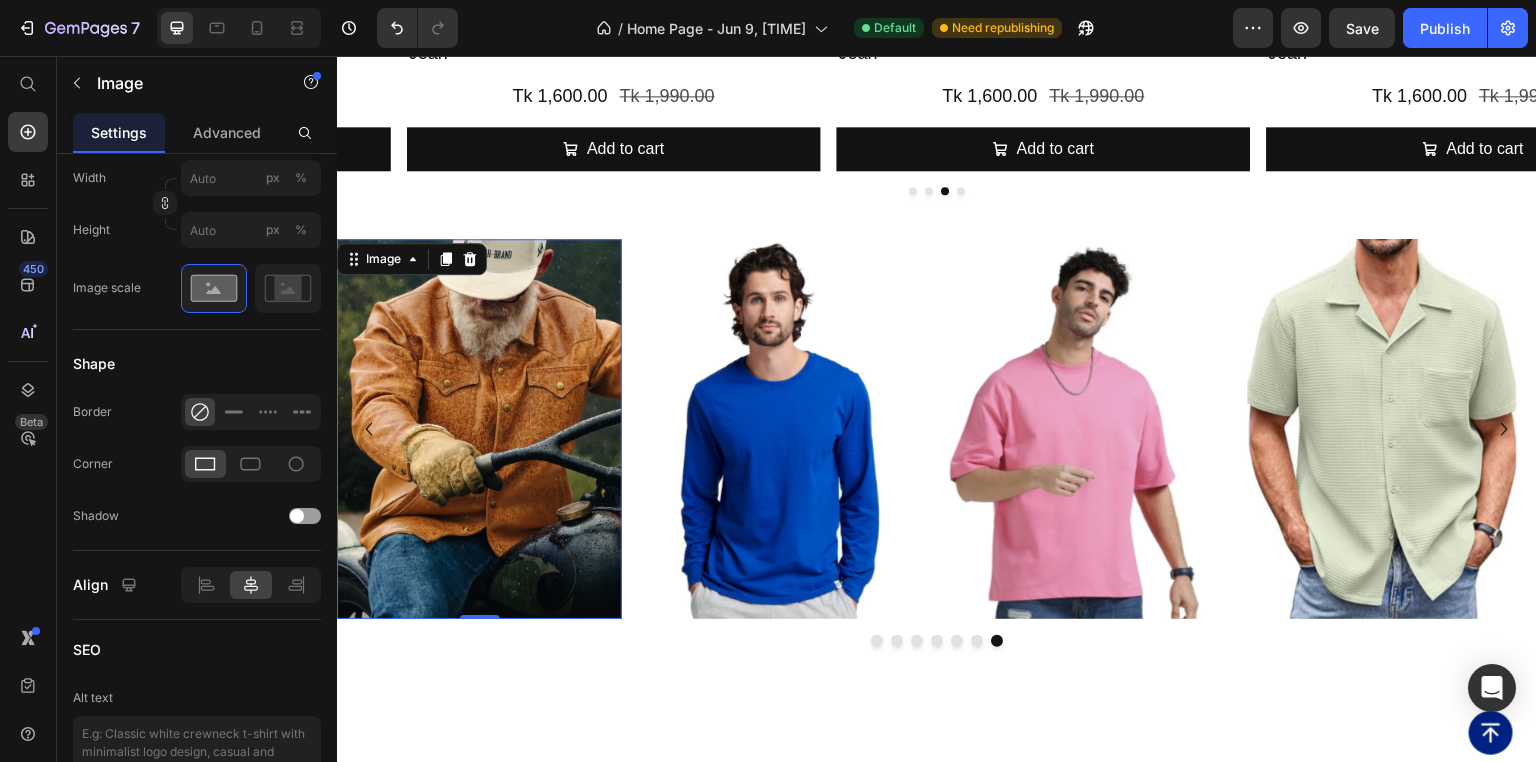 click at bounding box center [780, 429] 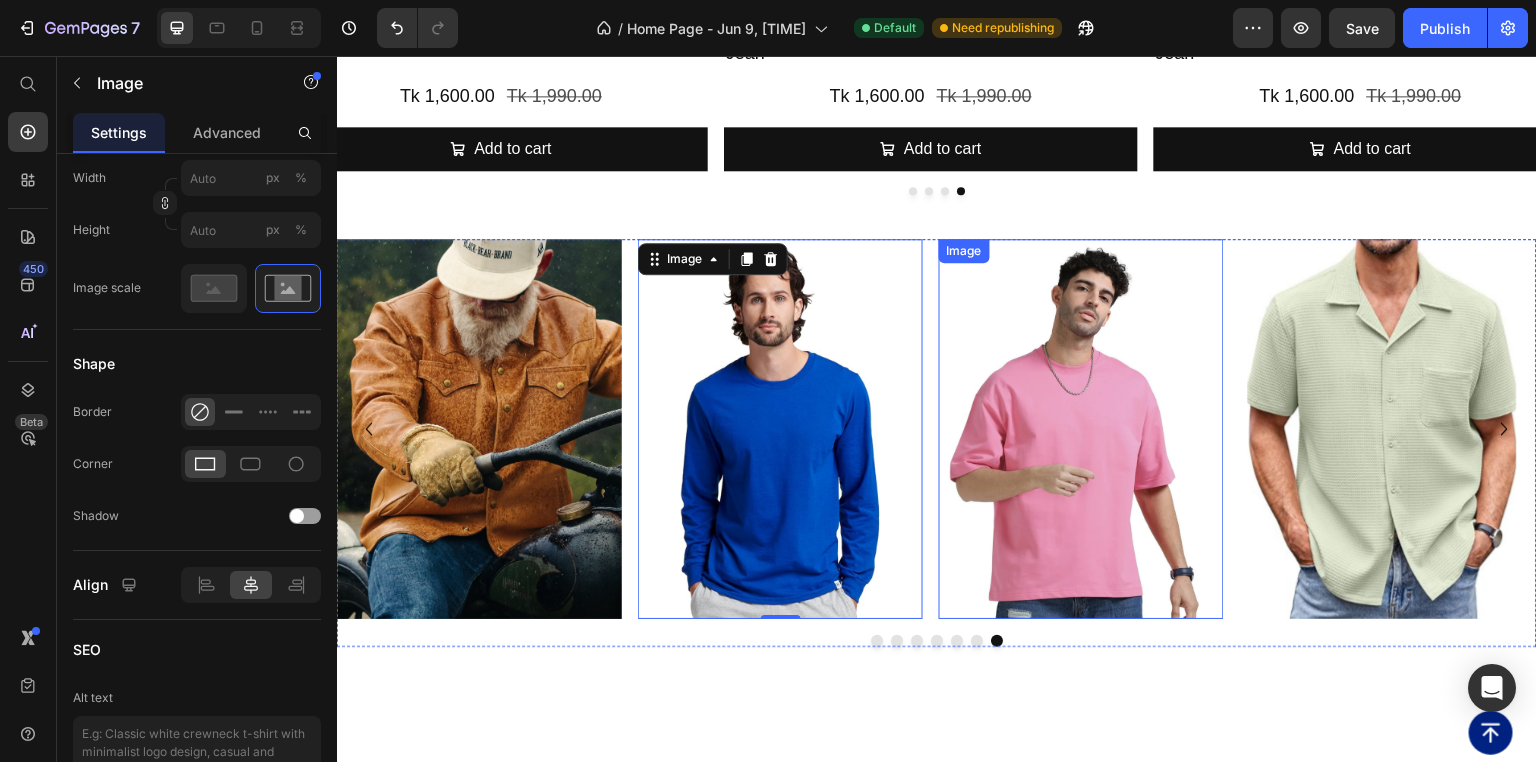 click at bounding box center (1081, 429) 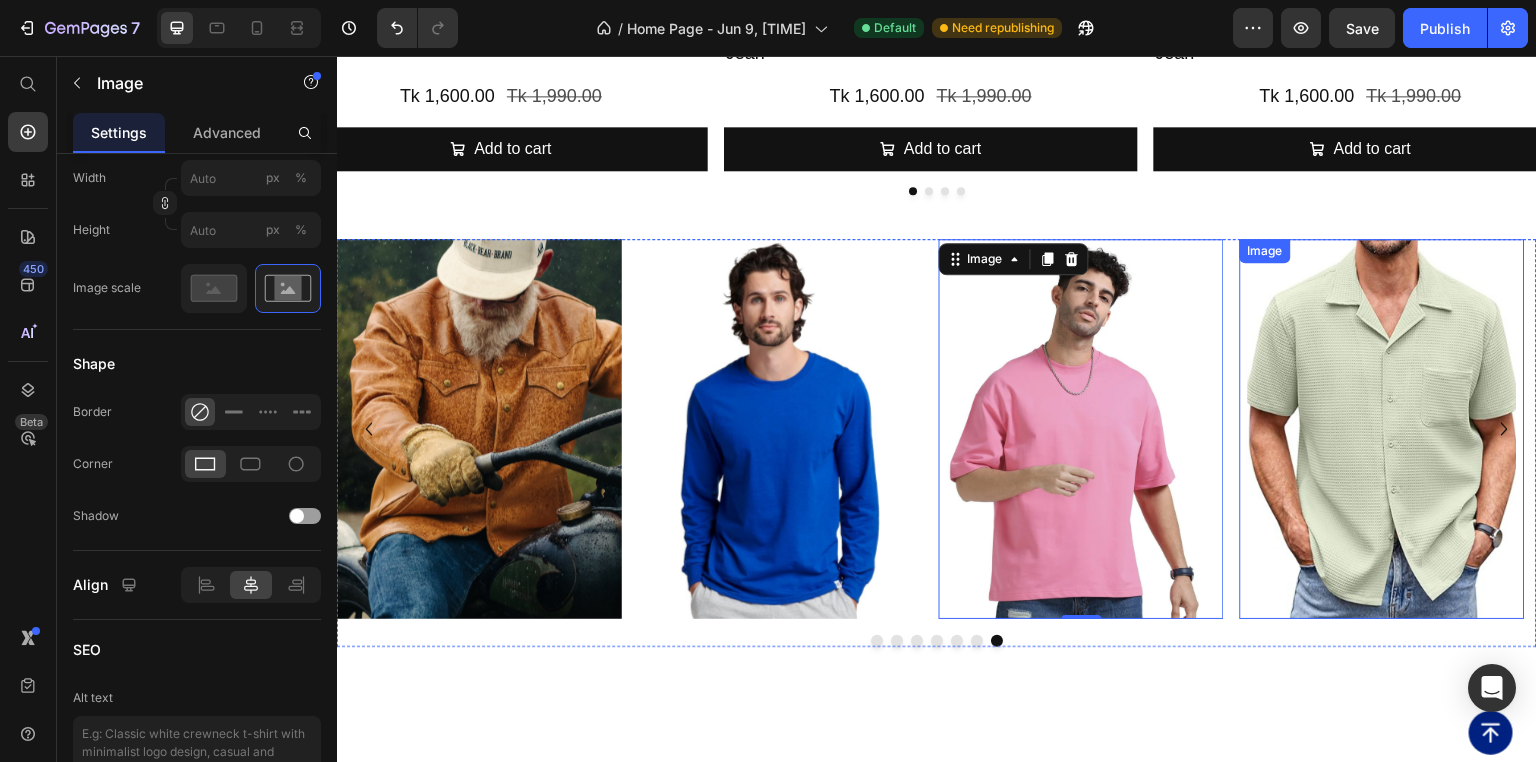 click at bounding box center (1382, 429) 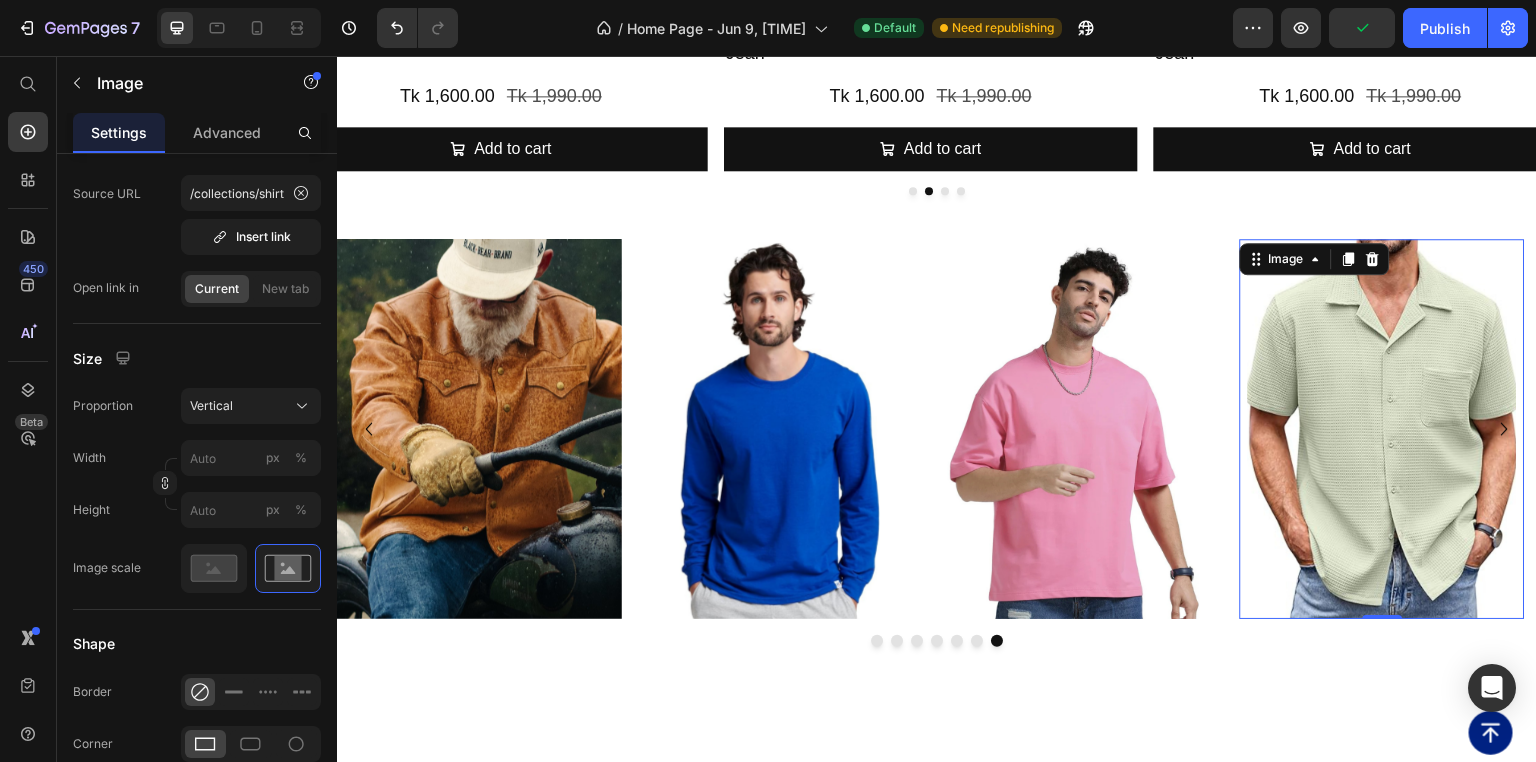 scroll, scrollTop: 0, scrollLeft: 0, axis: both 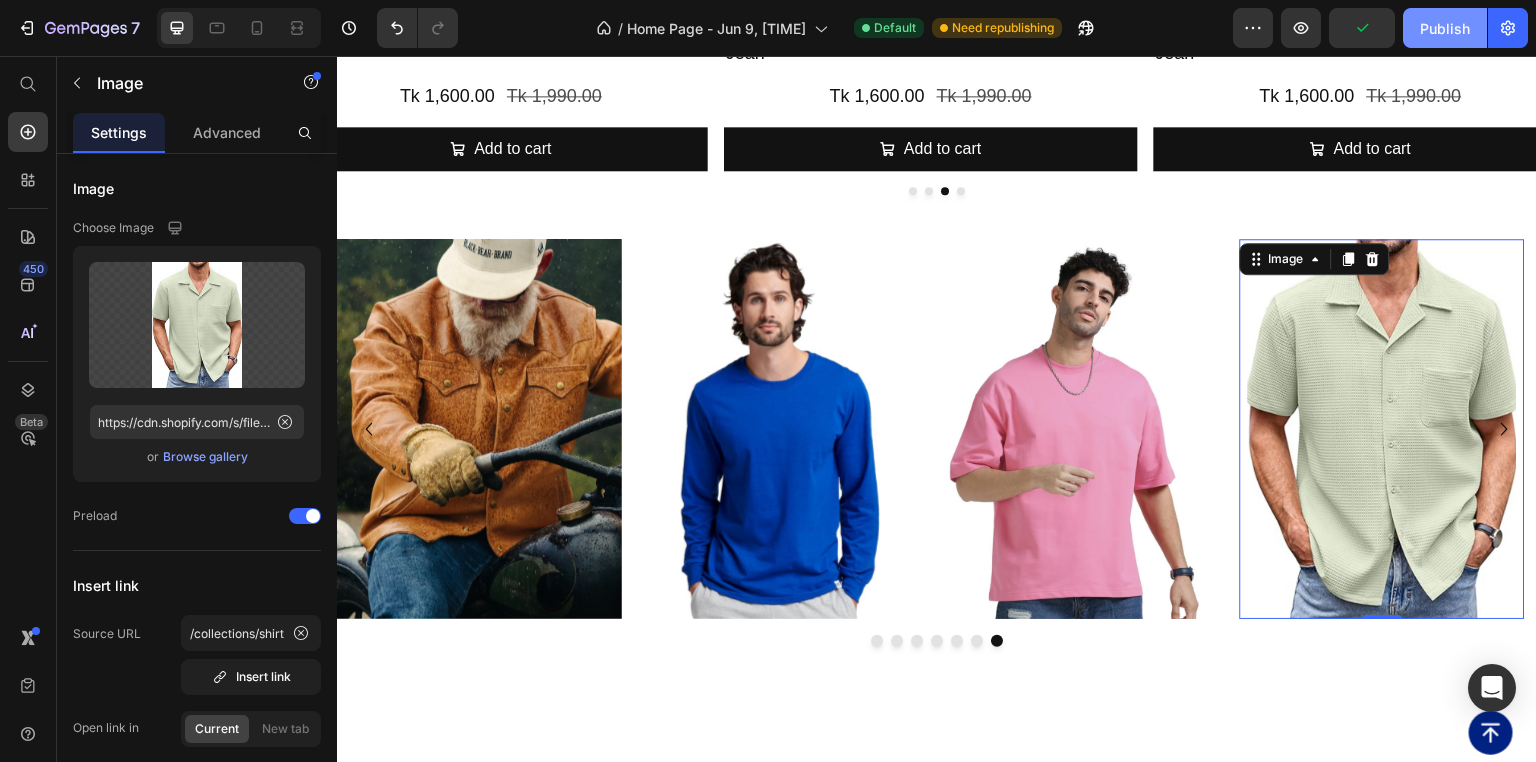 drag, startPoint x: 1190, startPoint y: 54, endPoint x: 1428, endPoint y: 27, distance: 239.52661 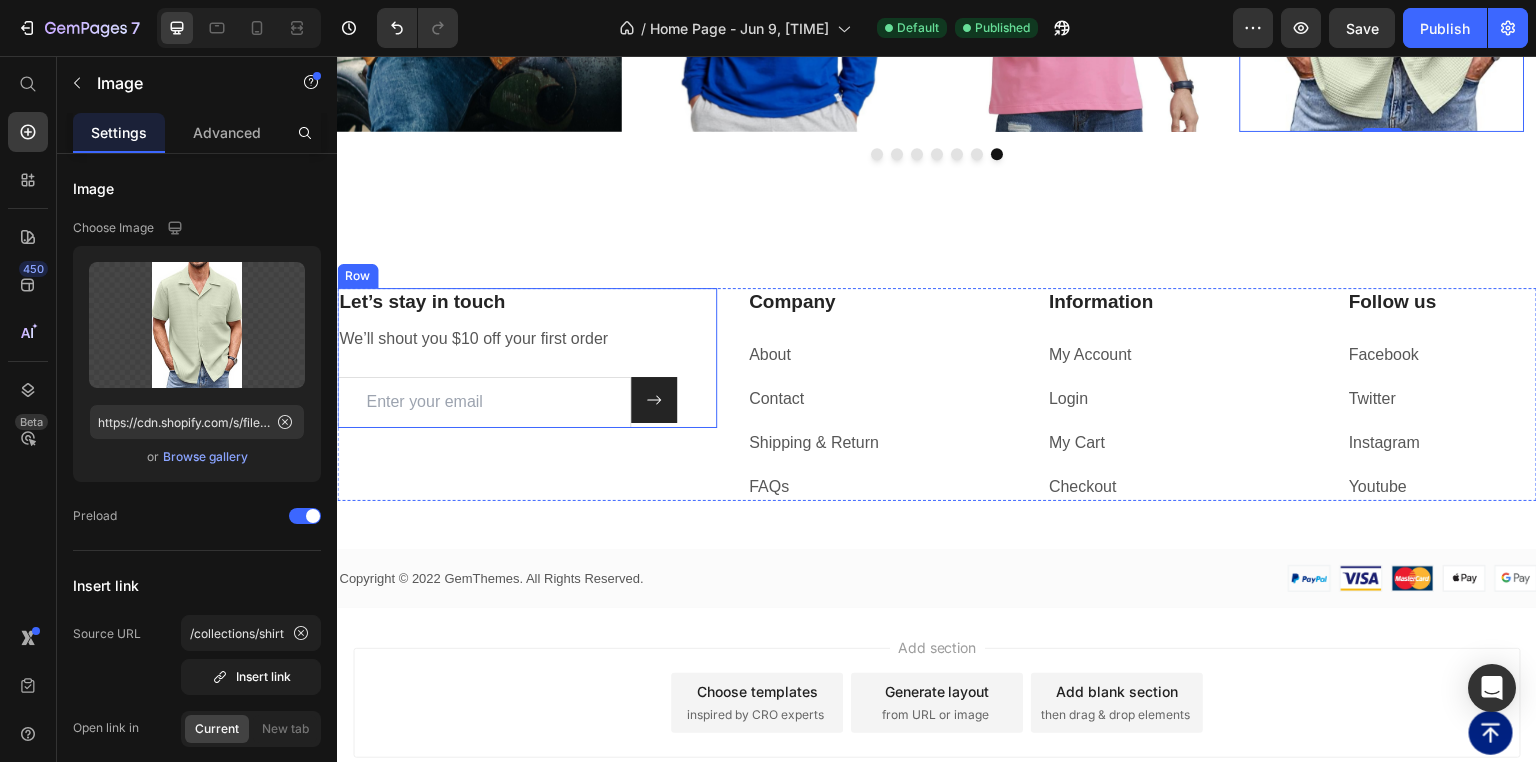 scroll, scrollTop: 3728, scrollLeft: 0, axis: vertical 